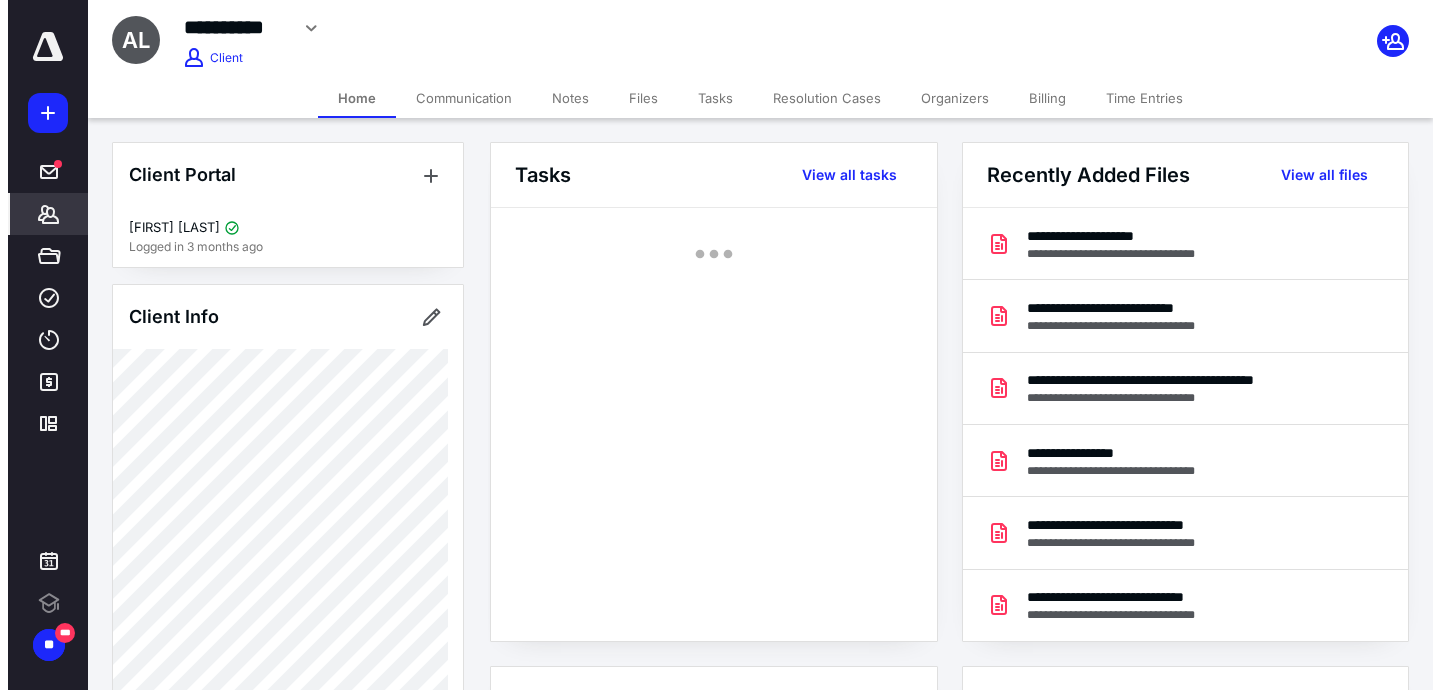 scroll, scrollTop: 0, scrollLeft: 0, axis: both 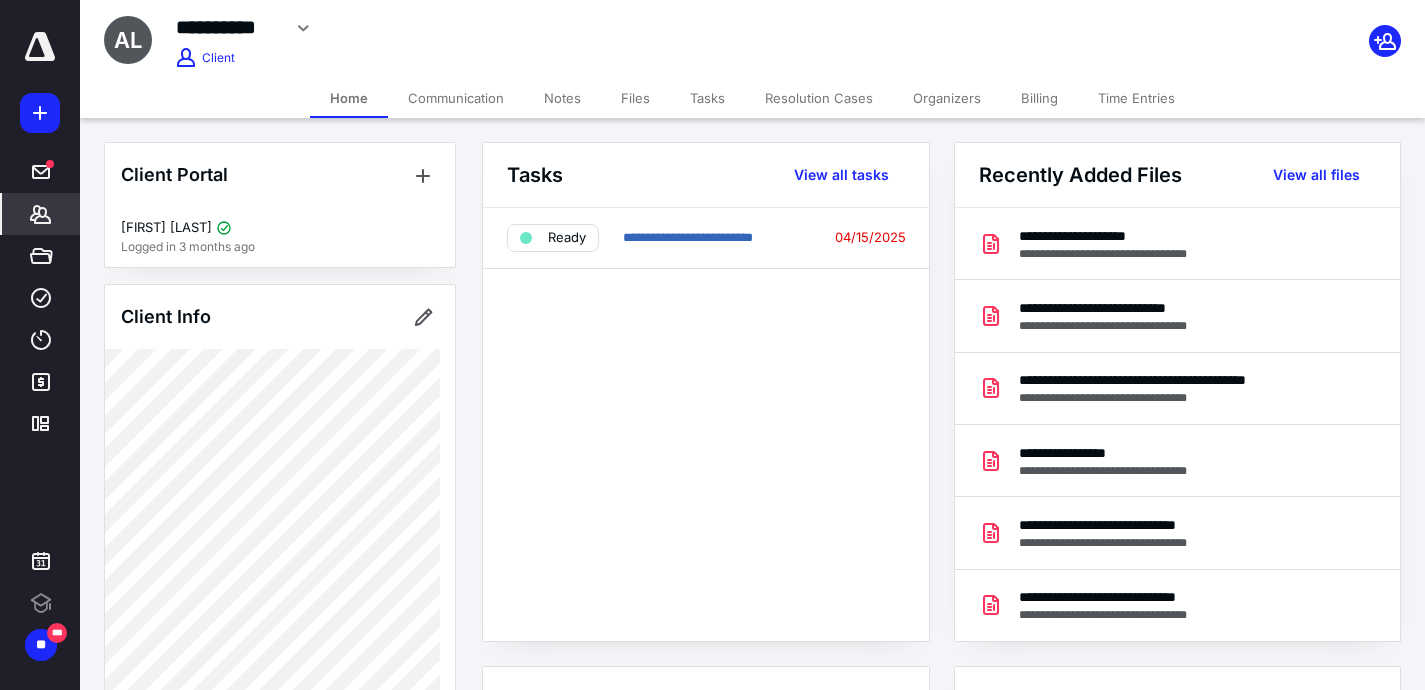 click on "Files" at bounding box center [635, 98] 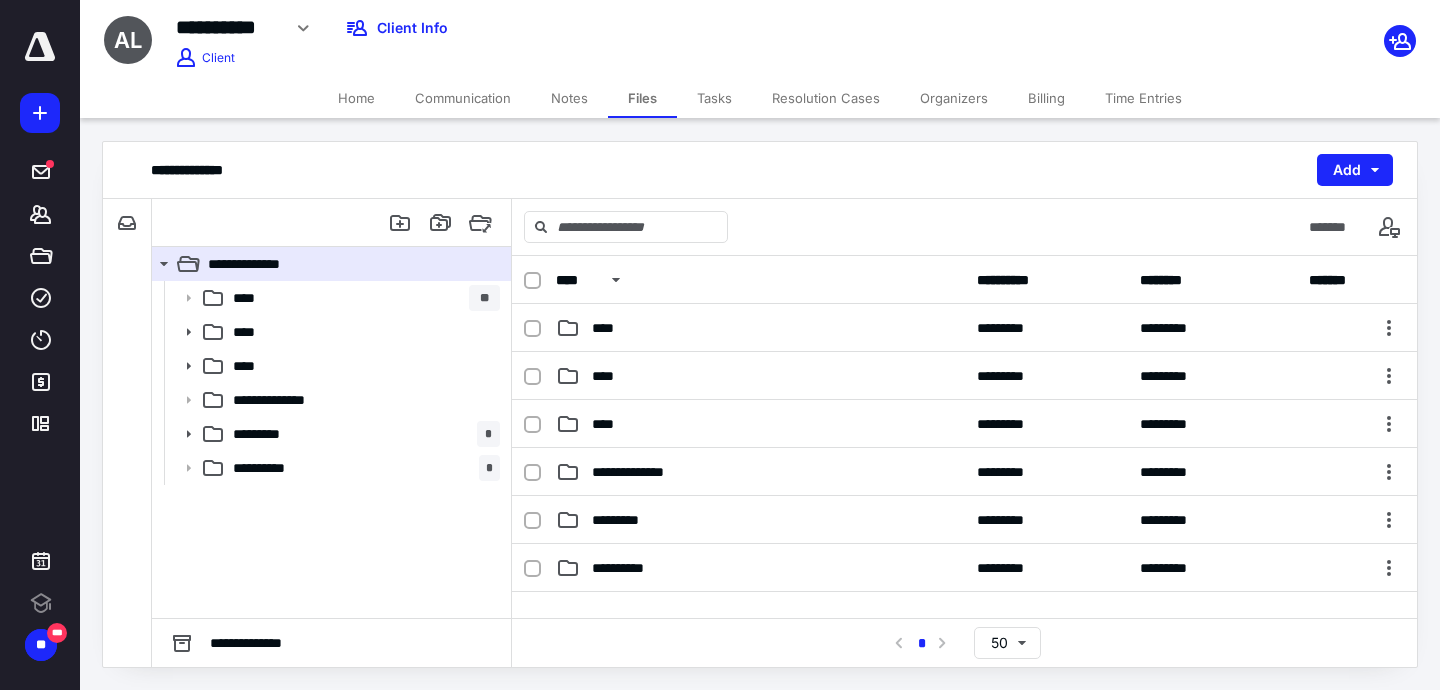 scroll, scrollTop: 0, scrollLeft: 0, axis: both 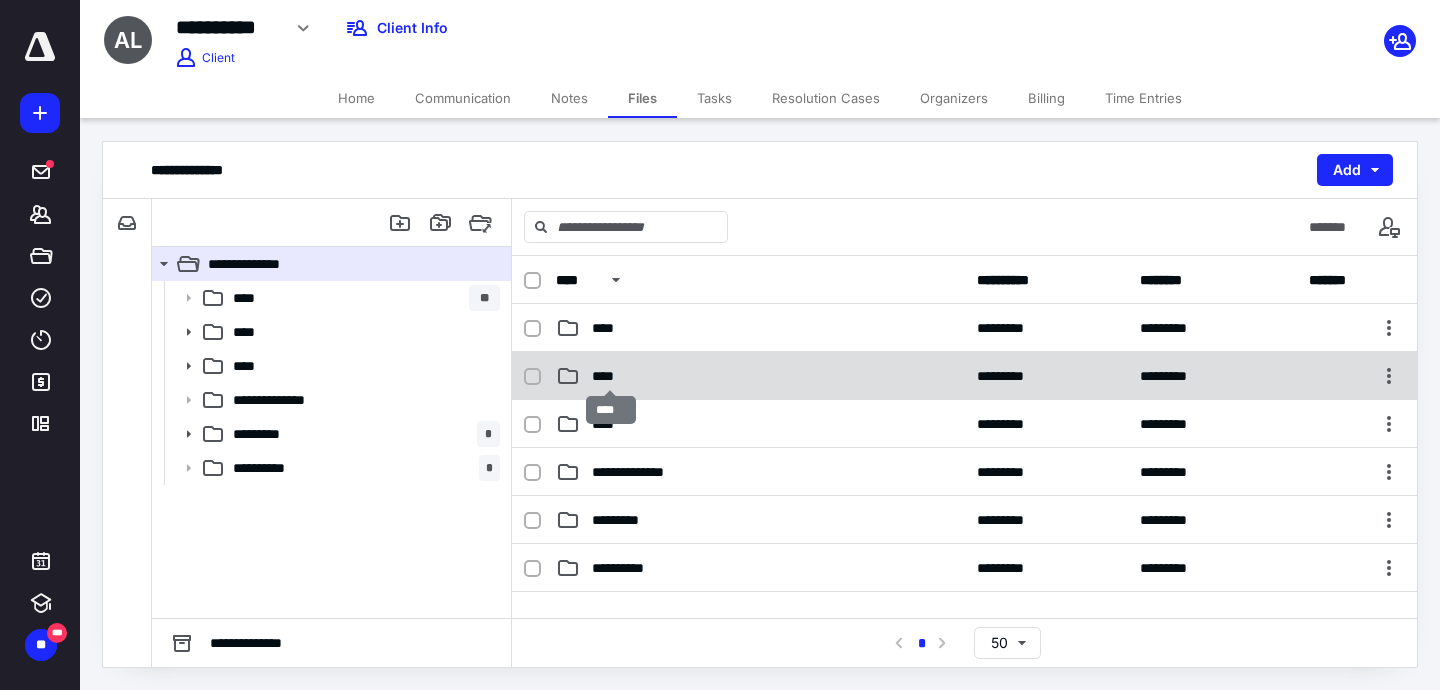 click on "****" at bounding box center (609, 376) 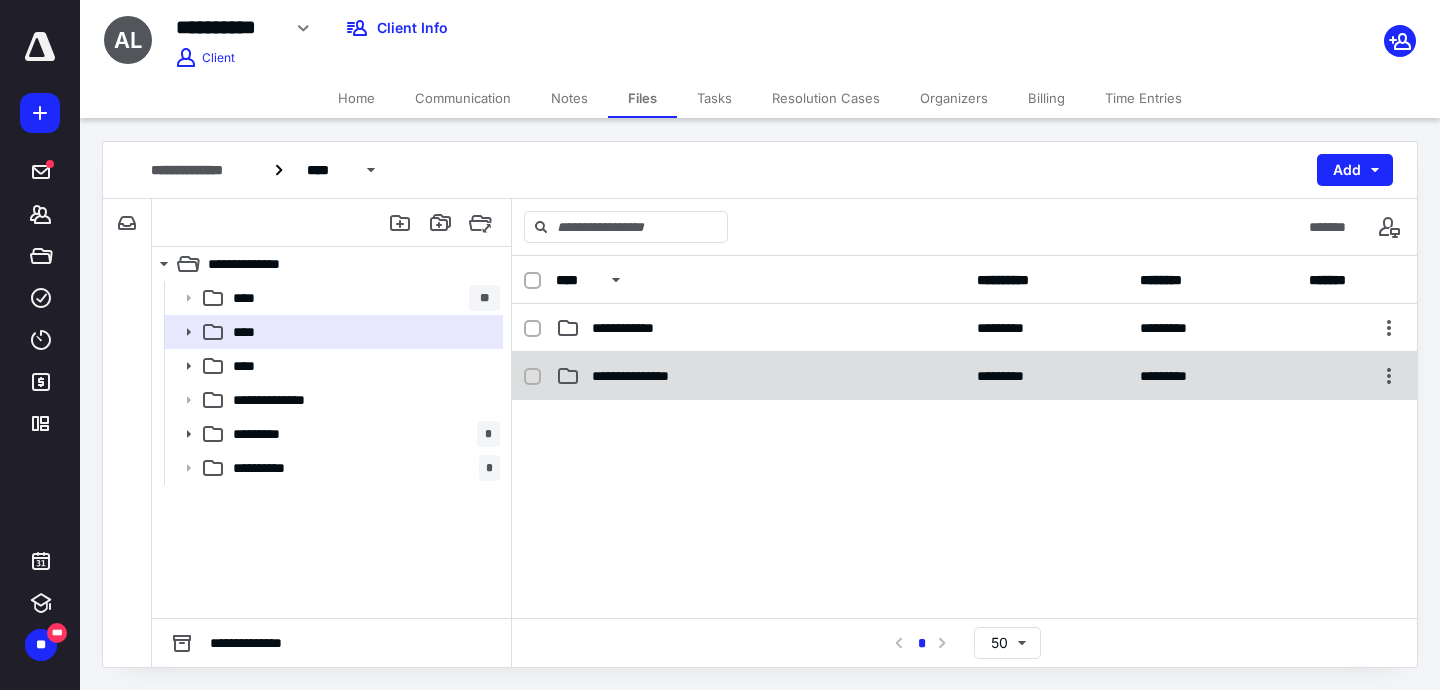 click on "**********" at bounding box center (644, 376) 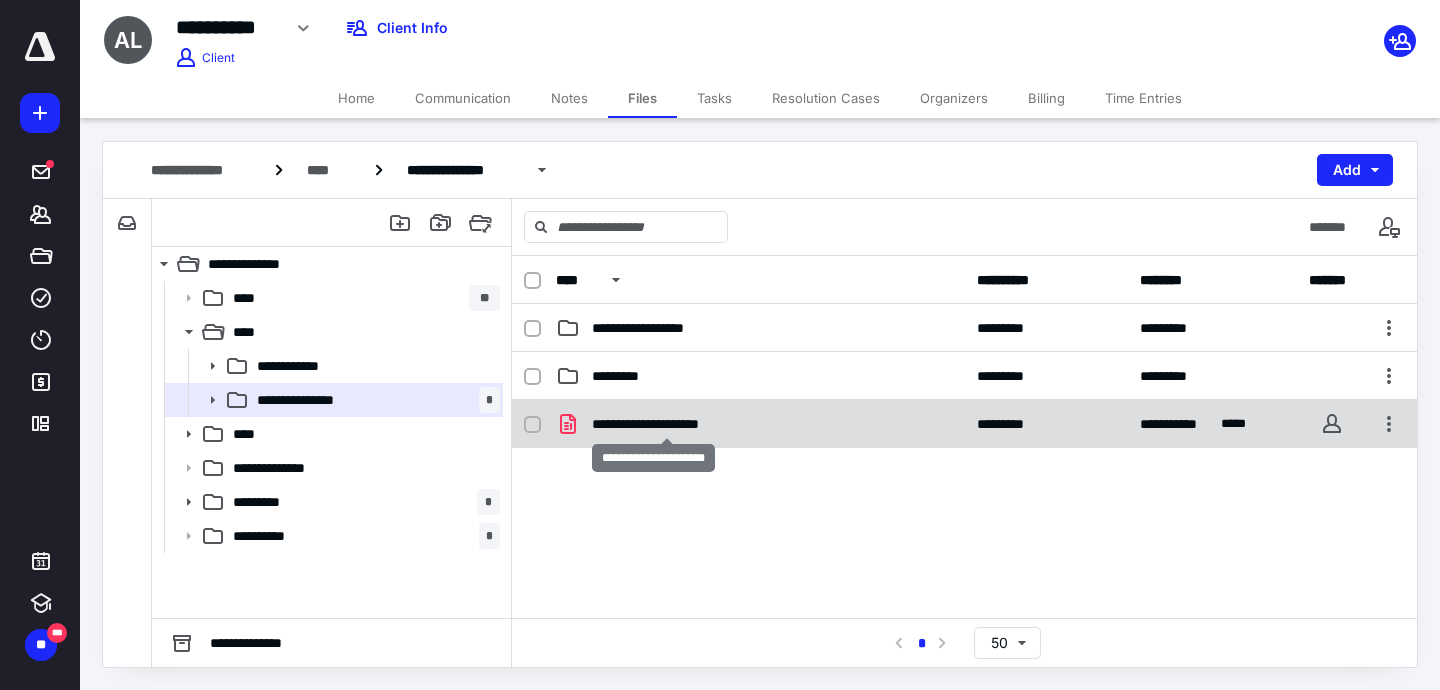 click on "**********" at bounding box center [666, 424] 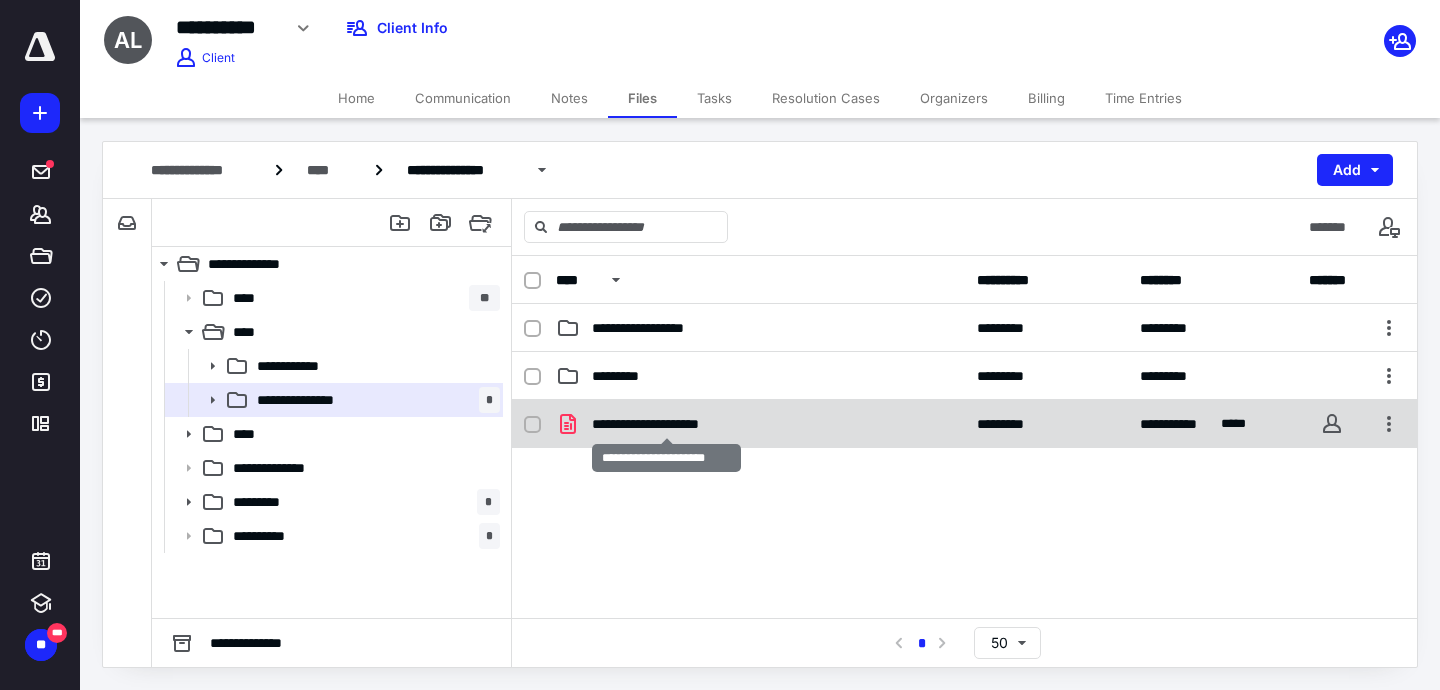 click on "**********" at bounding box center [666, 424] 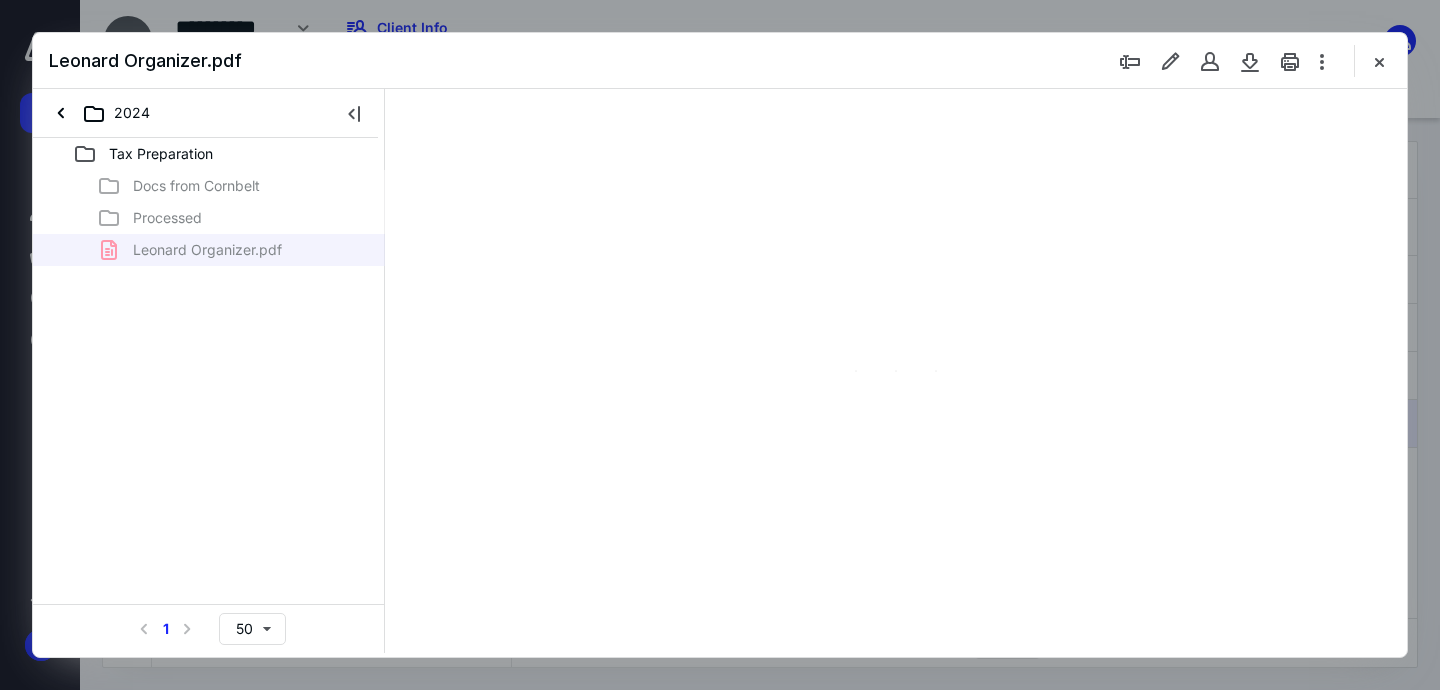scroll, scrollTop: 0, scrollLeft: 0, axis: both 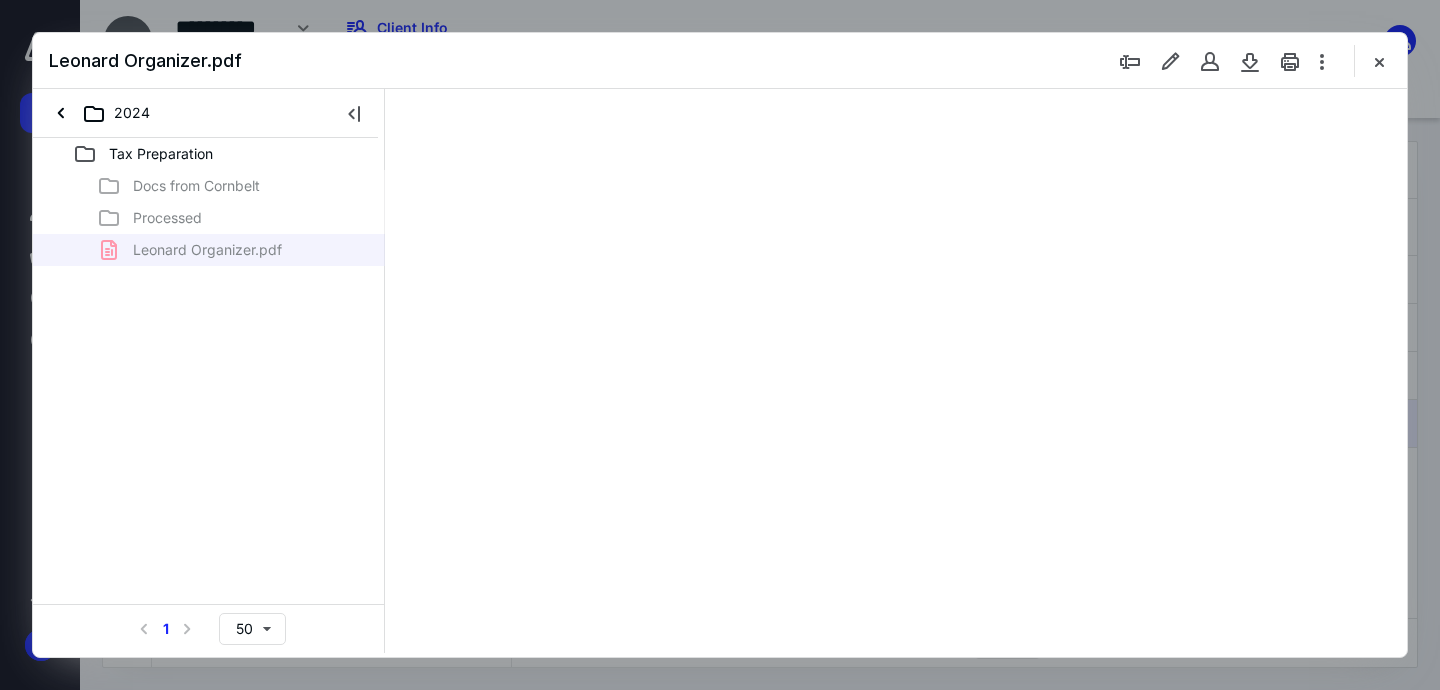 type on "61" 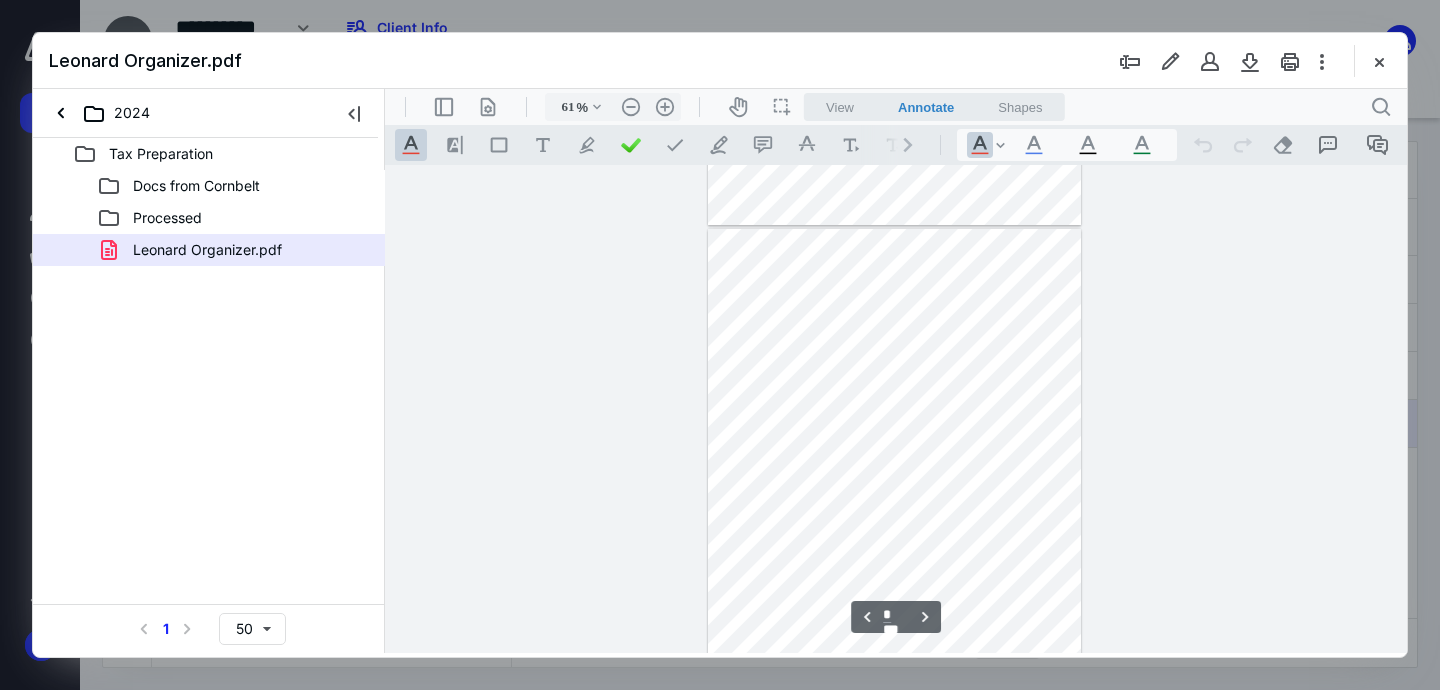 scroll, scrollTop: 1405, scrollLeft: 0, axis: vertical 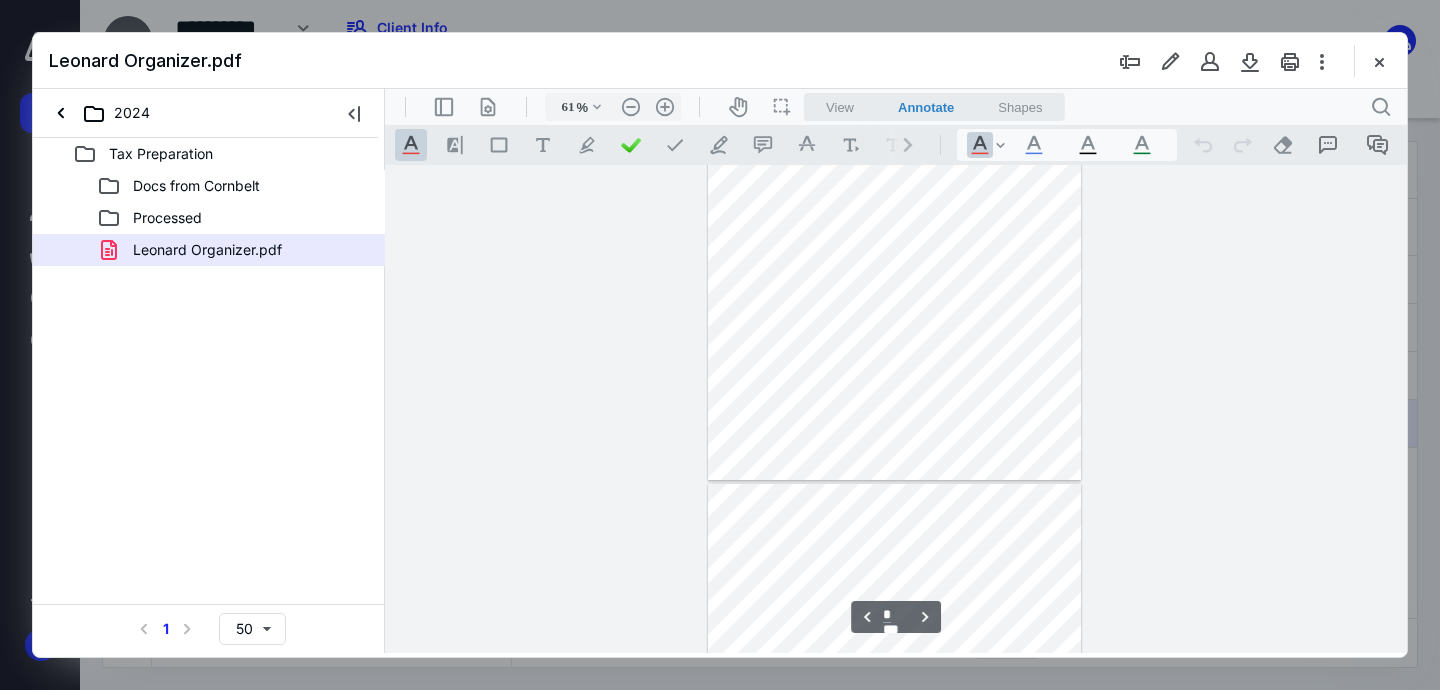 type on "*" 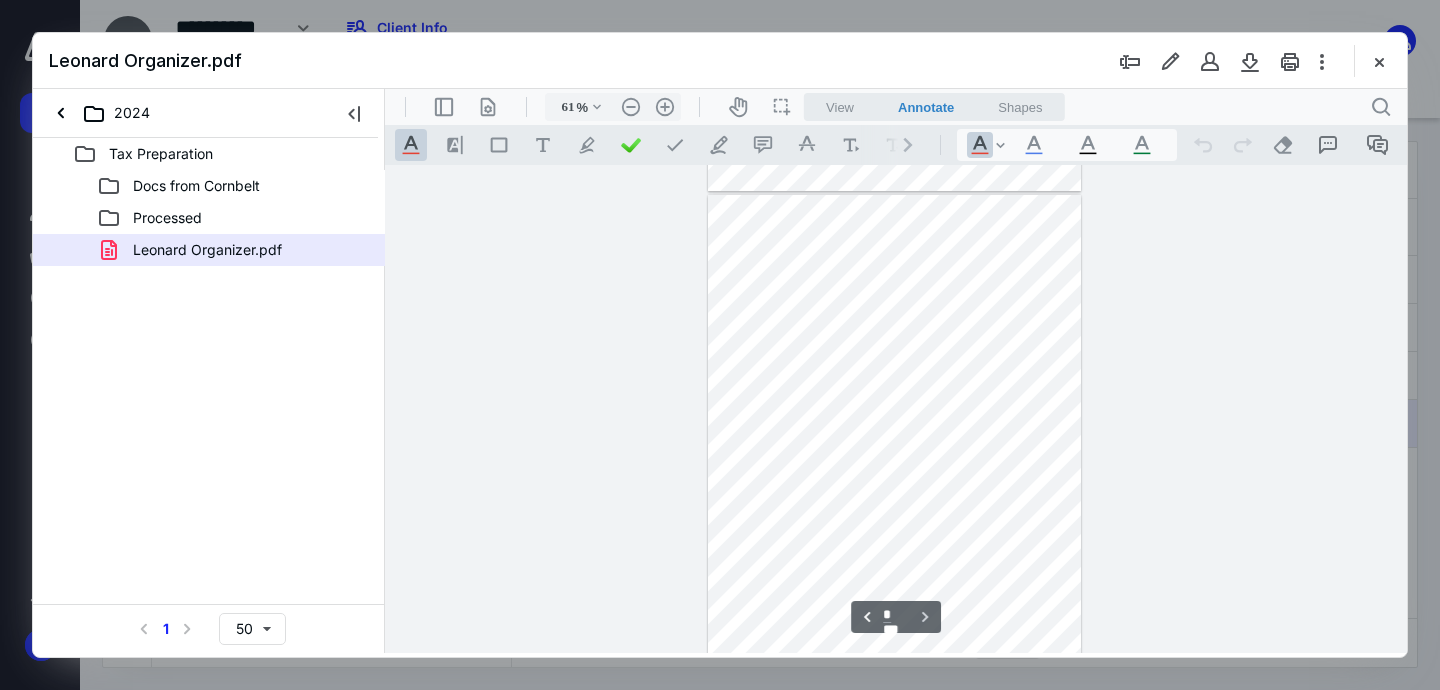 scroll, scrollTop: 1947, scrollLeft: 0, axis: vertical 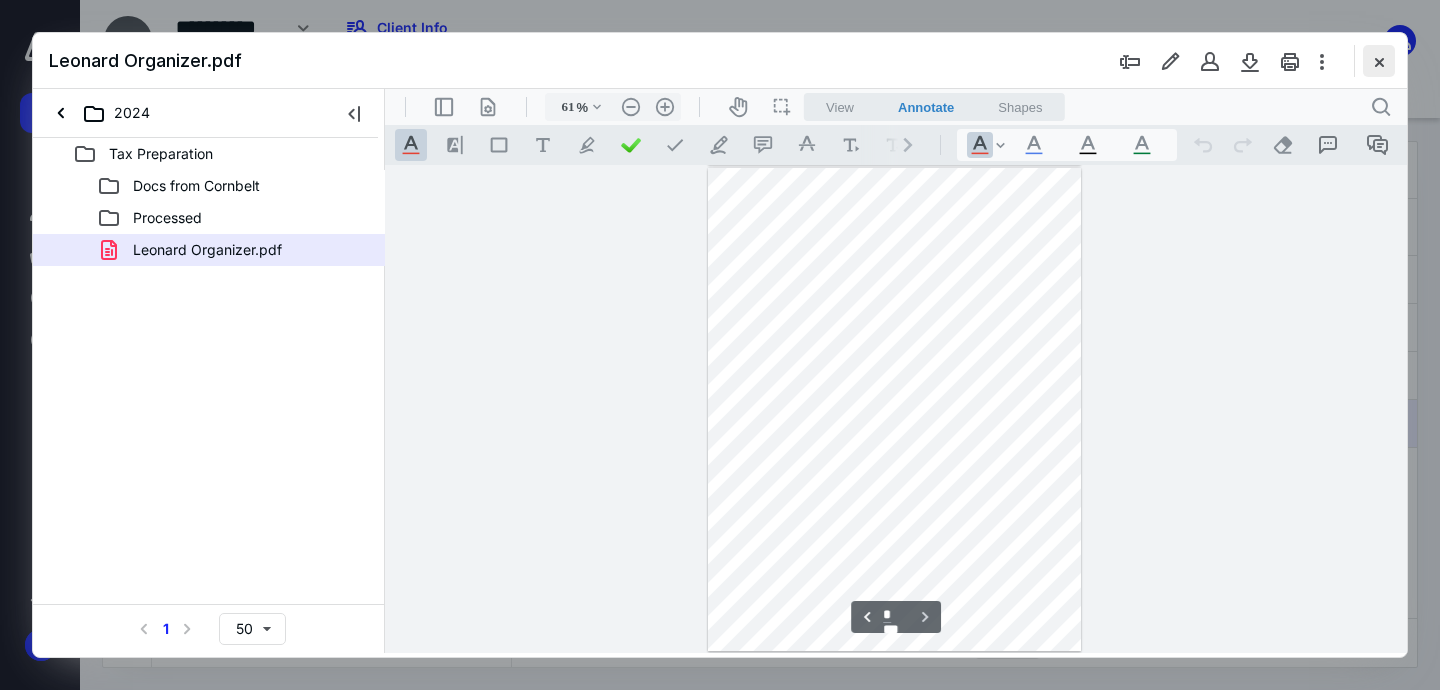 click at bounding box center (1379, 61) 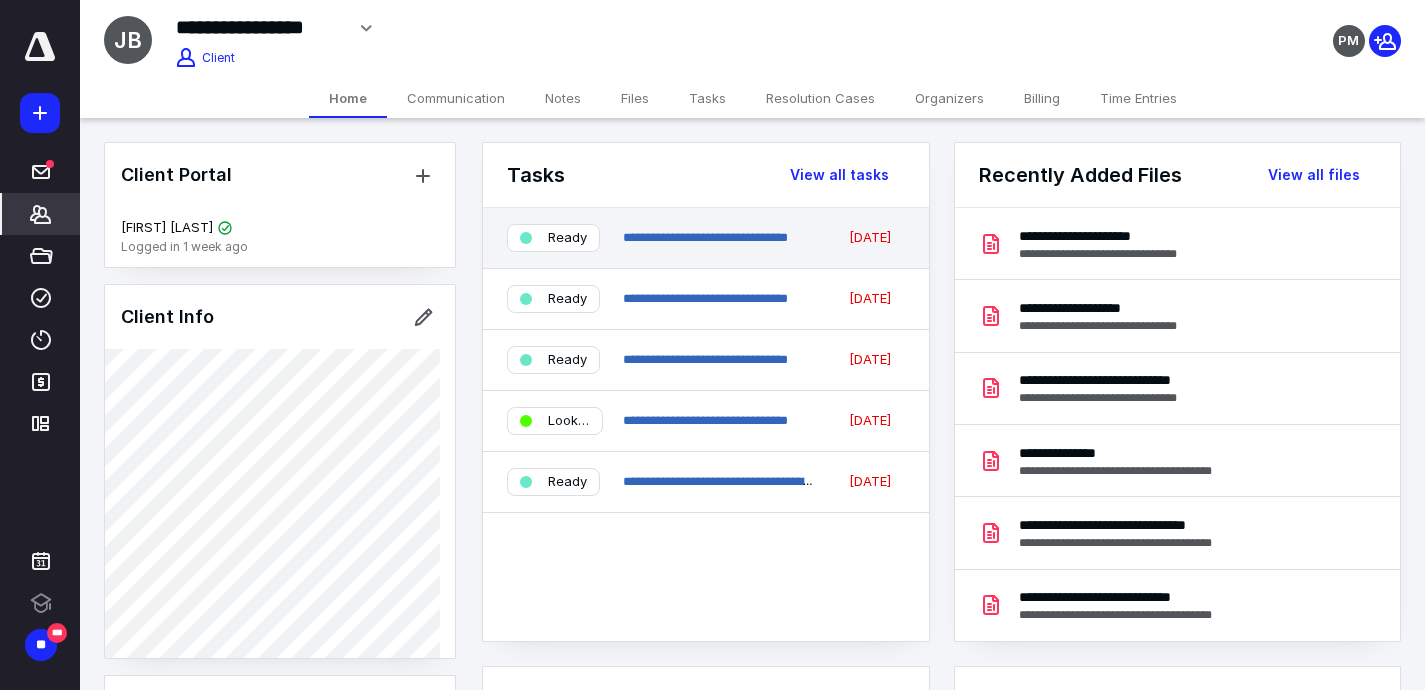 scroll, scrollTop: 0, scrollLeft: 0, axis: both 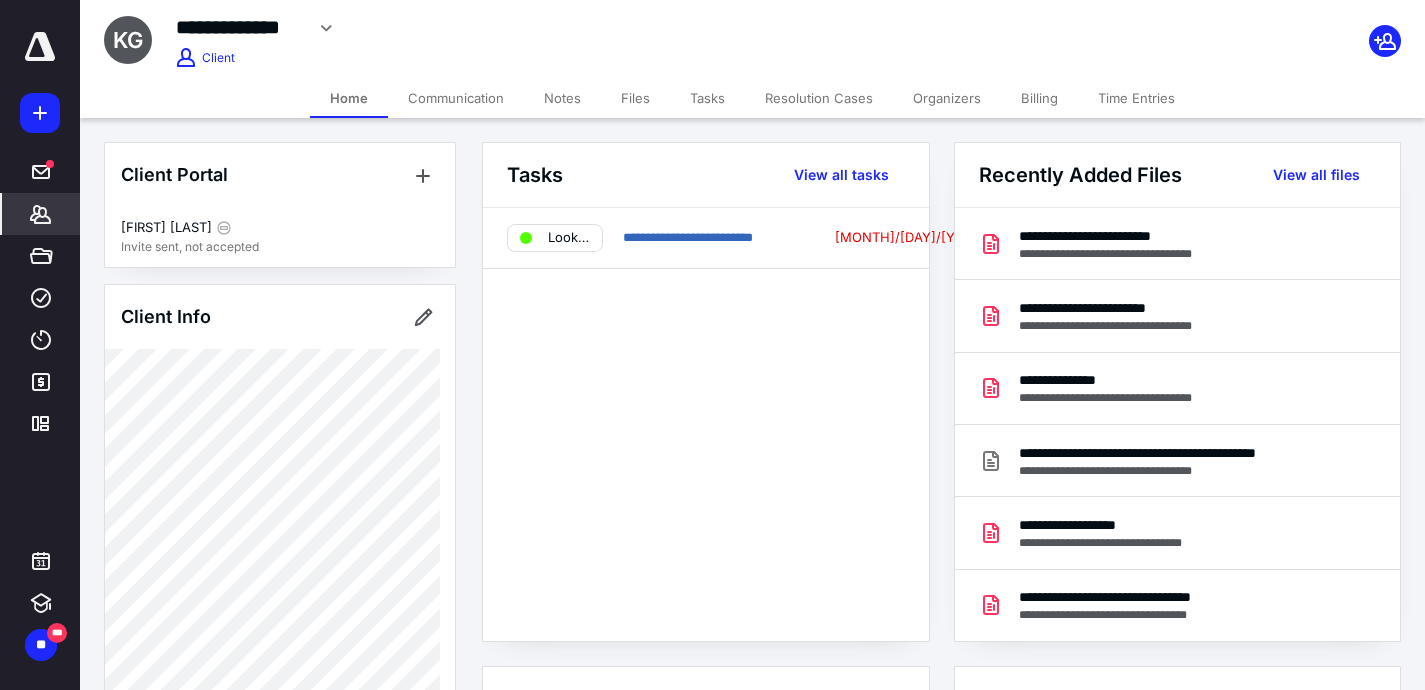 click on "Files" at bounding box center [635, 98] 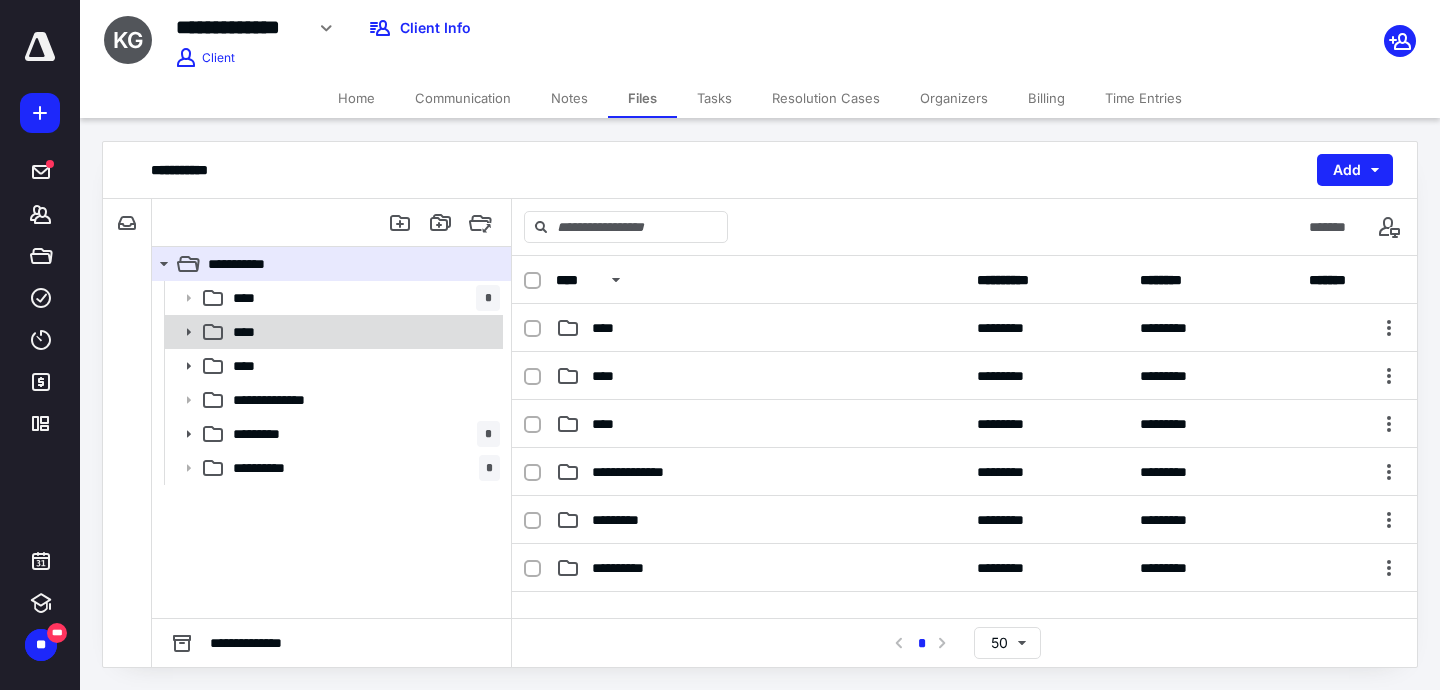 click on "****" at bounding box center [362, 332] 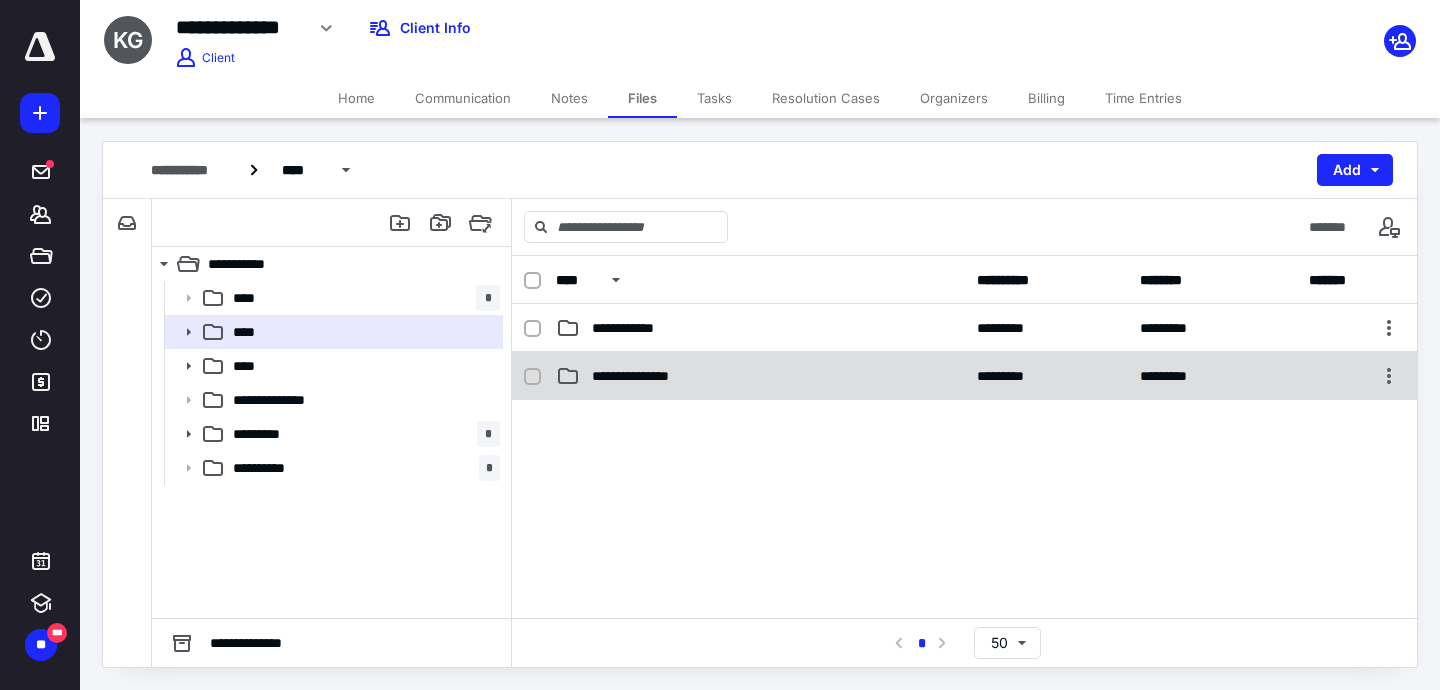 click on "**********" at bounding box center (644, 376) 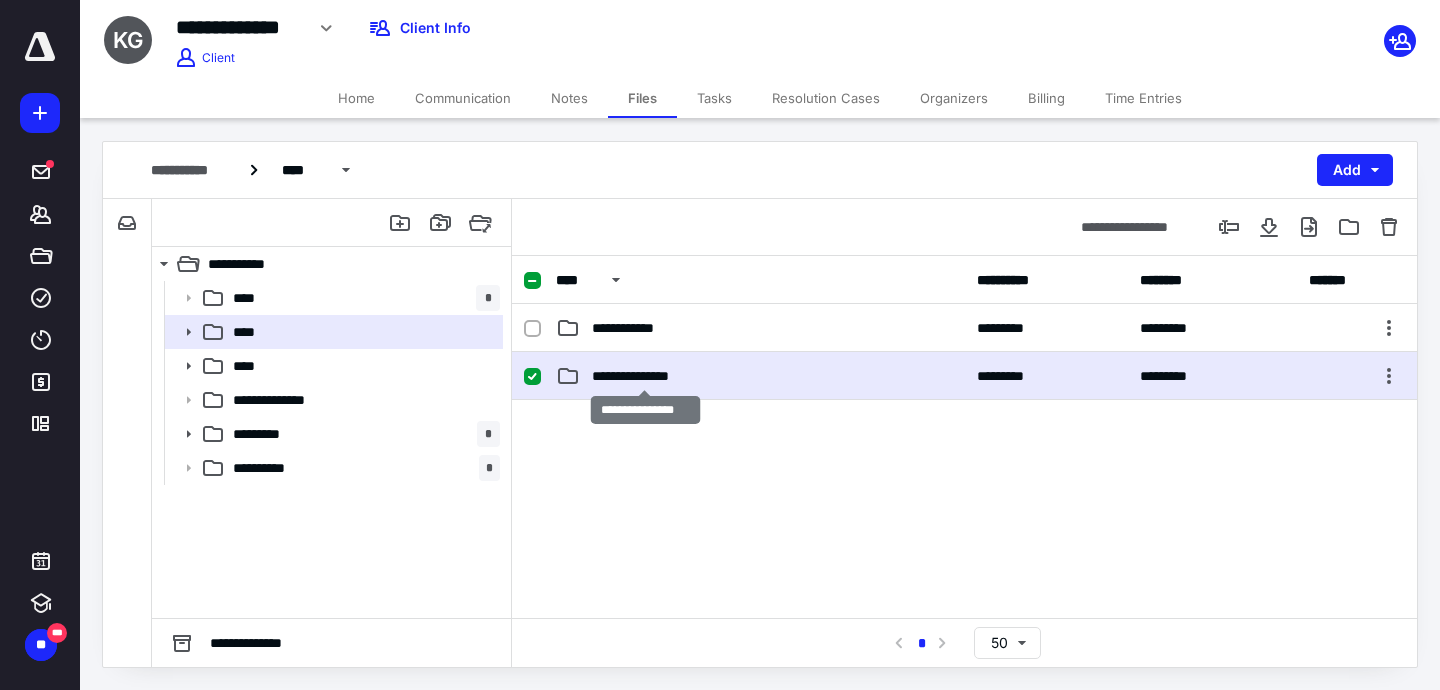 click on "**********" at bounding box center (644, 376) 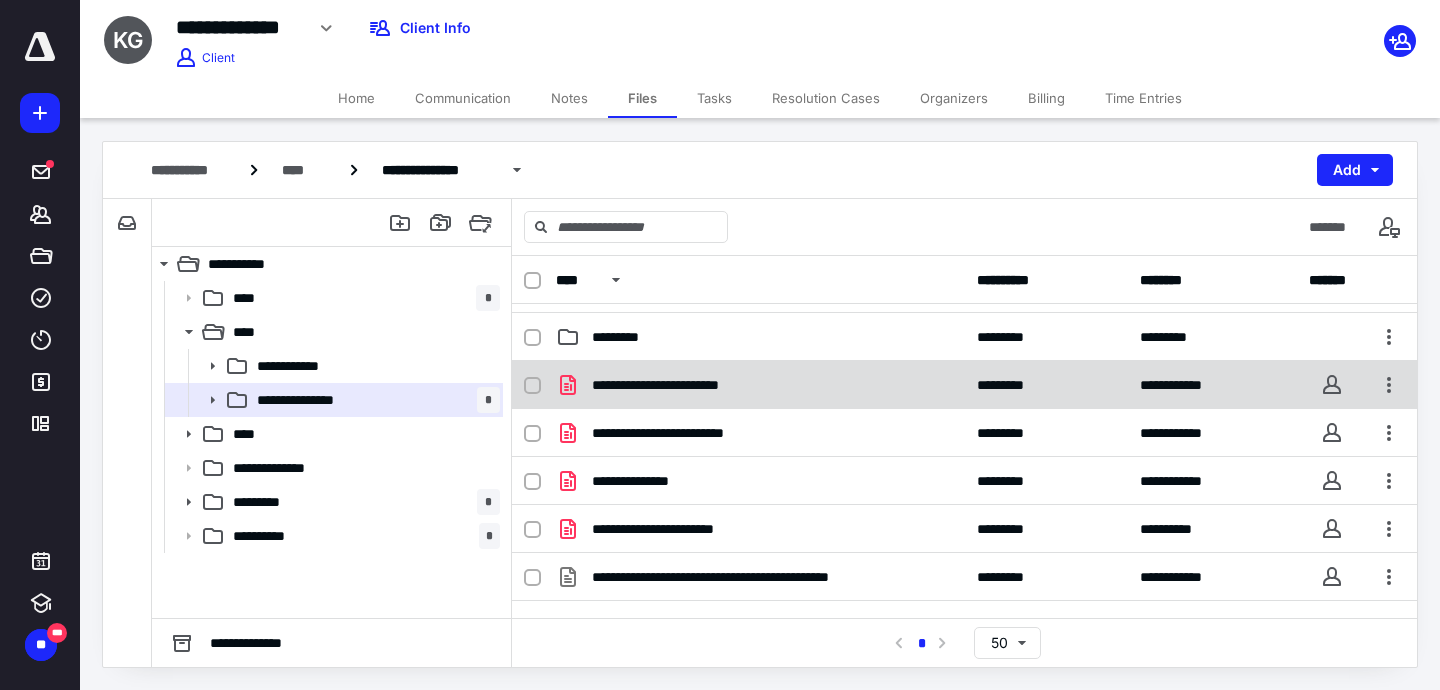 scroll, scrollTop: 41, scrollLeft: 0, axis: vertical 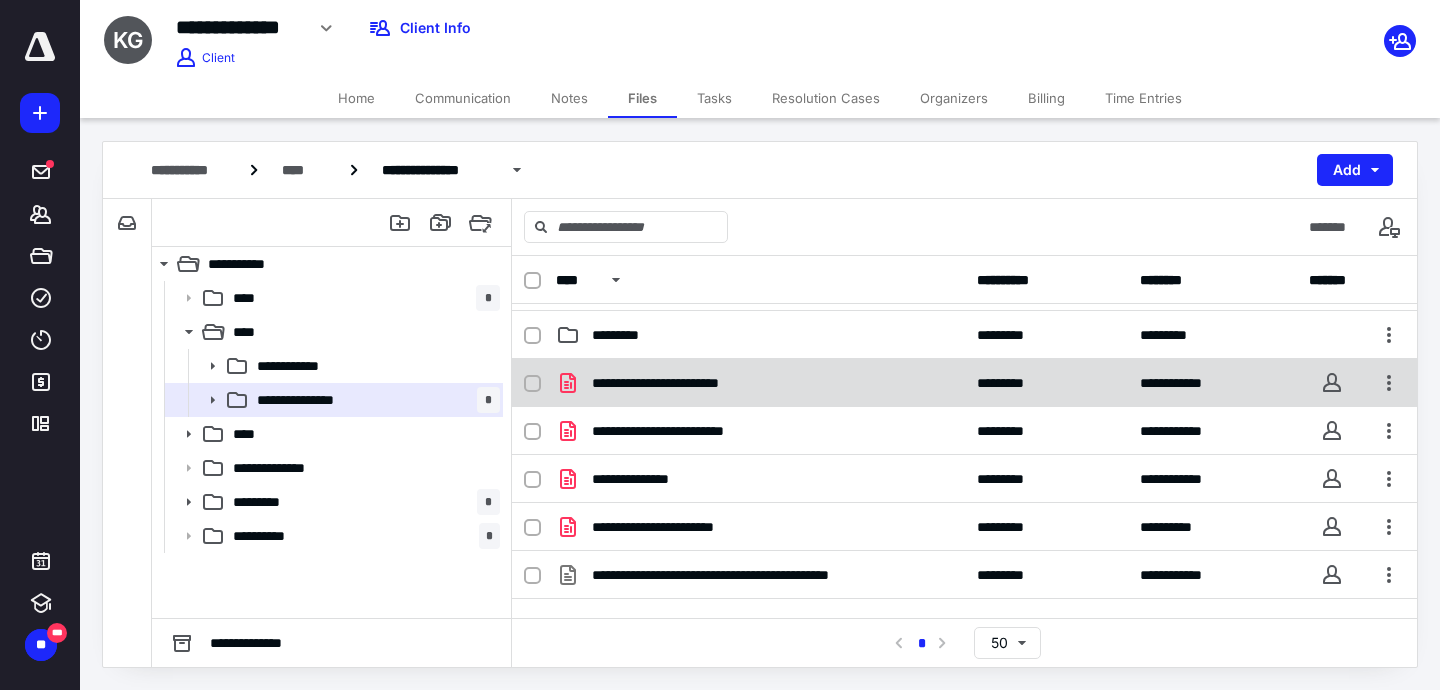 click on "**********" at bounding box center [964, 383] 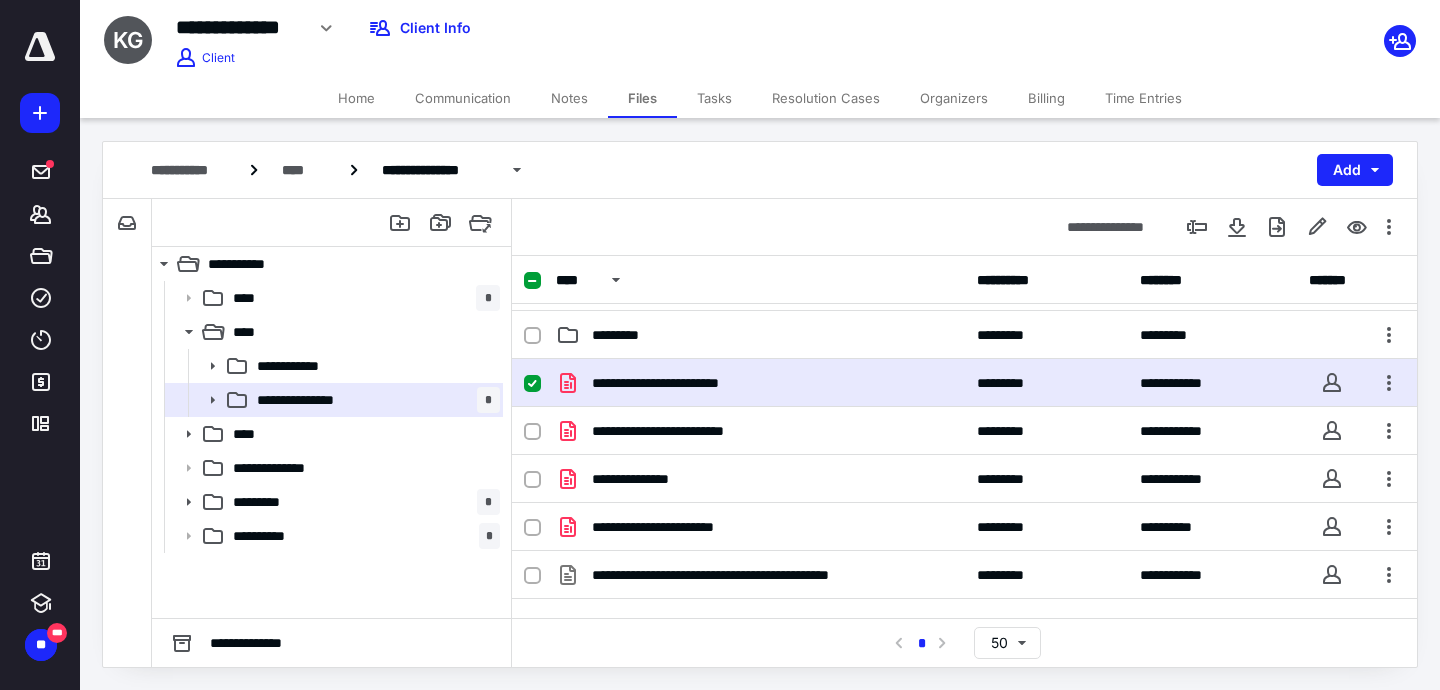 click on "**********" at bounding box center (964, 383) 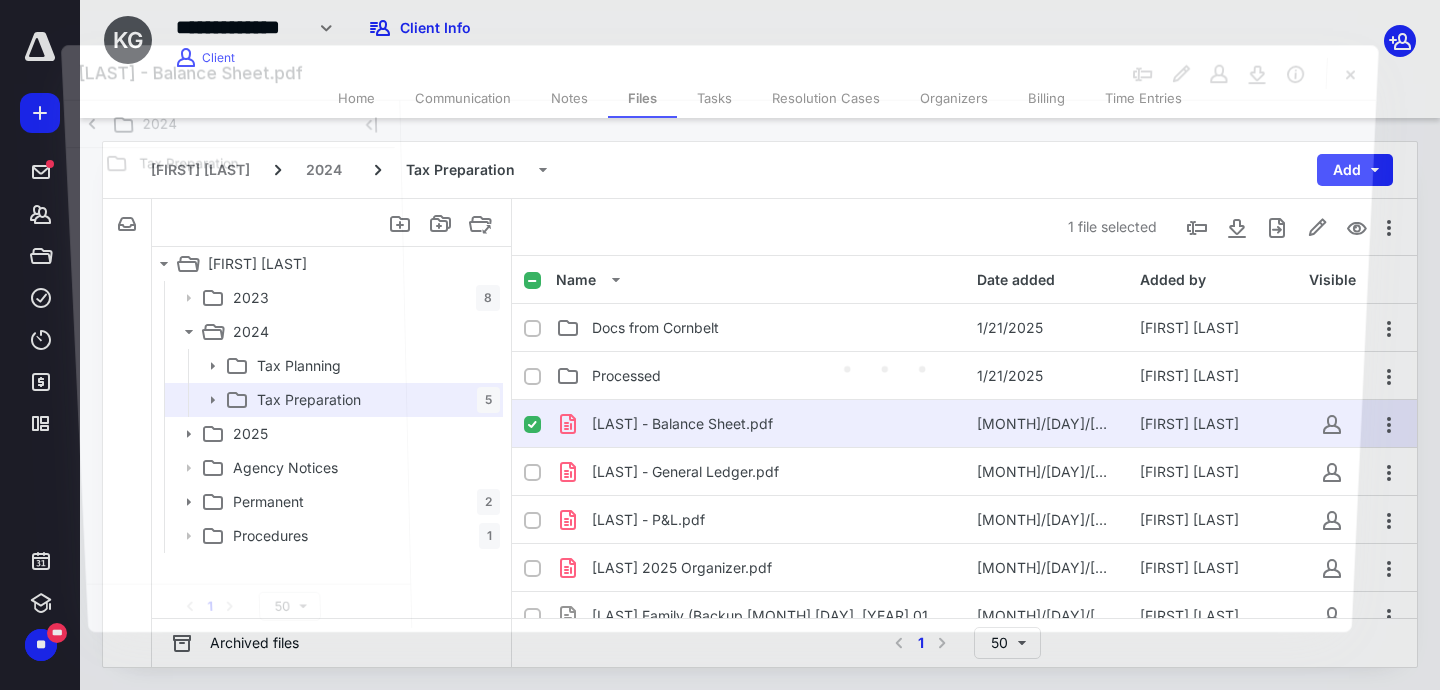 scroll, scrollTop: 41, scrollLeft: 0, axis: vertical 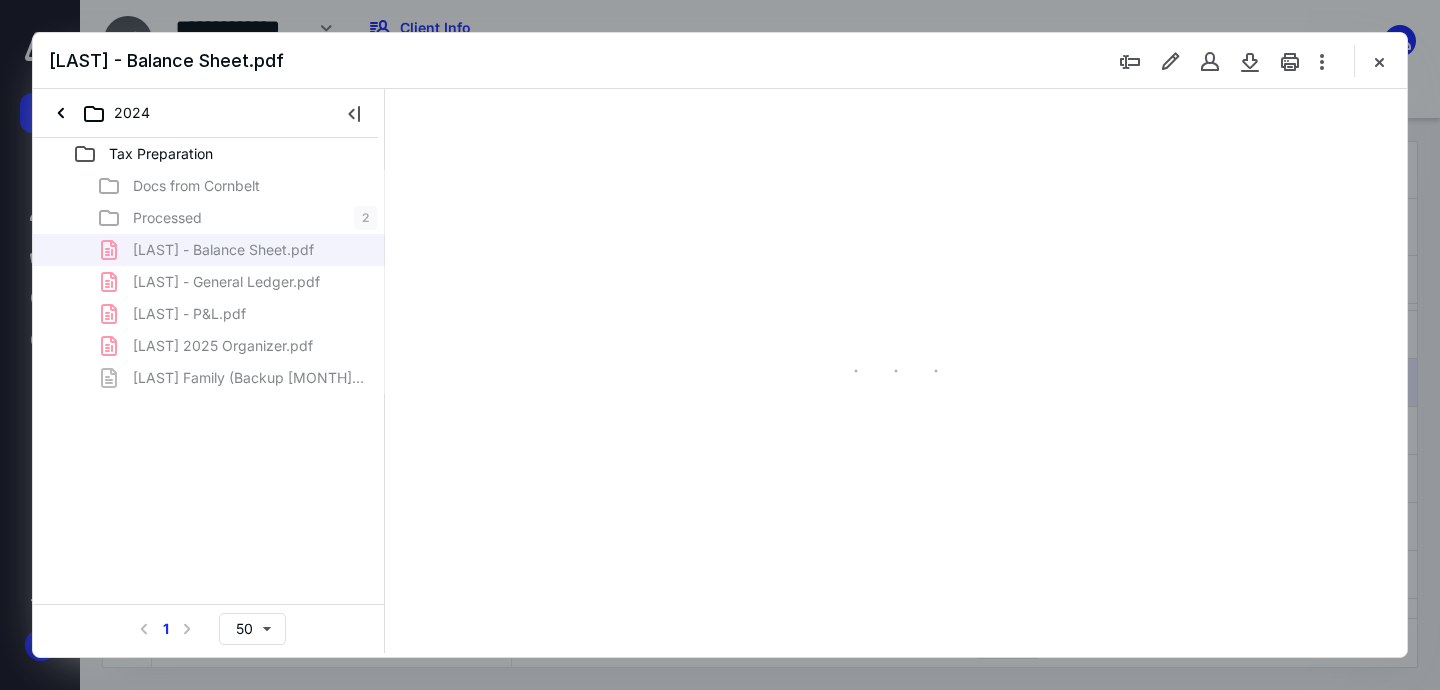 type on "61" 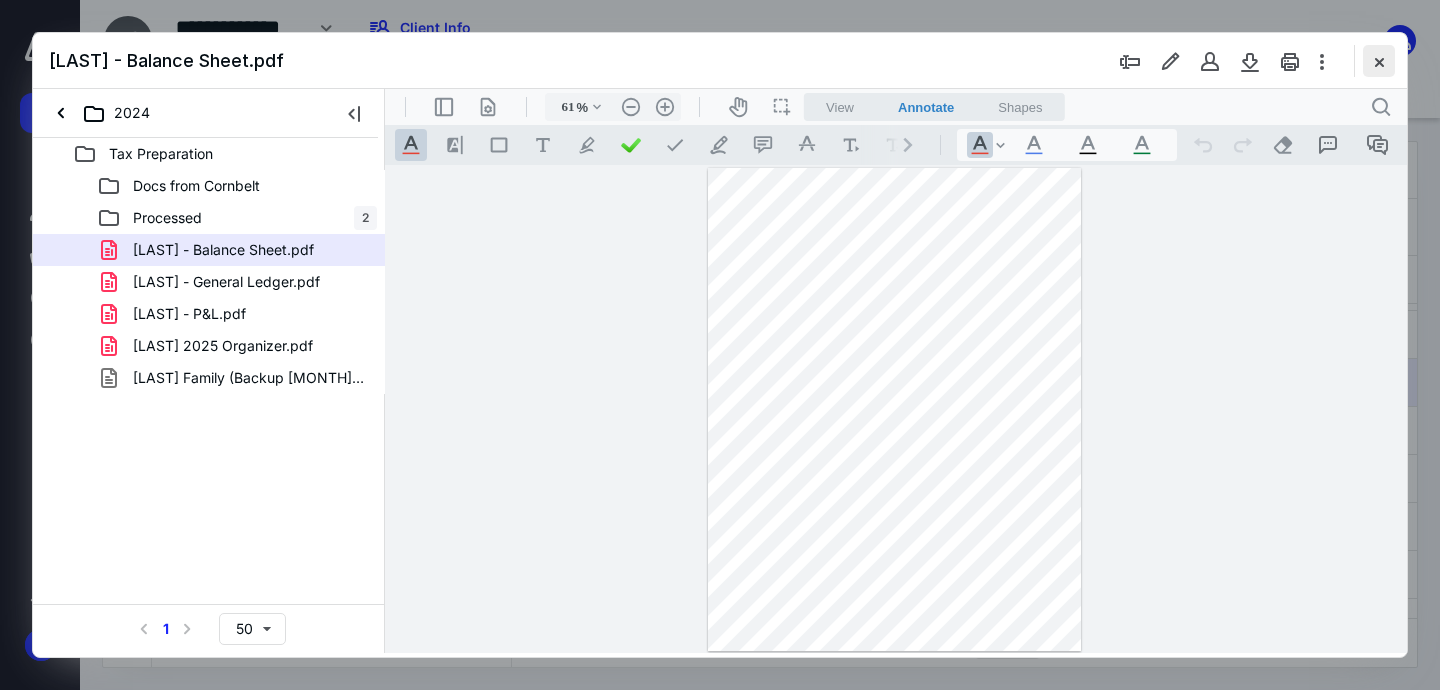 click at bounding box center [1379, 61] 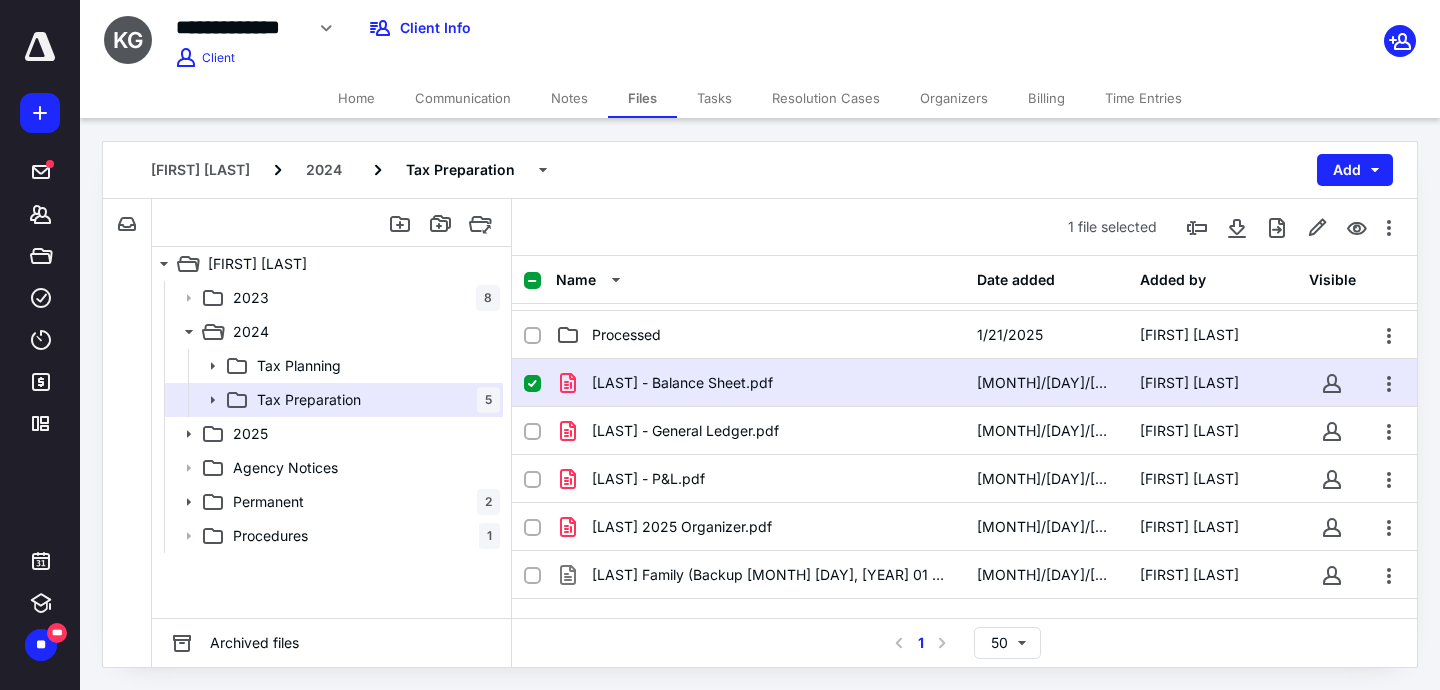 drag, startPoint x: 371, startPoint y: 75, endPoint x: 342, endPoint y: 158, distance: 87.92042 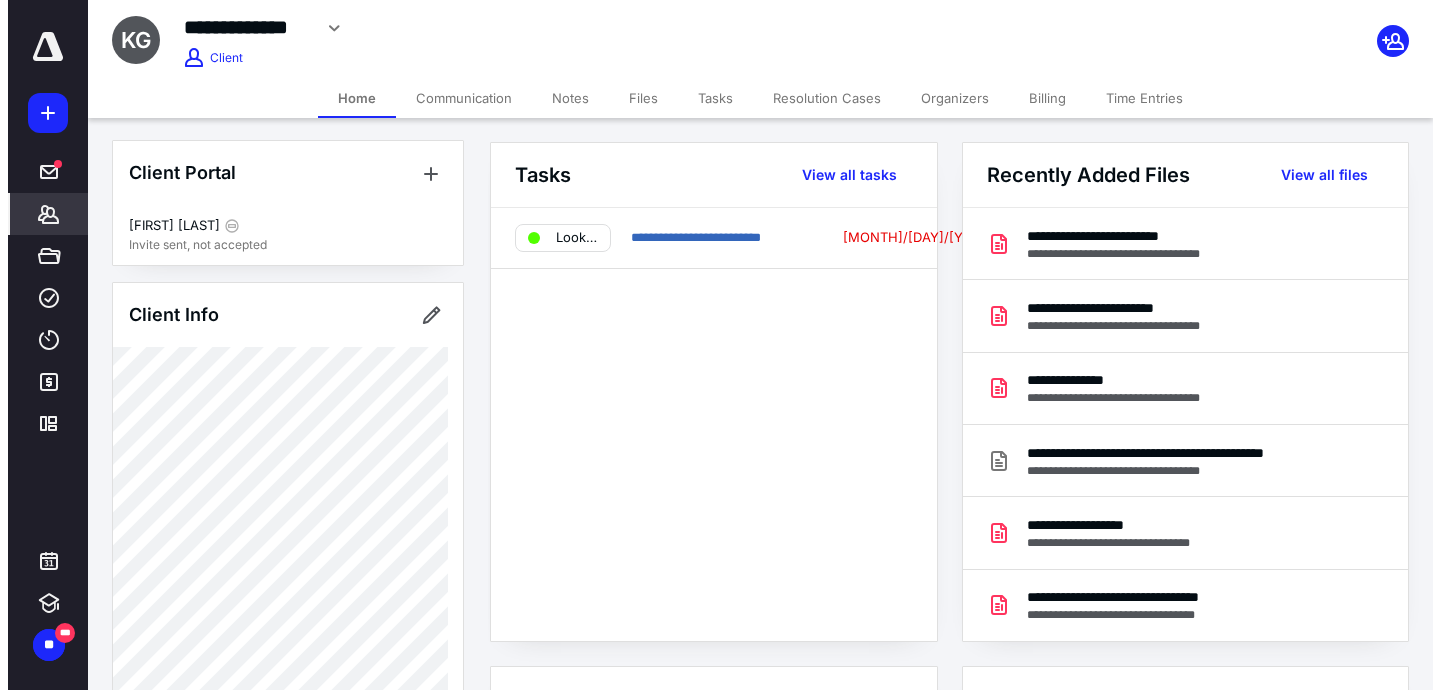 scroll, scrollTop: 0, scrollLeft: 0, axis: both 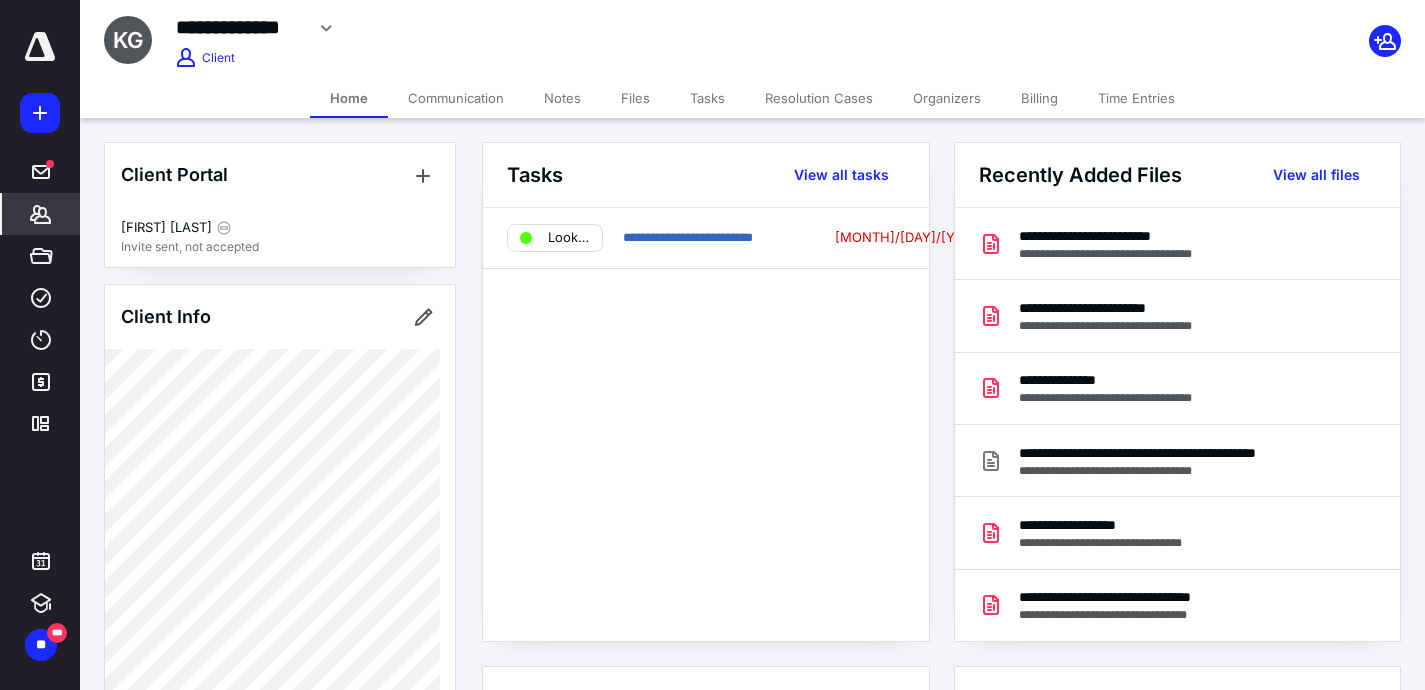 click on "Files" at bounding box center [635, 98] 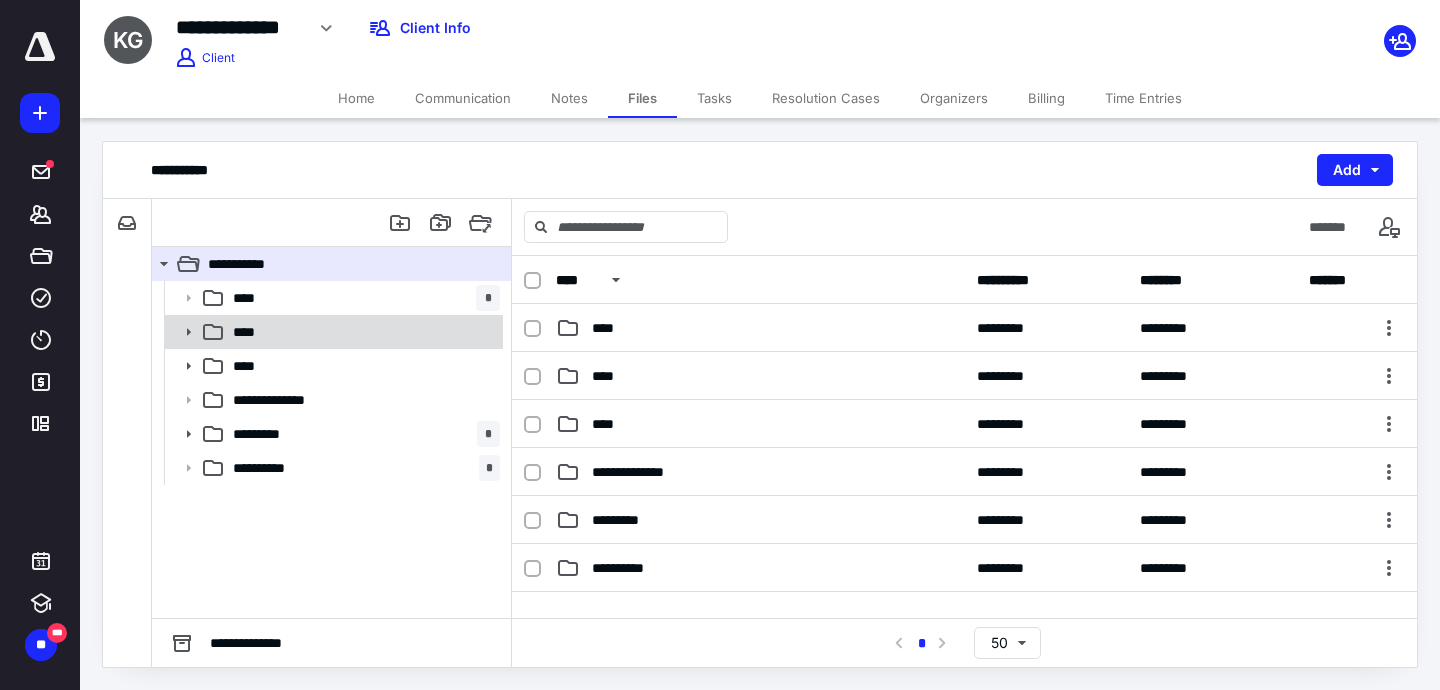 click on "****" at bounding box center (362, 332) 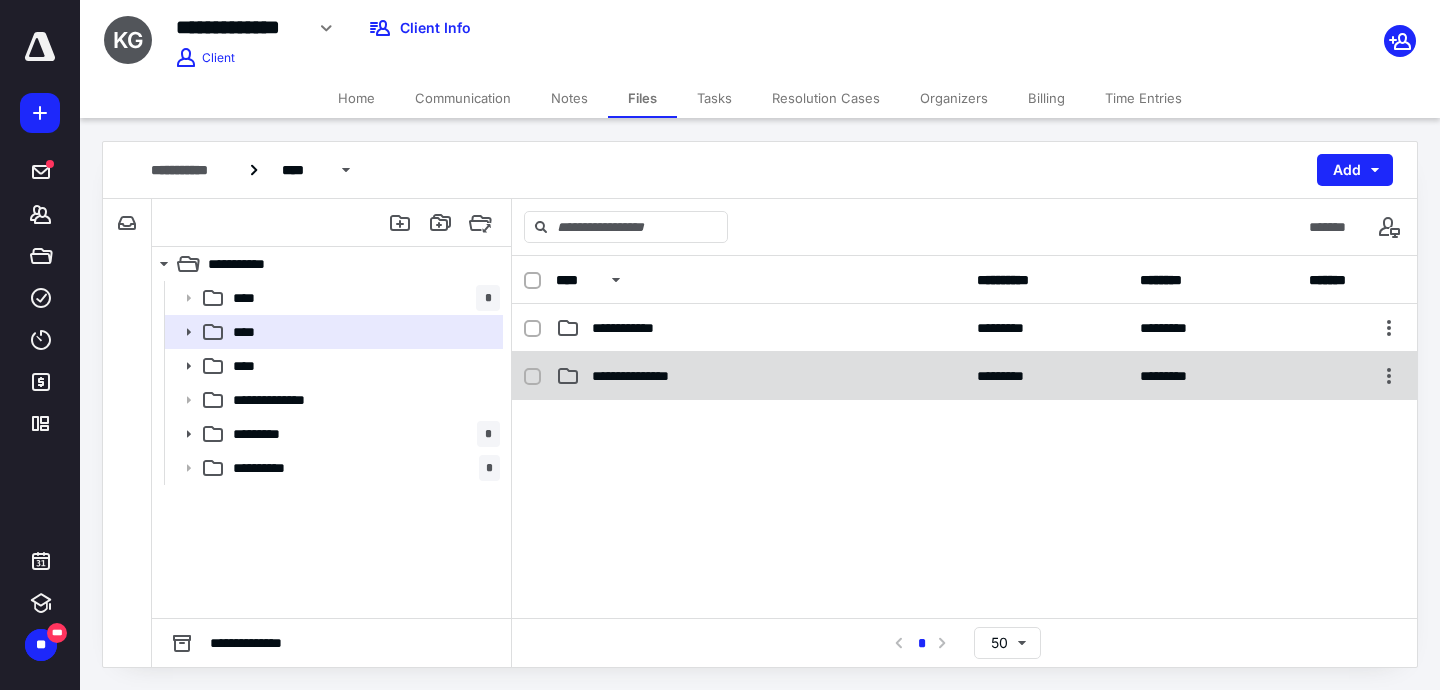 click on "**********" at bounding box center [644, 376] 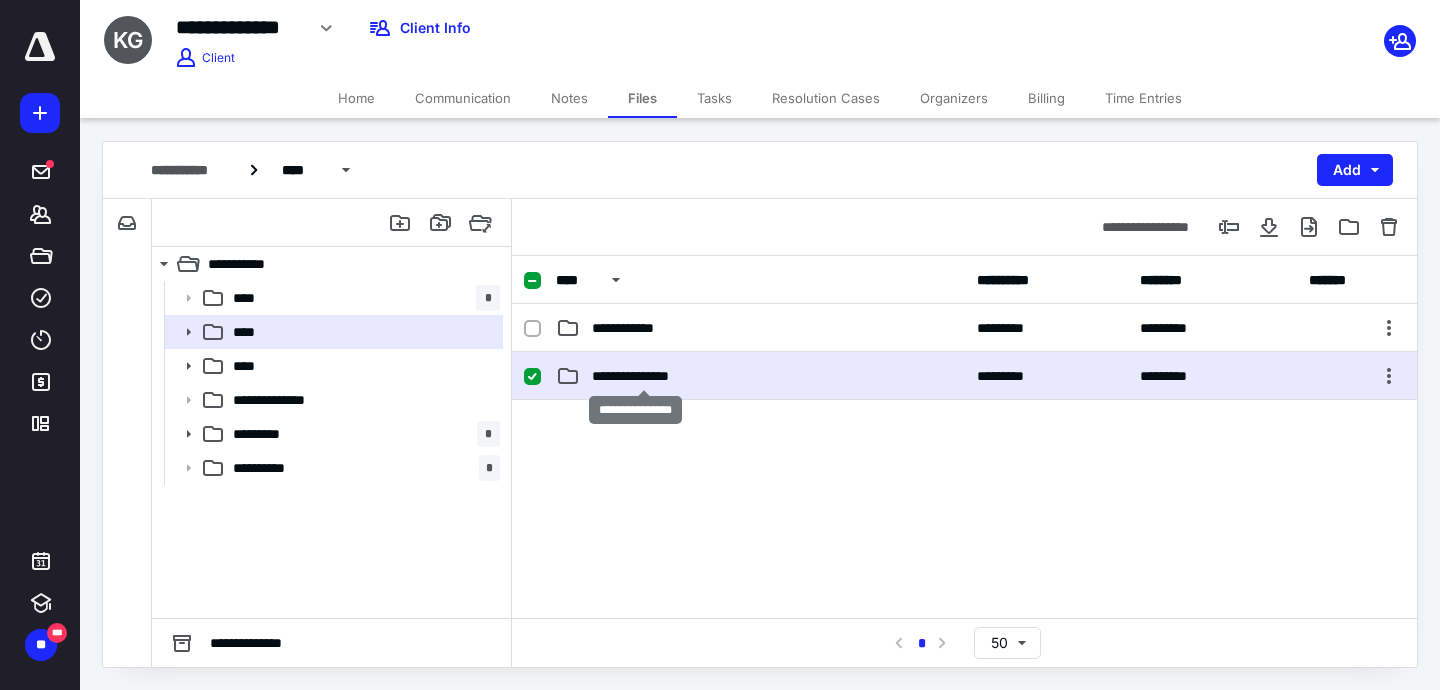click on "**********" at bounding box center (644, 376) 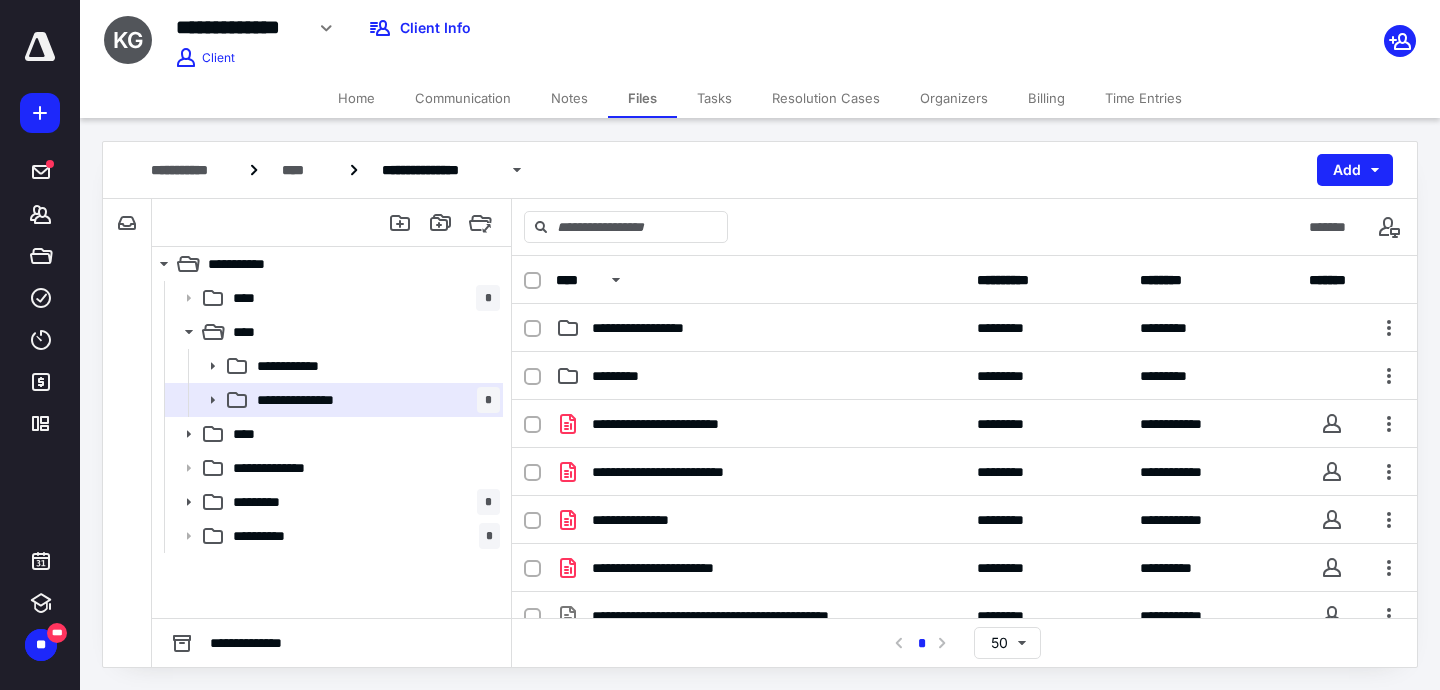 scroll, scrollTop: 60, scrollLeft: 0, axis: vertical 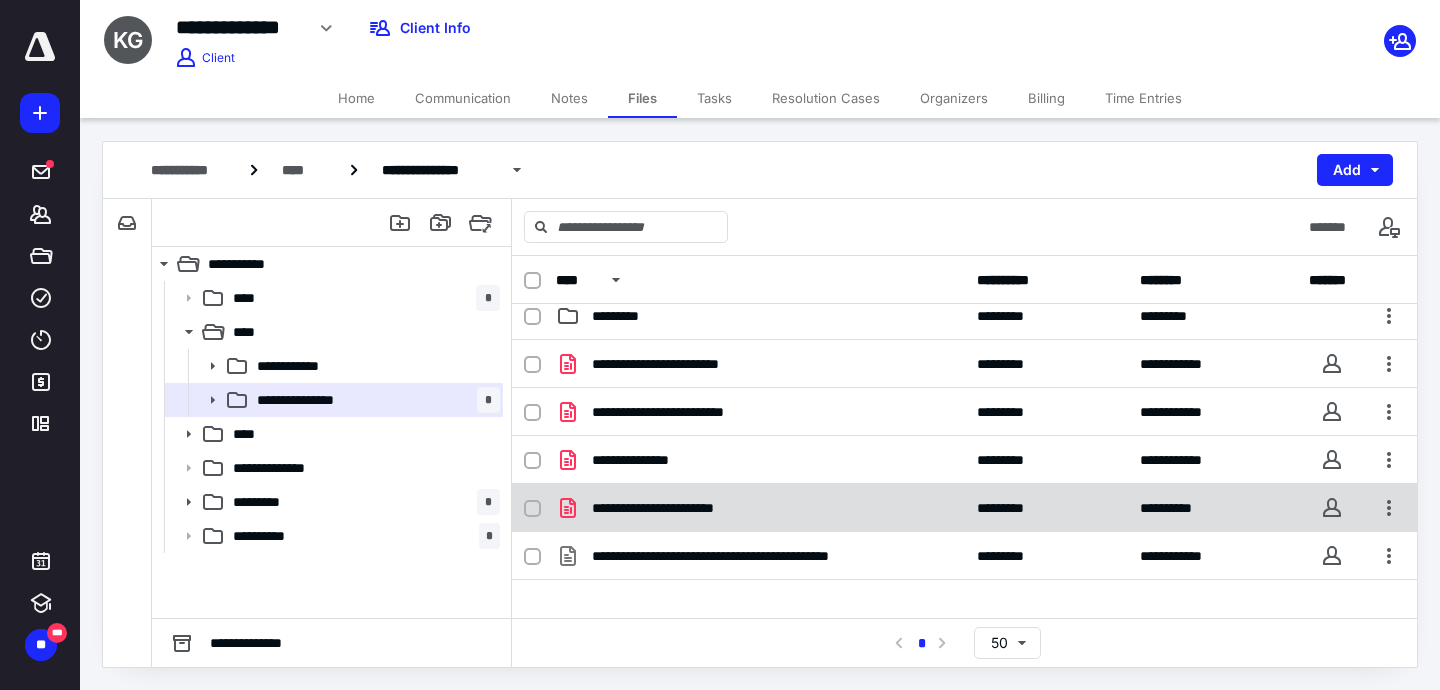 click on "**********" at bounding box center (674, 508) 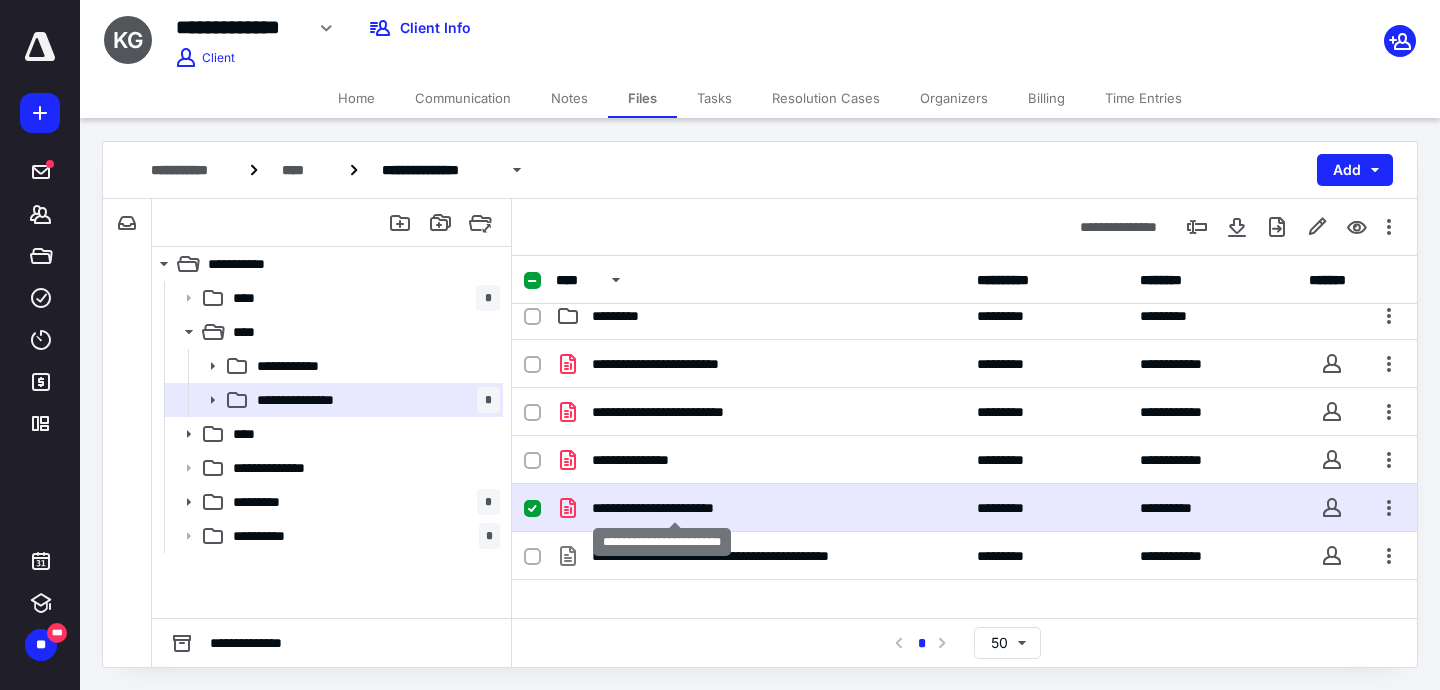 click on "**********" at bounding box center (674, 508) 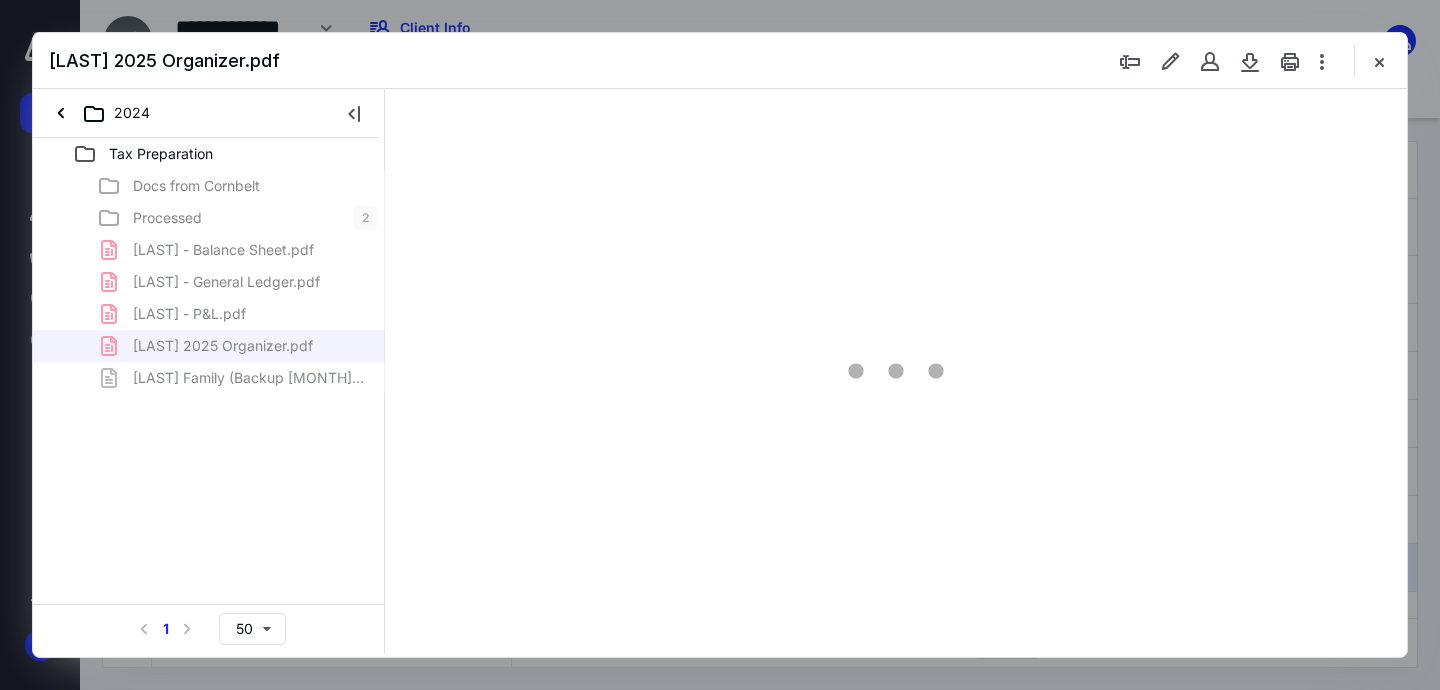 scroll, scrollTop: 60, scrollLeft: 0, axis: vertical 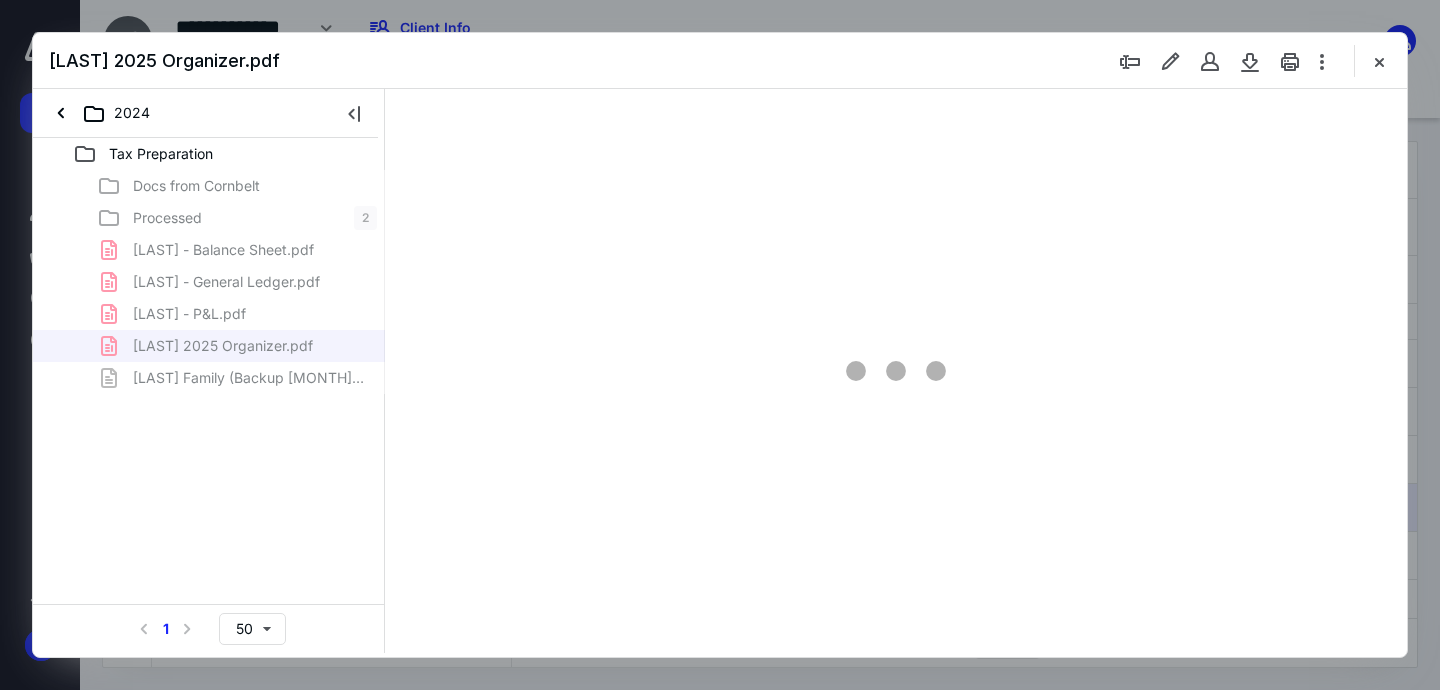 type on "61" 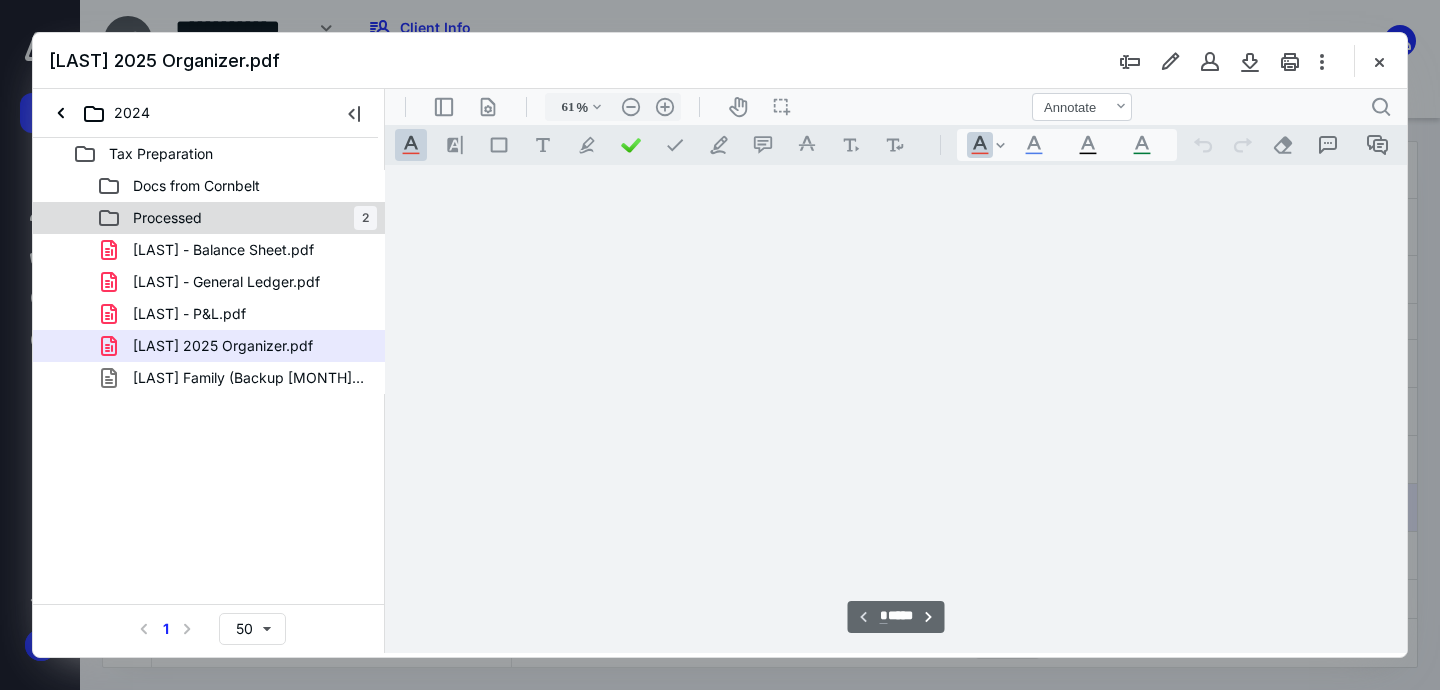 scroll, scrollTop: 78, scrollLeft: 0, axis: vertical 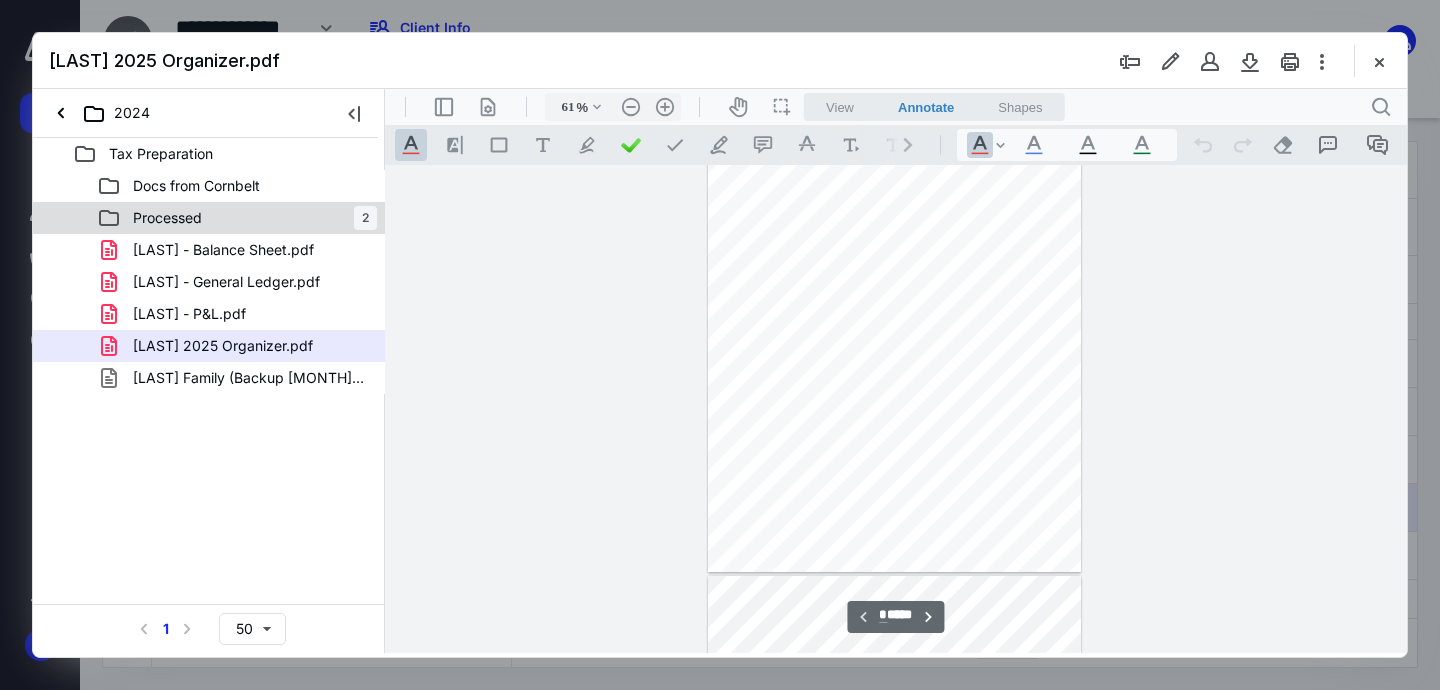 click on "Processed 2" at bounding box center (237, 218) 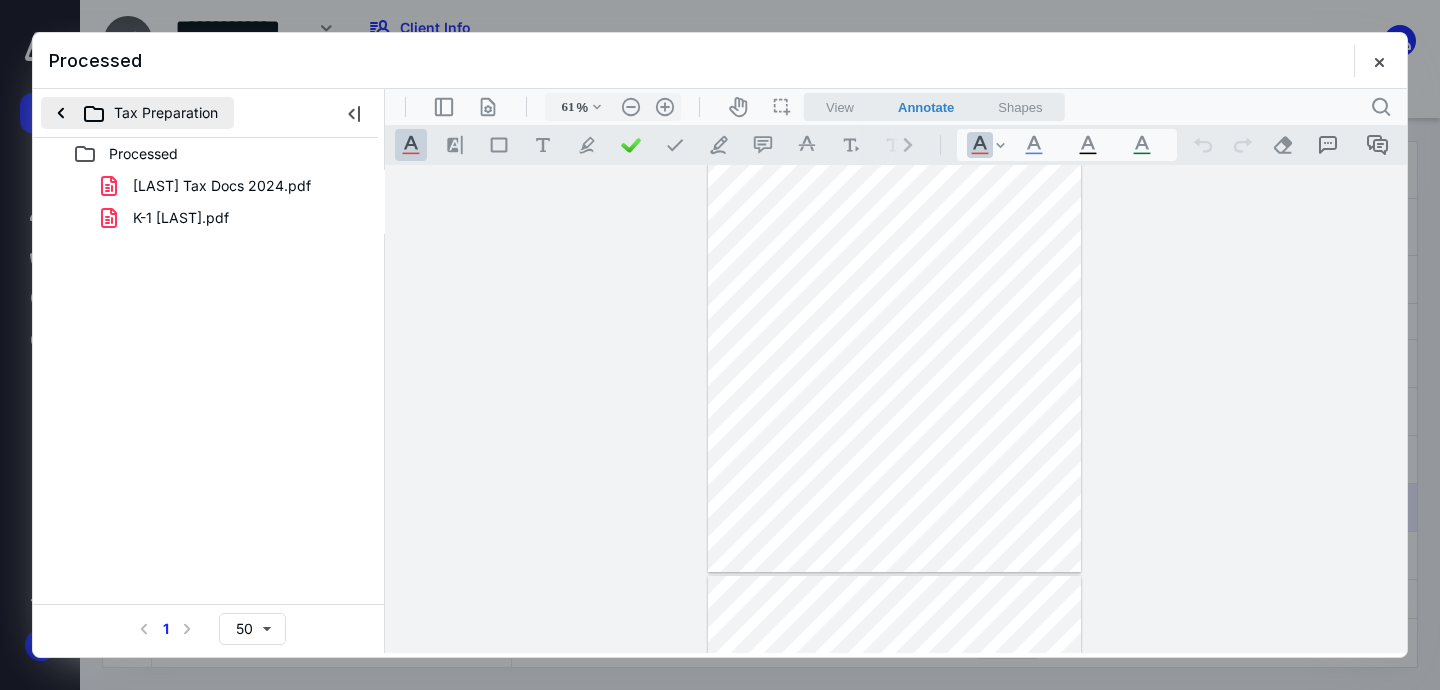click on "Tax Preparation" at bounding box center [137, 113] 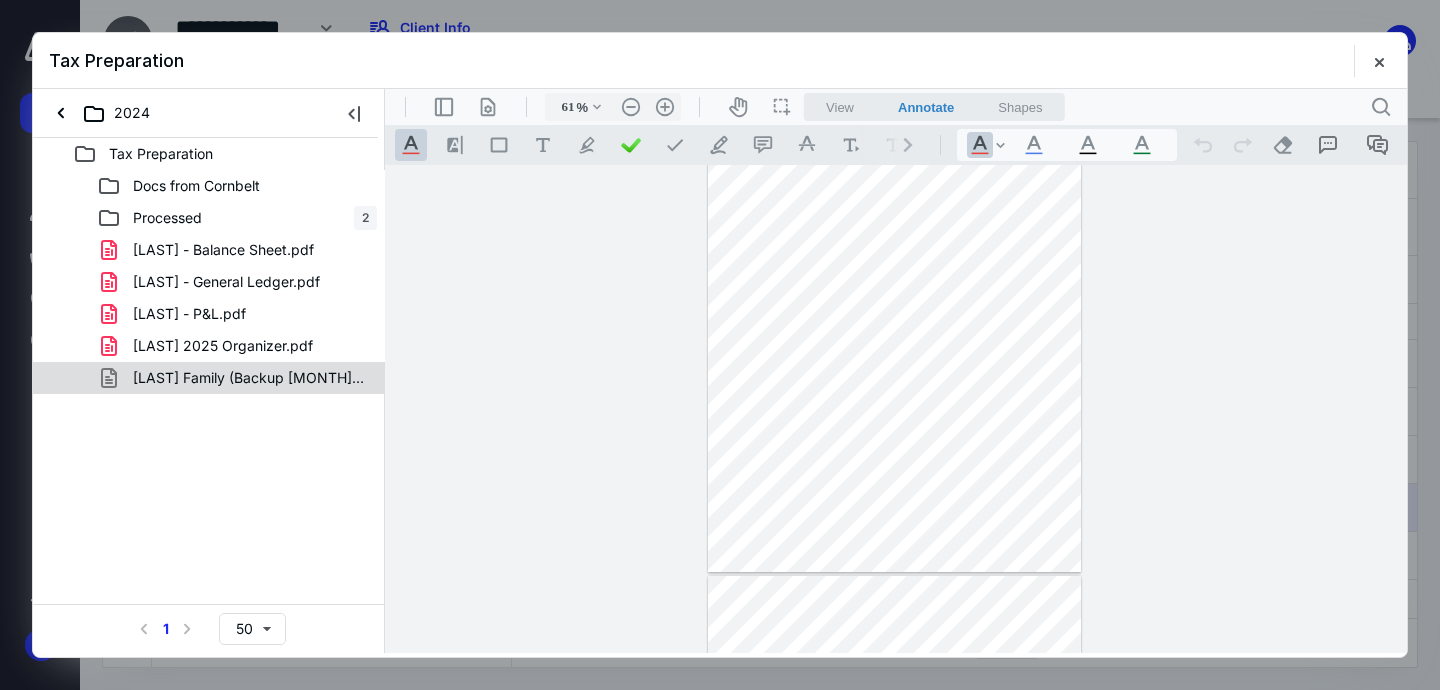 click on "Glick Family (Backup Jul 14,2025  01 32 PM).qbb" at bounding box center (249, 378) 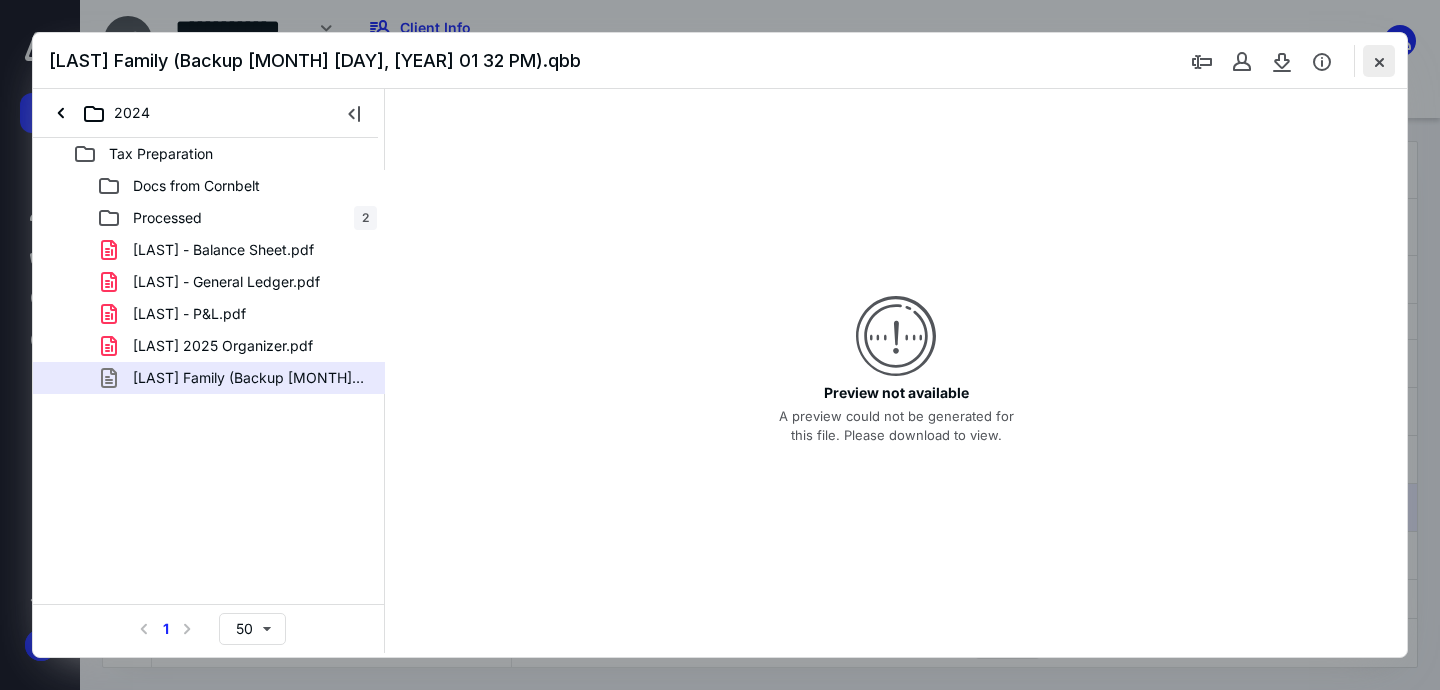 click at bounding box center (1379, 61) 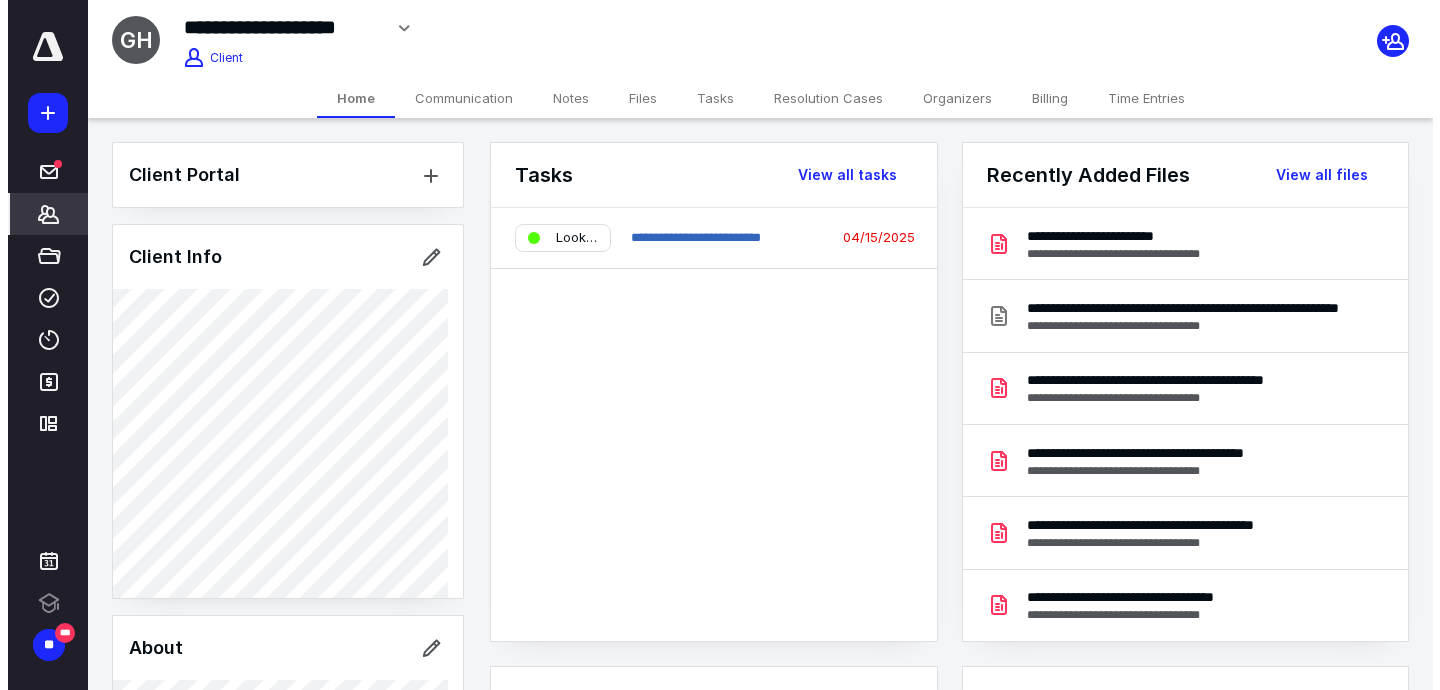 scroll, scrollTop: 0, scrollLeft: 0, axis: both 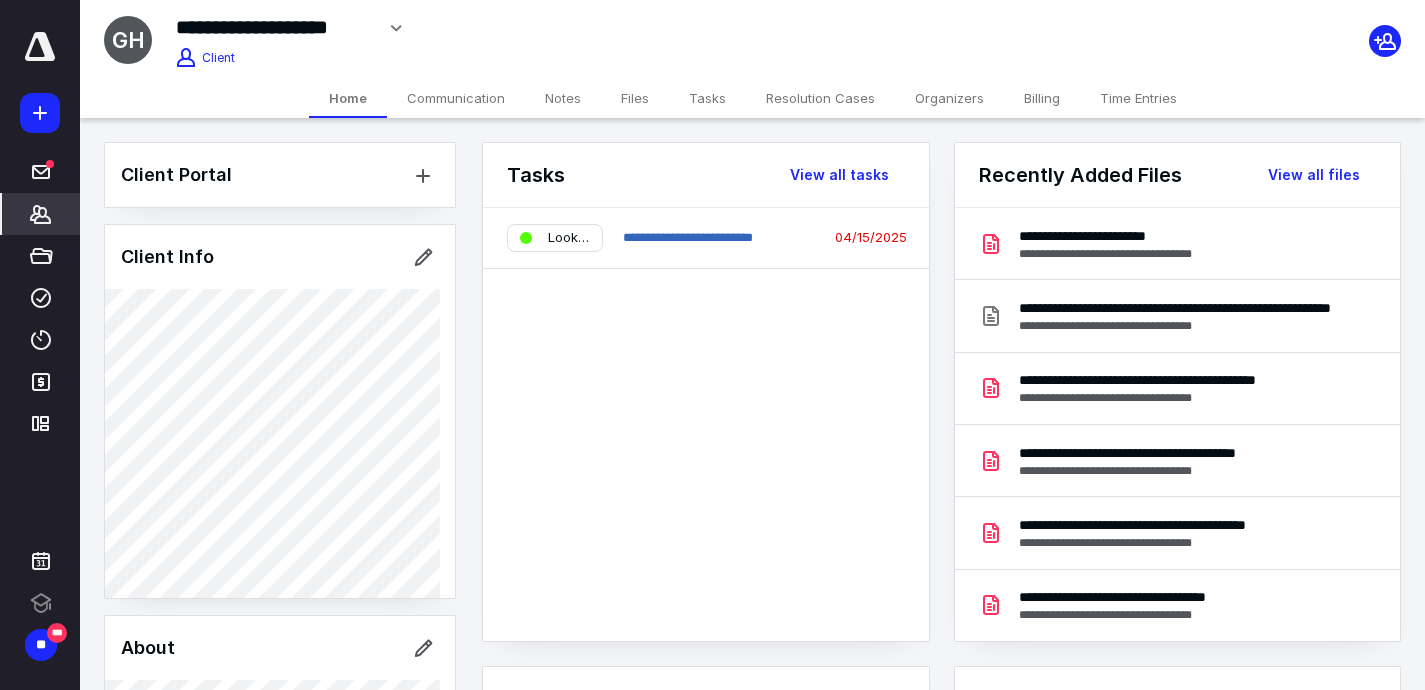 click on "Files" at bounding box center [635, 98] 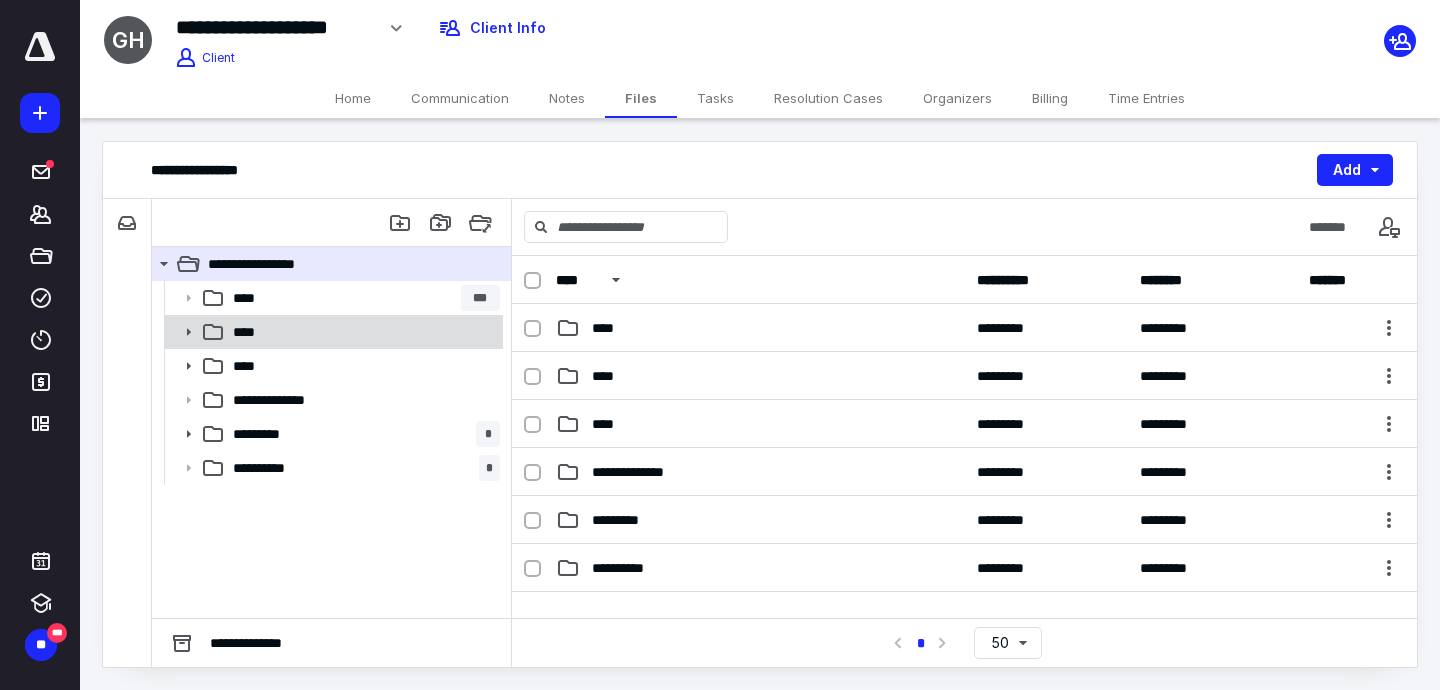 click on "****" at bounding box center [362, 332] 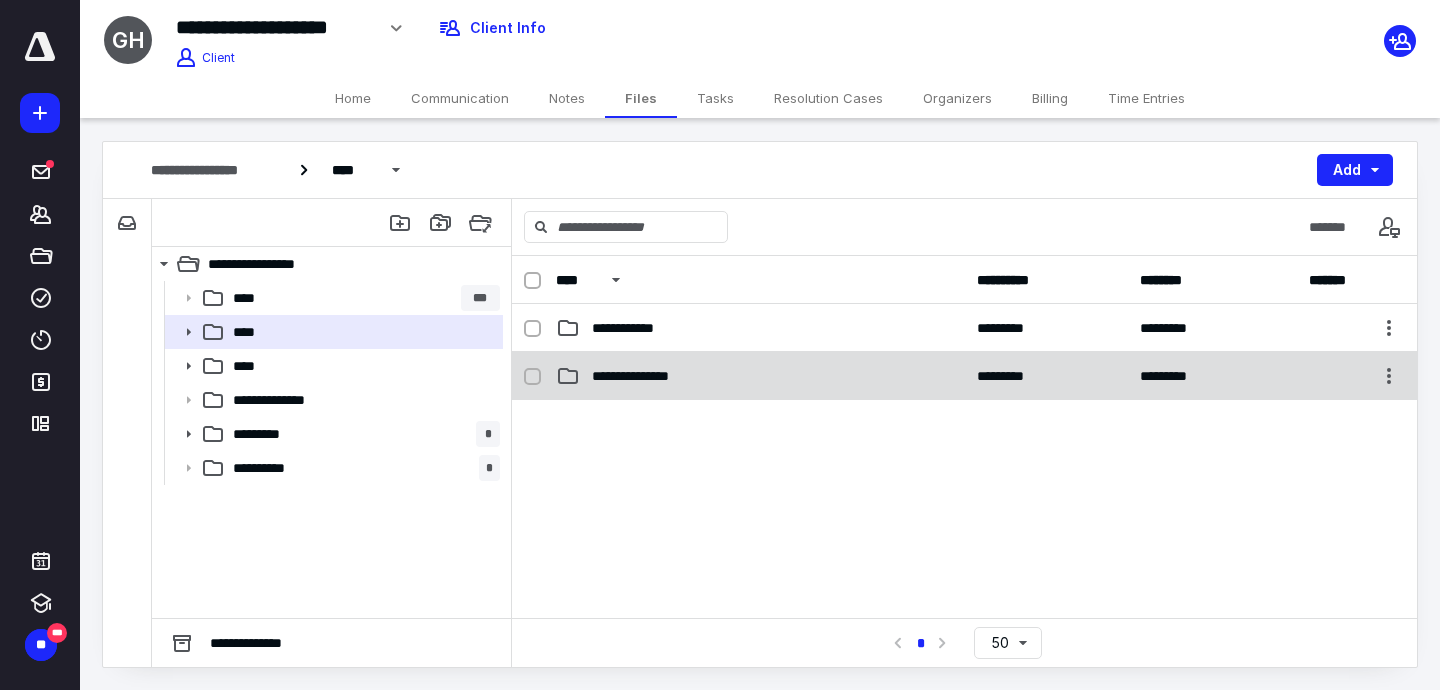 click on "**********" at bounding box center [644, 376] 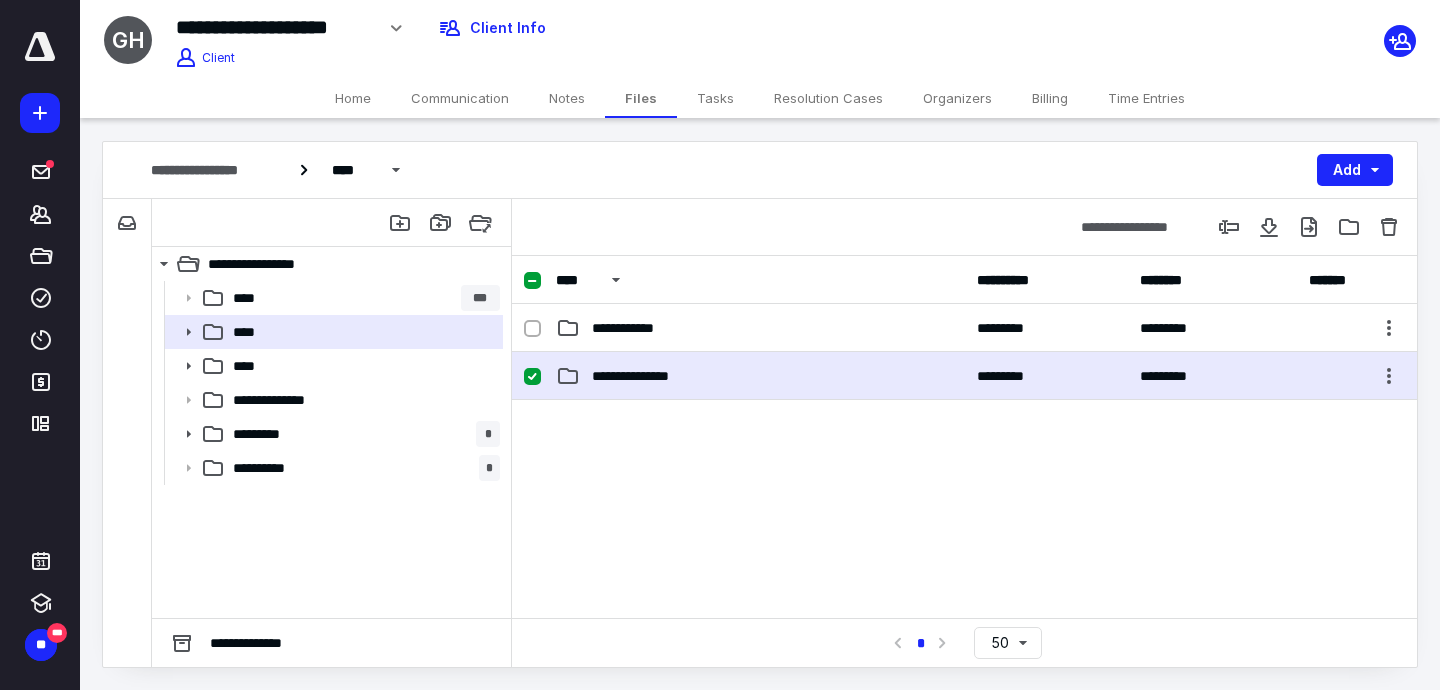 click on "**********" at bounding box center [644, 376] 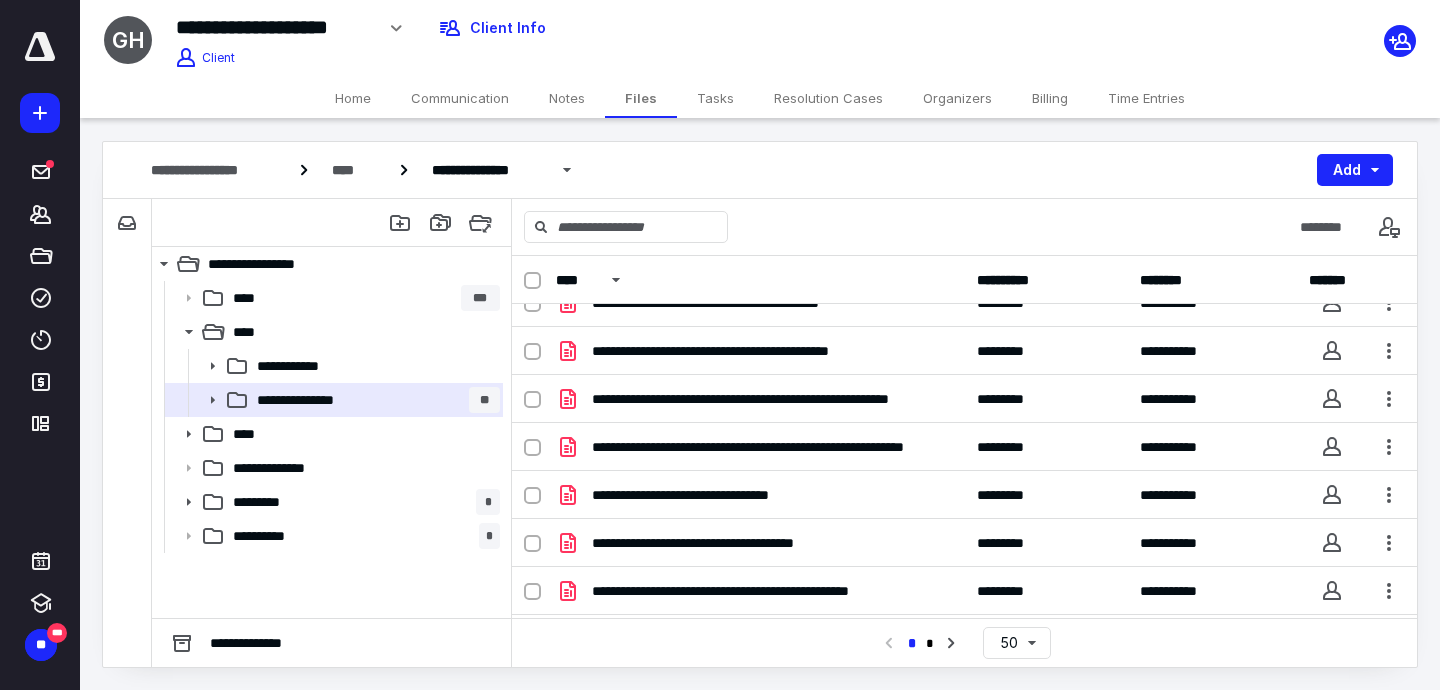 scroll, scrollTop: 2086, scrollLeft: 0, axis: vertical 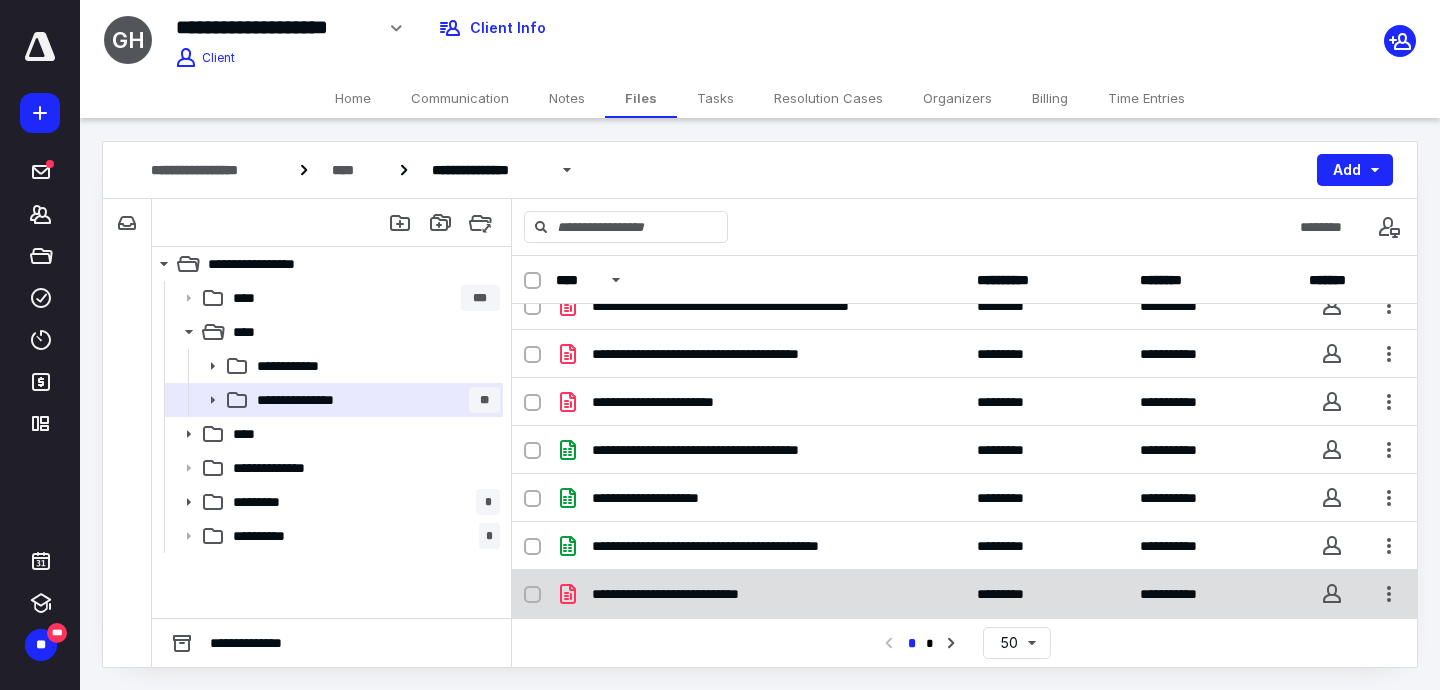 click on "**********" at bounding box center (687, 594) 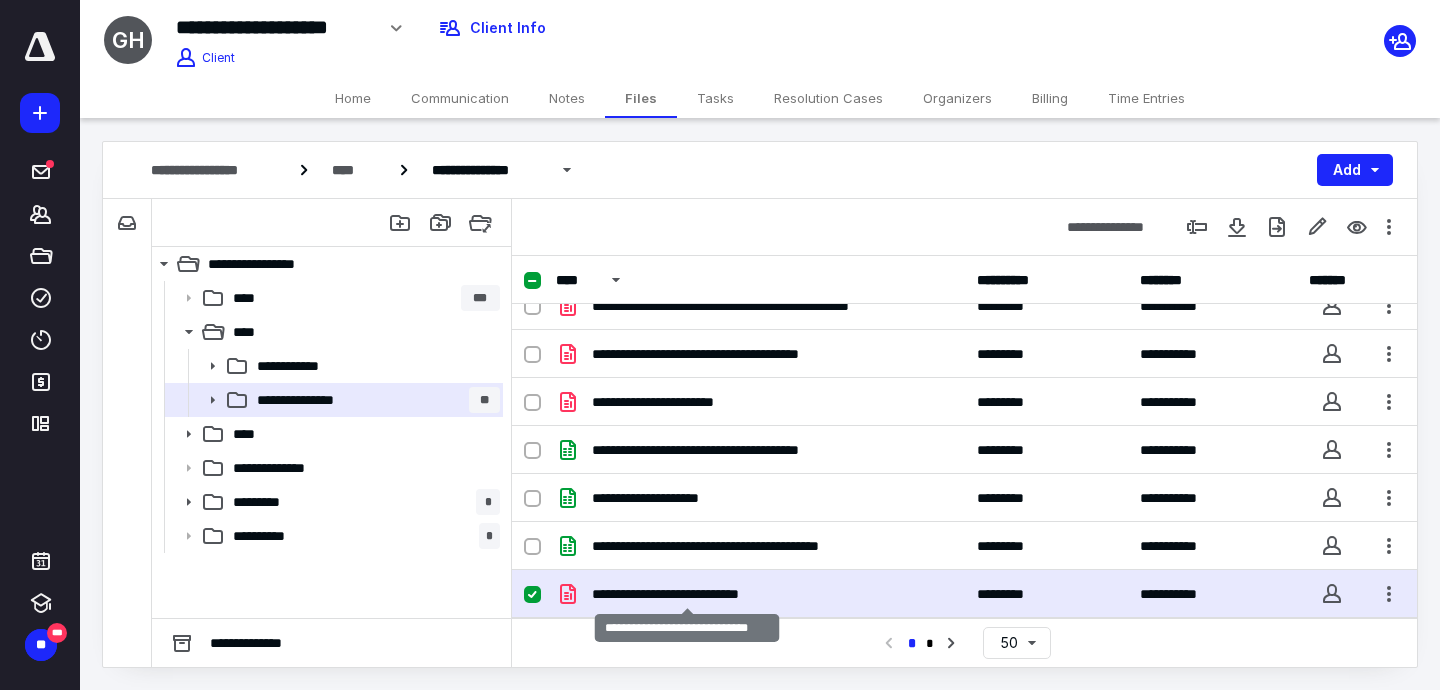 click on "**********" at bounding box center [687, 594] 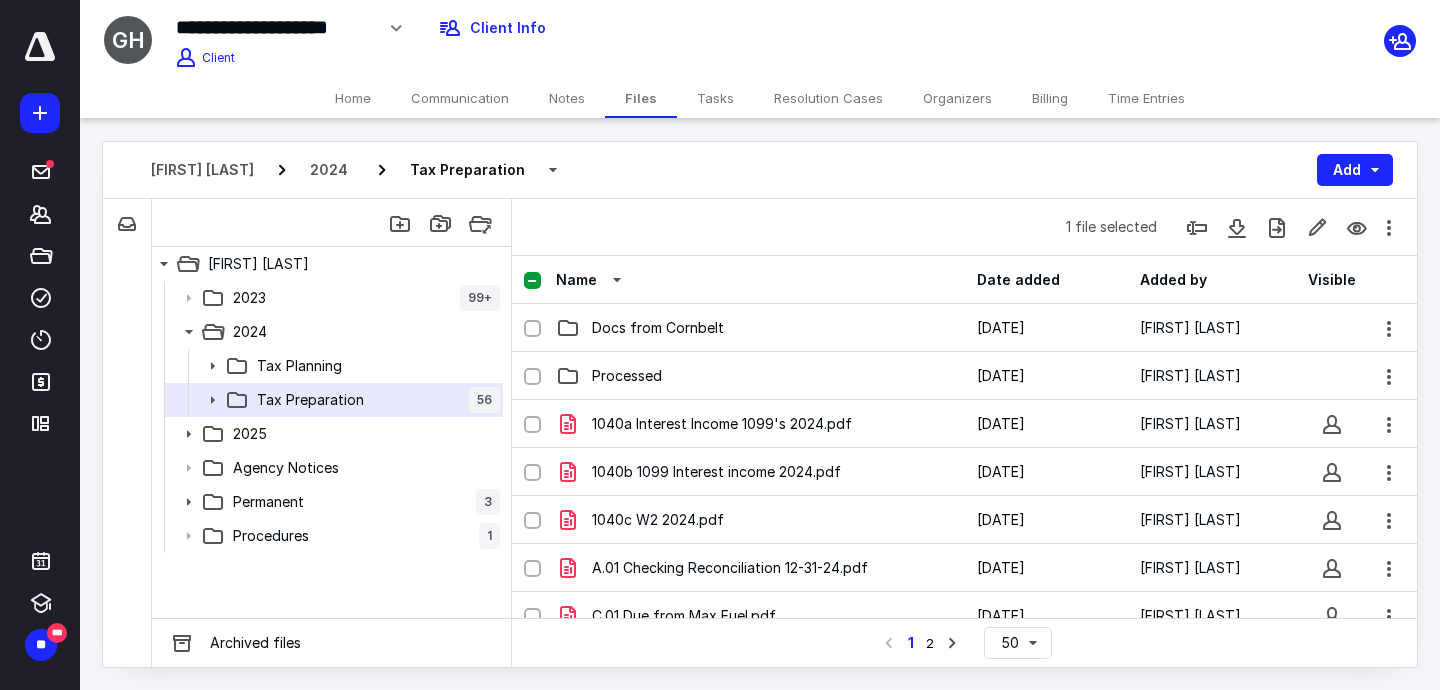 scroll, scrollTop: 2086, scrollLeft: 0, axis: vertical 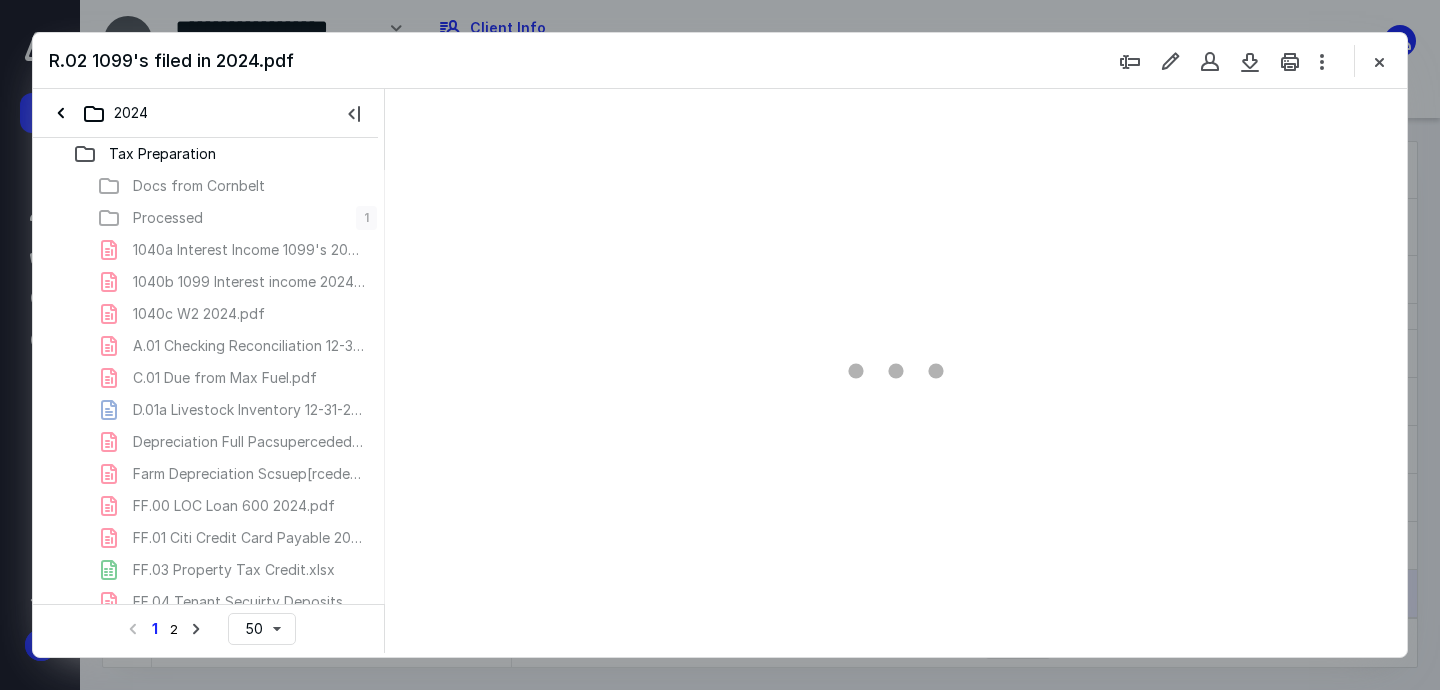 type on "61" 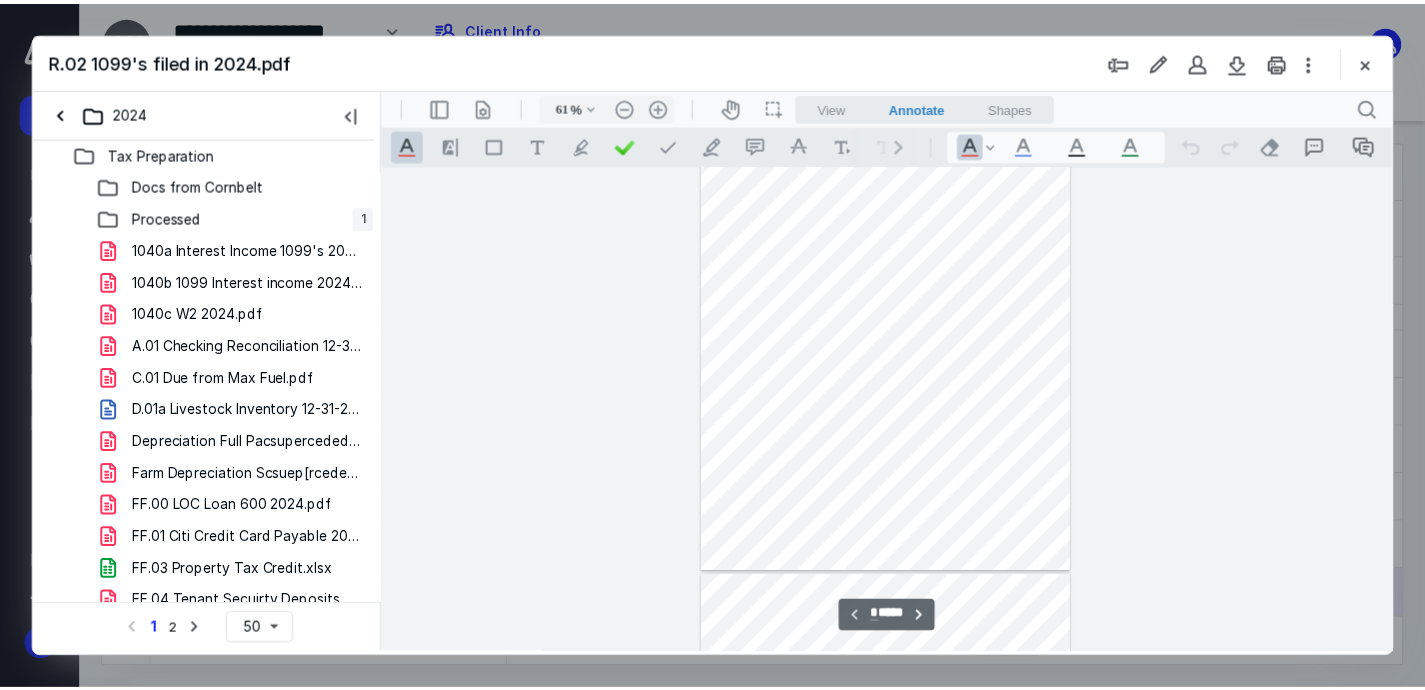 scroll, scrollTop: 0, scrollLeft: 0, axis: both 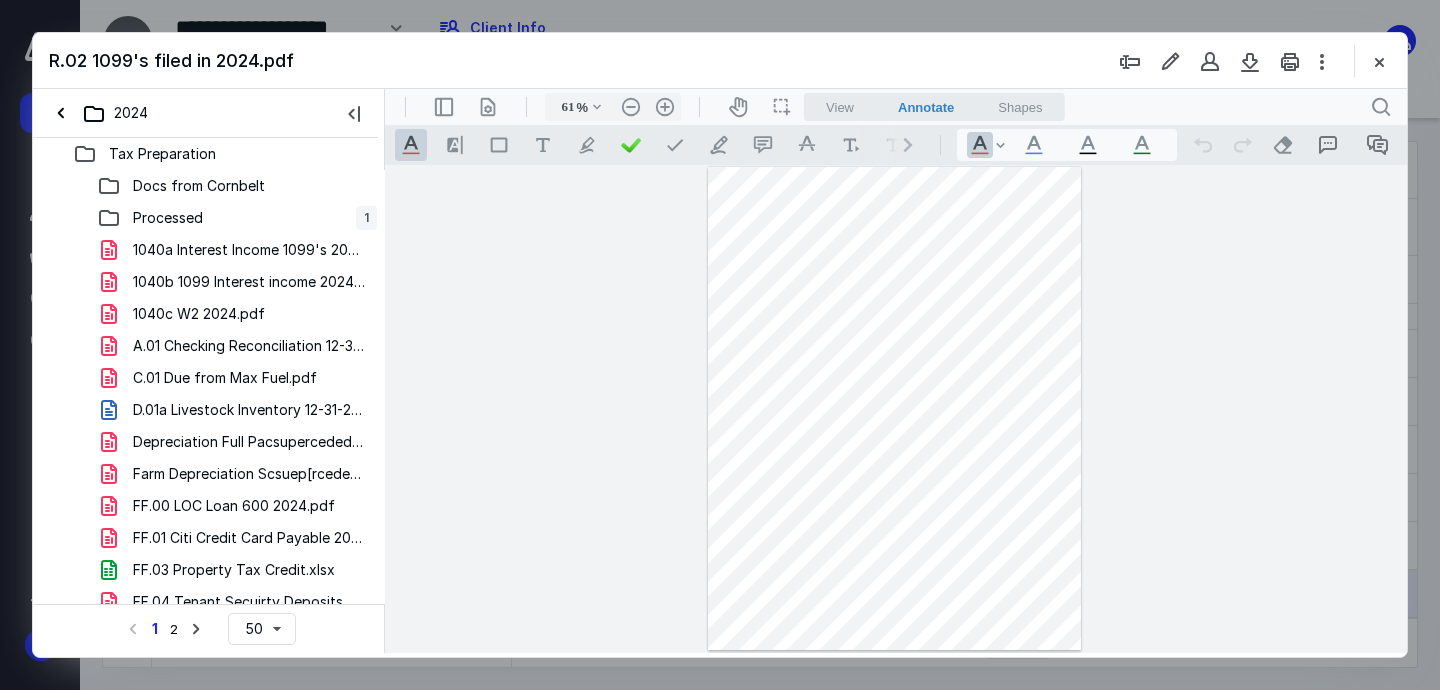 click at bounding box center (1379, 61) 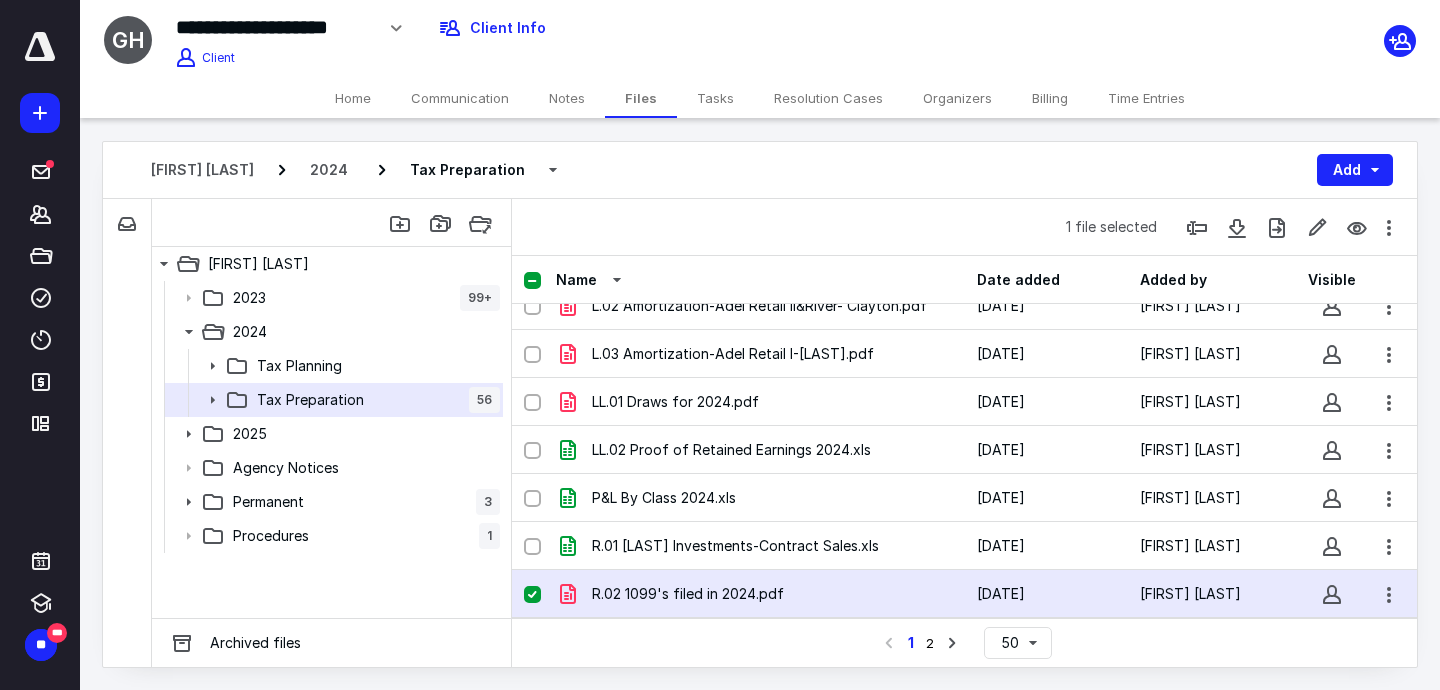 click on "Home" at bounding box center [353, 98] 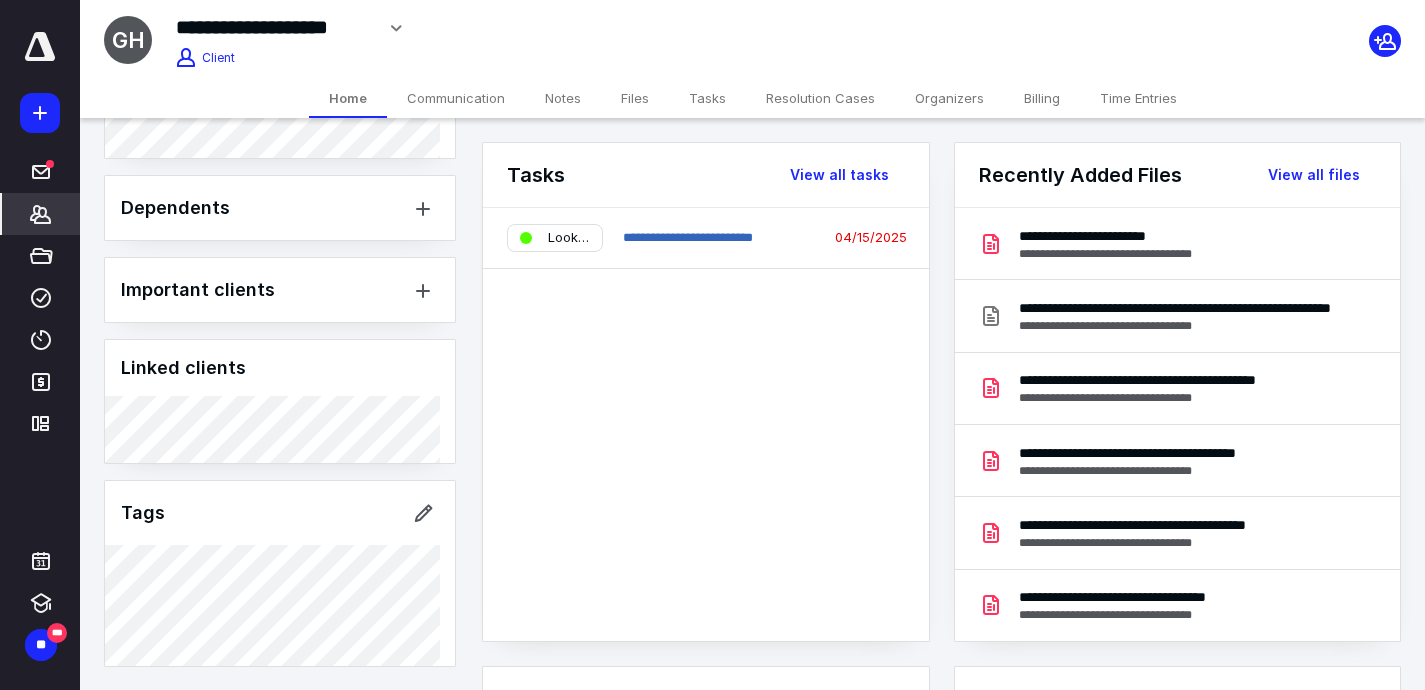 scroll, scrollTop: 913, scrollLeft: 0, axis: vertical 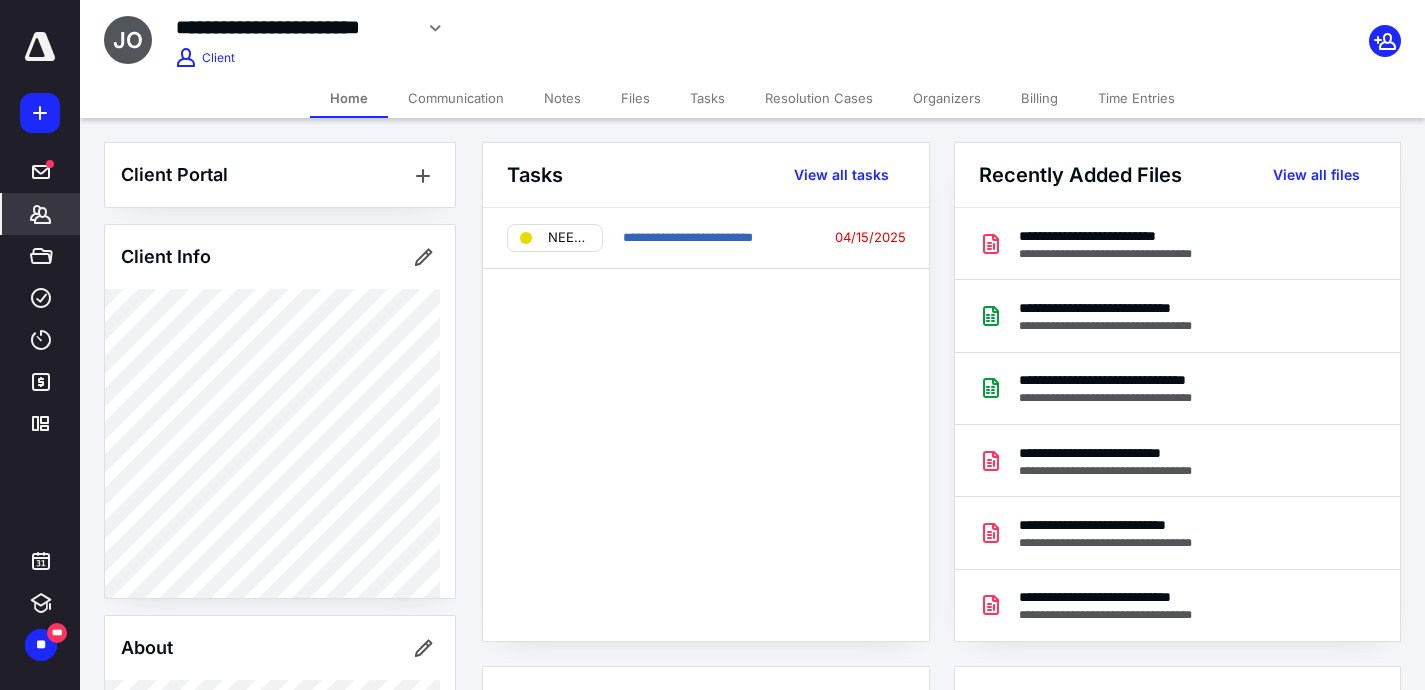 click on "Files" at bounding box center (635, 98) 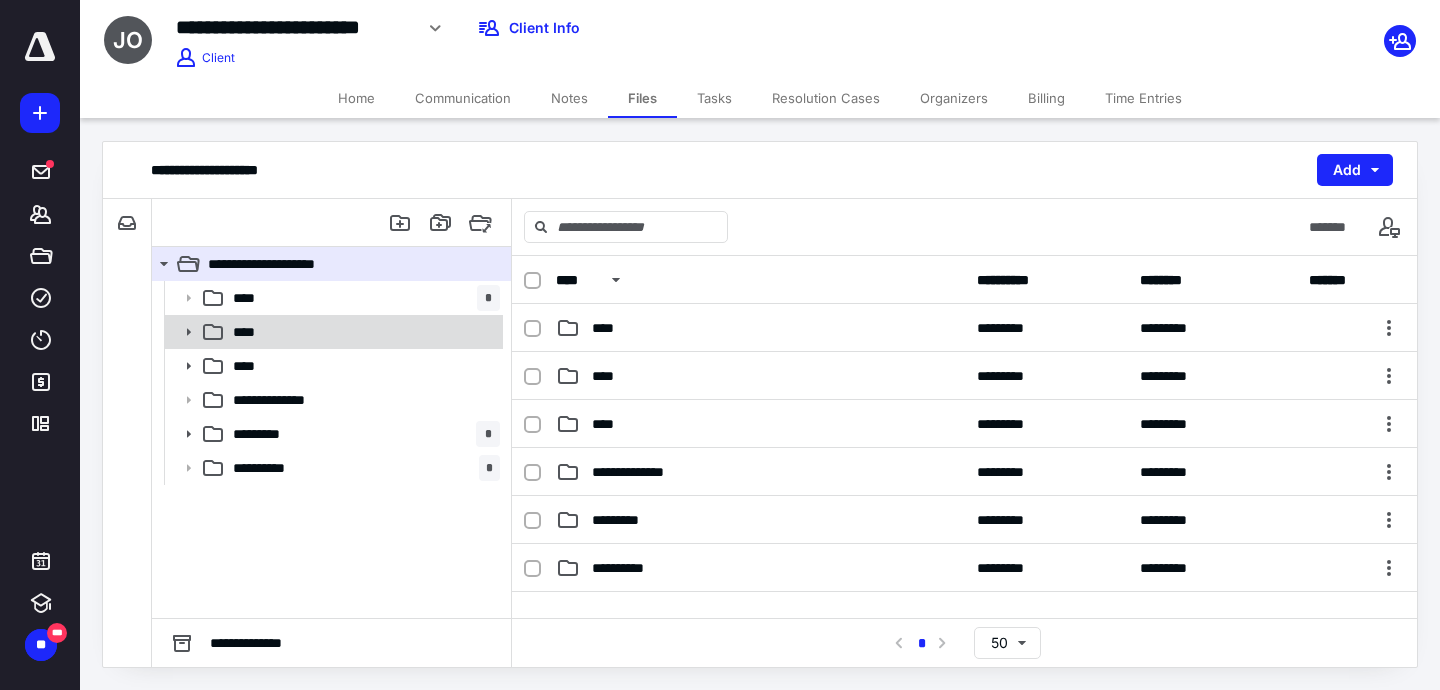 click on "****" at bounding box center [362, 332] 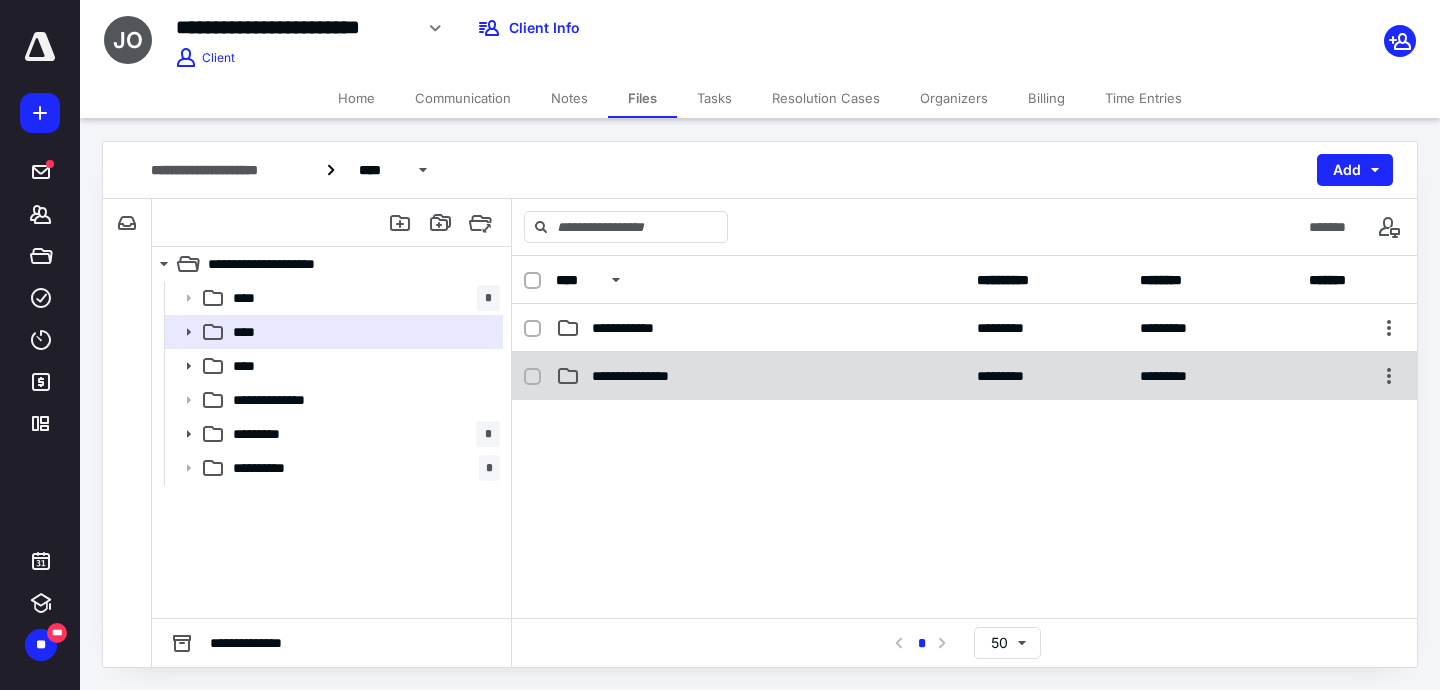 click on "**********" at bounding box center (644, 376) 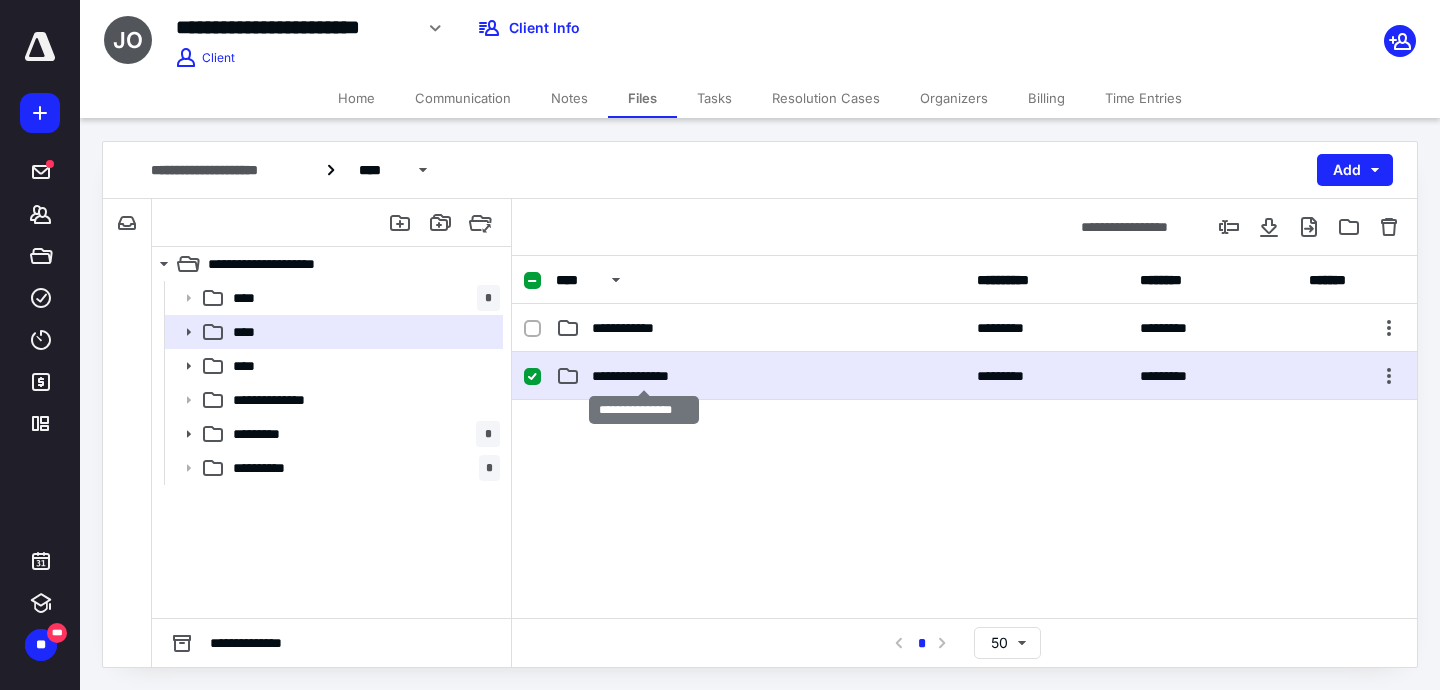 click on "**********" at bounding box center (644, 376) 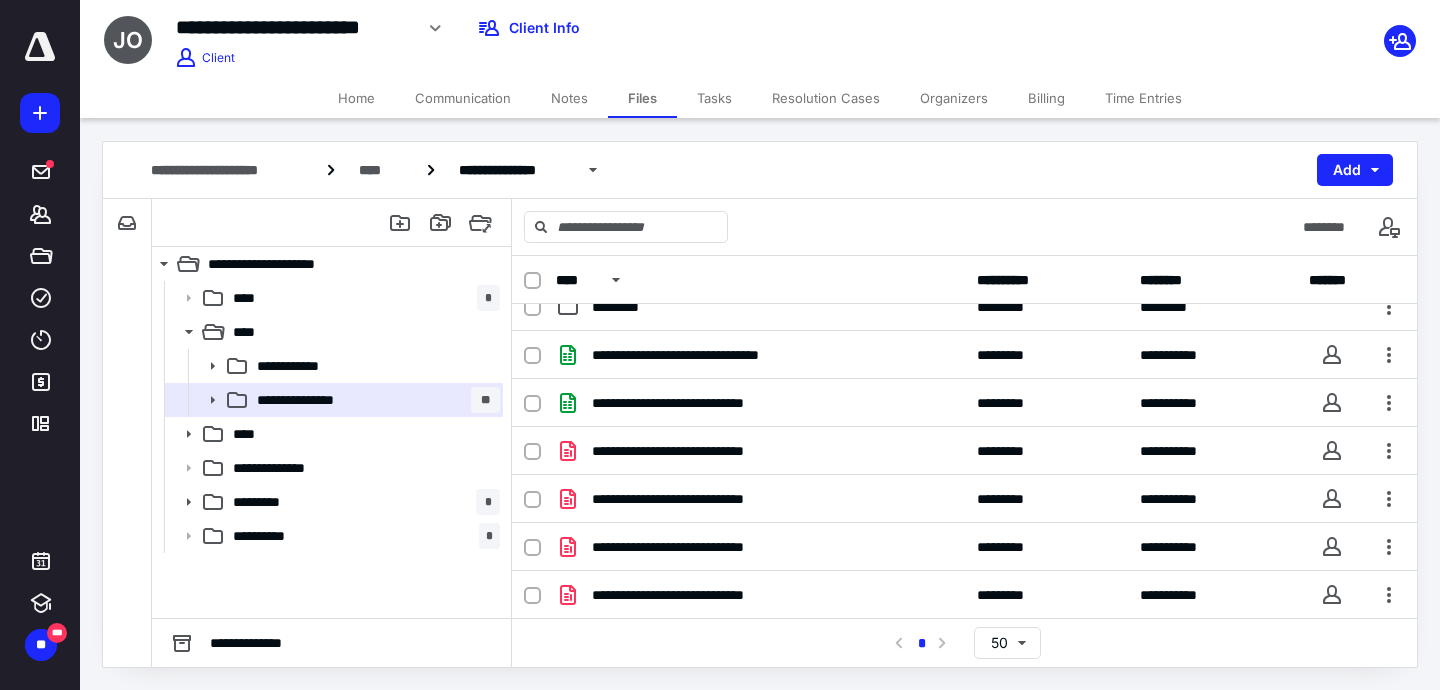 scroll, scrollTop: 262, scrollLeft: 0, axis: vertical 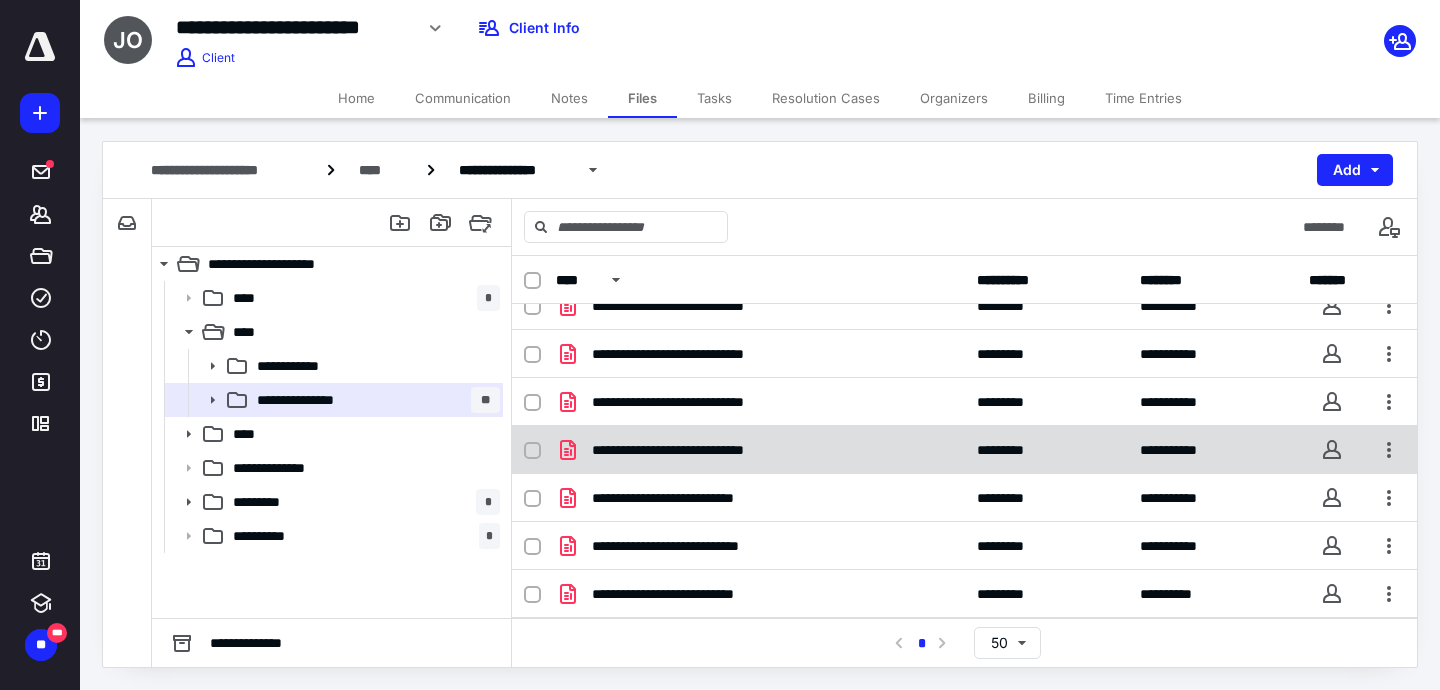 click on "**********" at bounding box center [964, 450] 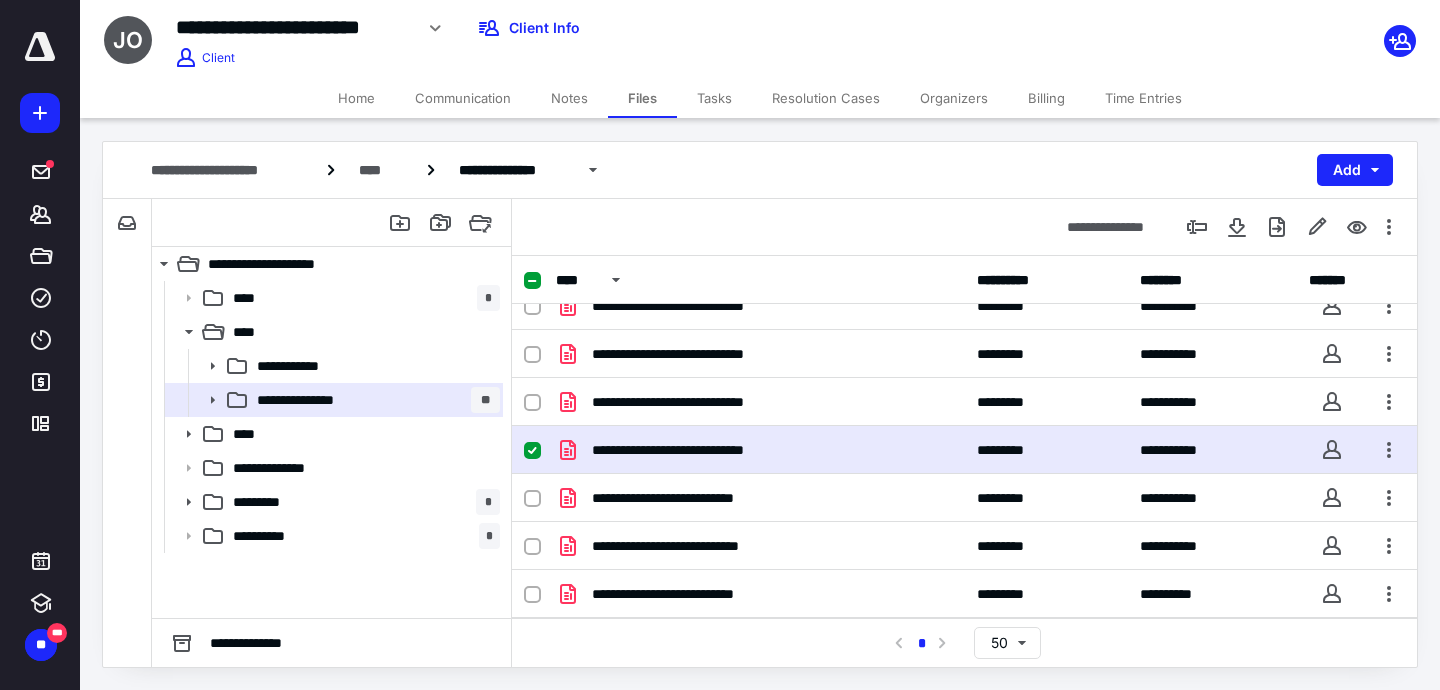 click on "**********" at bounding box center [964, 450] 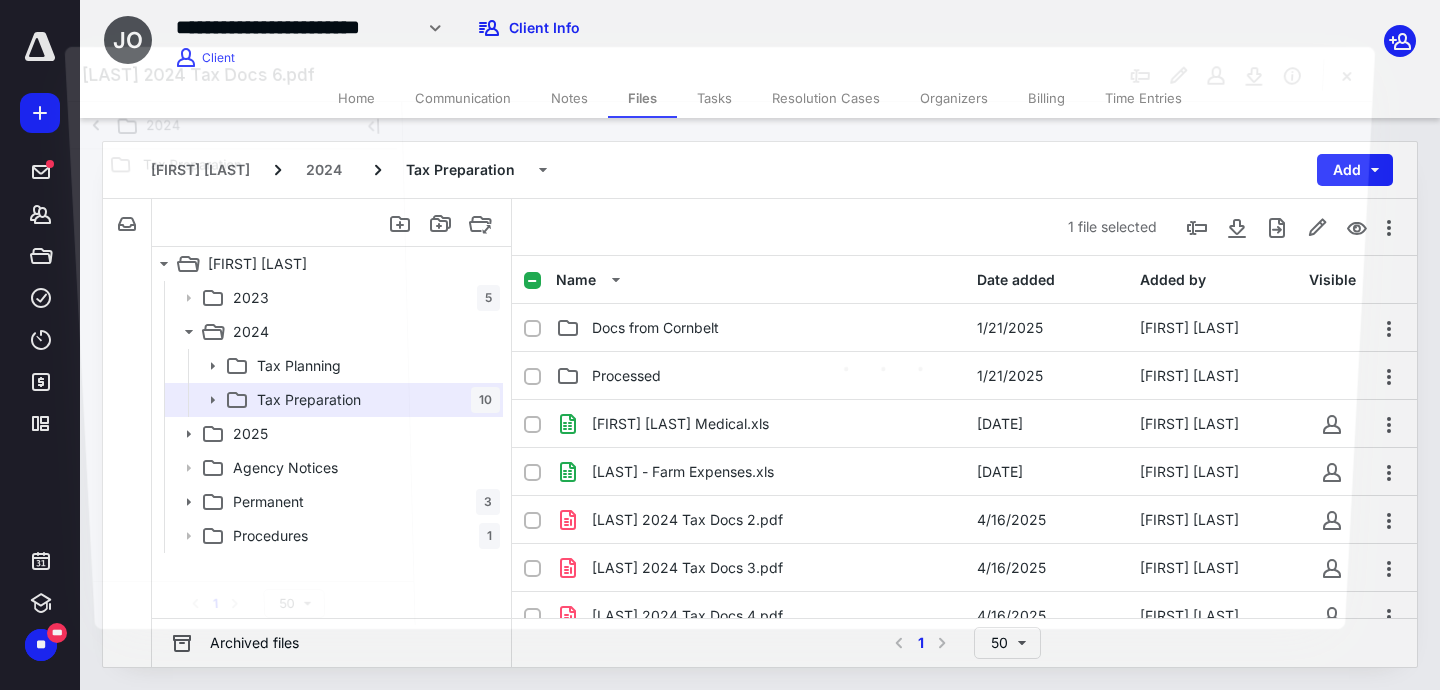 scroll, scrollTop: 262, scrollLeft: 0, axis: vertical 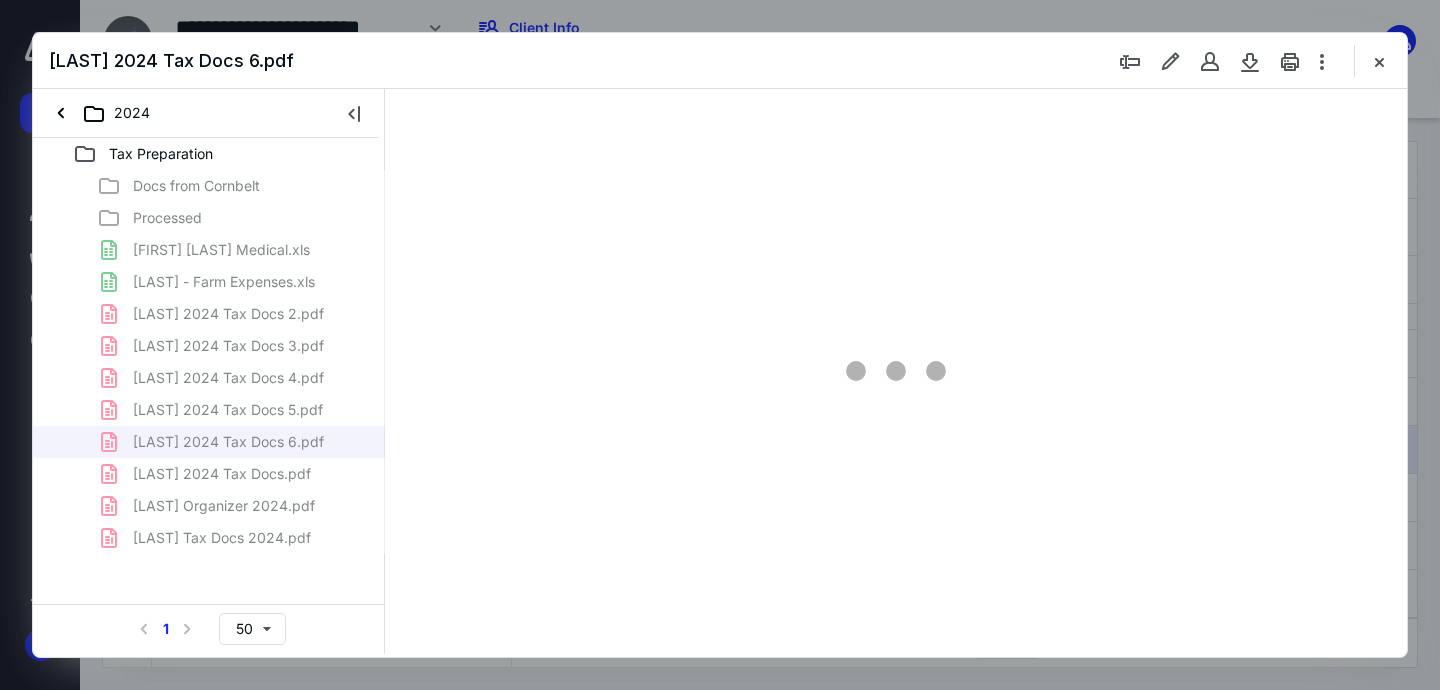 type on "58" 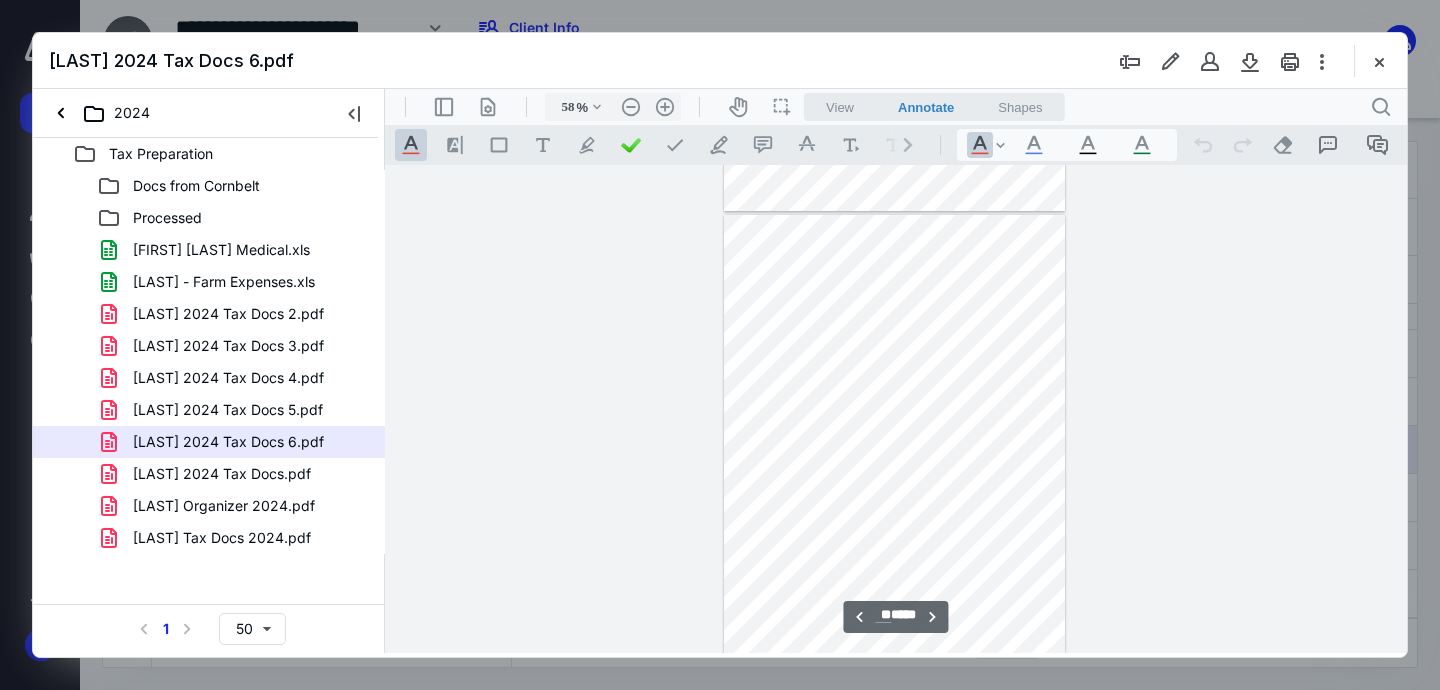scroll, scrollTop: 5214, scrollLeft: 0, axis: vertical 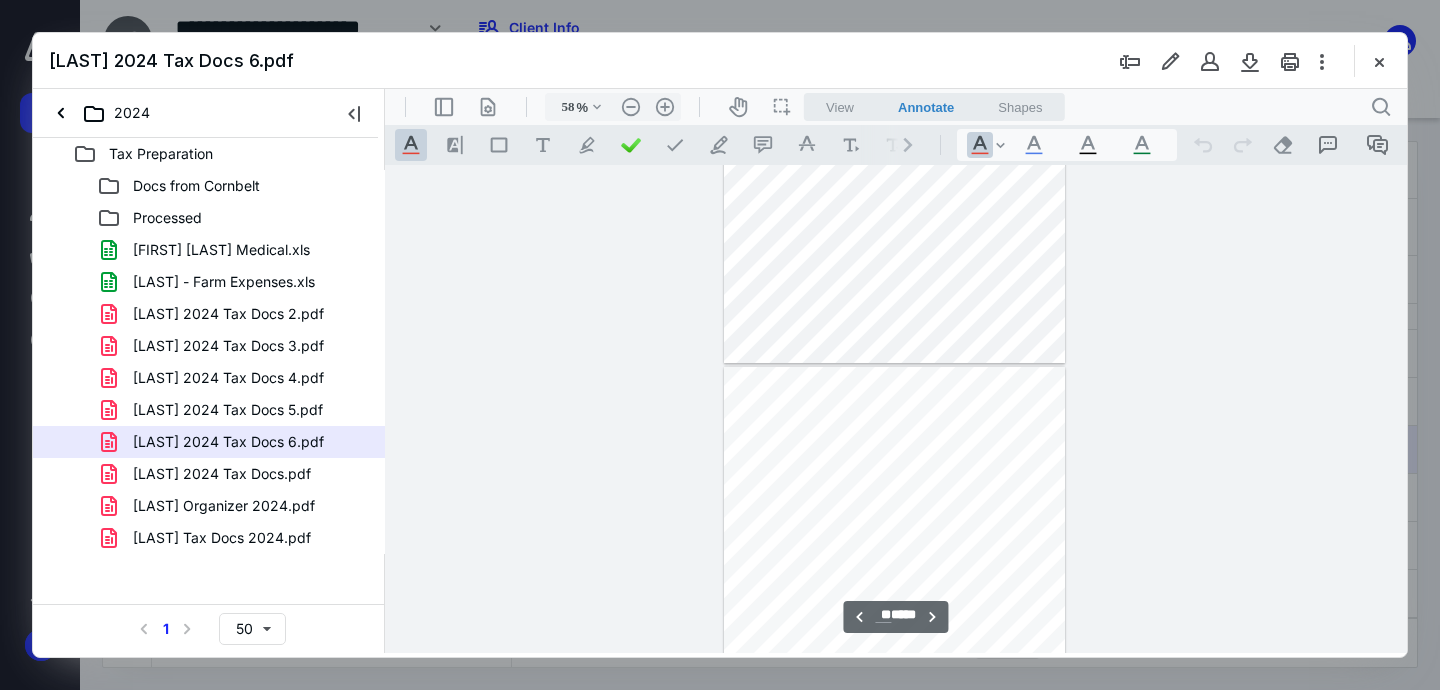 type on "**" 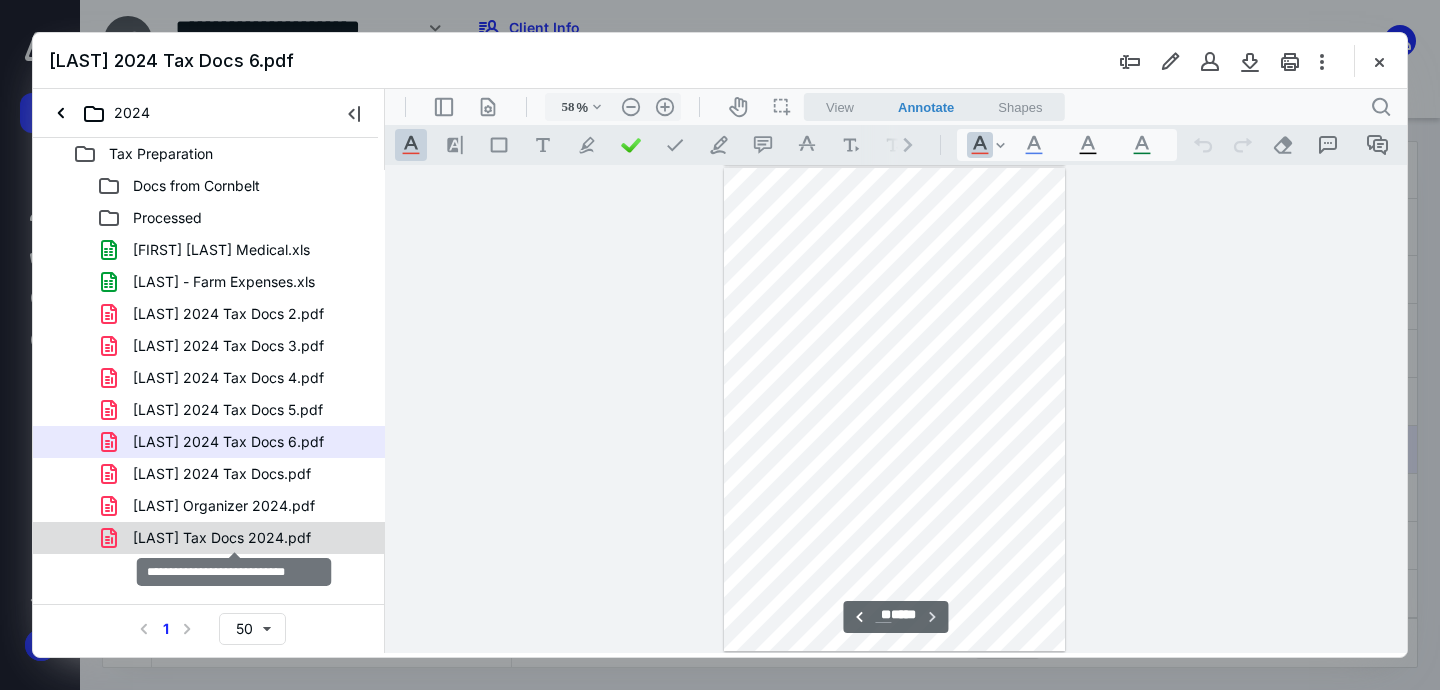 click on "Oehlerking Tax Docs 2024.pdf" at bounding box center (222, 538) 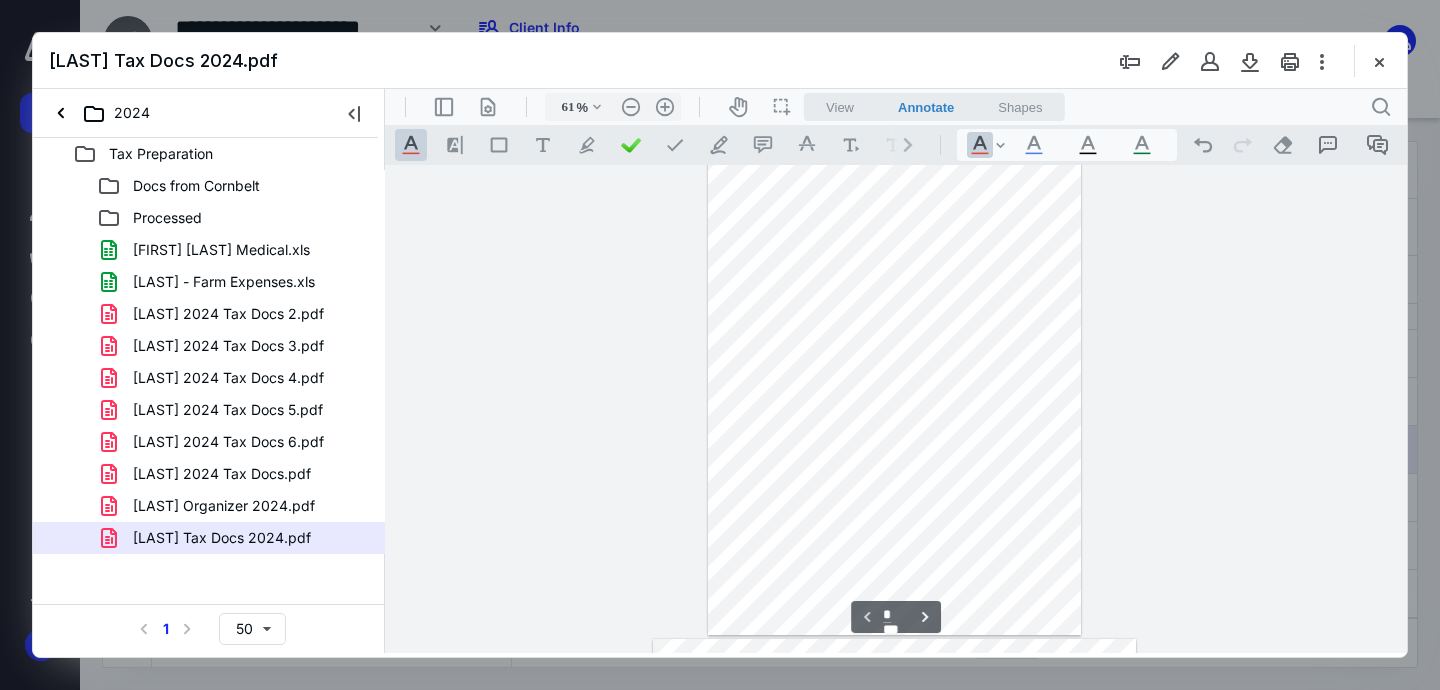scroll, scrollTop: 0, scrollLeft: 0, axis: both 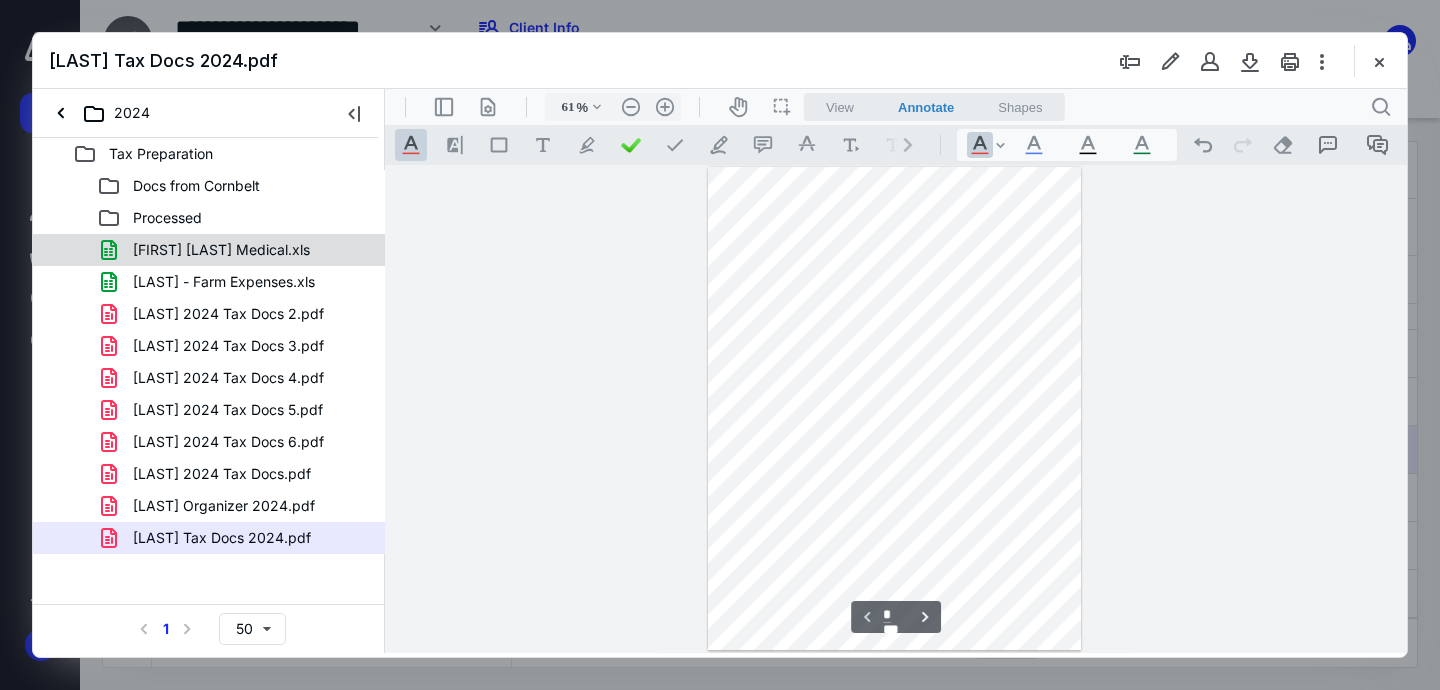 click on "Jacqueline Oehlerking Medical.xls" at bounding box center [221, 250] 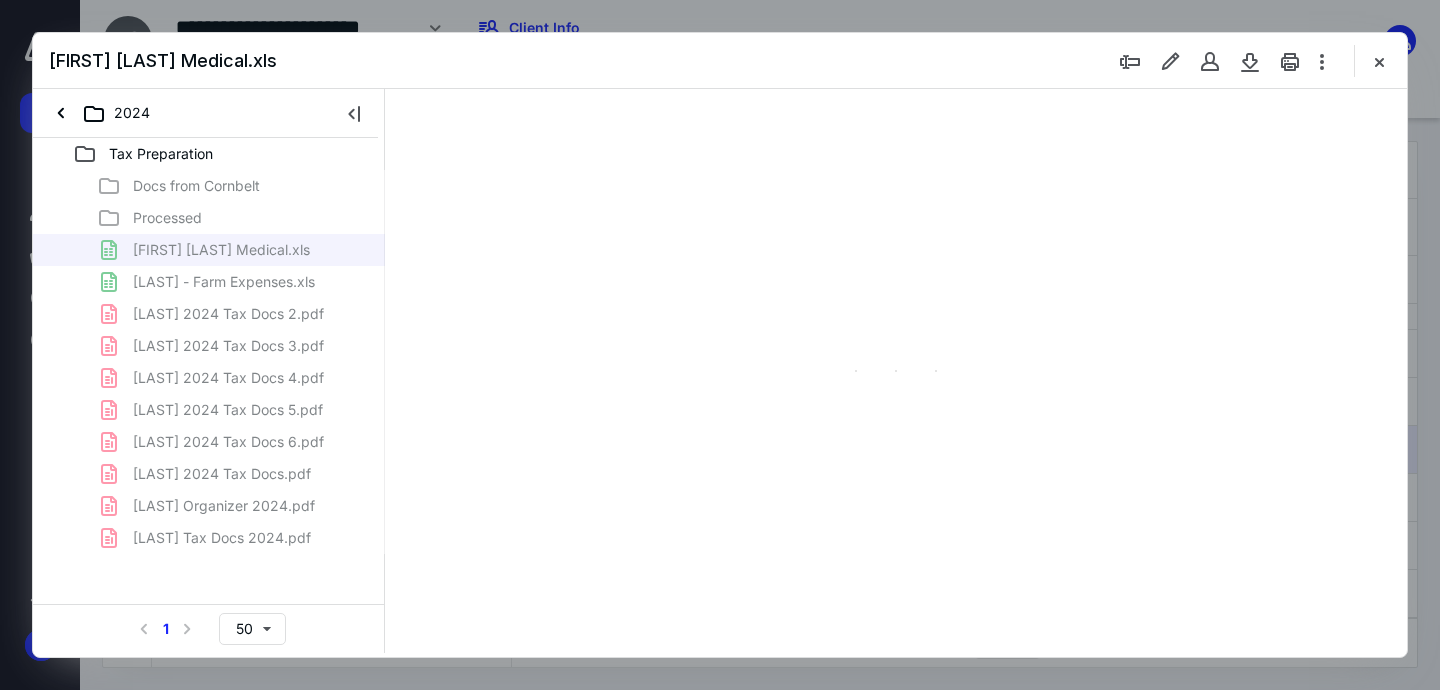 type on "79" 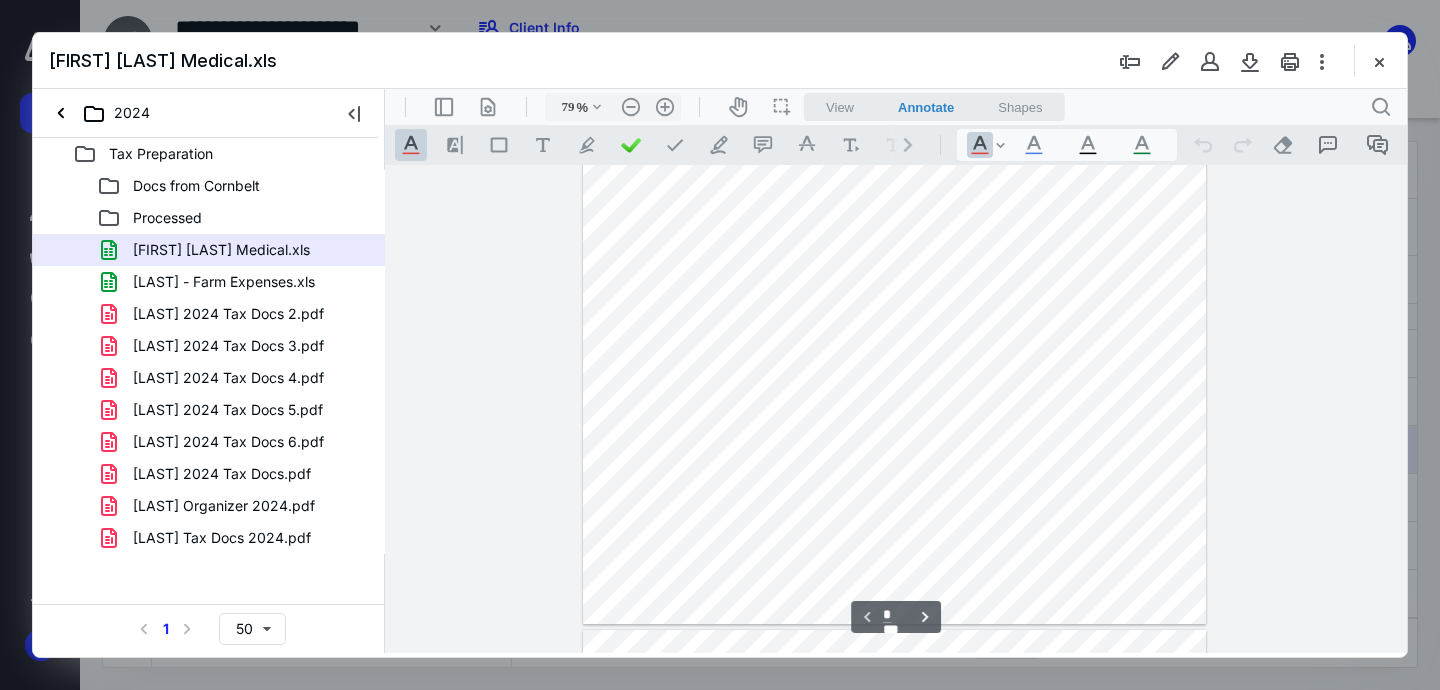 scroll, scrollTop: 0, scrollLeft: 0, axis: both 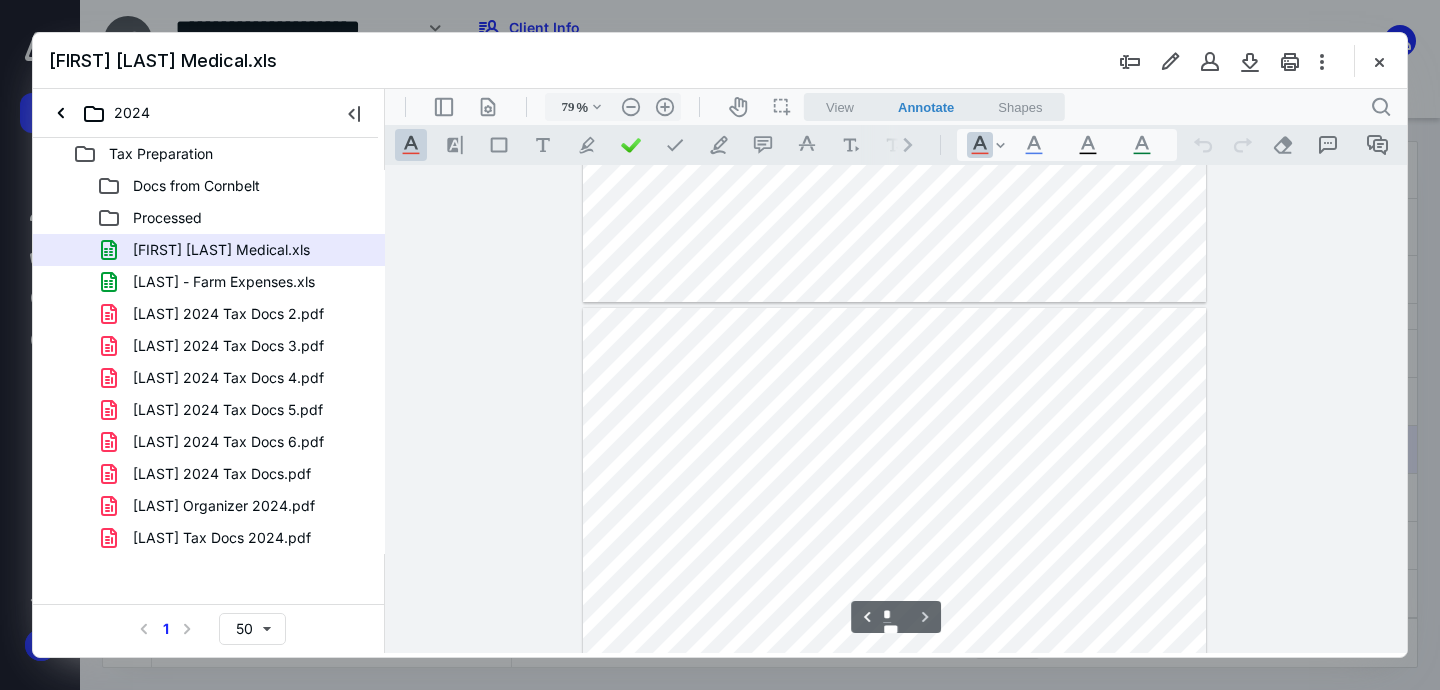 type on "*" 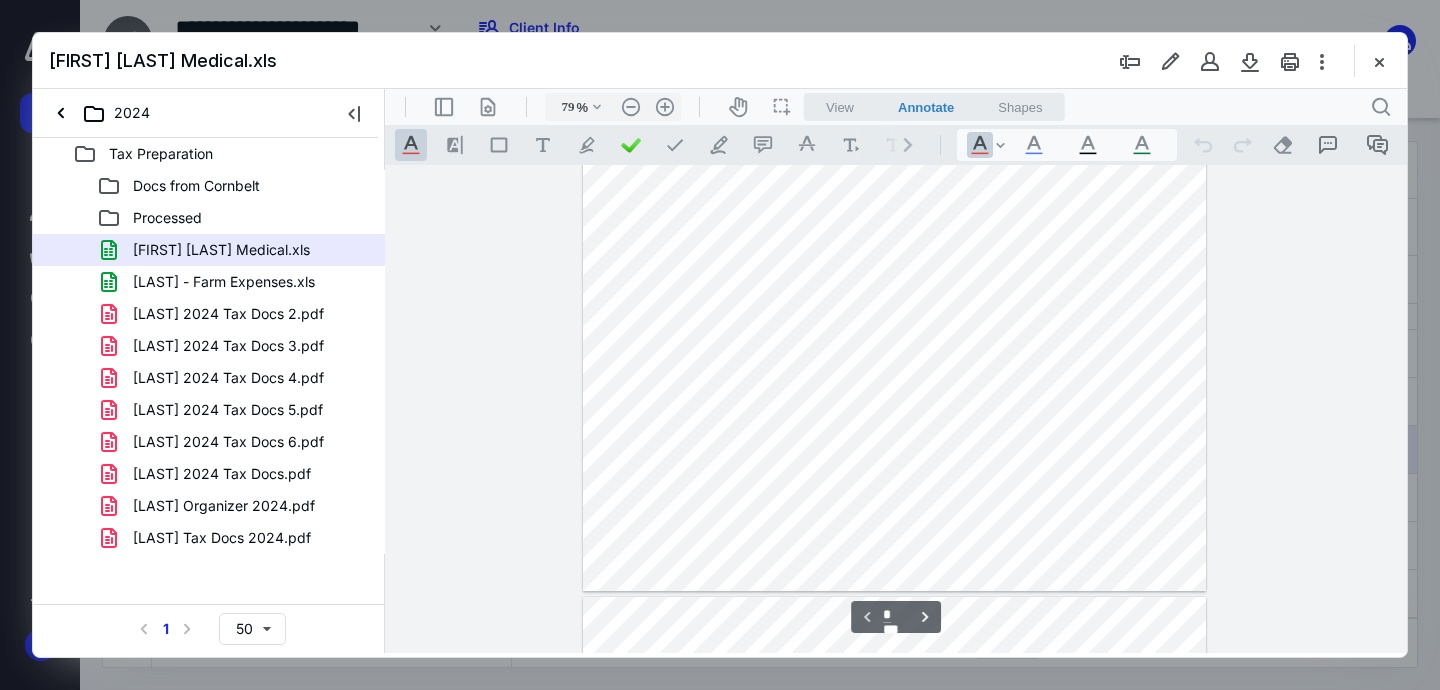 scroll, scrollTop: 0, scrollLeft: 0, axis: both 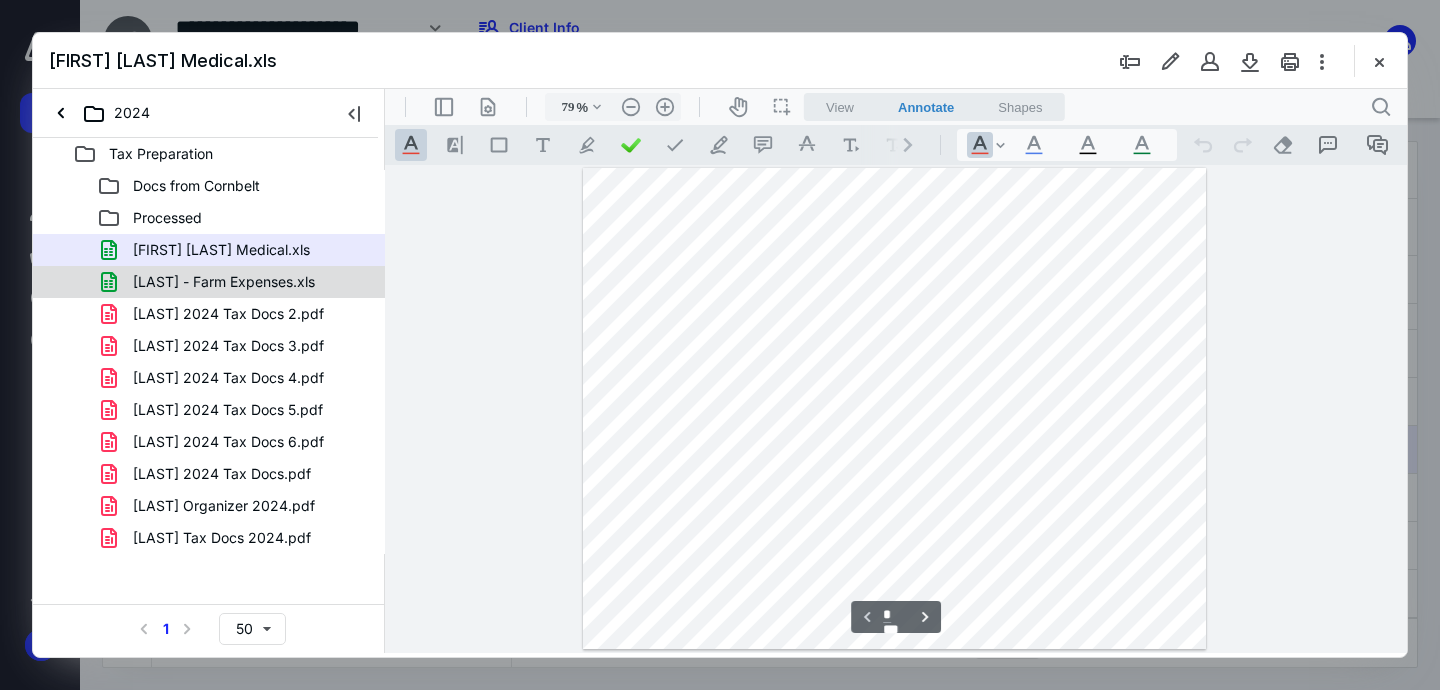click on "Oehlerking - Farm Expenses.xls" at bounding box center (224, 282) 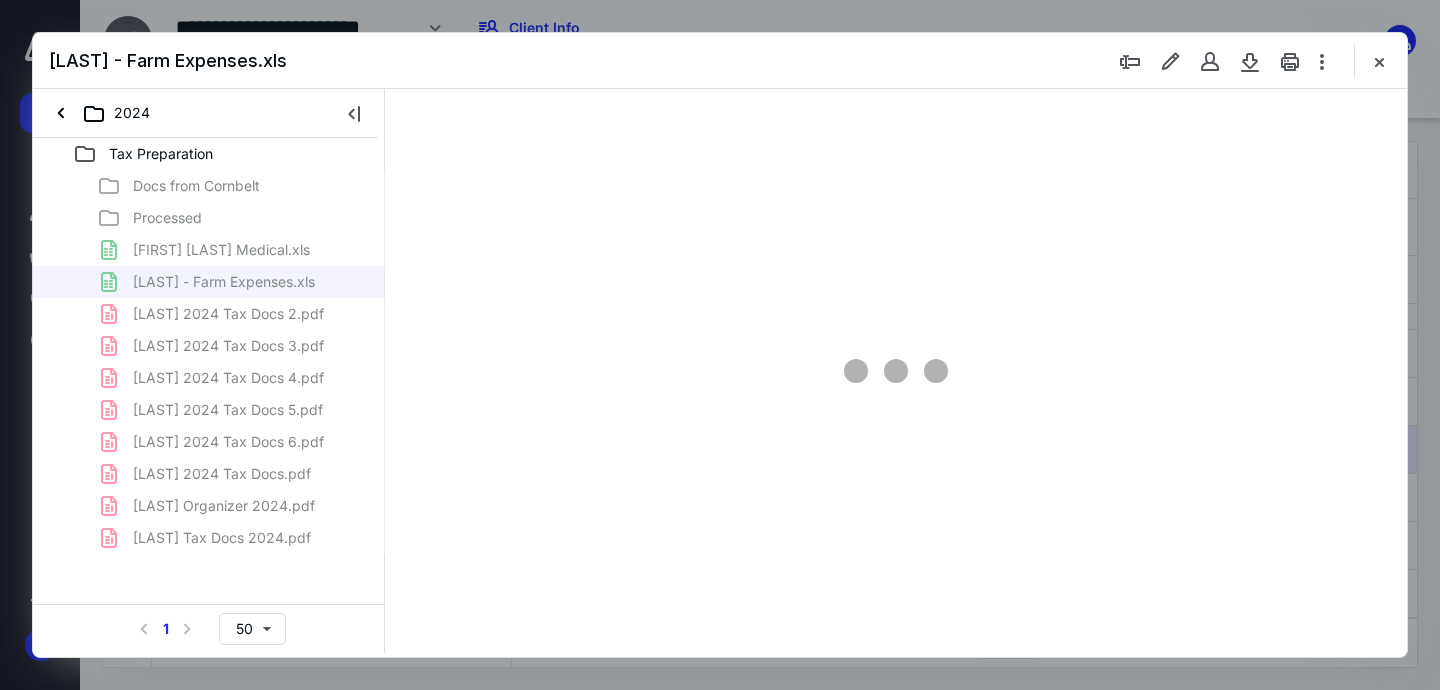 type on "79" 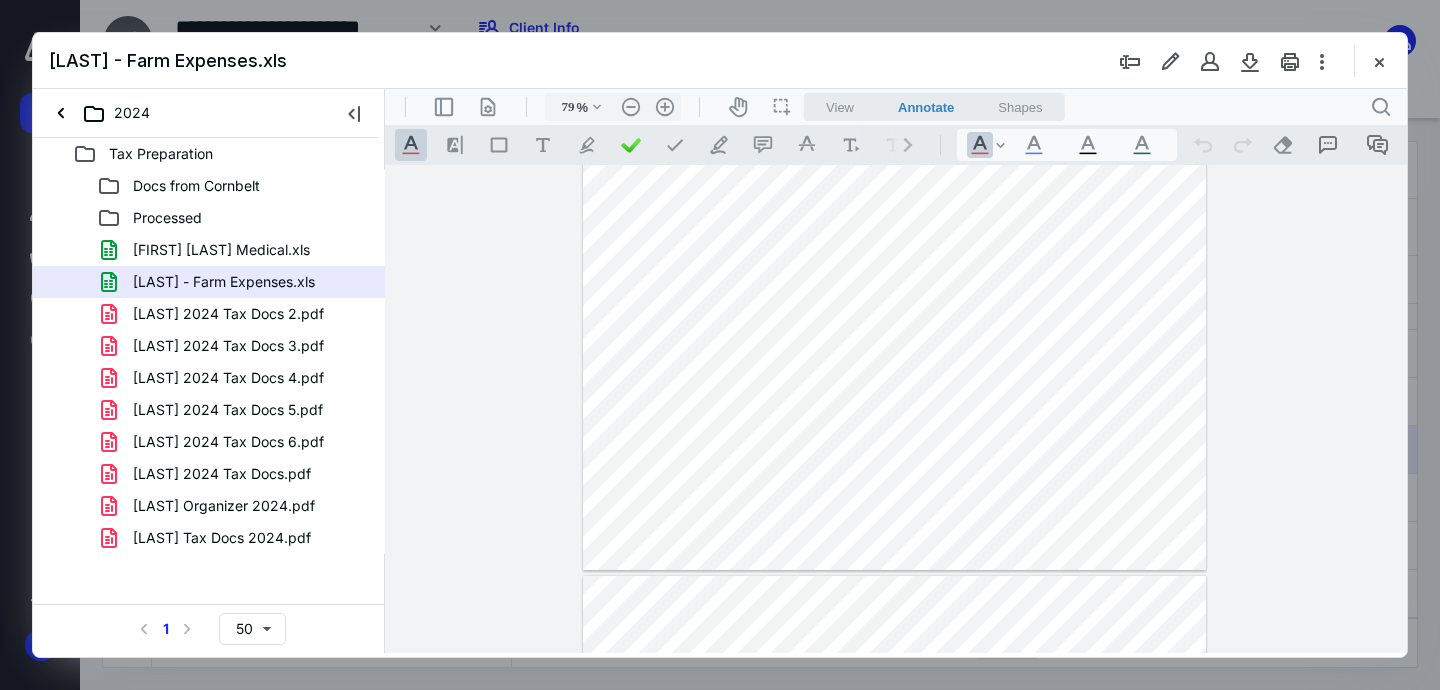 scroll, scrollTop: 0, scrollLeft: 0, axis: both 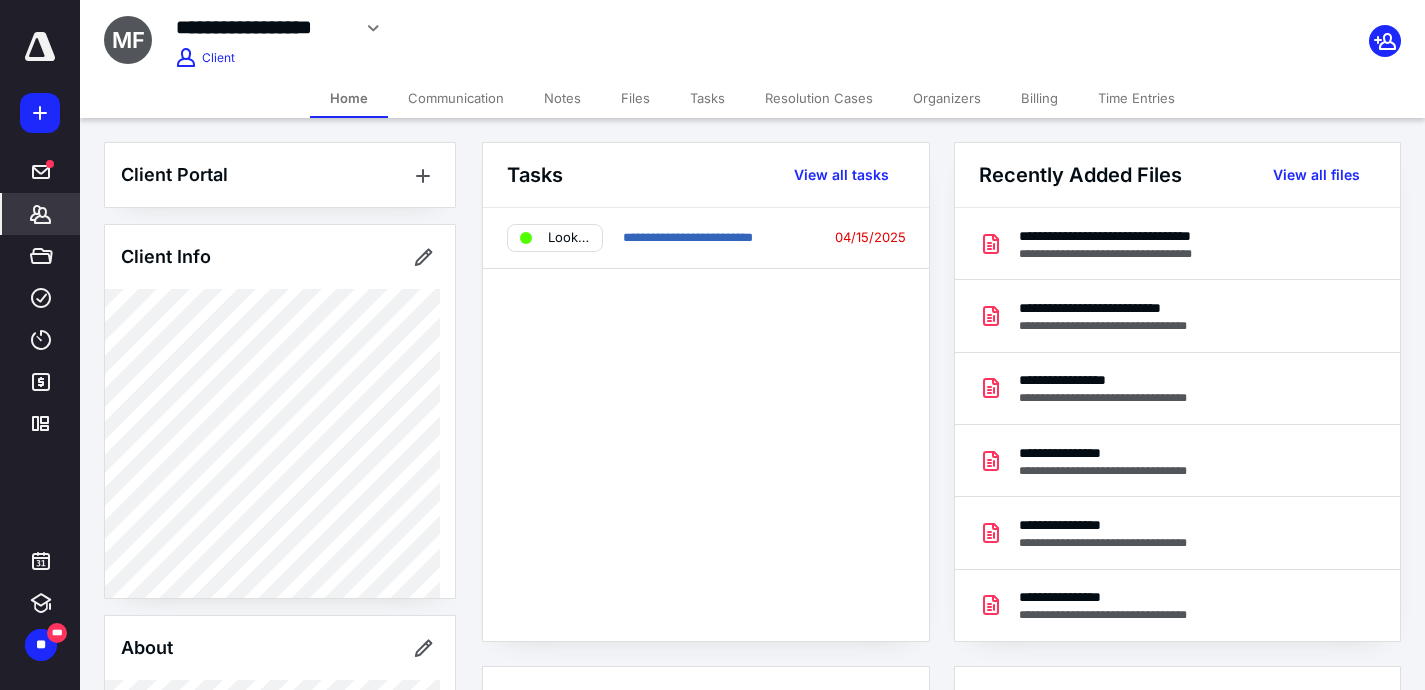 click on "Files" at bounding box center (635, 98) 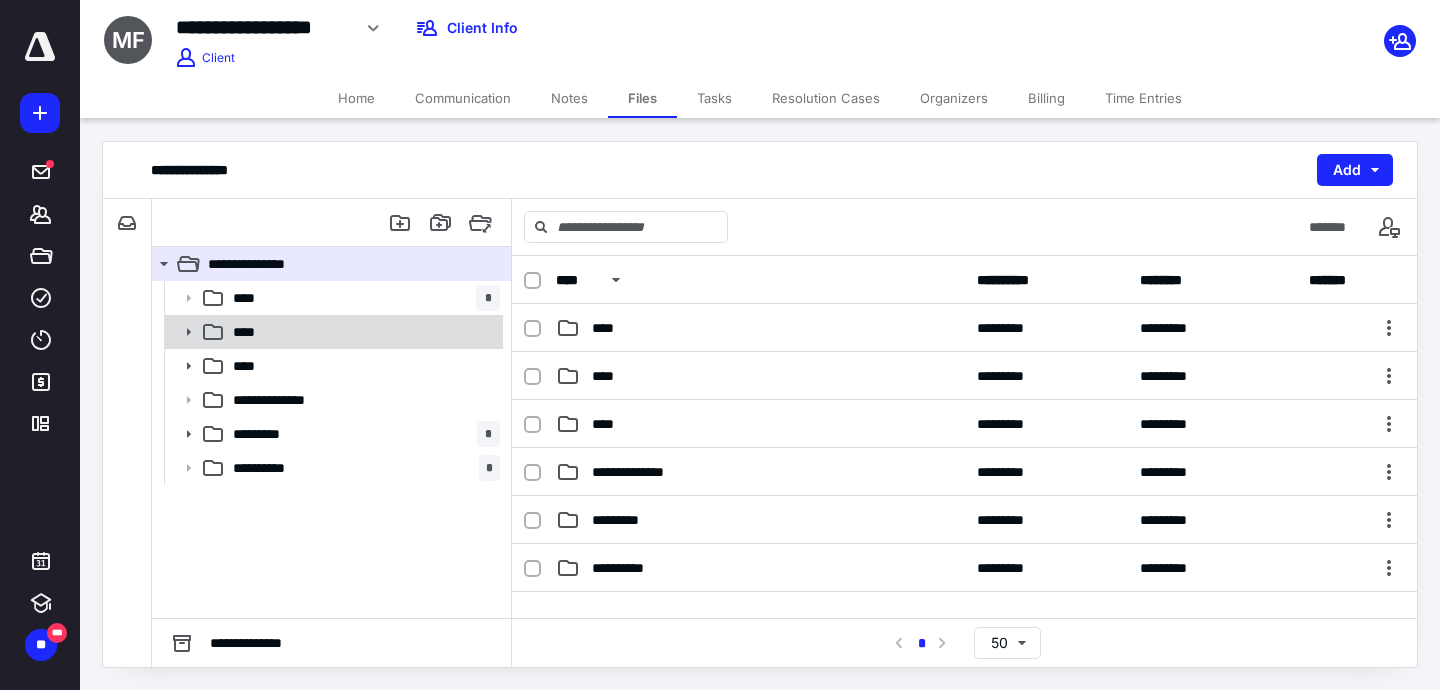 click on "****" at bounding box center [362, 332] 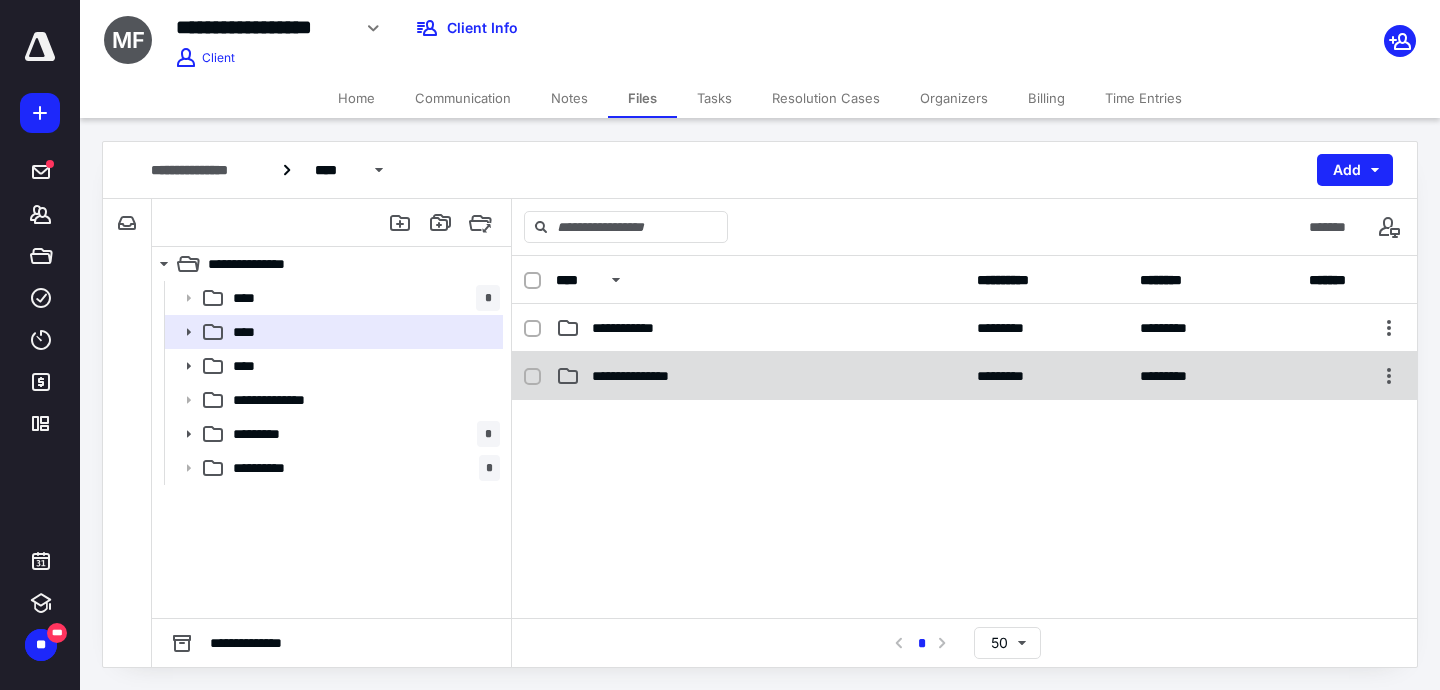 click on "**********" at bounding box center (644, 376) 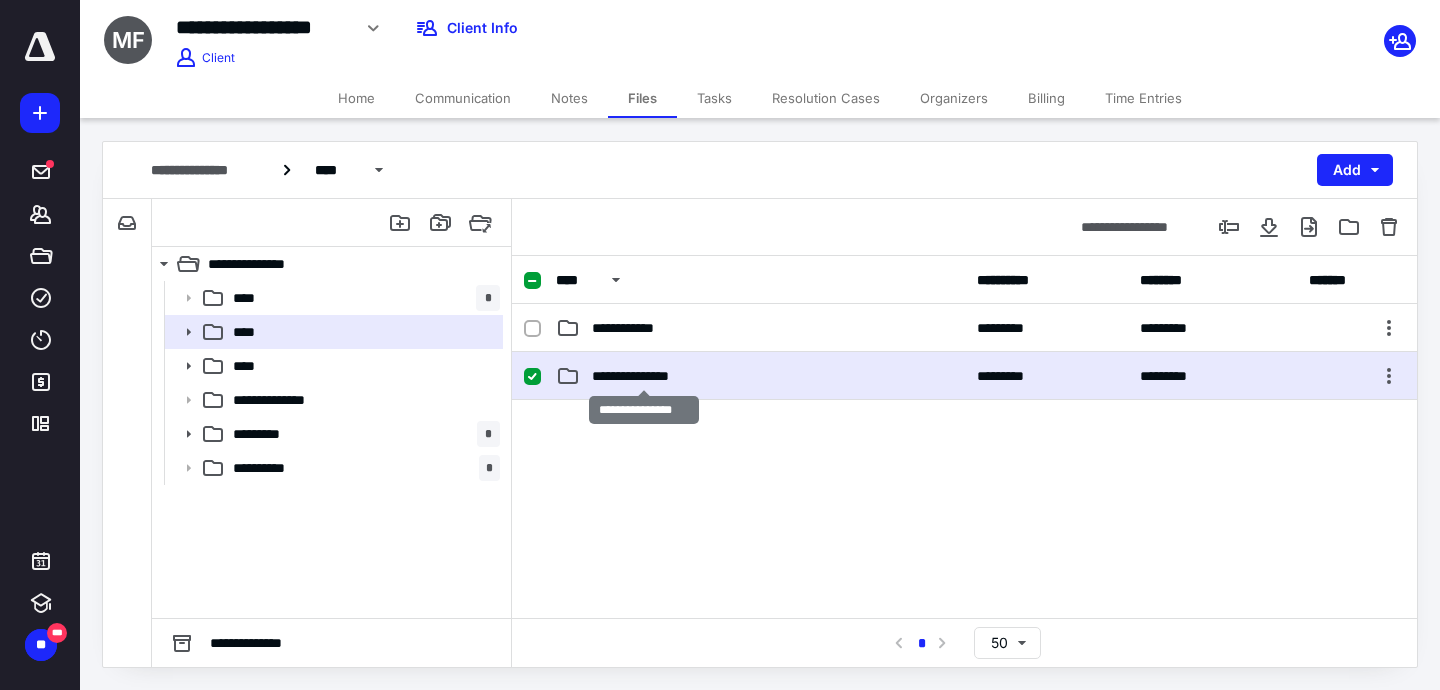 click on "**********" at bounding box center (644, 376) 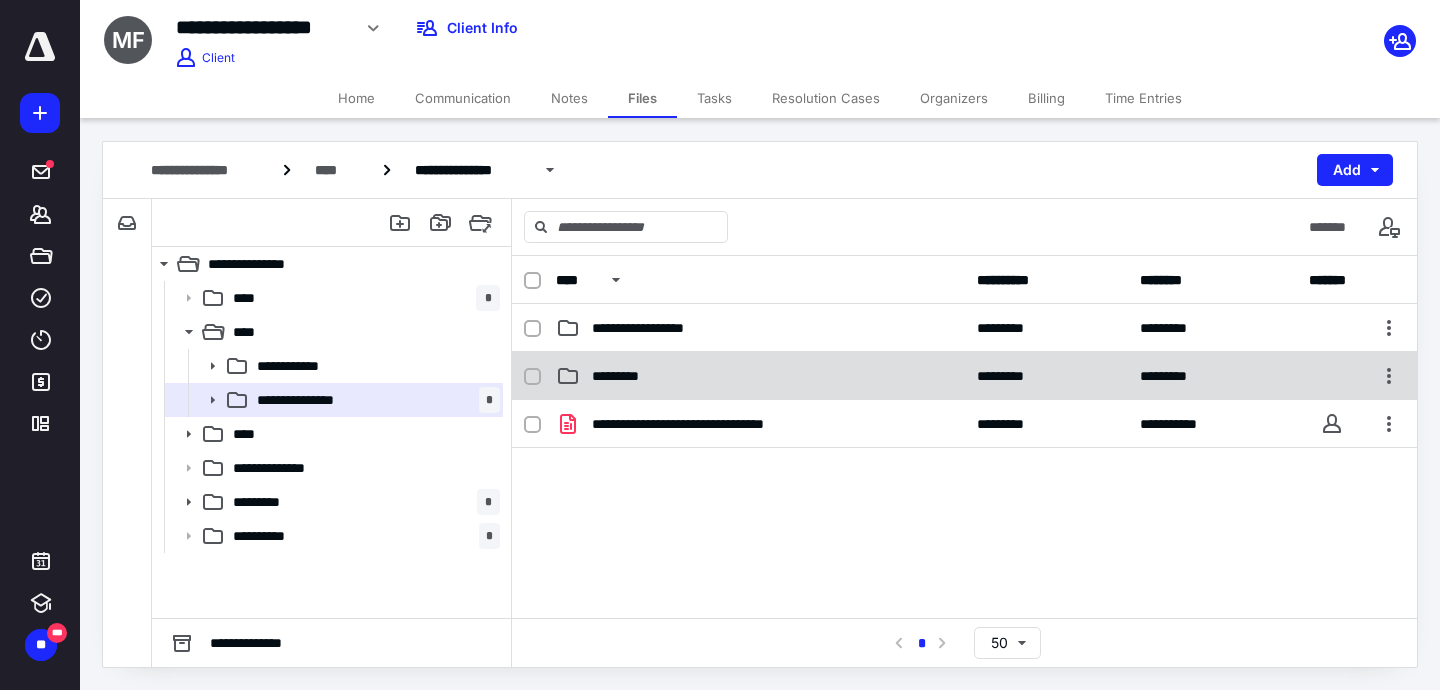 click on "*********" at bounding box center [627, 376] 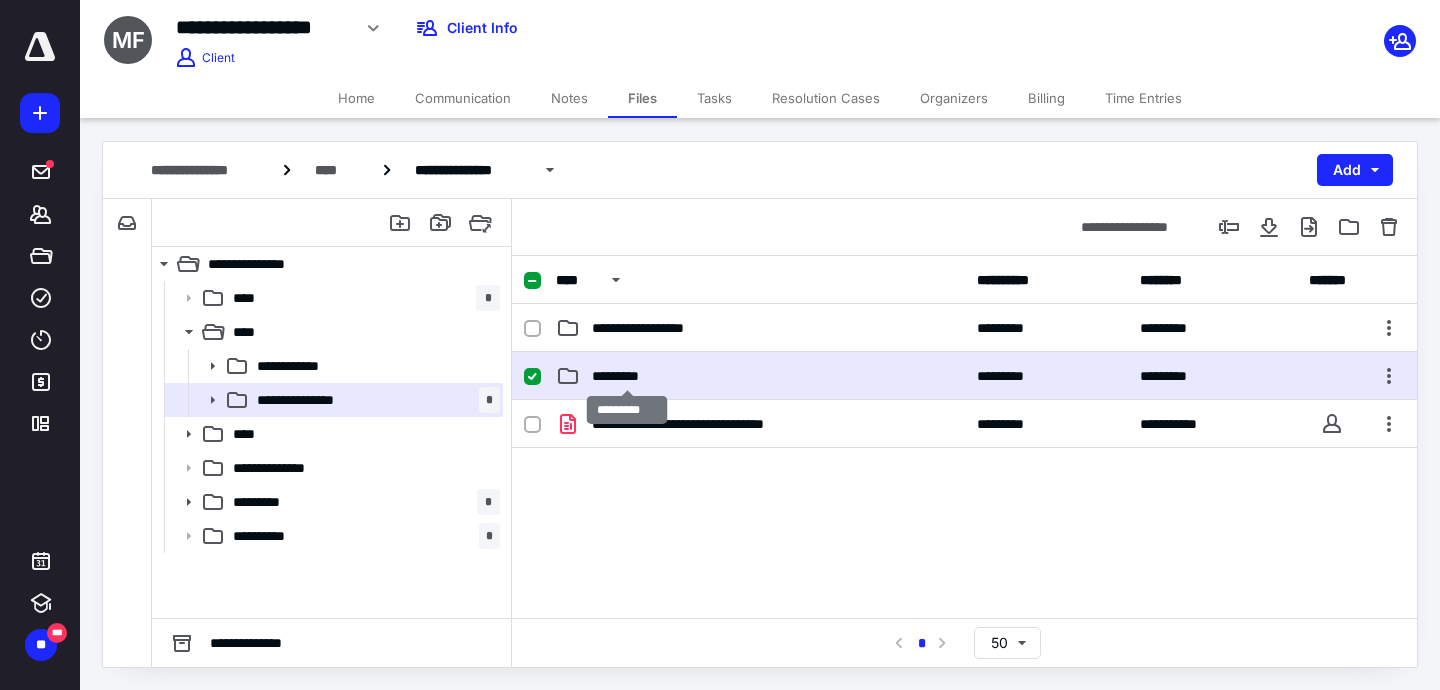 click on "*********" at bounding box center [627, 376] 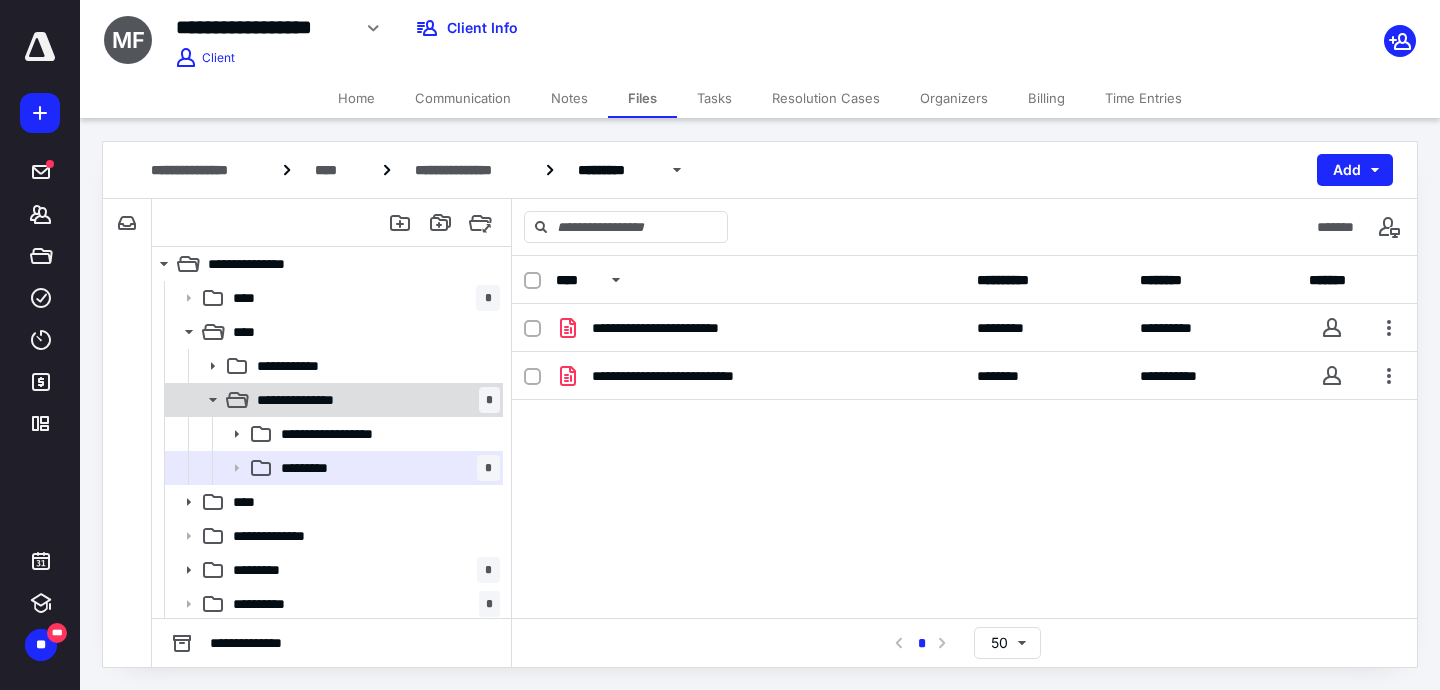 click on "**********" at bounding box center [332, 400] 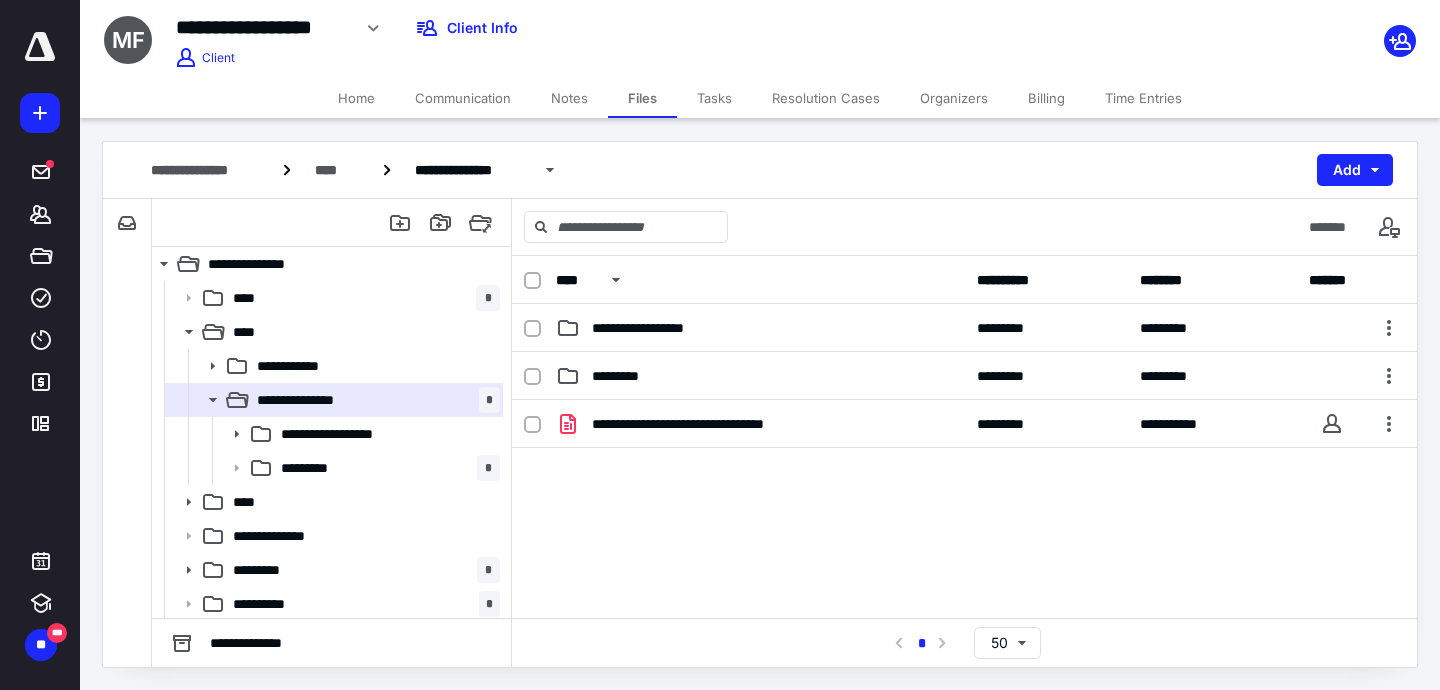 click on "Home" at bounding box center (356, 98) 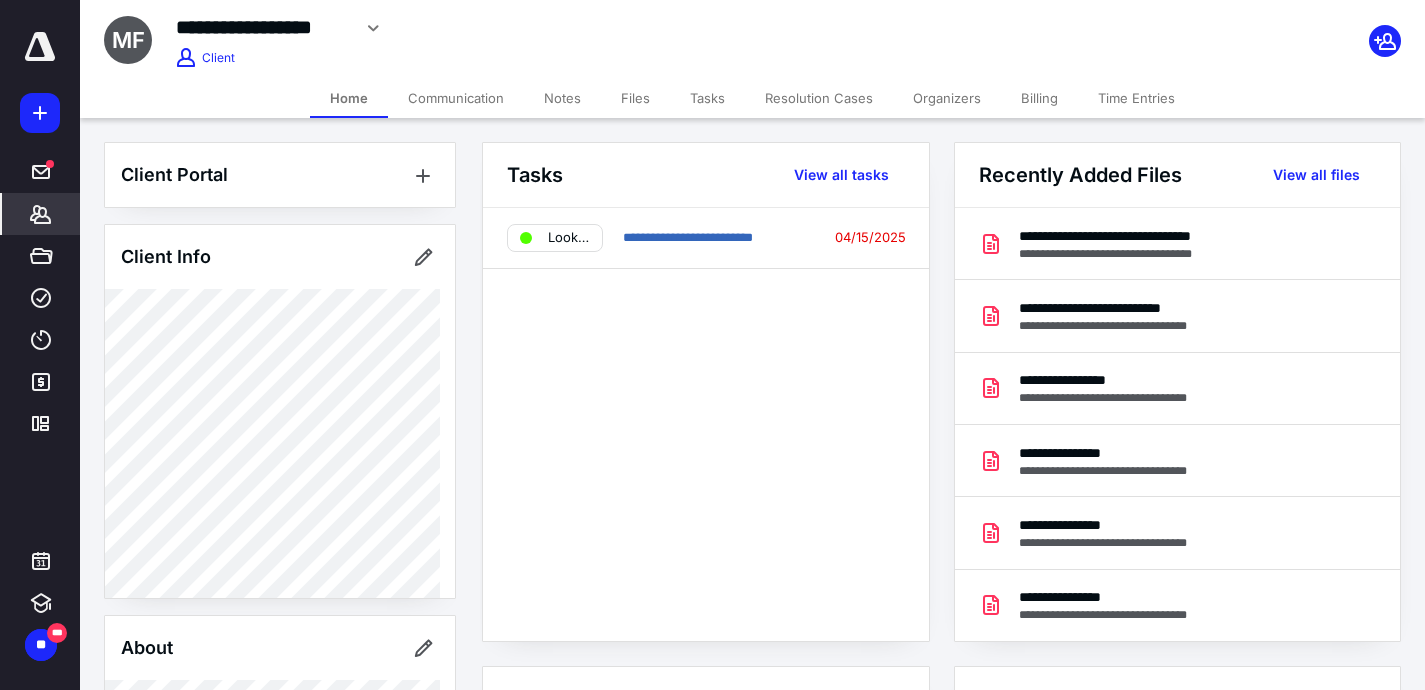 click on "Files" at bounding box center [635, 98] 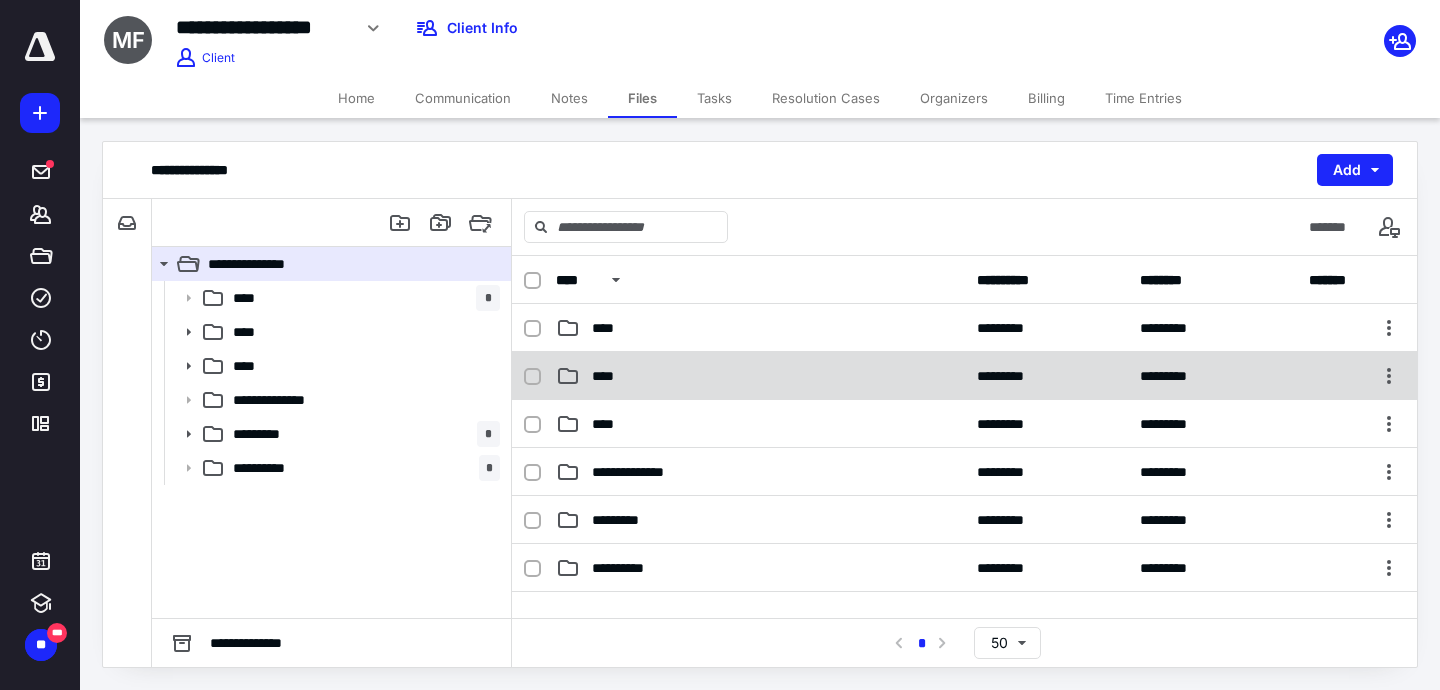 click on "****" at bounding box center [609, 376] 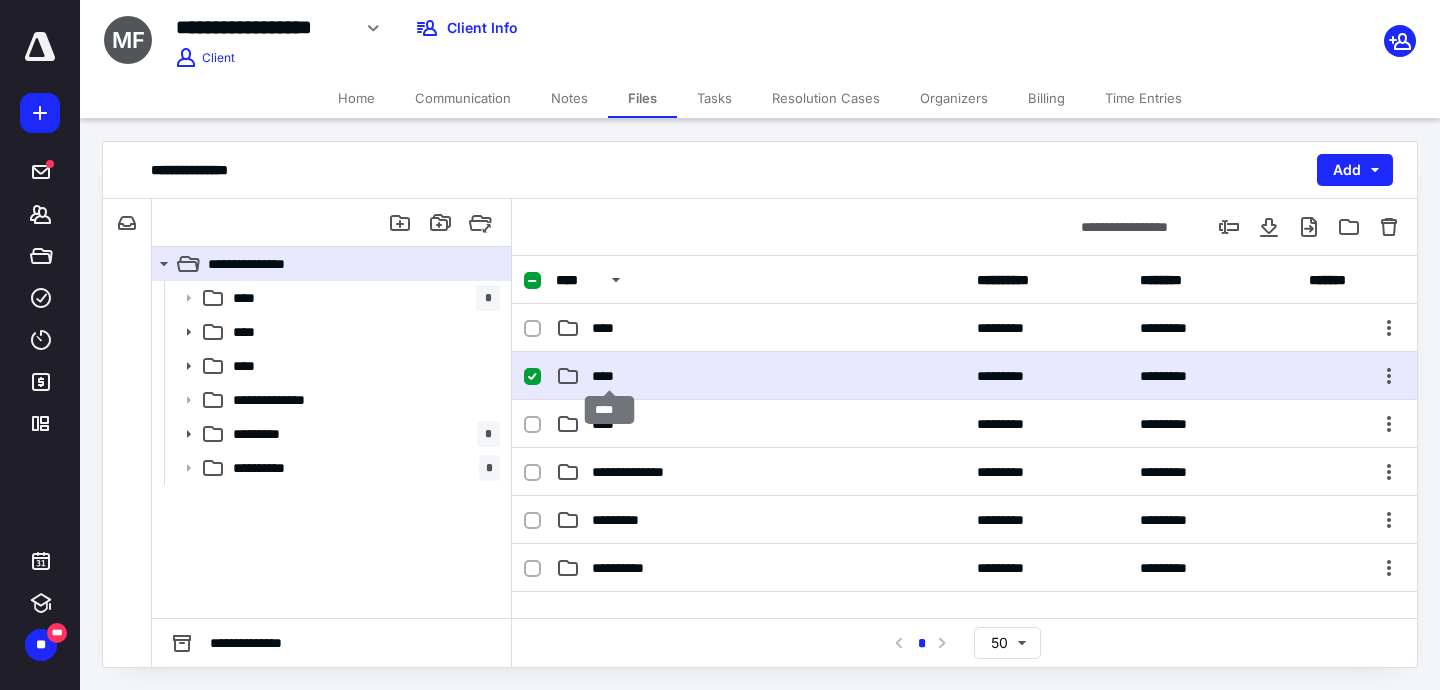 click on "****" at bounding box center (609, 376) 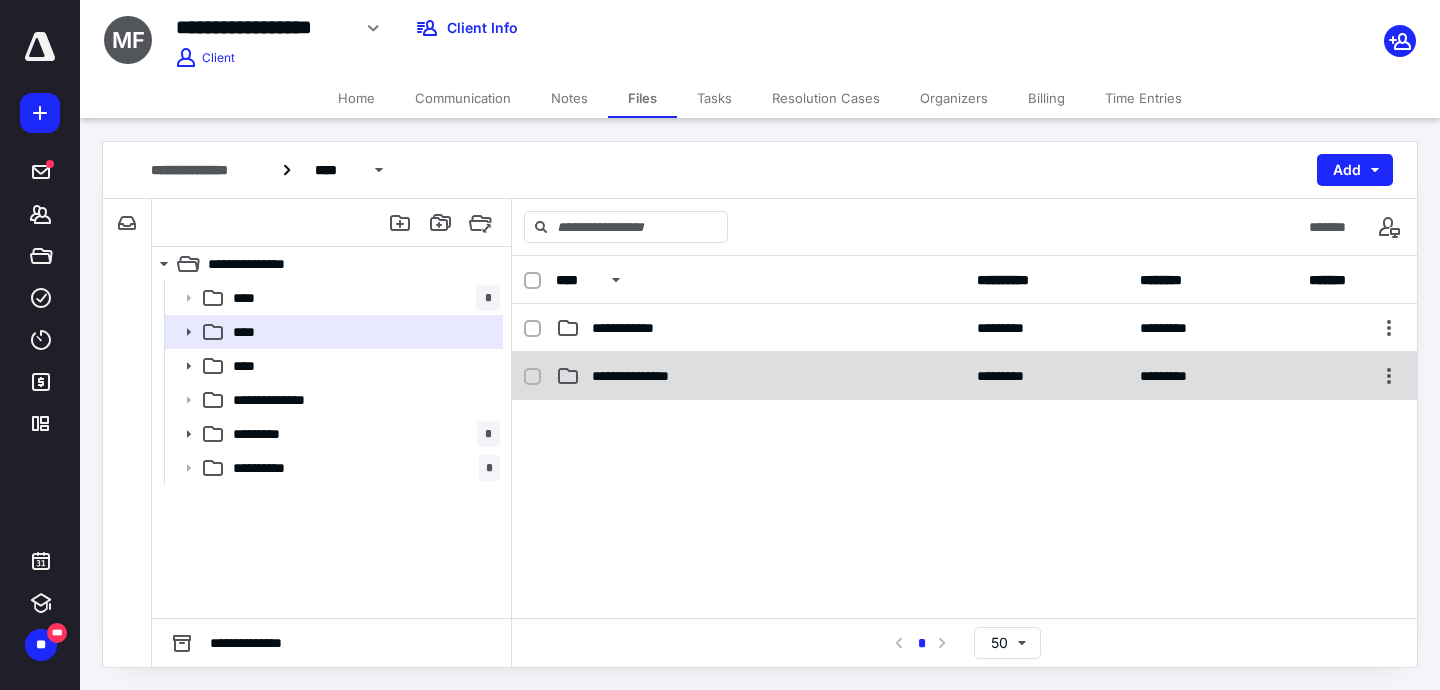 click on "**********" at bounding box center (644, 376) 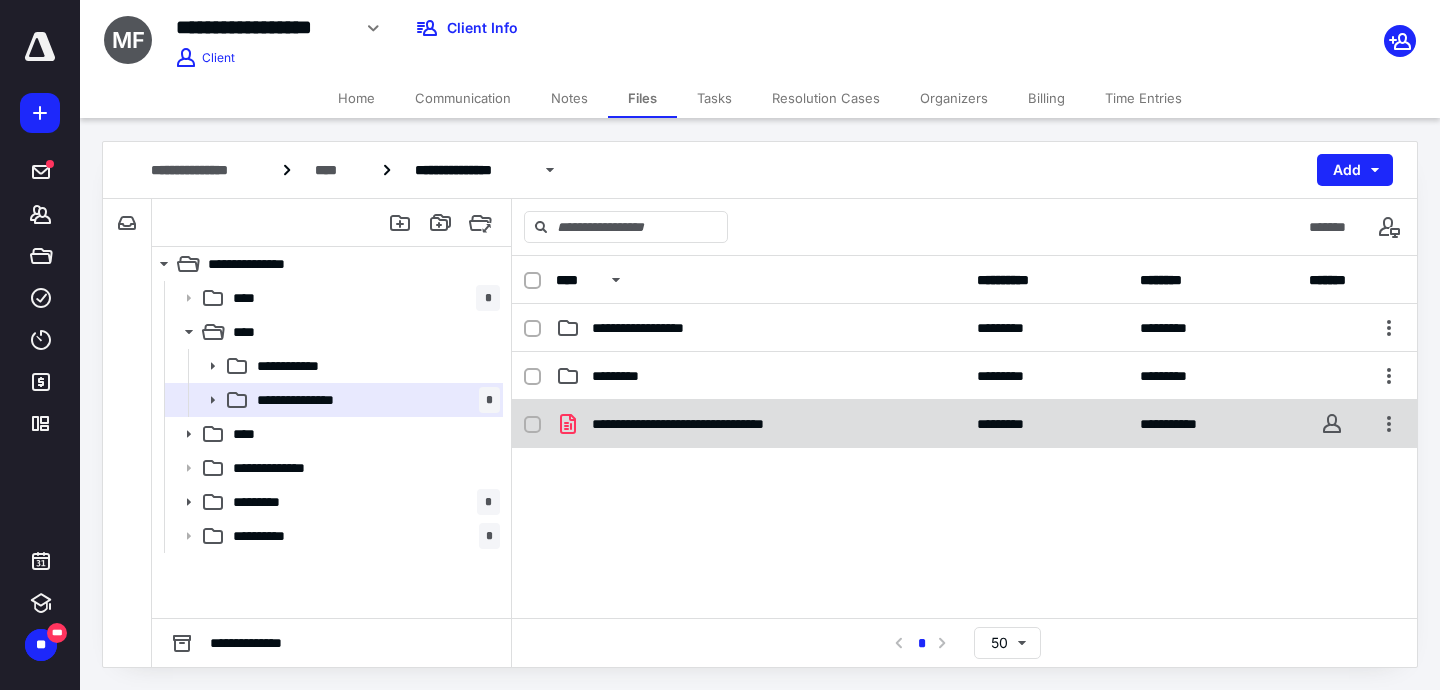 click on "**********" at bounding box center [964, 424] 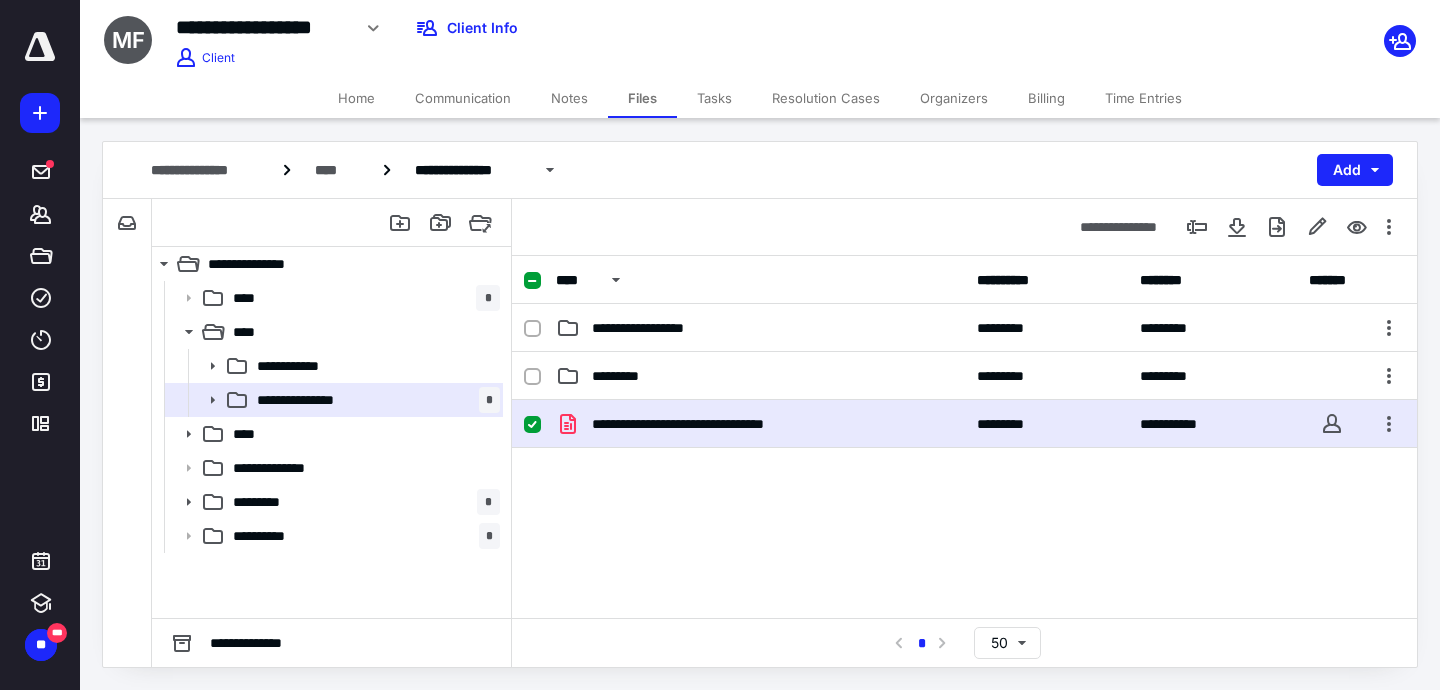 click on "**********" at bounding box center (964, 424) 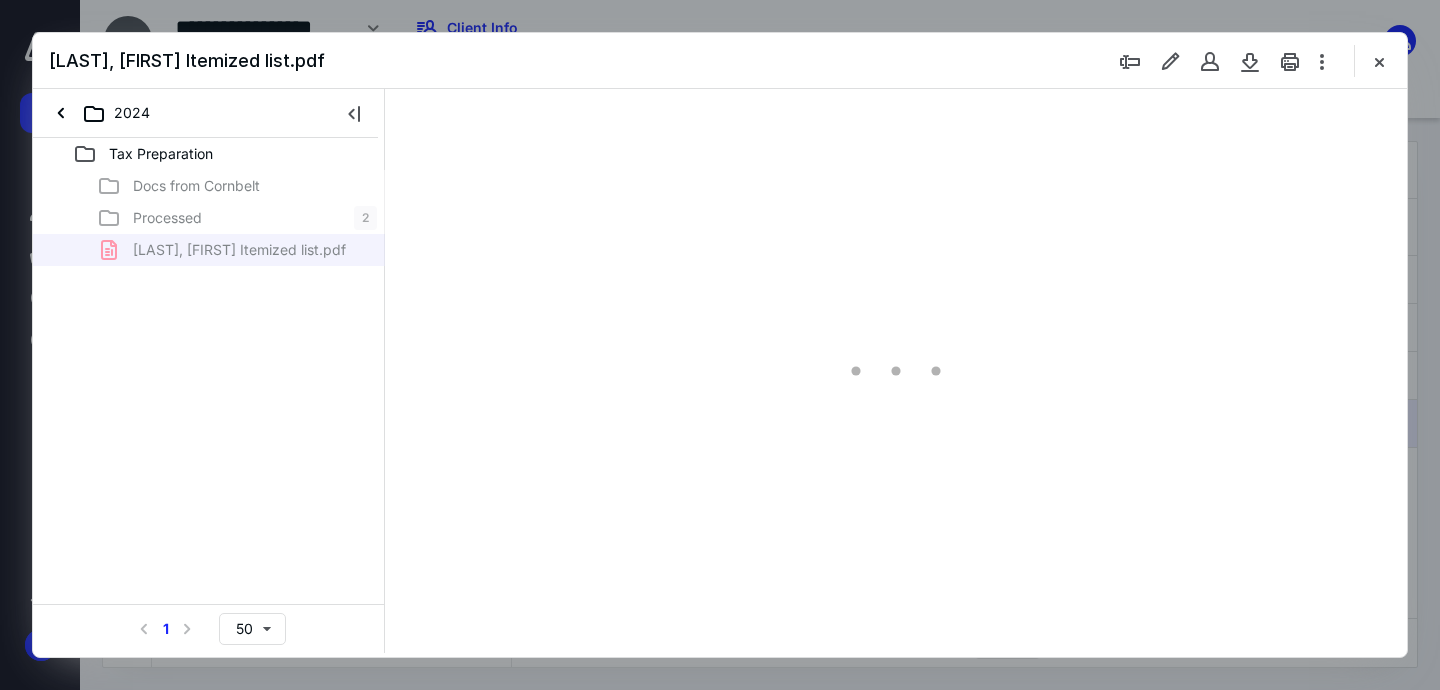 scroll, scrollTop: 0, scrollLeft: 0, axis: both 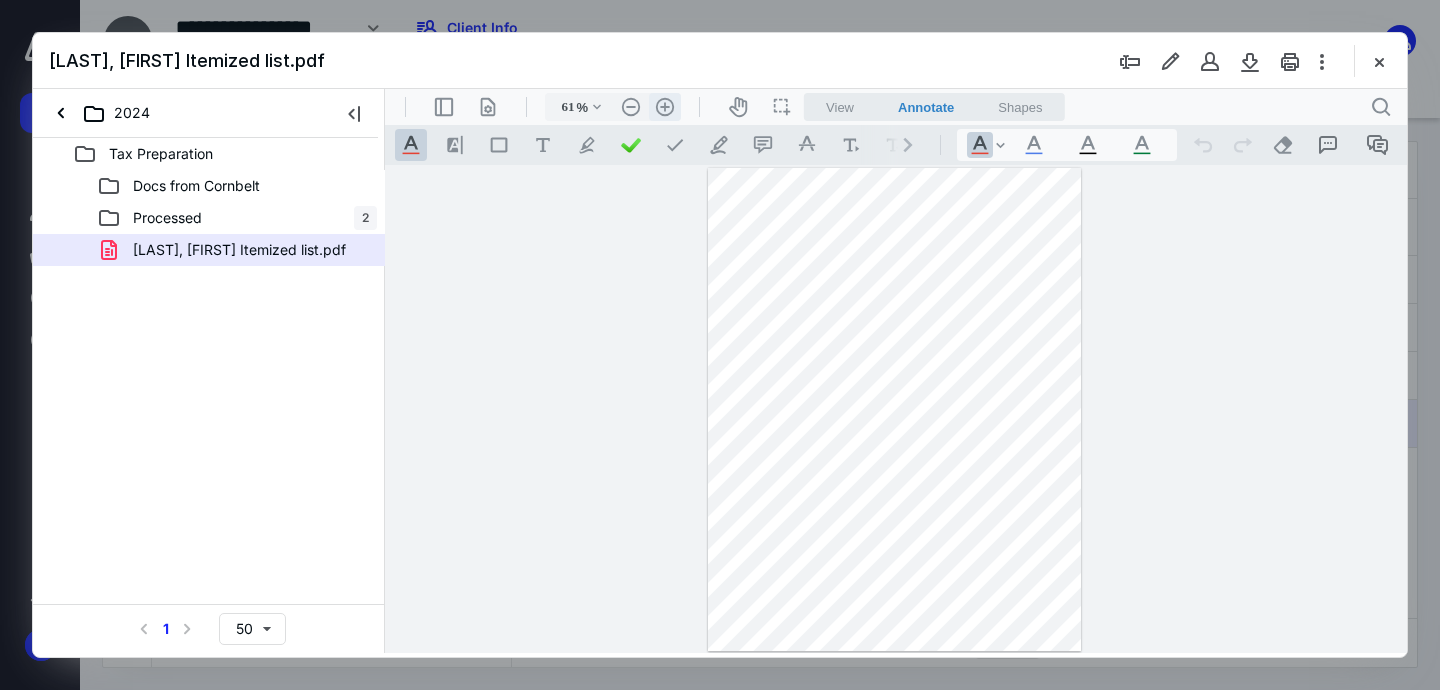 click on ".cls-1{fill:#abb0c4;} icon - header - zoom - in - line" at bounding box center (665, 107) 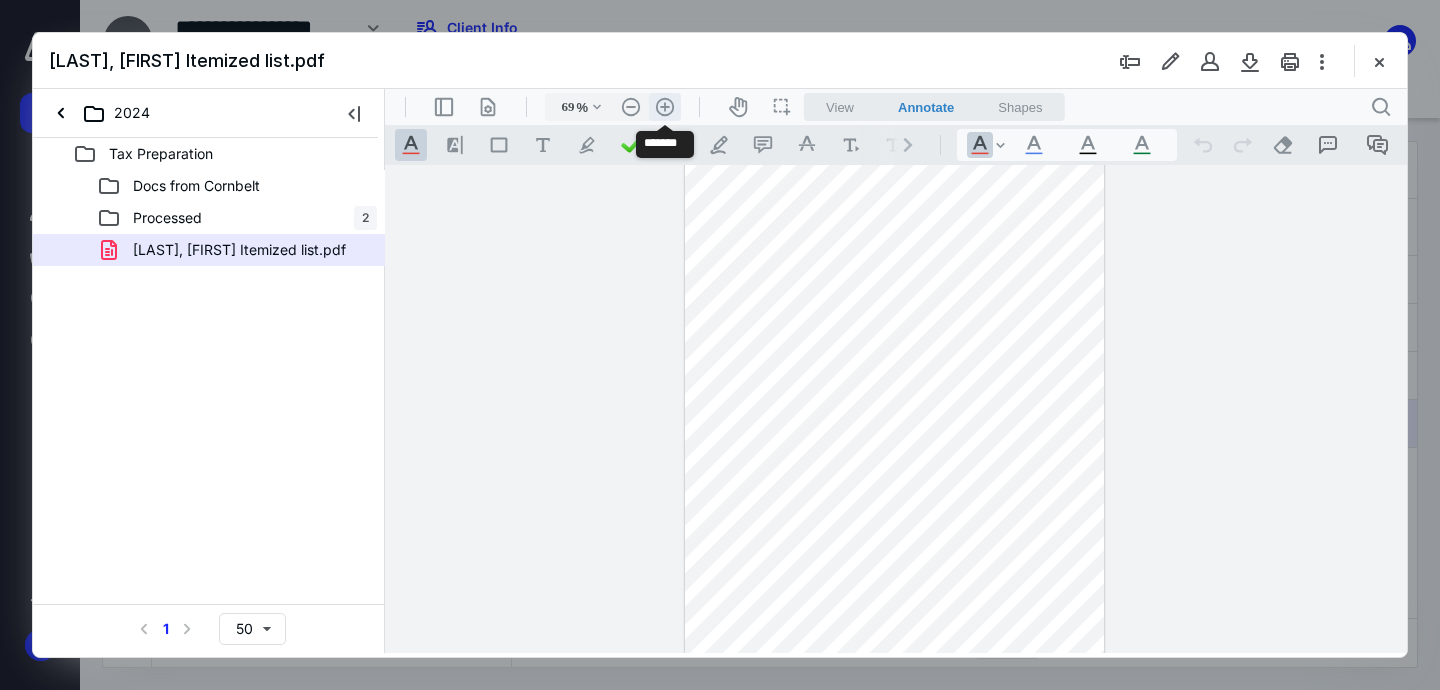 click on ".cls-1{fill:#abb0c4;} icon - header - zoom - in - line" at bounding box center (665, 107) 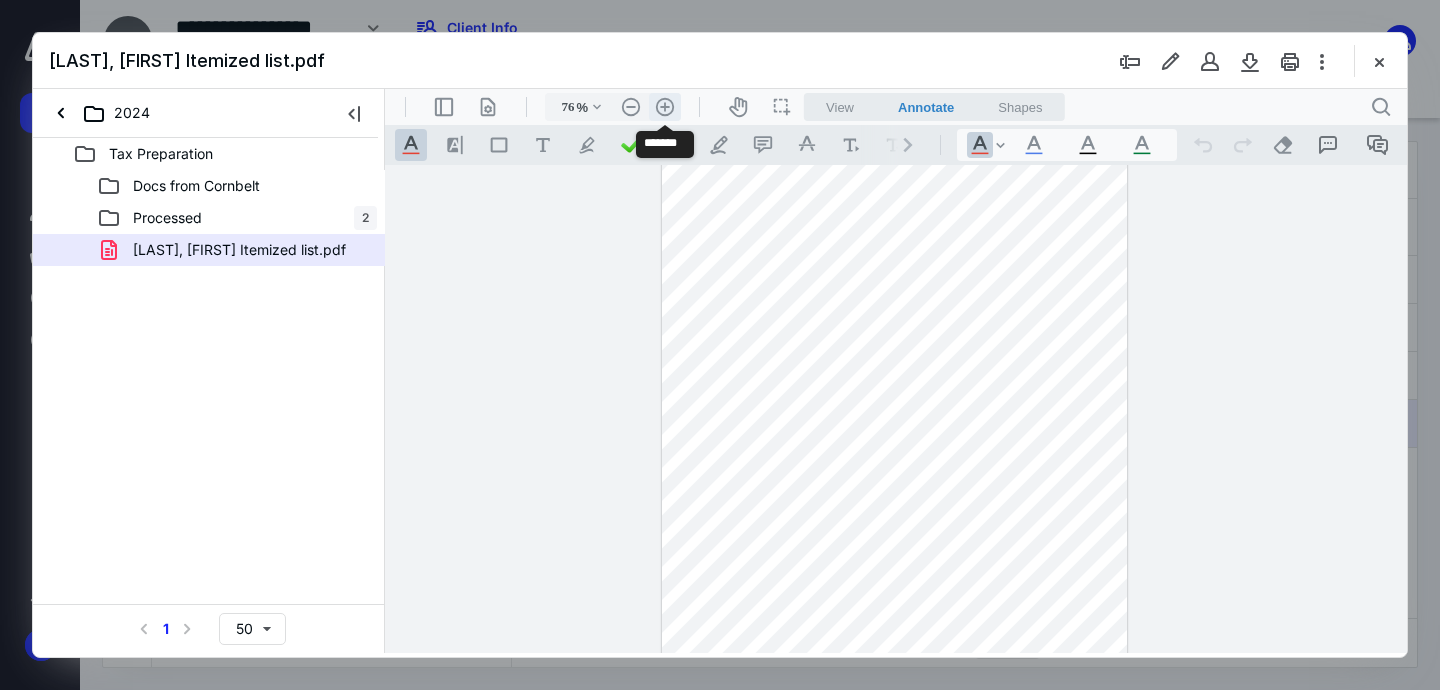 click on ".cls-1{fill:#abb0c4;} icon - header - zoom - in - line" at bounding box center [665, 107] 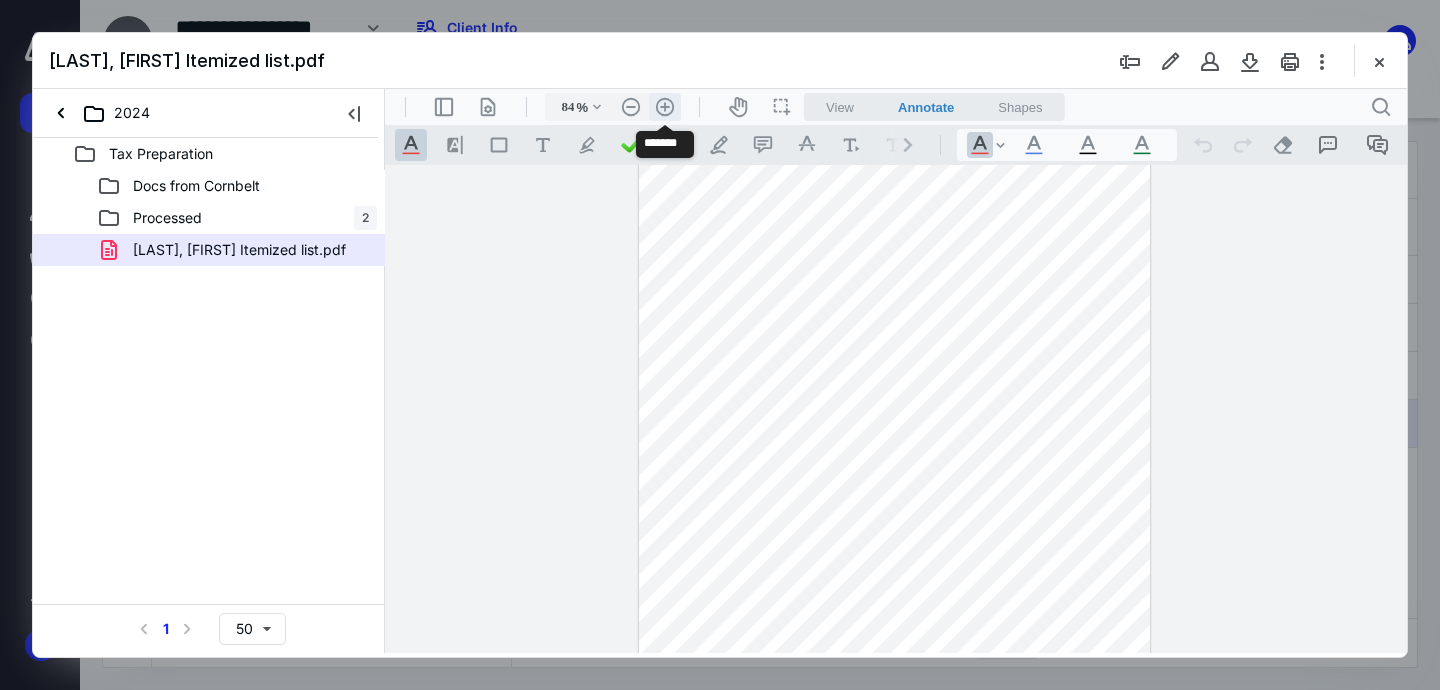 click on ".cls-1{fill:#abb0c4;} icon - header - zoom - in - line" at bounding box center (665, 107) 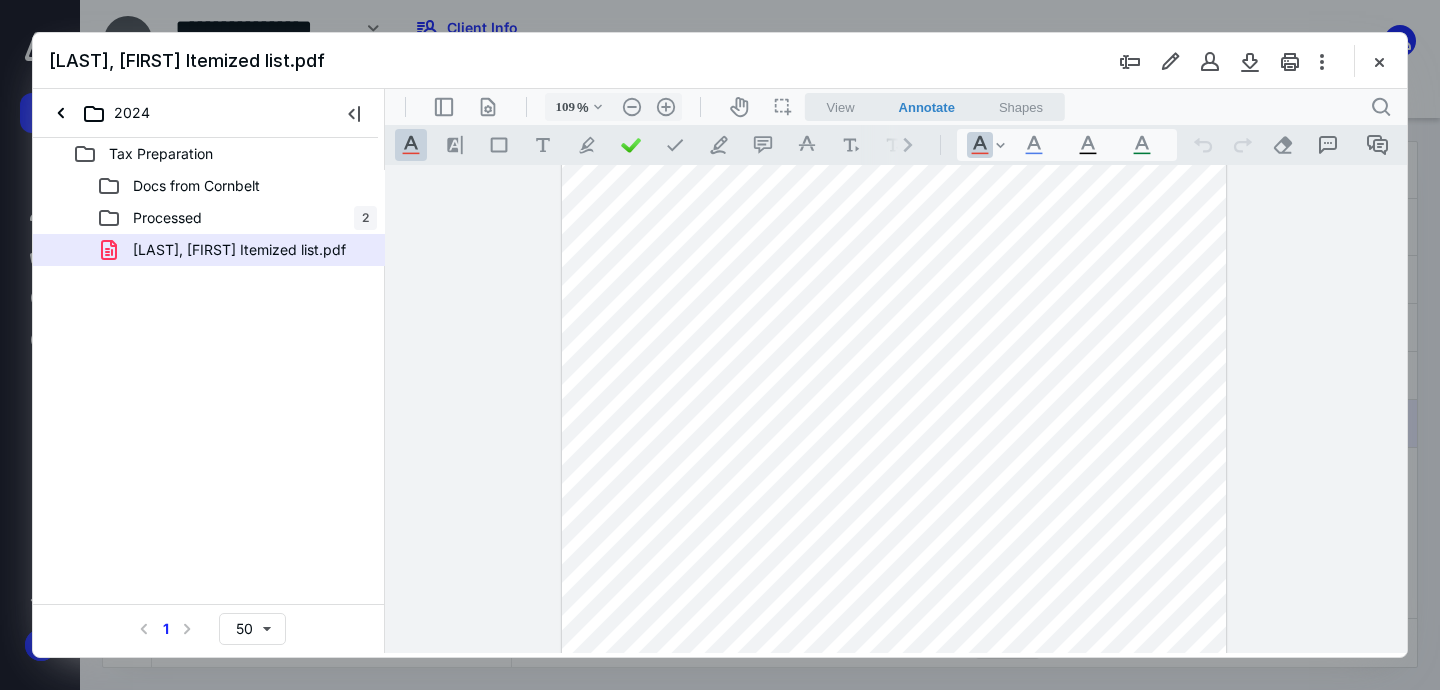 scroll, scrollTop: 379, scrollLeft: 0, axis: vertical 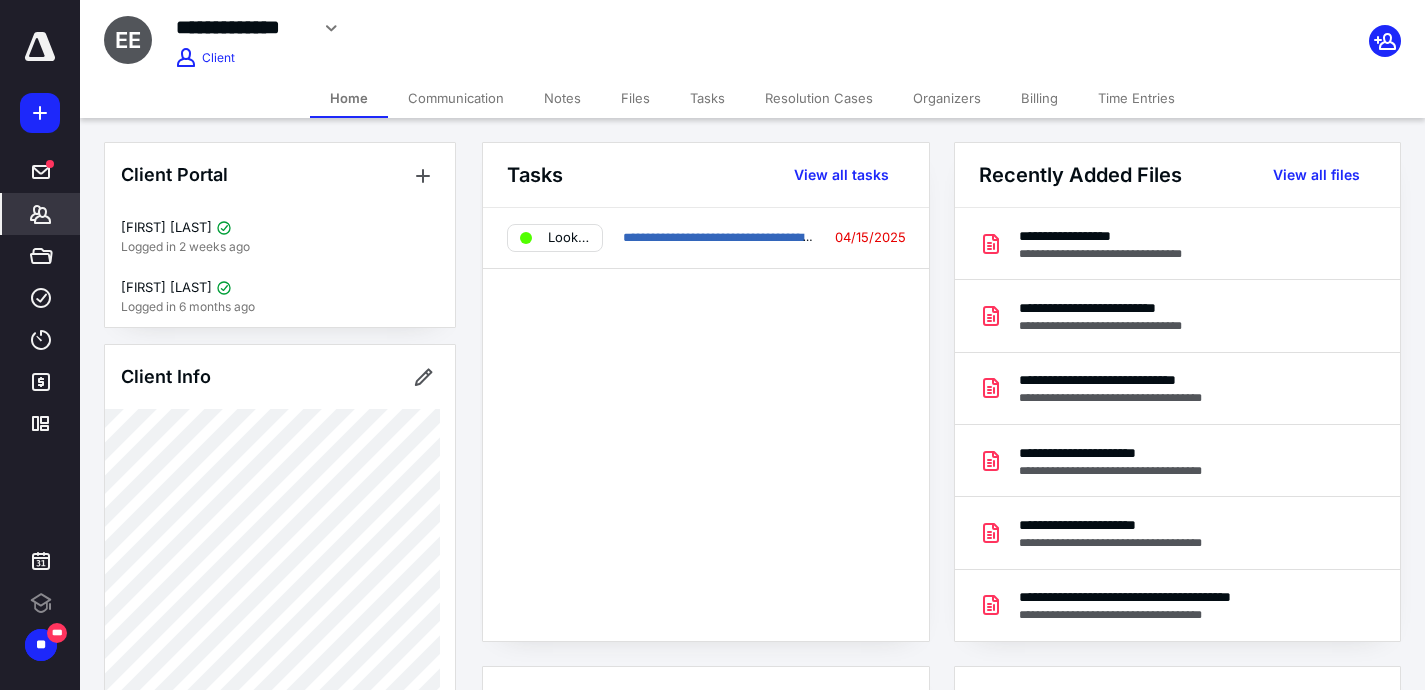click on "Files" at bounding box center [635, 98] 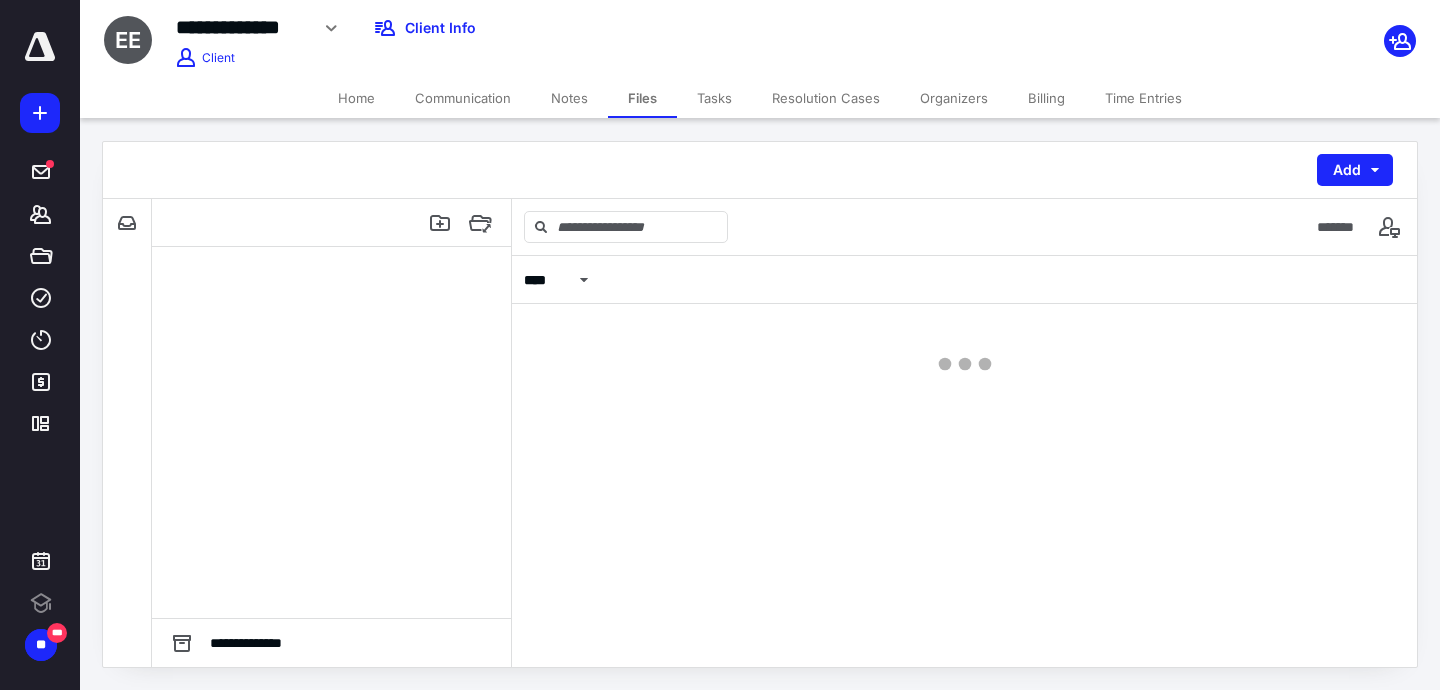 scroll, scrollTop: 0, scrollLeft: 0, axis: both 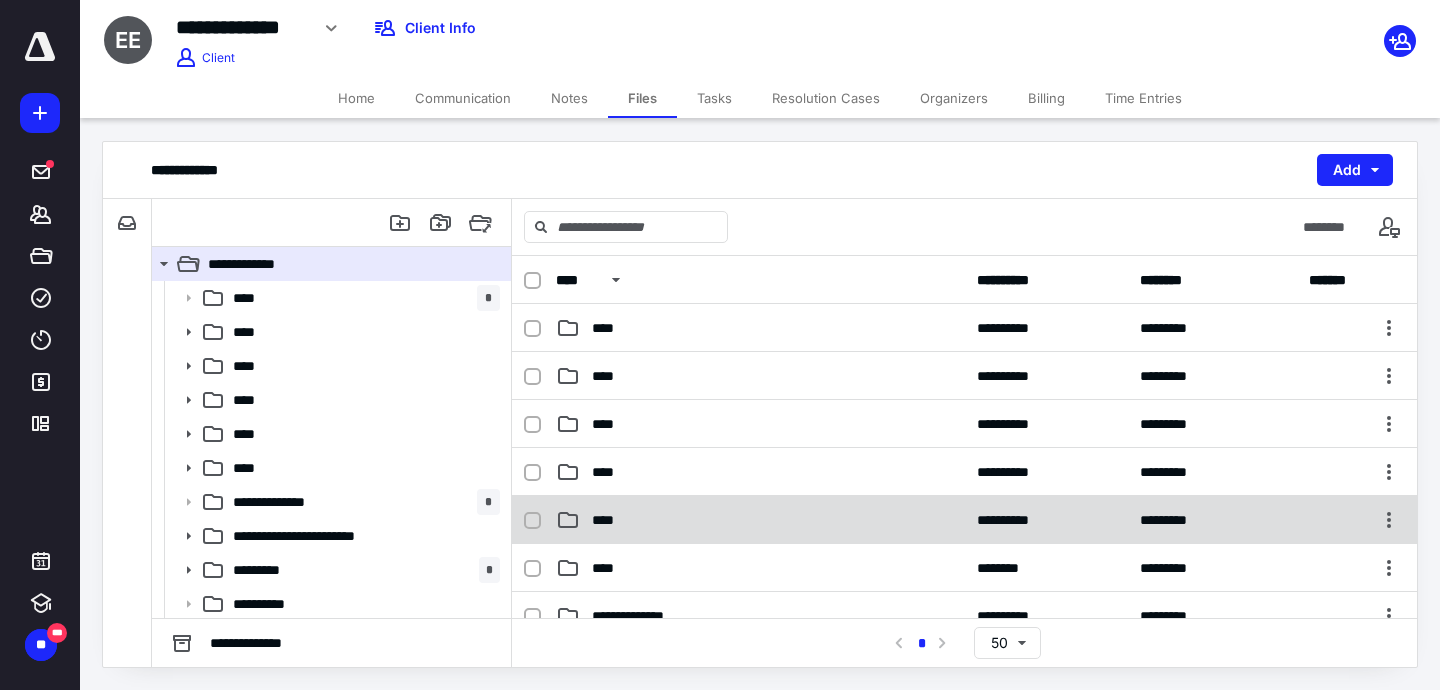 click on "****" at bounding box center (760, 520) 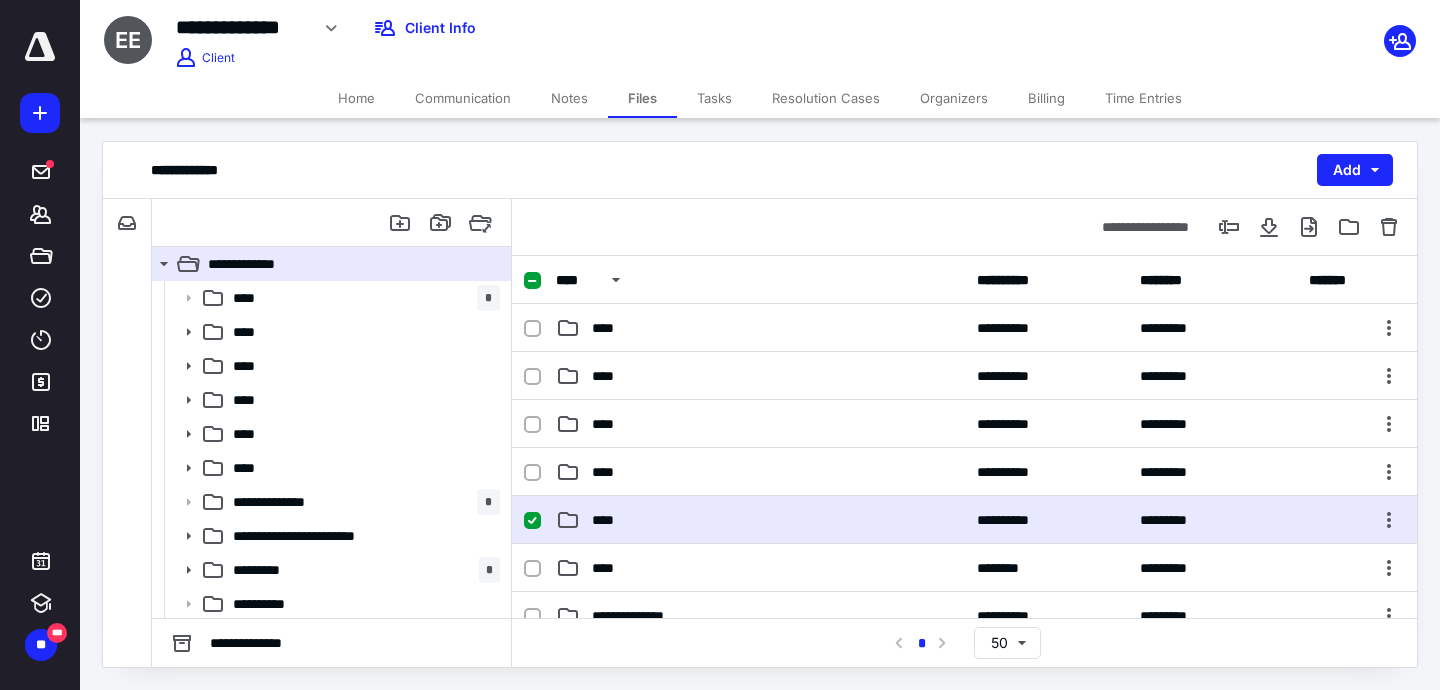 click on "****" at bounding box center (760, 520) 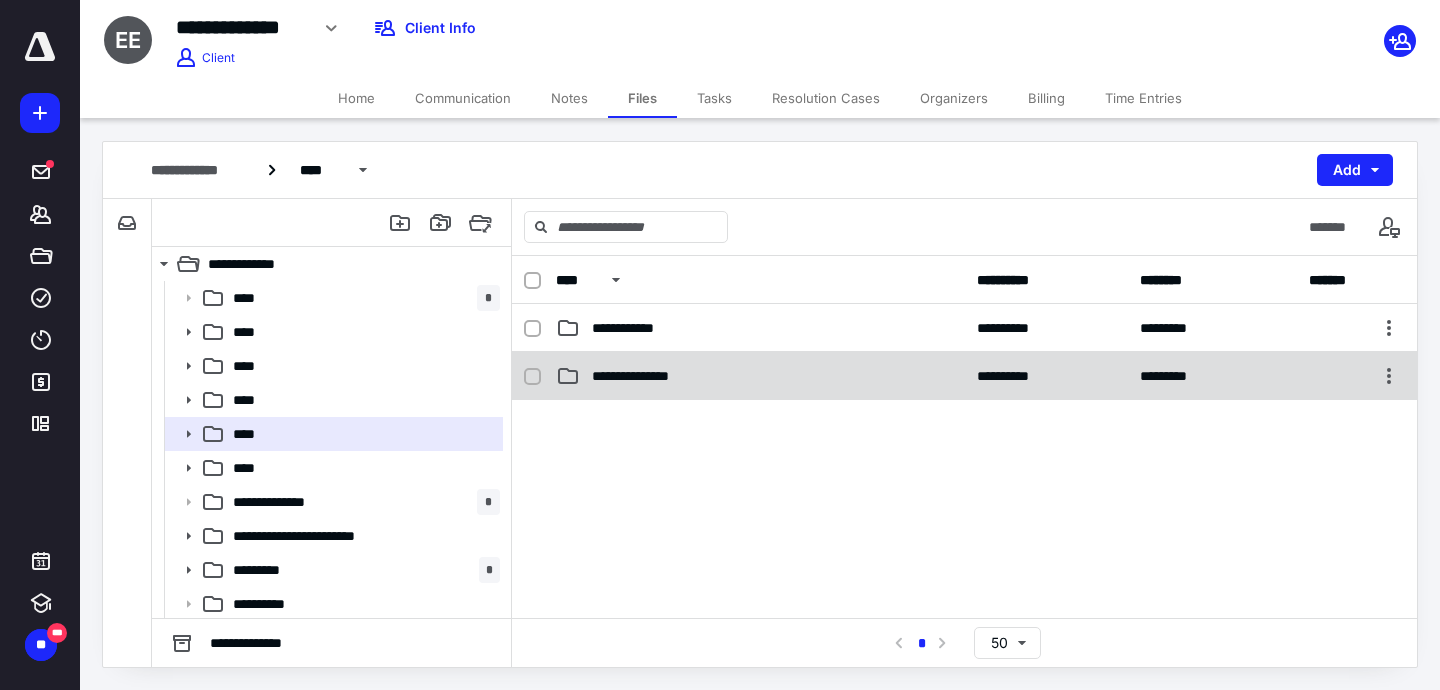 click on "**********" at bounding box center (644, 376) 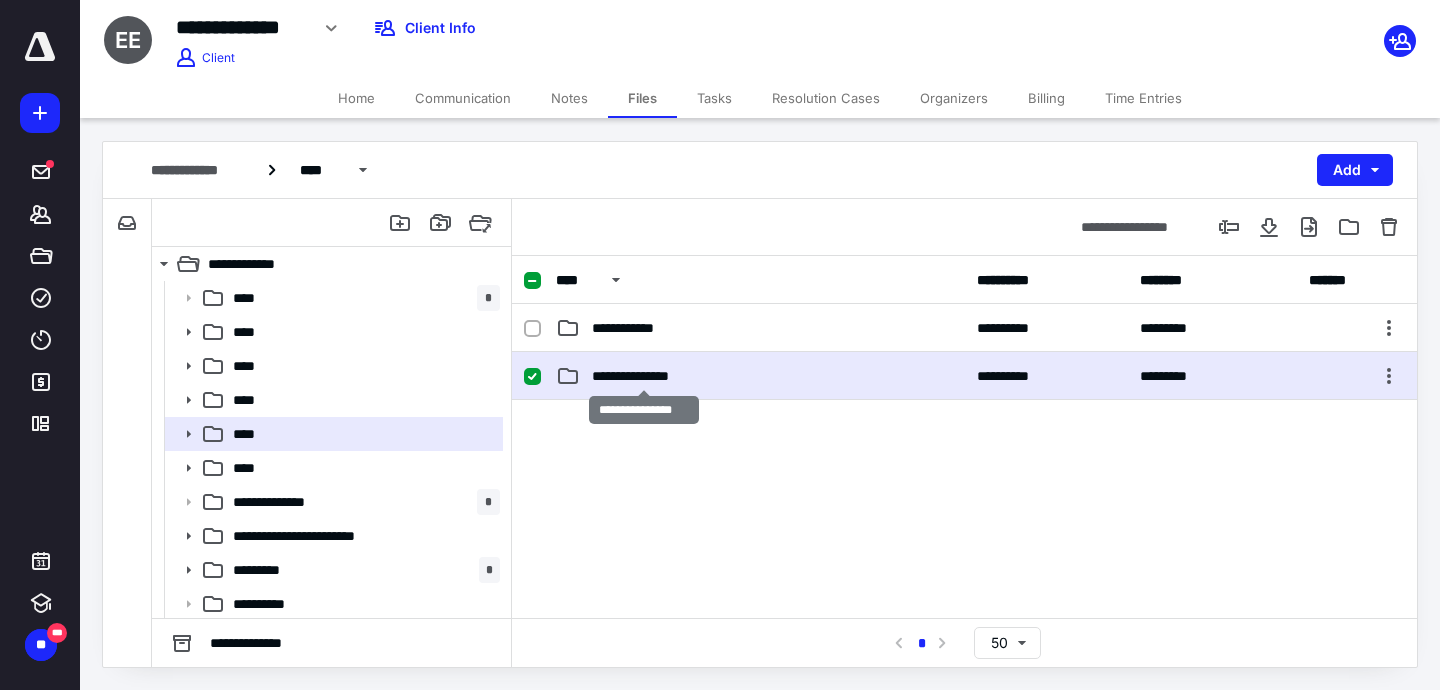 click on "**********" at bounding box center (644, 376) 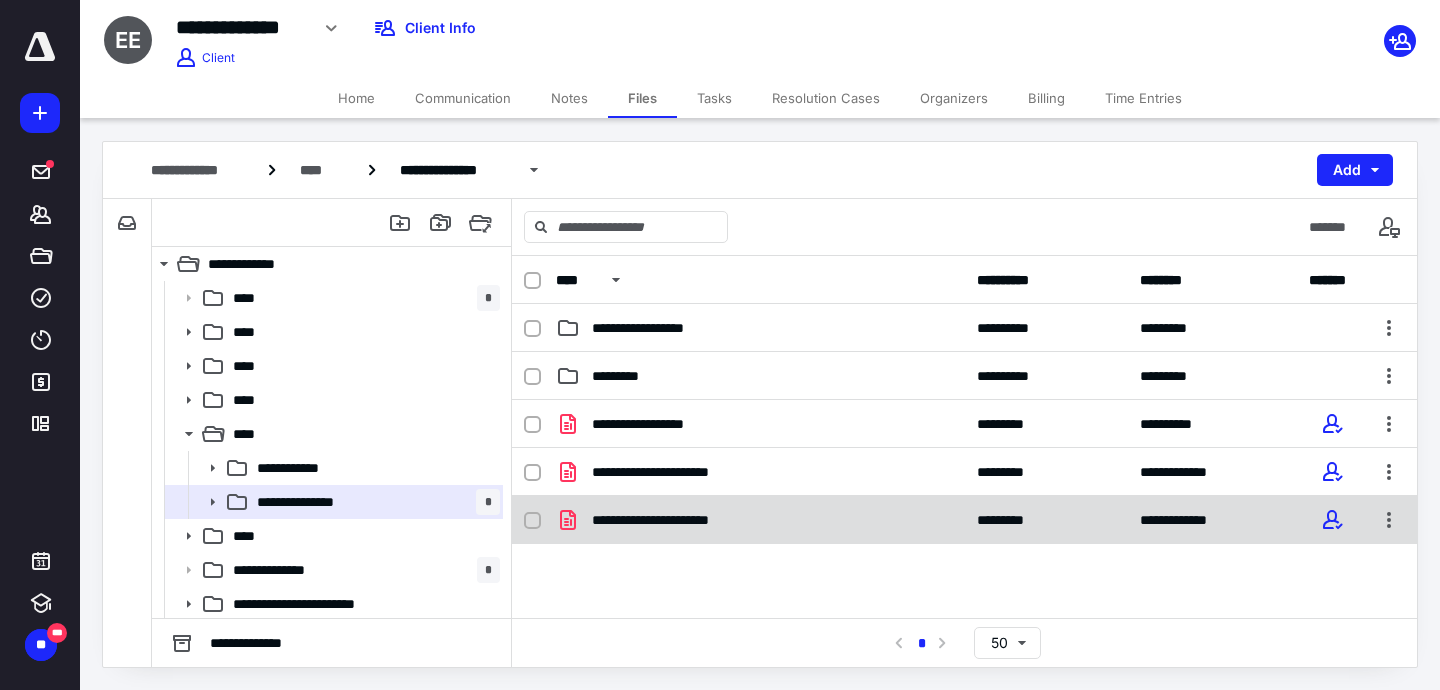 click on "**********" at bounding box center (670, 520) 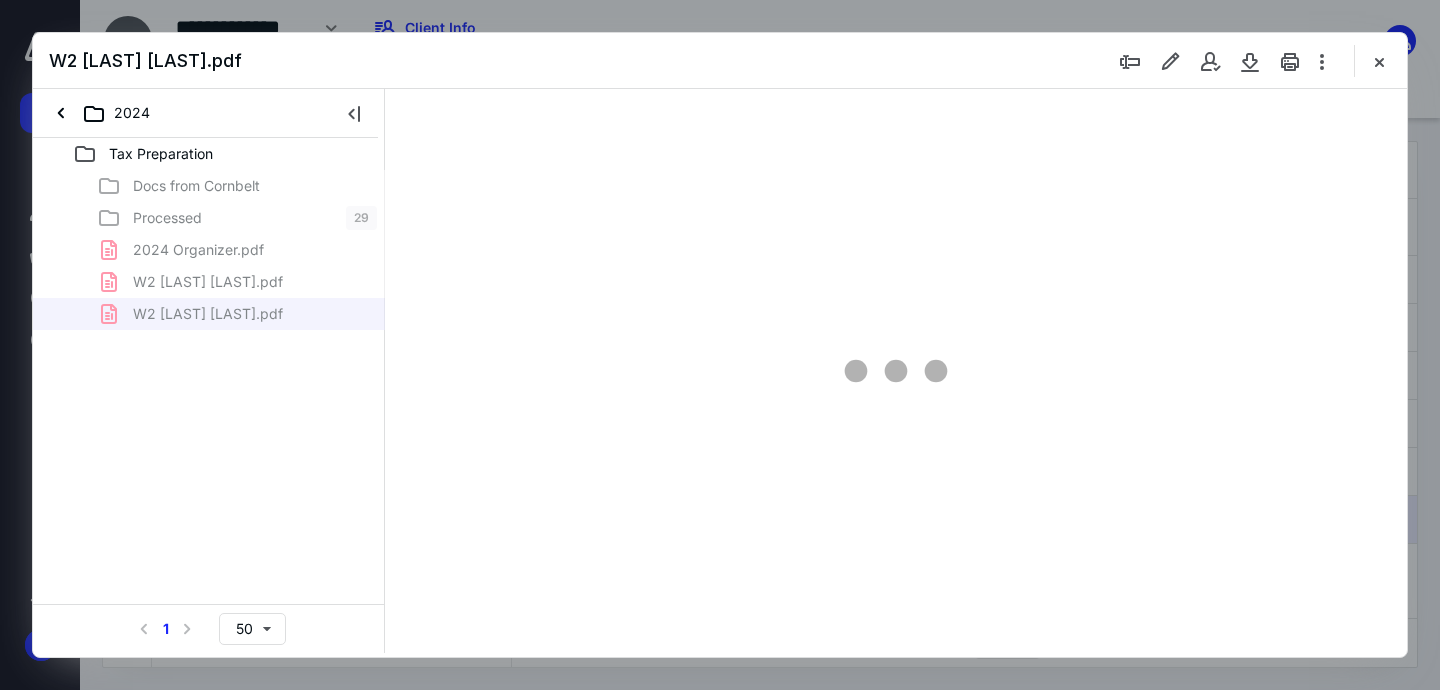 scroll, scrollTop: 0, scrollLeft: 0, axis: both 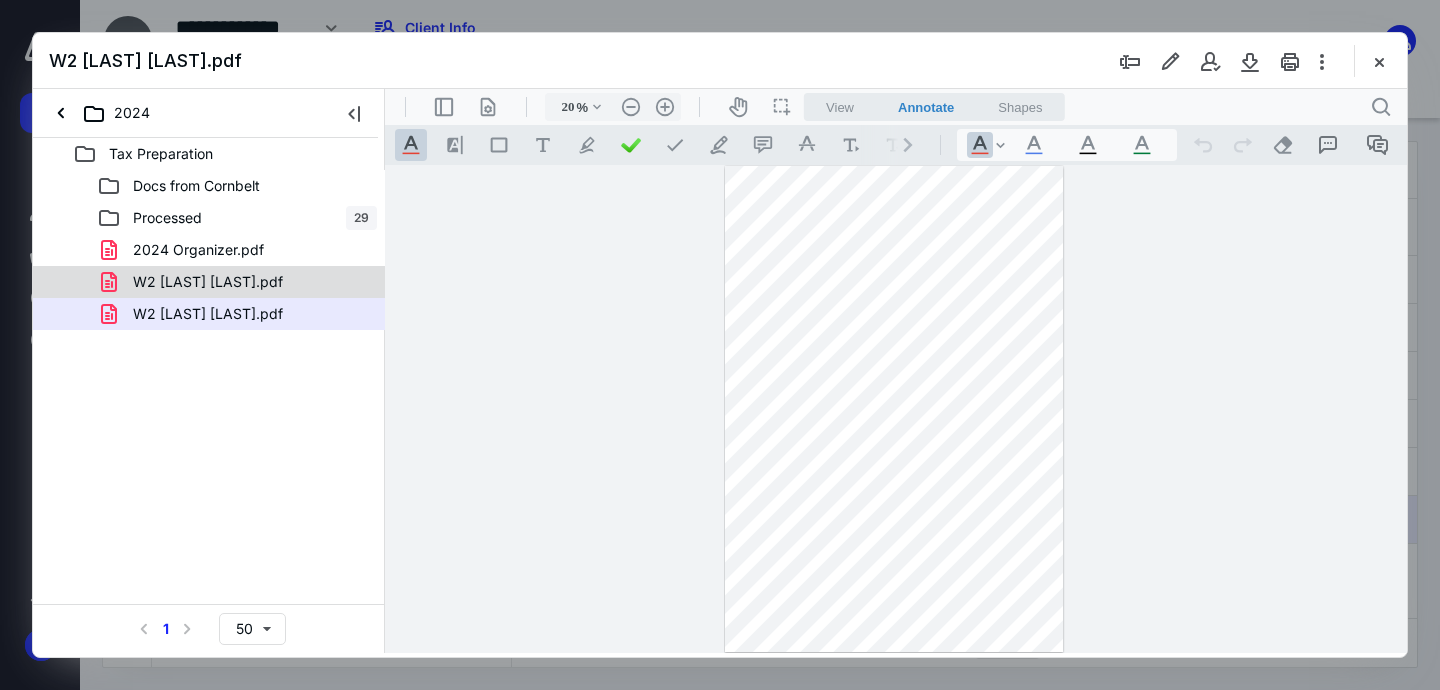 click on "W2 Valeria Lazy Dog.pdf" at bounding box center (208, 282) 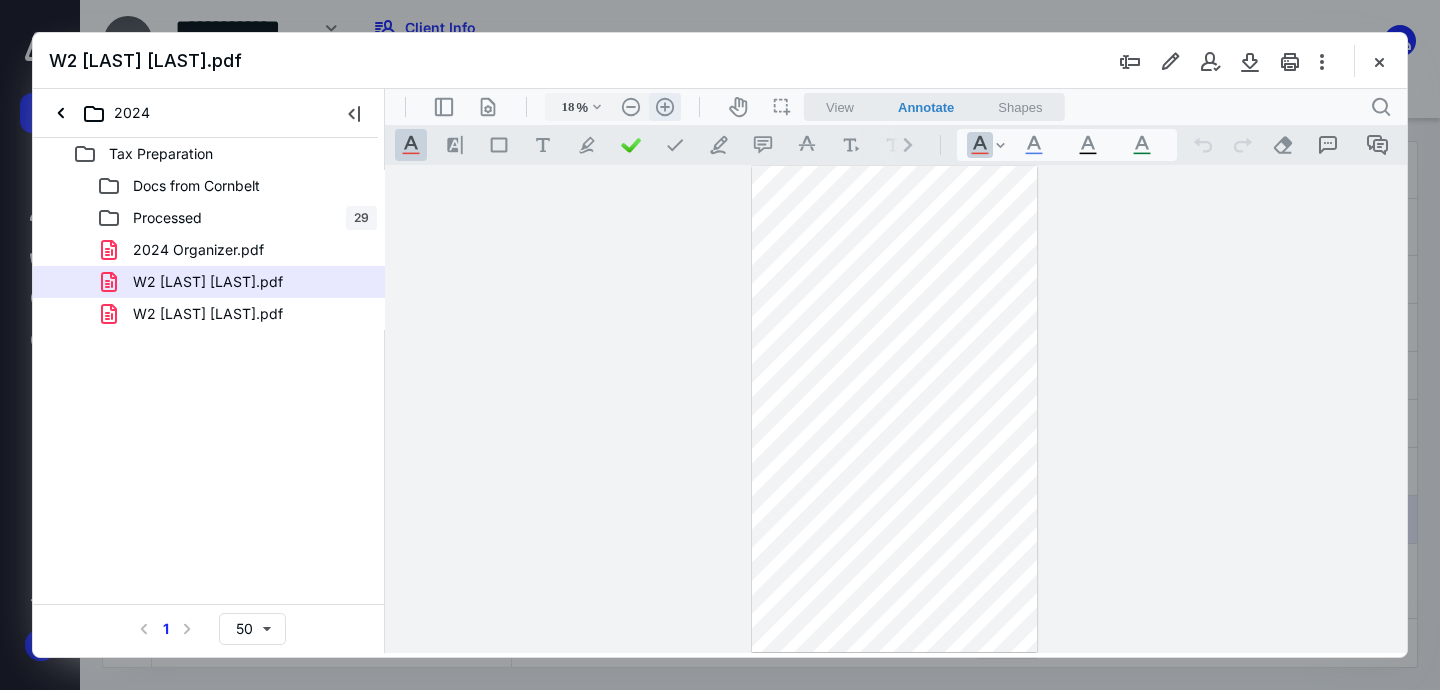 click on ".cls-1{fill:#abb0c4;} icon - header - zoom - in - line" at bounding box center [665, 107] 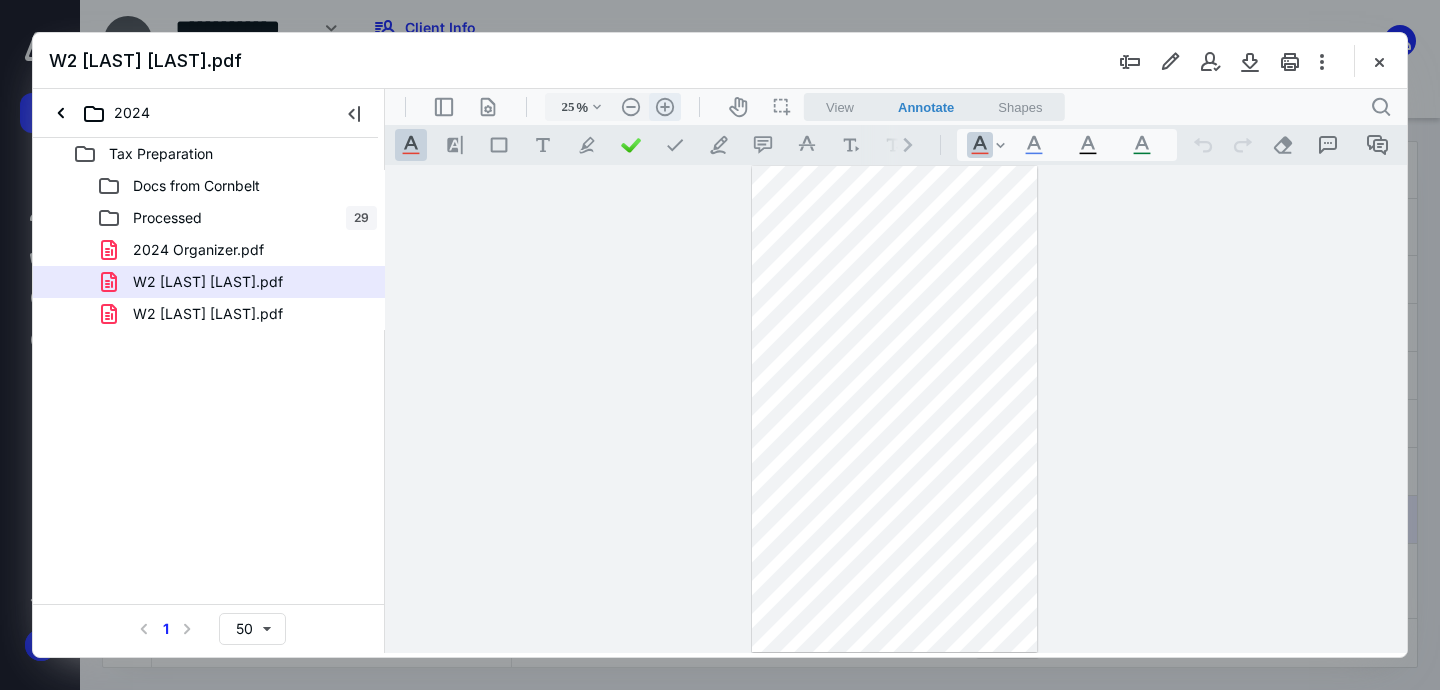 click on ".cls-1{fill:#abb0c4;} icon - header - zoom - in - line" at bounding box center [665, 107] 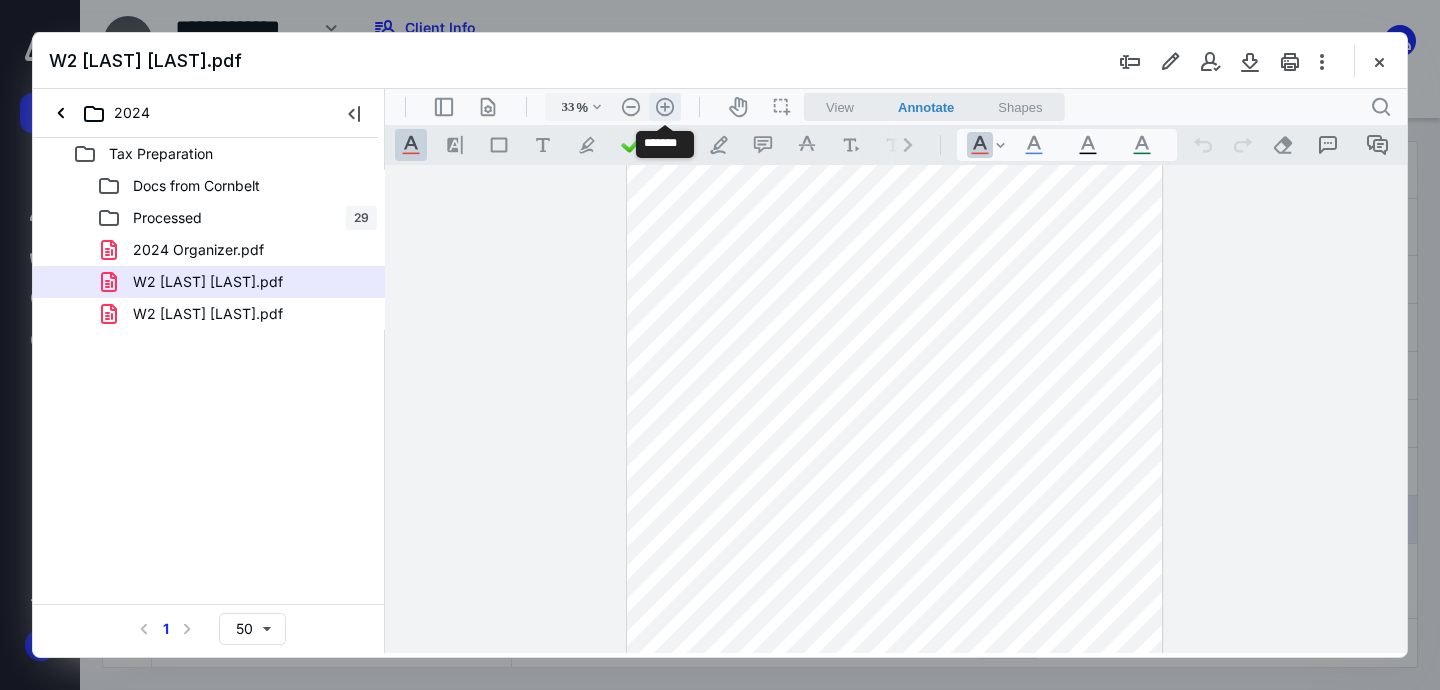 click on ".cls-1{fill:#abb0c4;} icon - header - zoom - in - line" at bounding box center [665, 107] 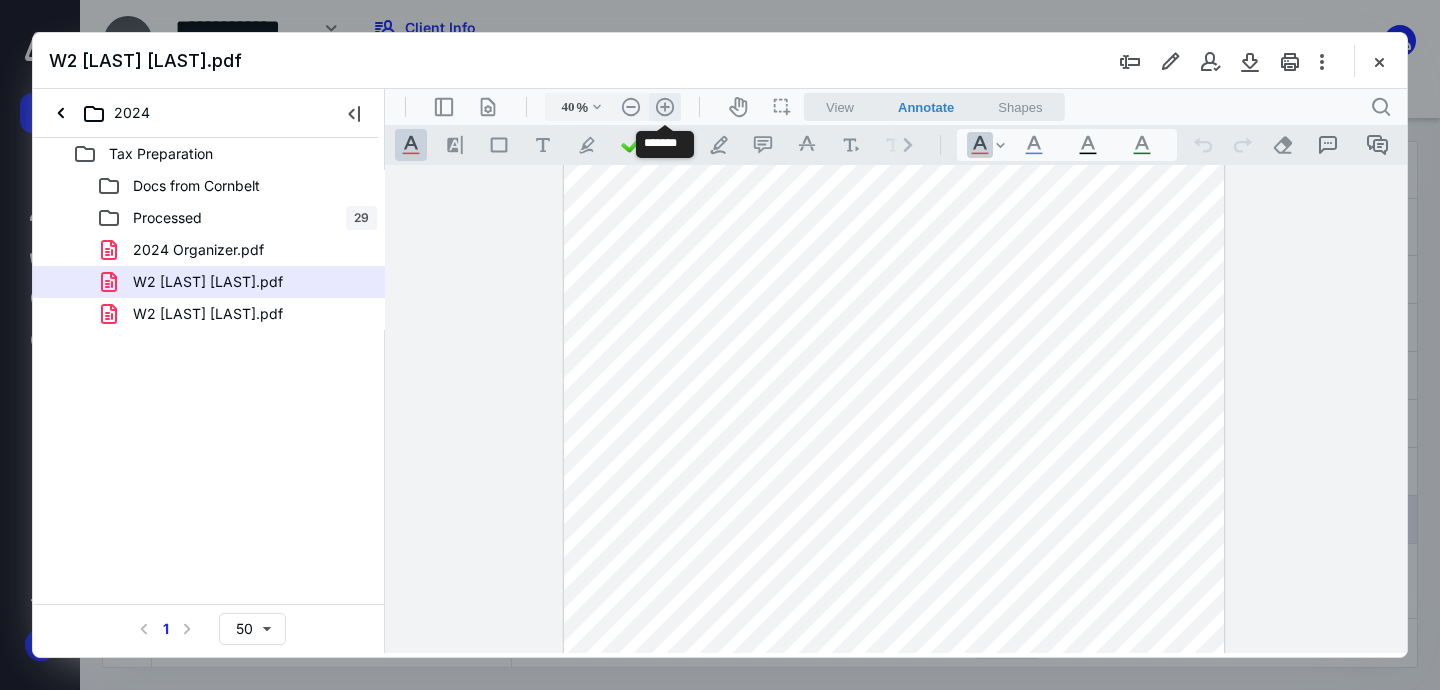 click on ".cls-1{fill:#abb0c4;} icon - header - zoom - in - line" at bounding box center (665, 107) 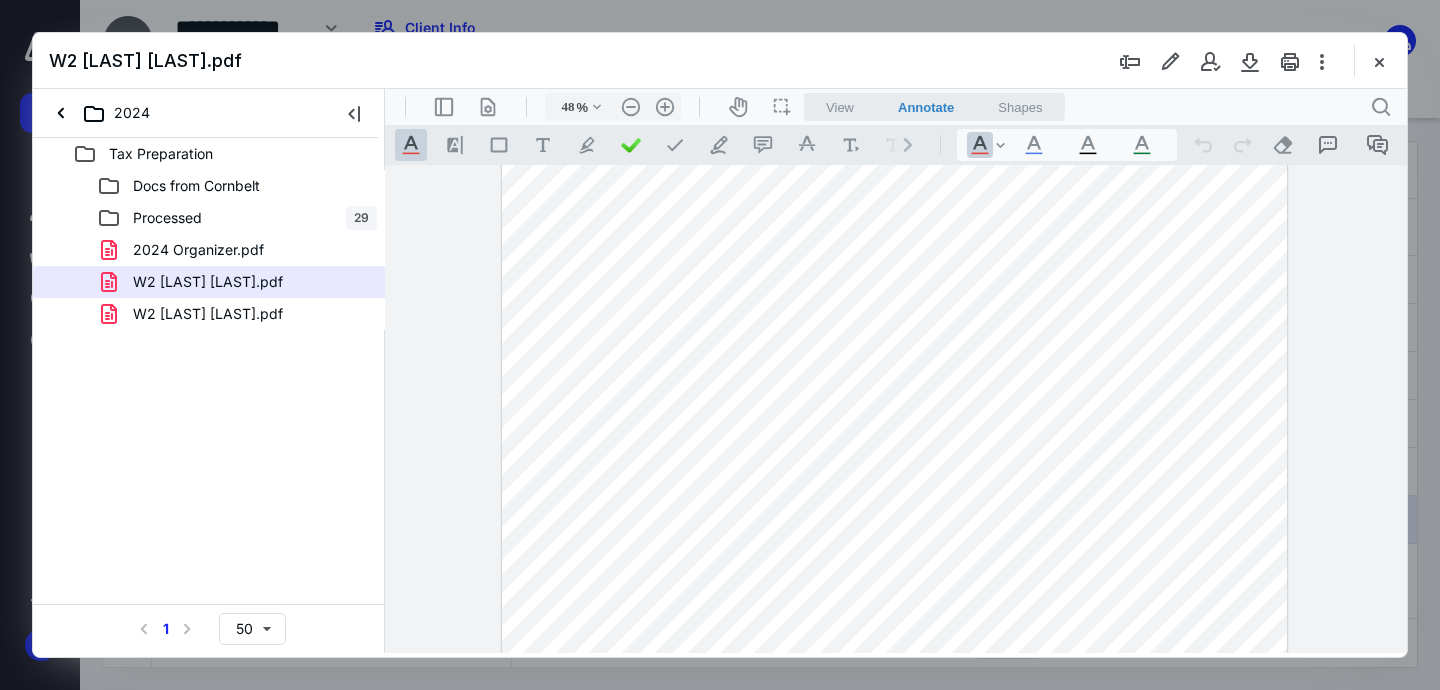 scroll, scrollTop: 0, scrollLeft: 0, axis: both 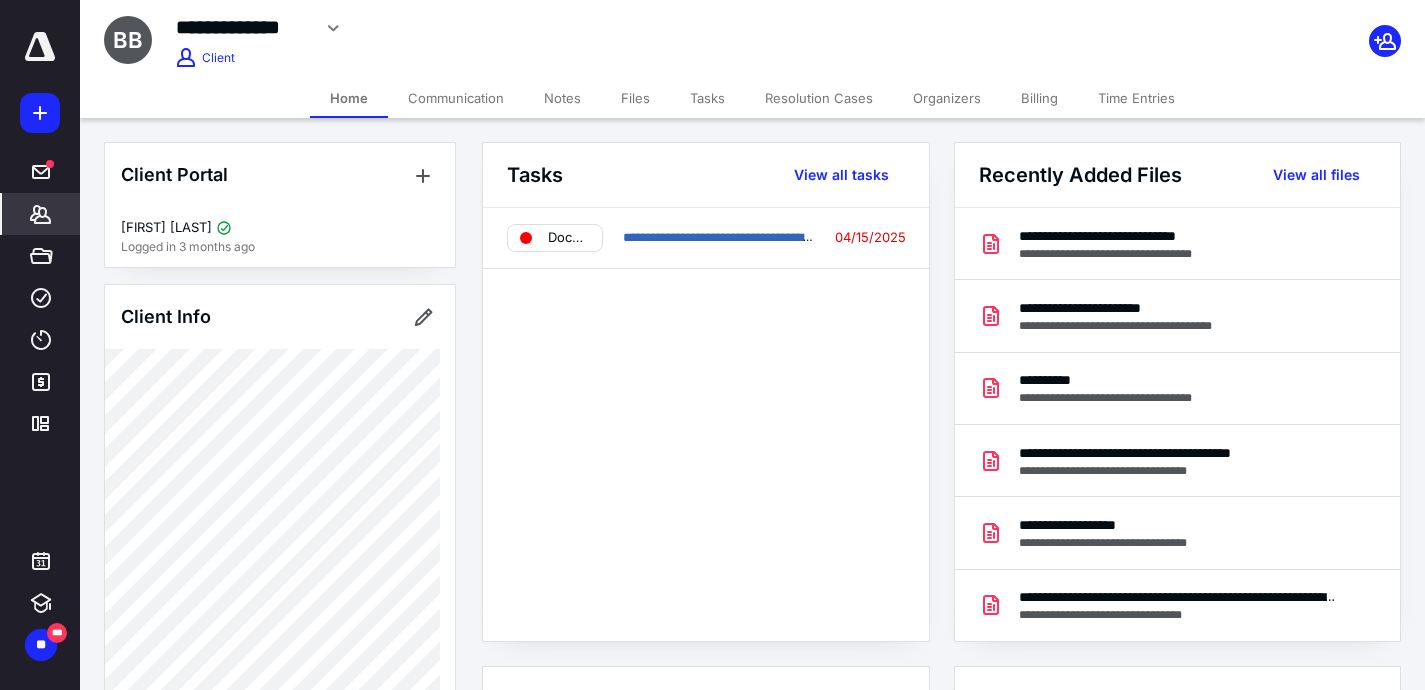click on "Files" at bounding box center [635, 98] 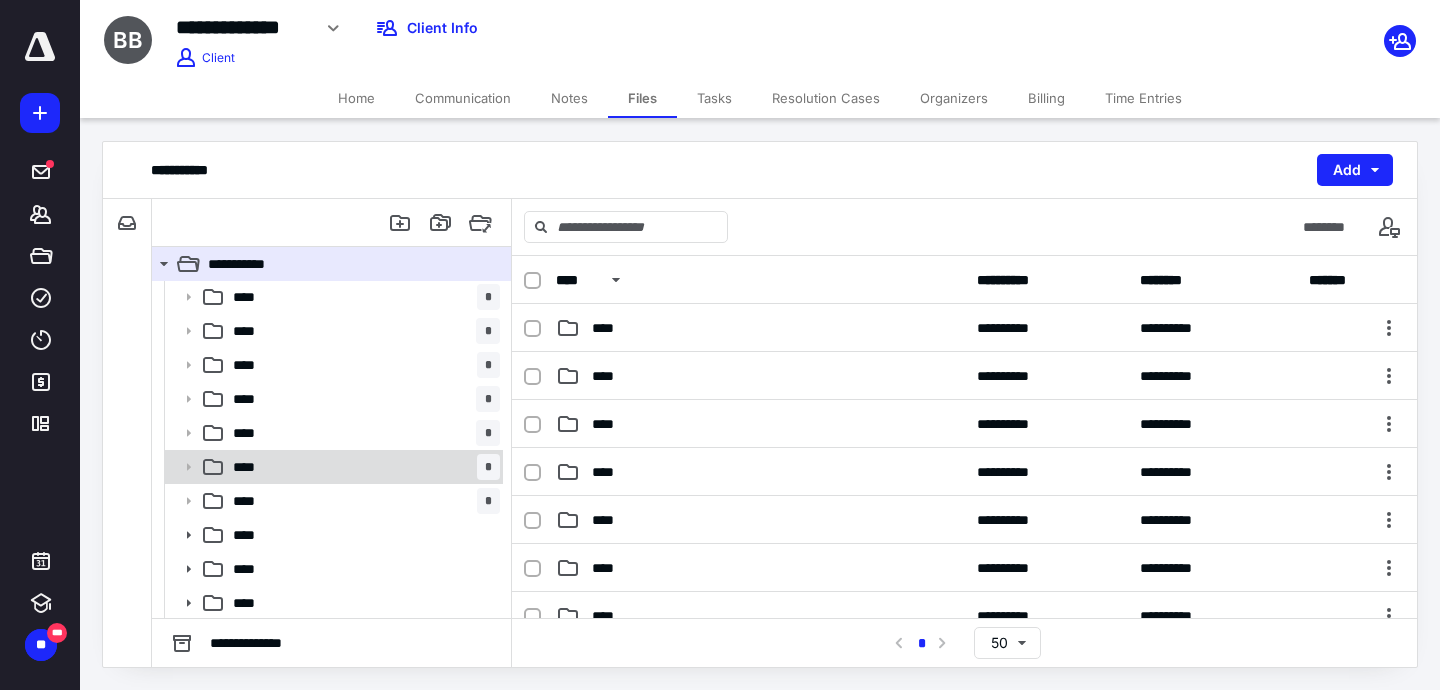 scroll, scrollTop: 105, scrollLeft: 0, axis: vertical 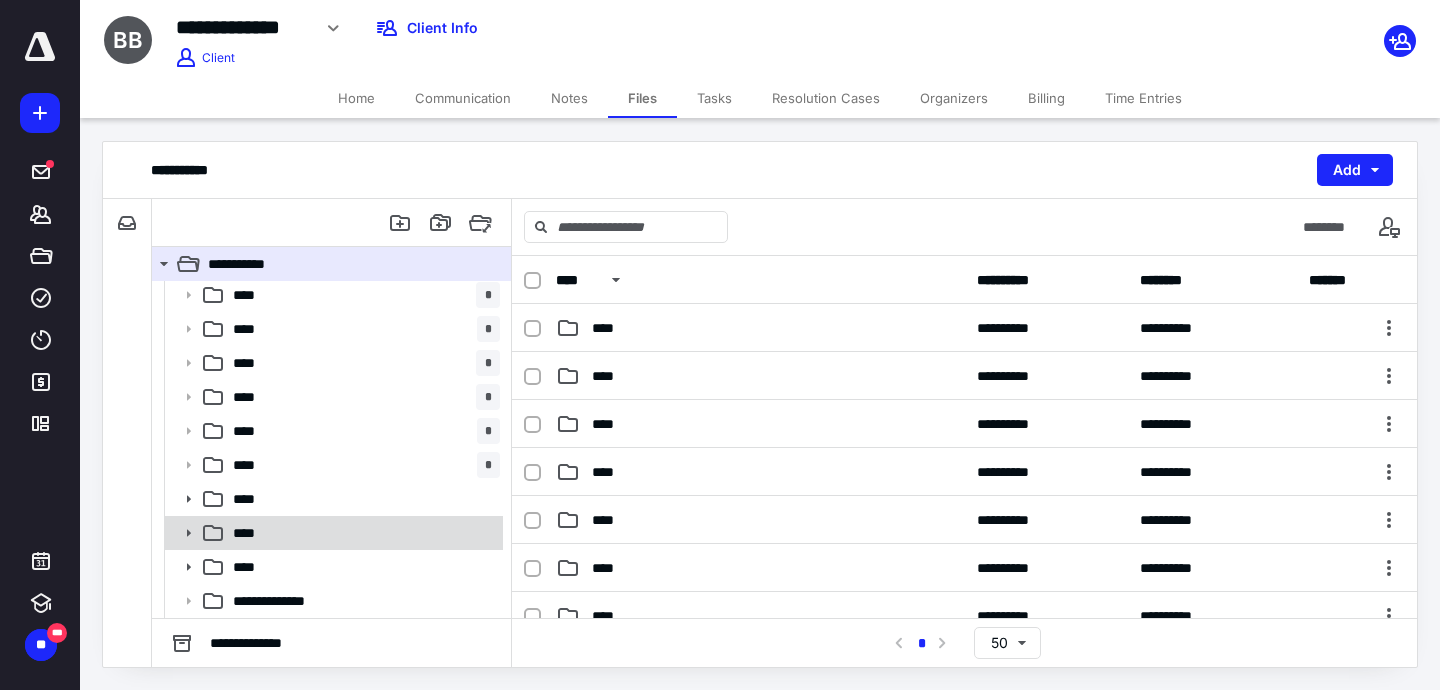 click on "****" at bounding box center [362, 533] 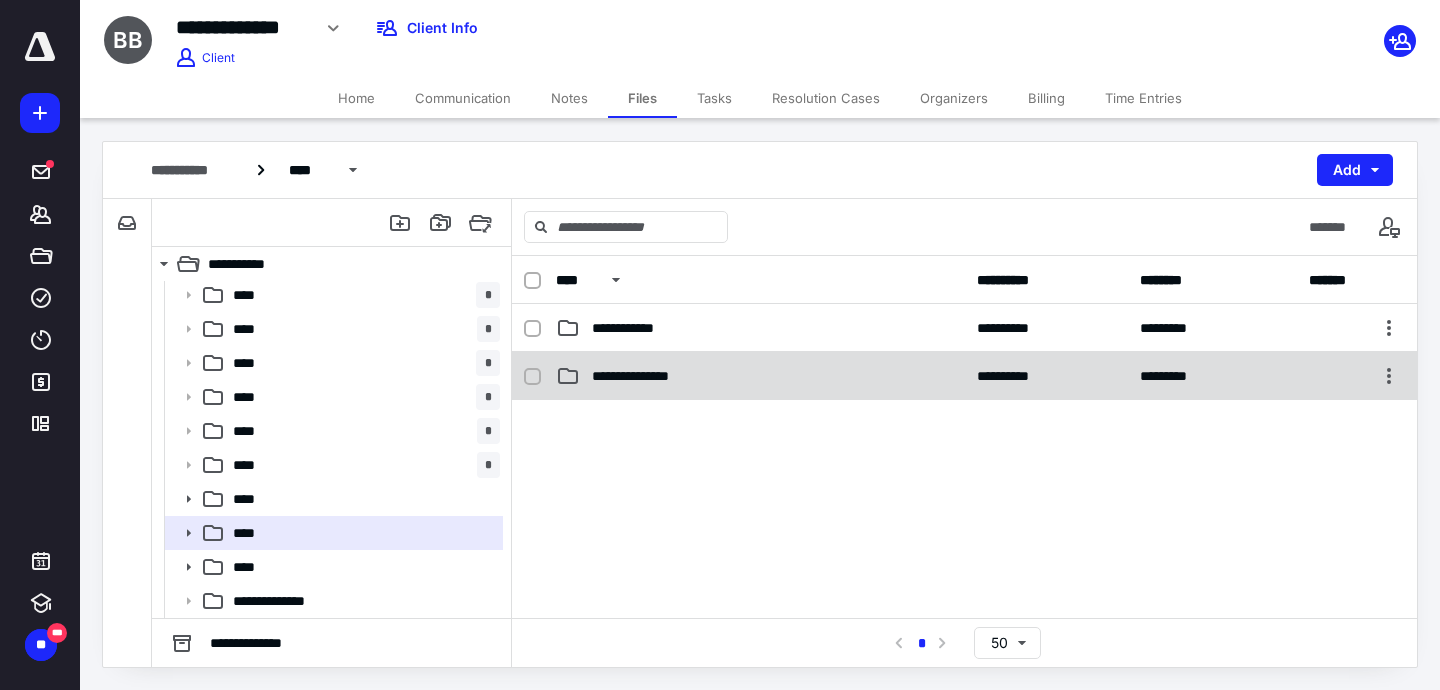 click on "**********" at bounding box center [644, 376] 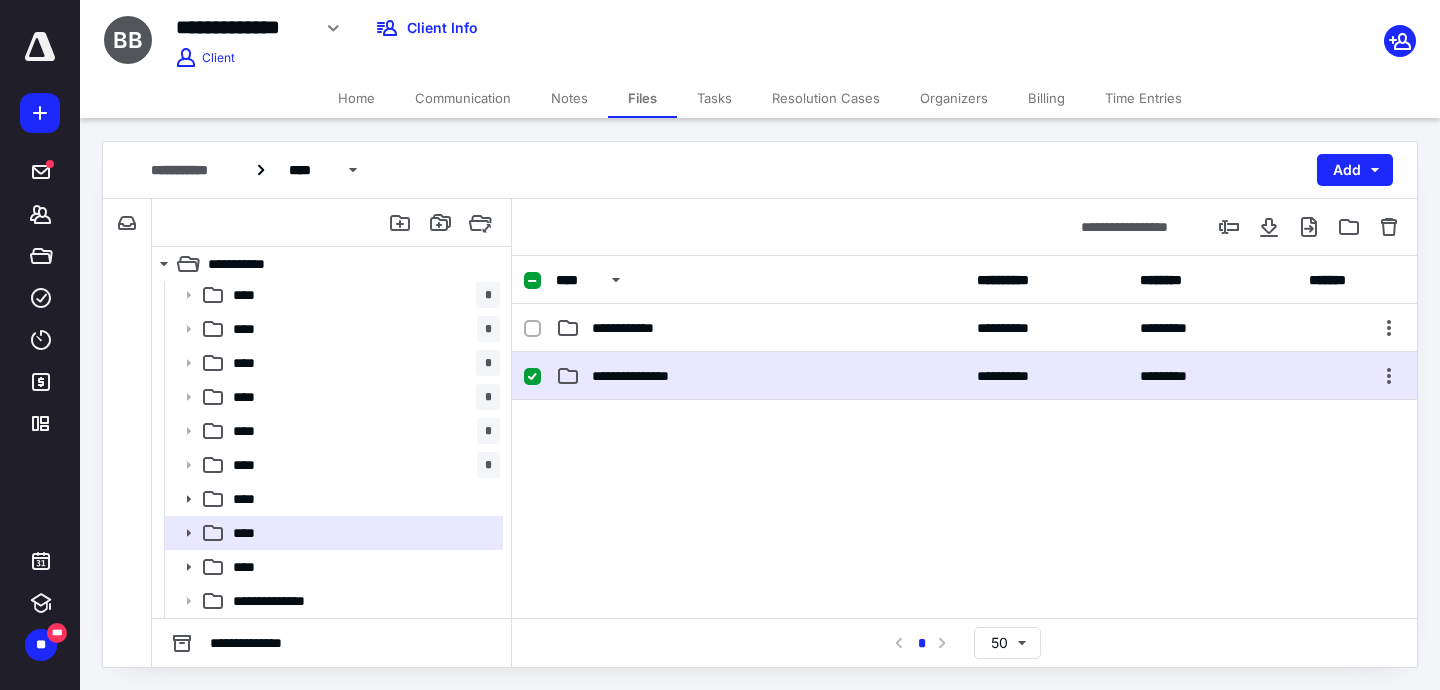 click on "**********" at bounding box center (644, 376) 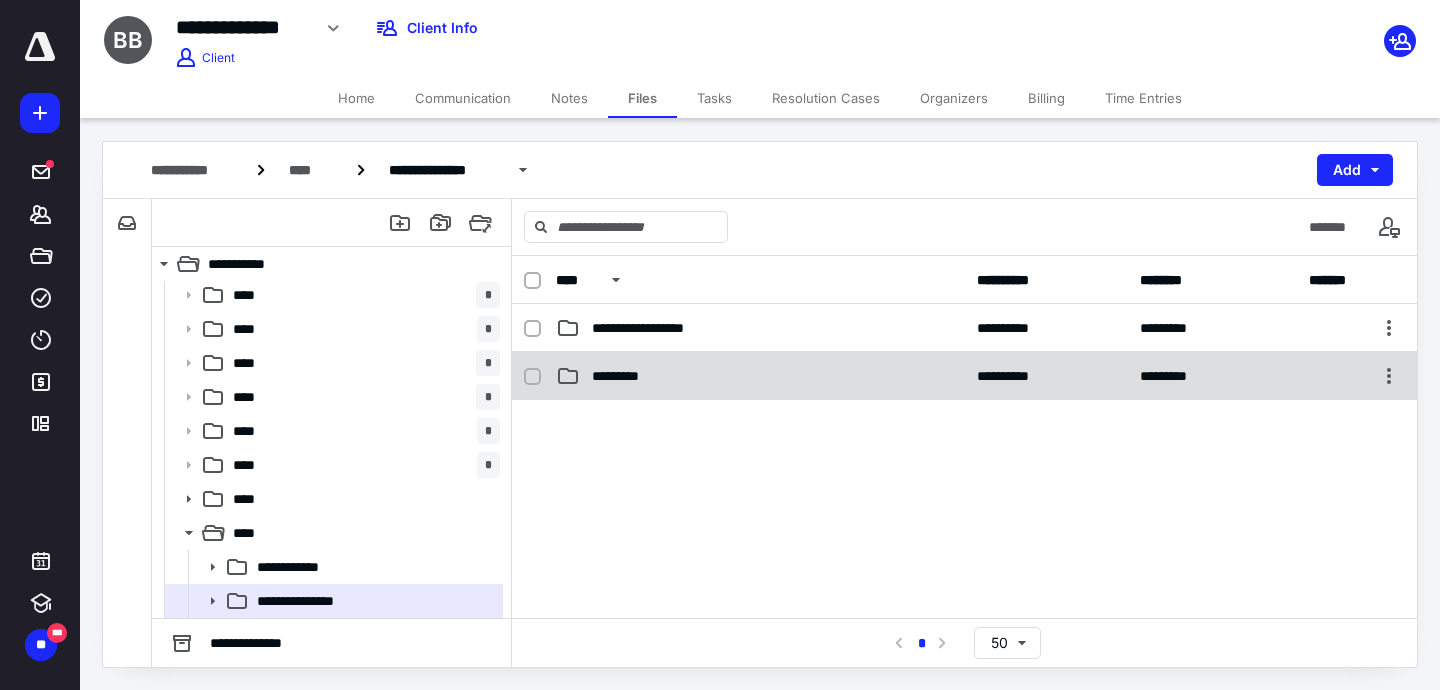 click on "*********" at bounding box center [627, 376] 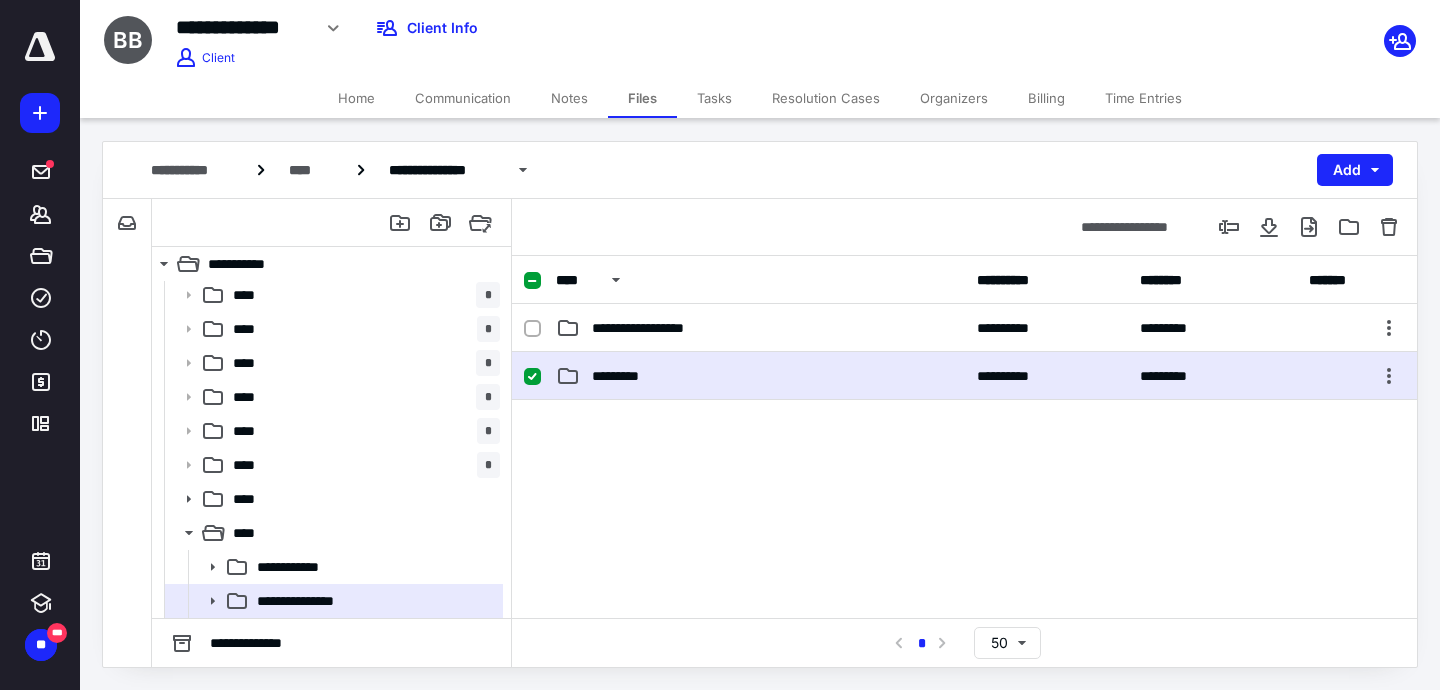 click on "*********" at bounding box center (627, 376) 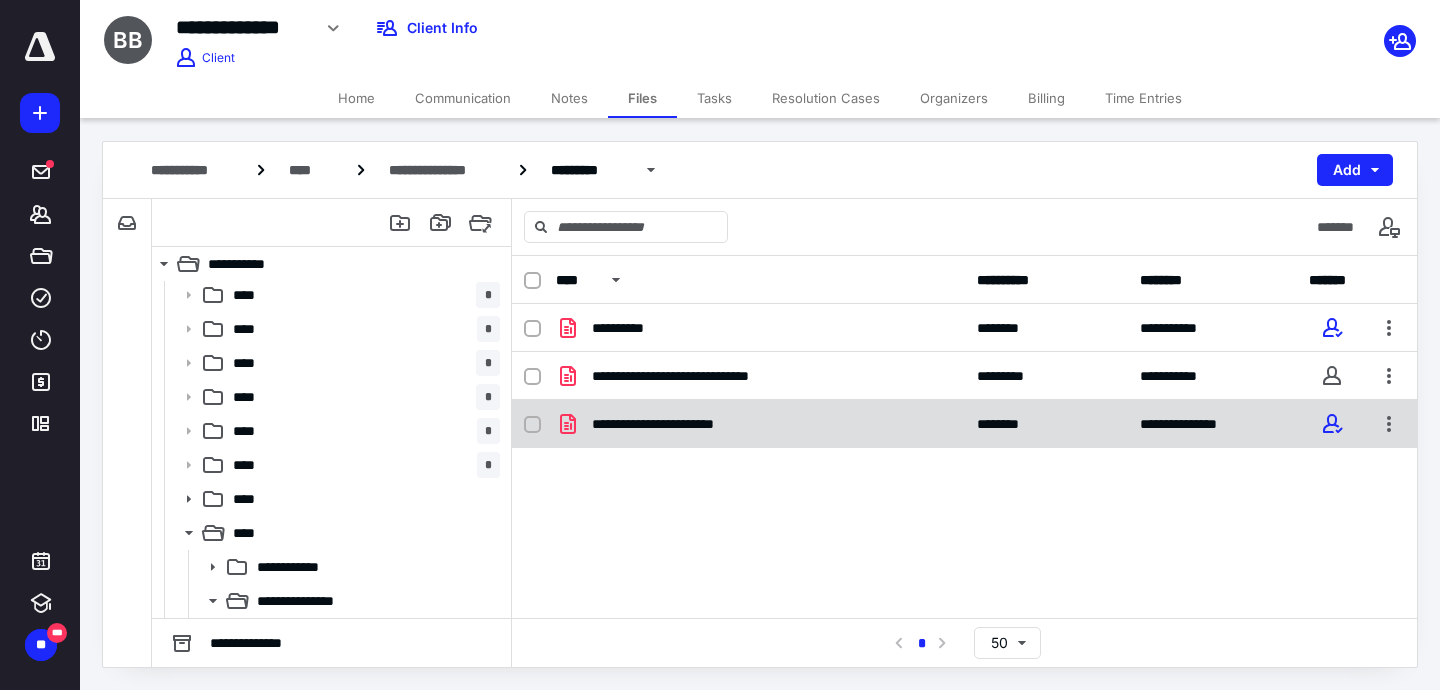 click on "[FIRST] [LAST] [LAST]" at bounding box center (964, 424) 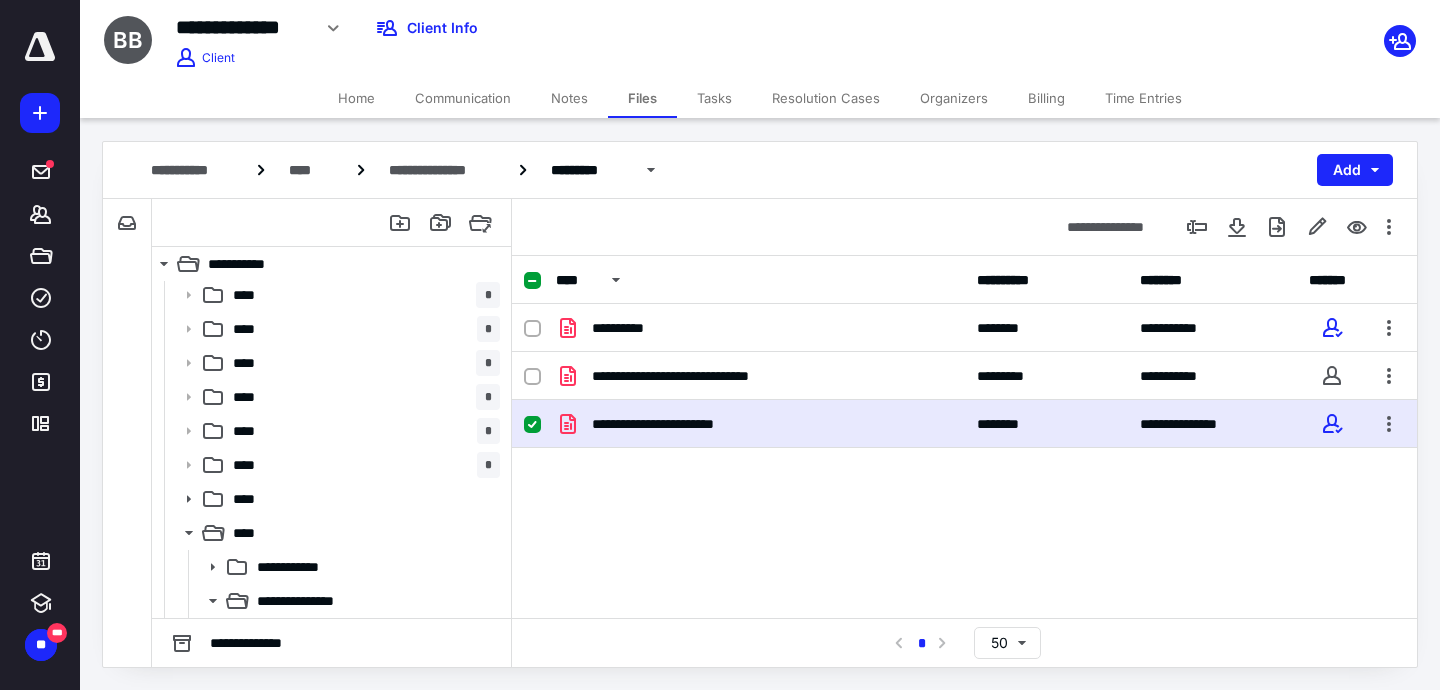 click on "[FIRST] [LAST] [LAST]" at bounding box center (964, 424) 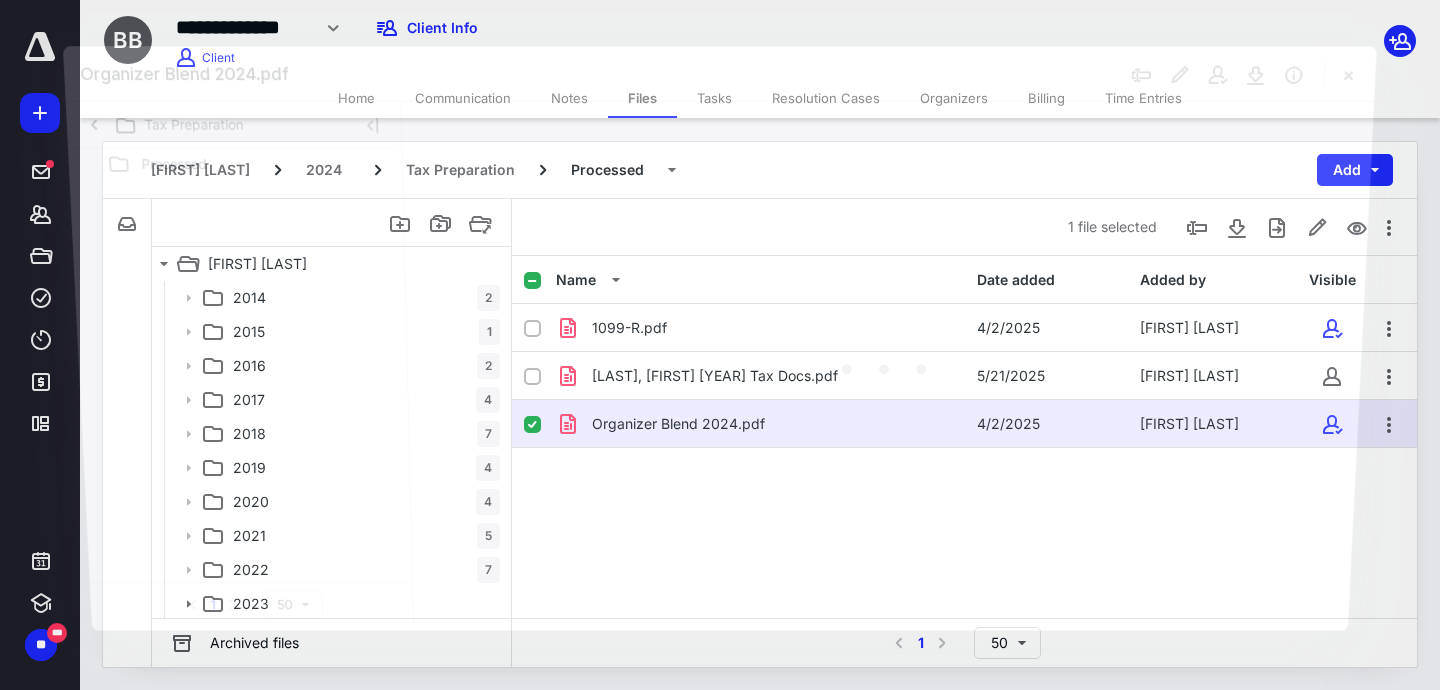 scroll, scrollTop: 105, scrollLeft: 0, axis: vertical 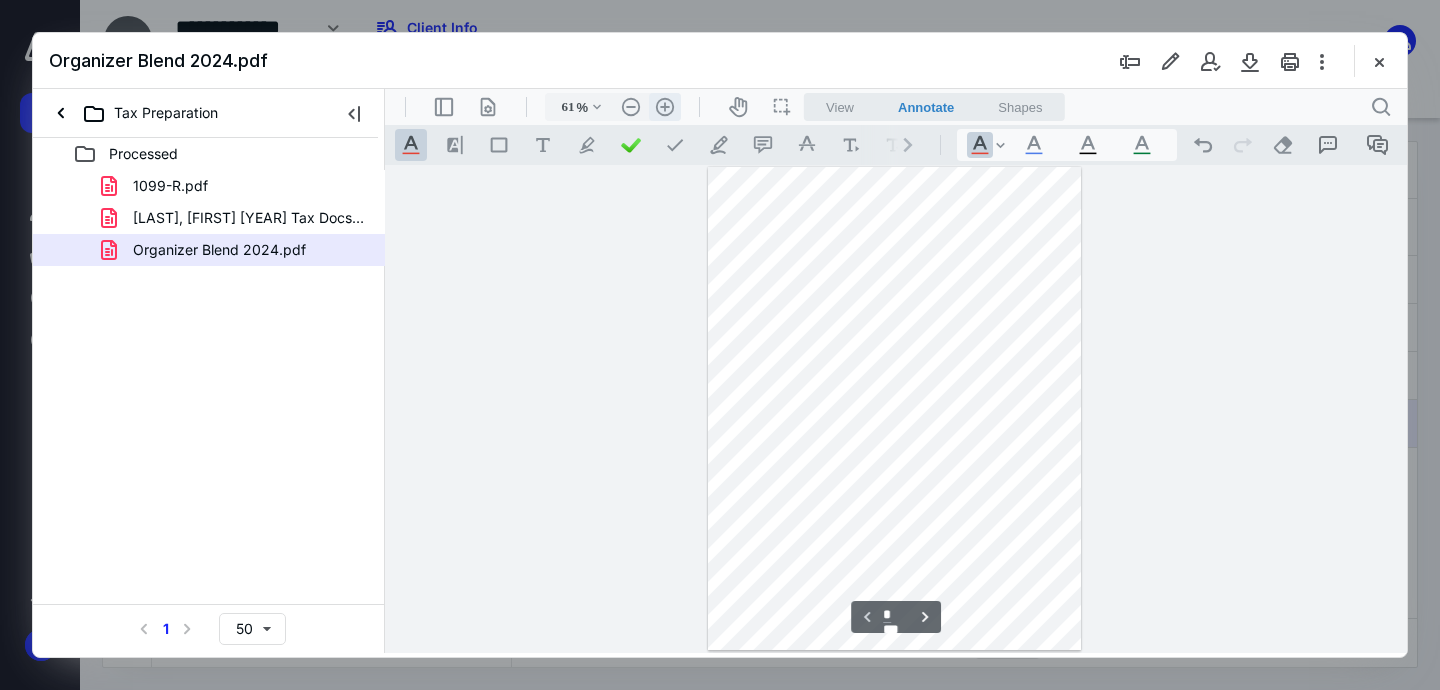 click on ".cls-1{fill:#abb0c4;} icon - header - zoom - in - line" at bounding box center (665, 107) 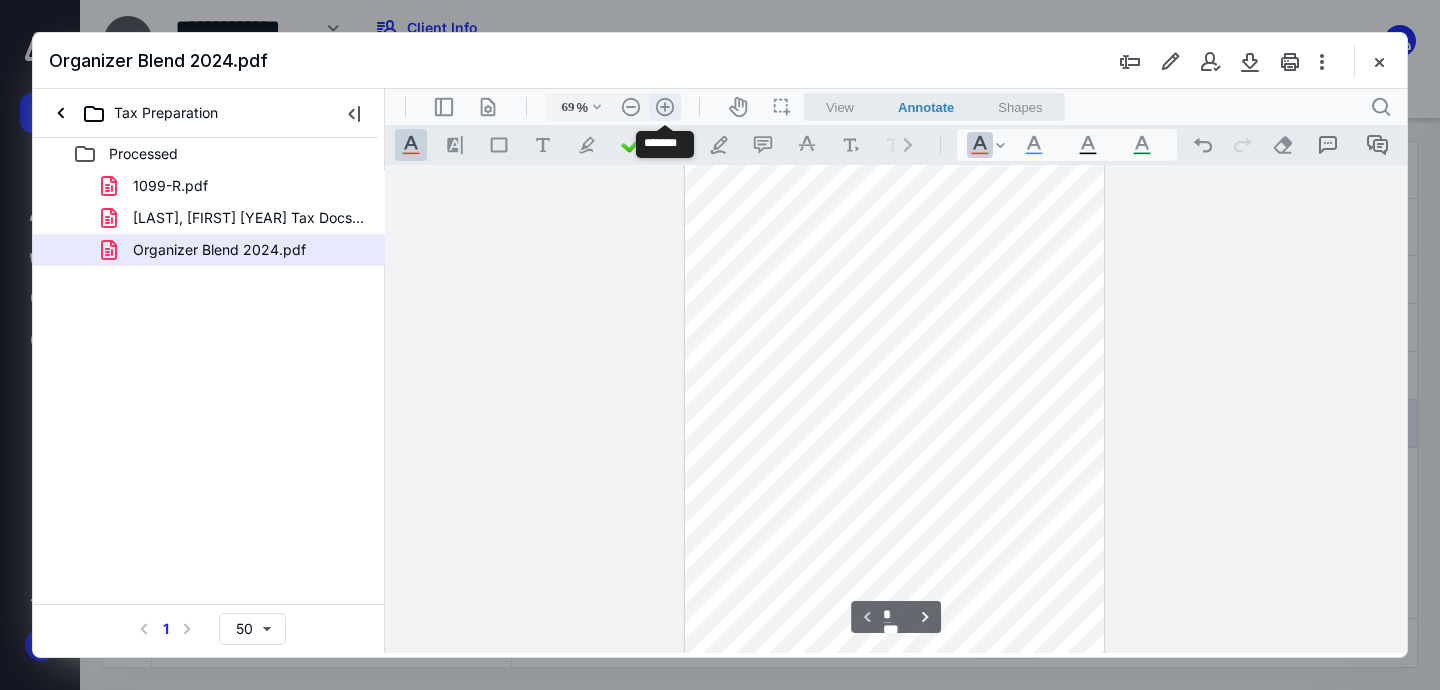 click on ".cls-1{fill:#abb0c4;} icon - header - zoom - in - line" at bounding box center [665, 107] 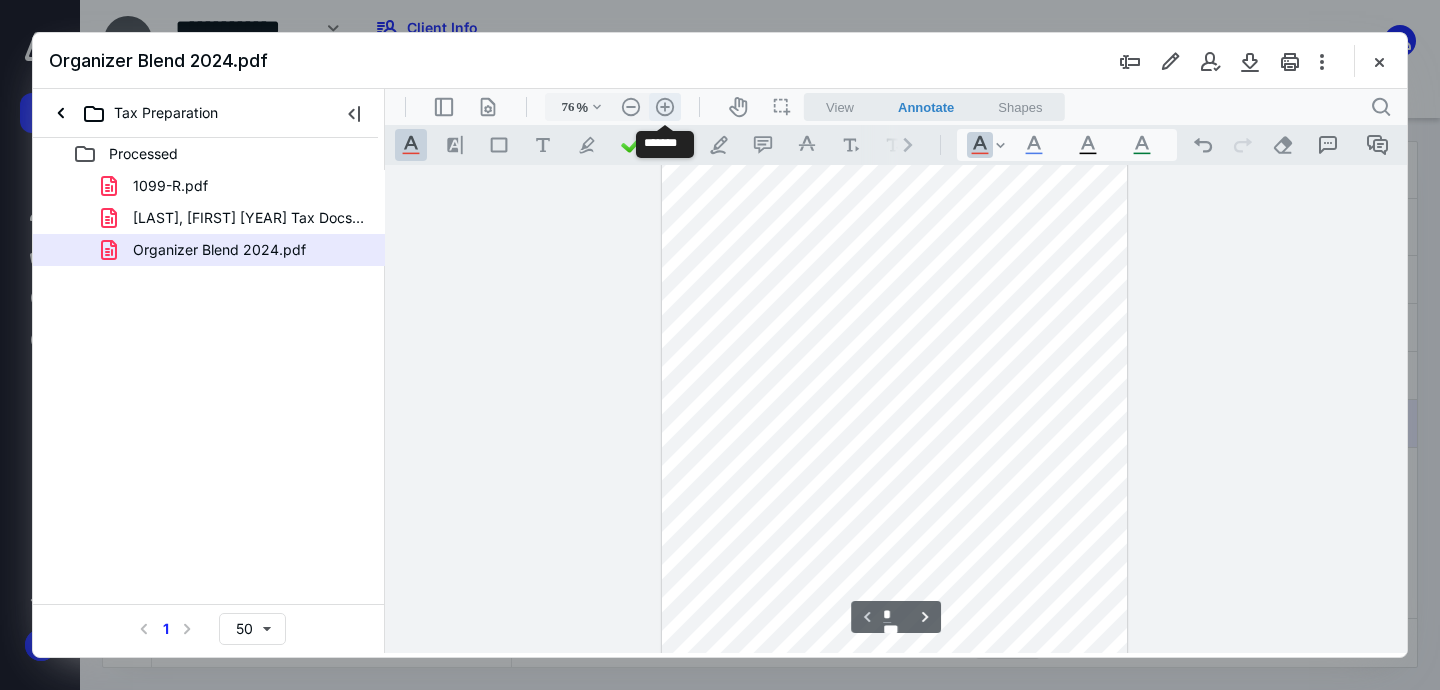 click on ".cls-1{fill:#abb0c4;} icon - header - zoom - in - line" at bounding box center (665, 107) 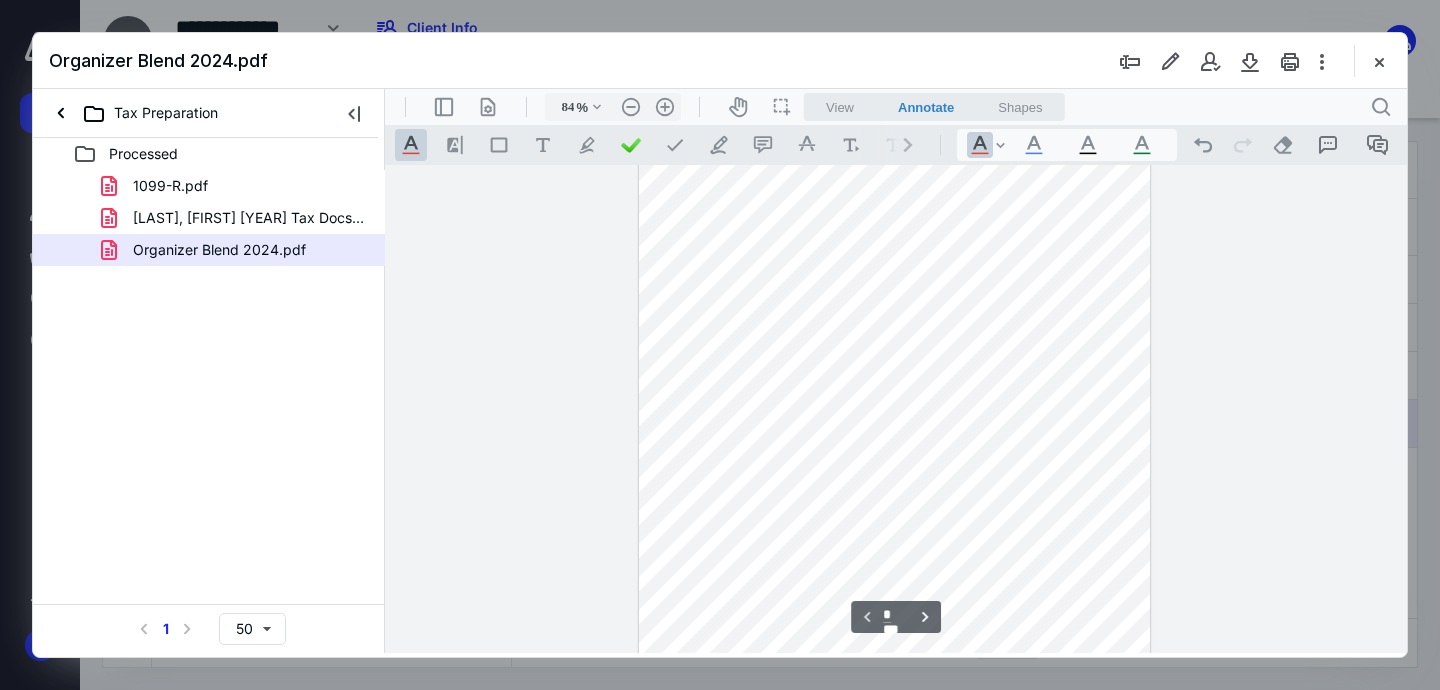 scroll, scrollTop: 0, scrollLeft: 0, axis: both 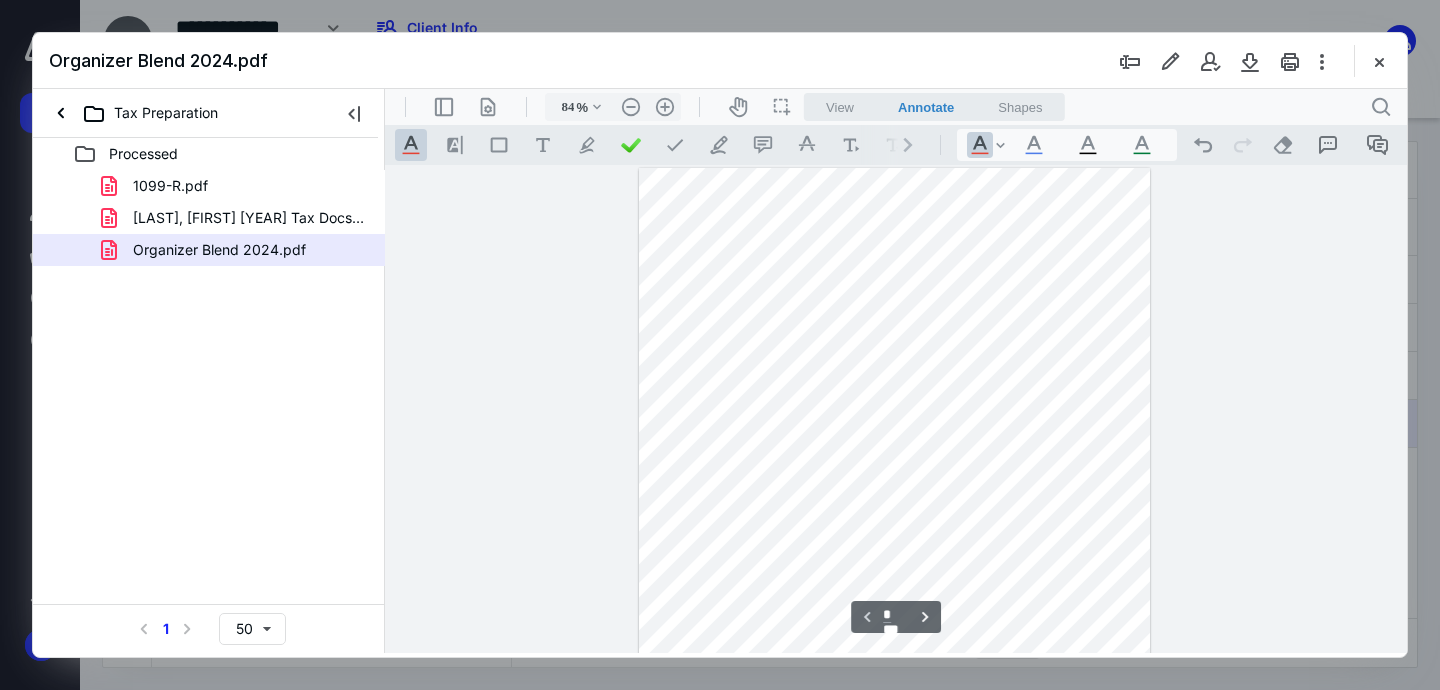 click at bounding box center [894, 498] 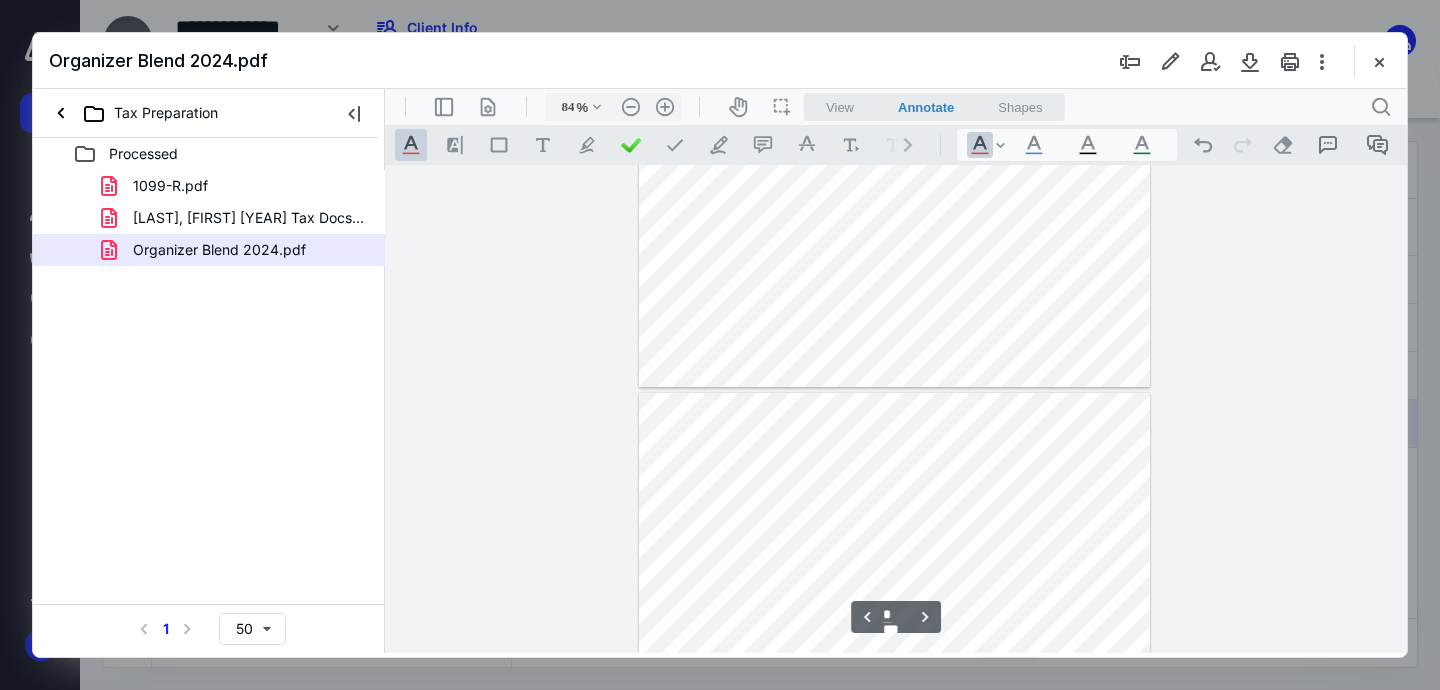 scroll, scrollTop: 1110, scrollLeft: 0, axis: vertical 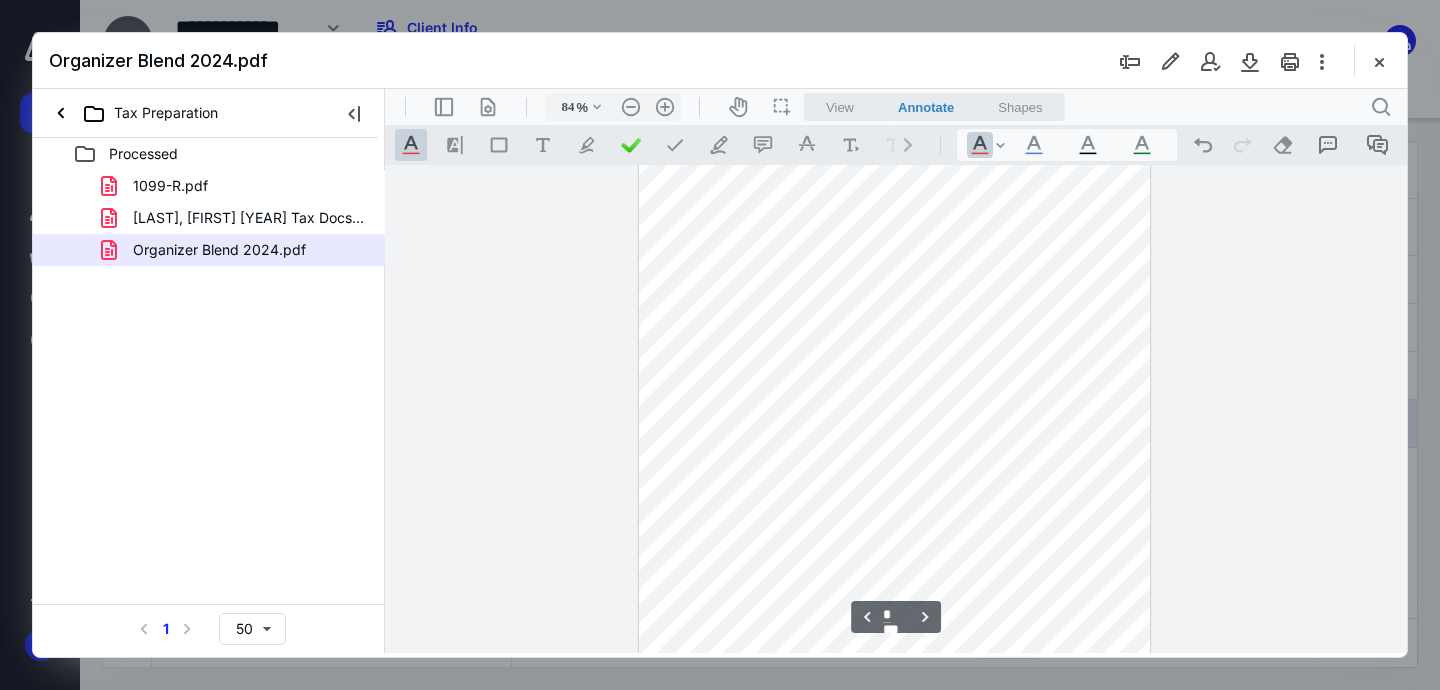 type on "*" 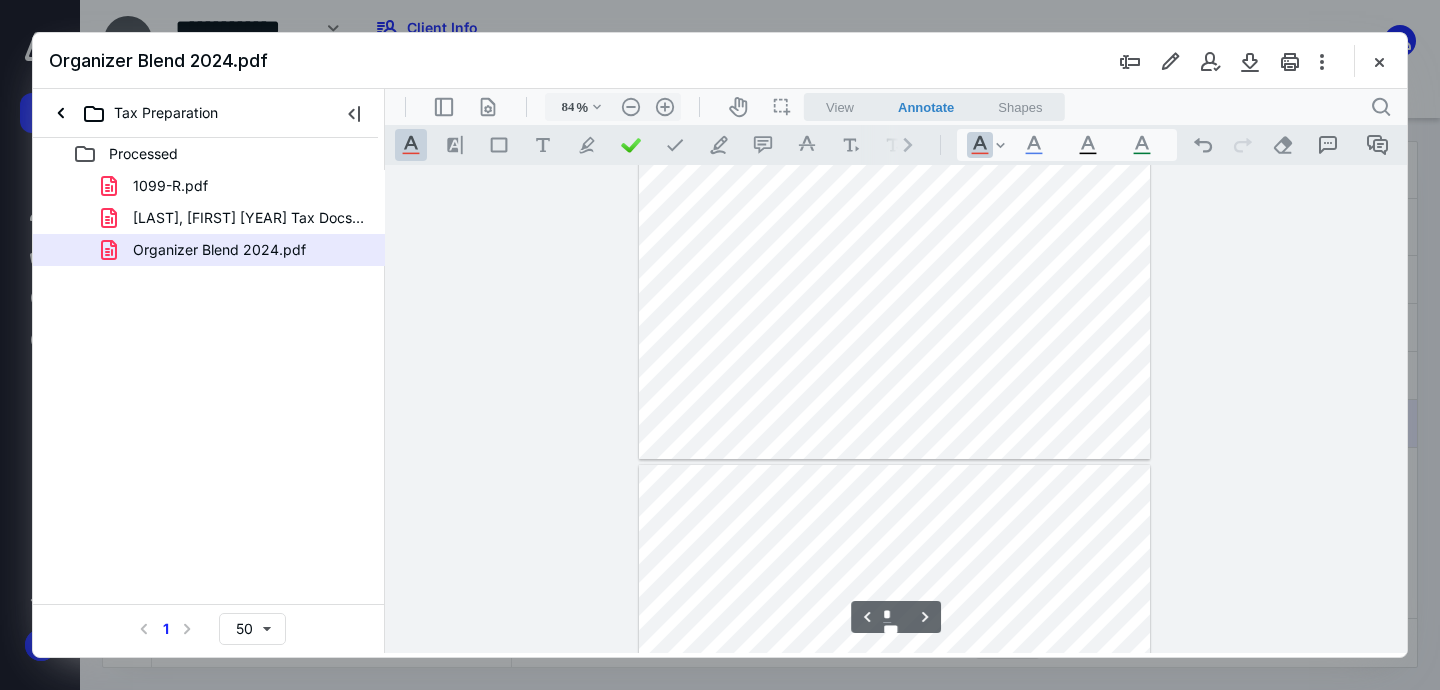 scroll, scrollTop: 1377, scrollLeft: 0, axis: vertical 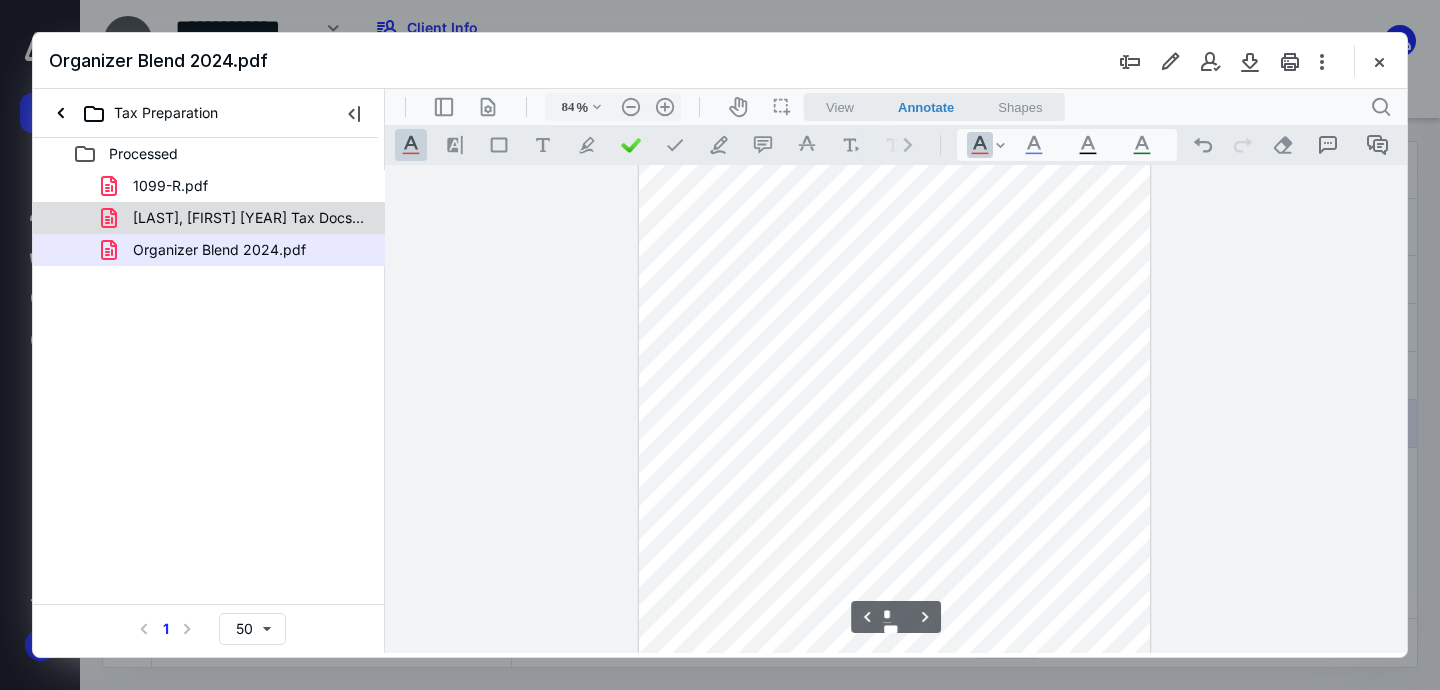 click on "Bess, Barbara 2024 Tax Docs.pdf" at bounding box center (249, 218) 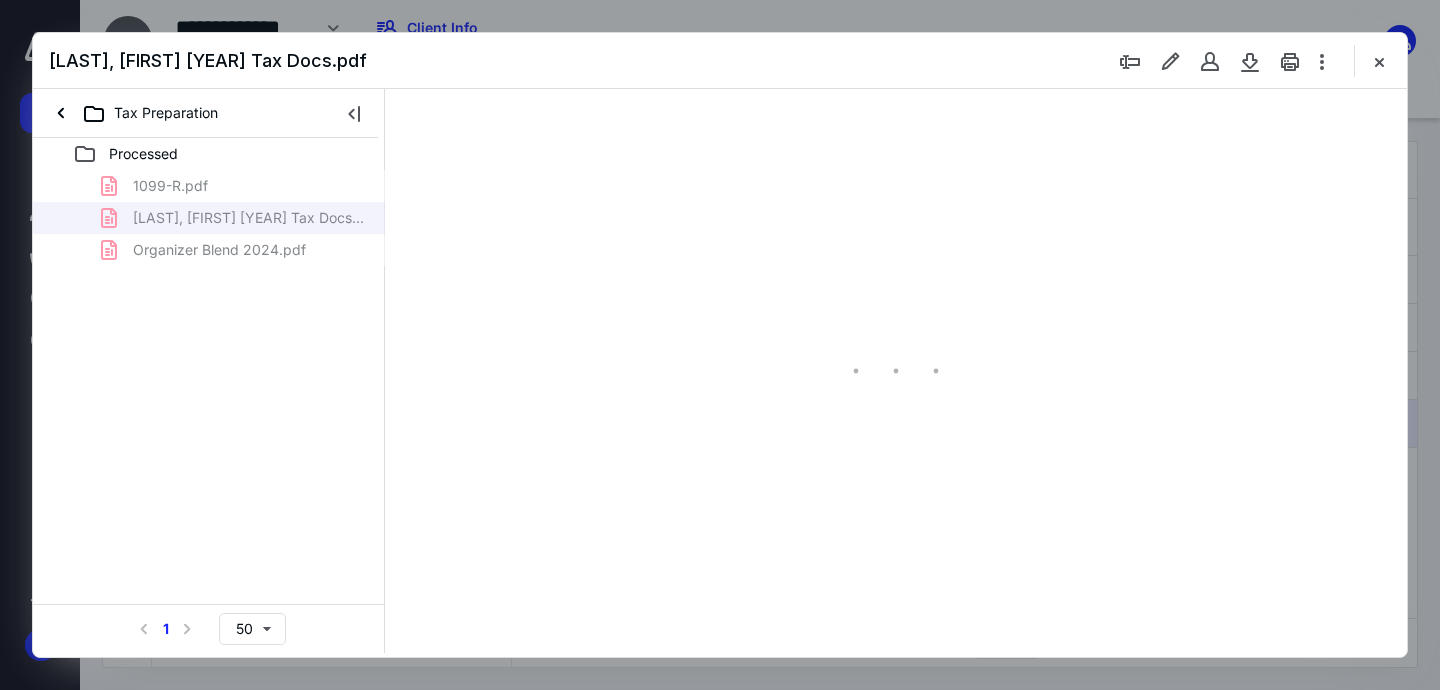type on "61" 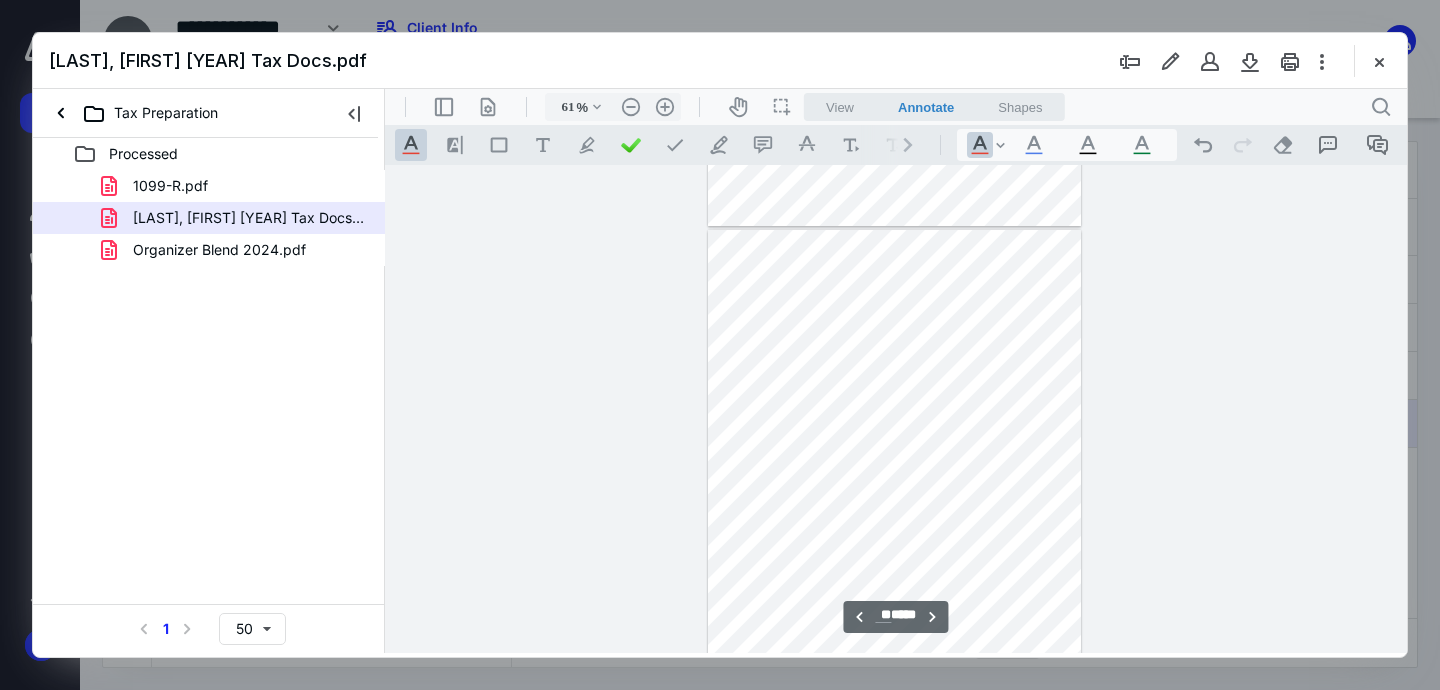 scroll, scrollTop: 5788, scrollLeft: 0, axis: vertical 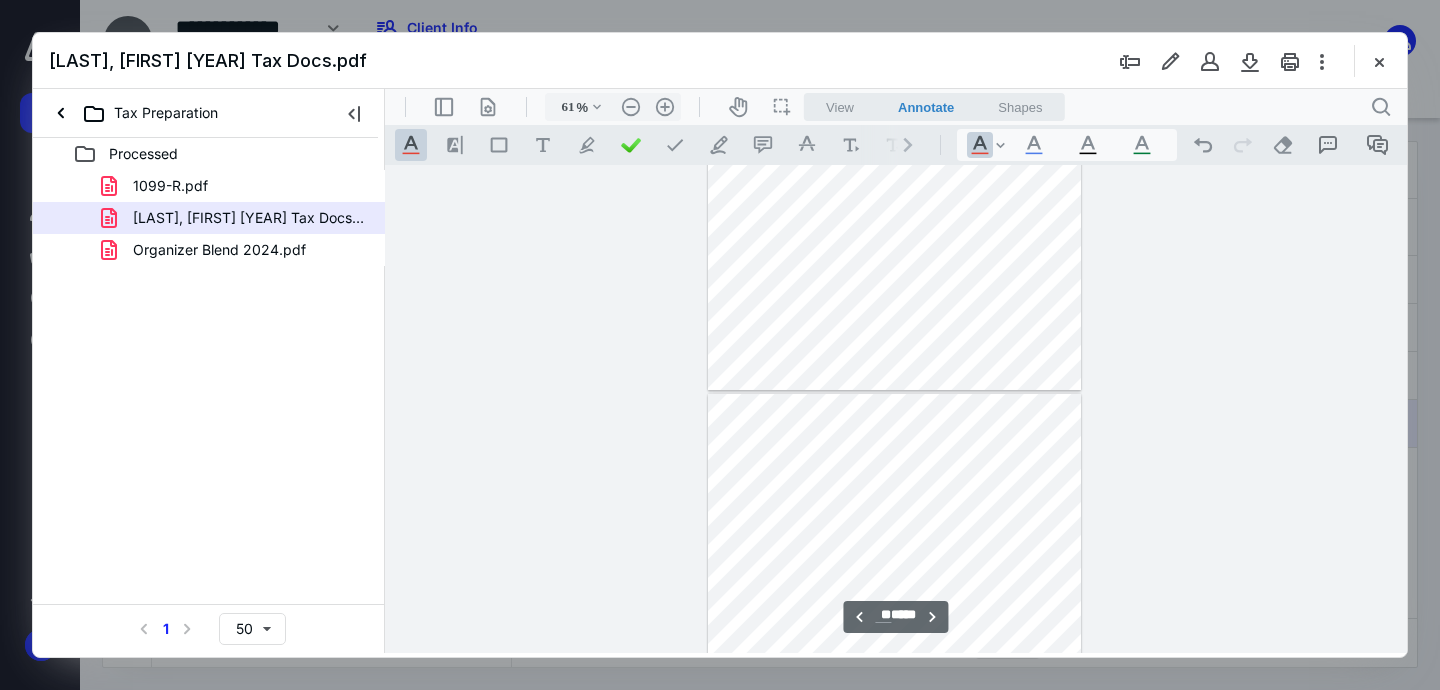 type on "**" 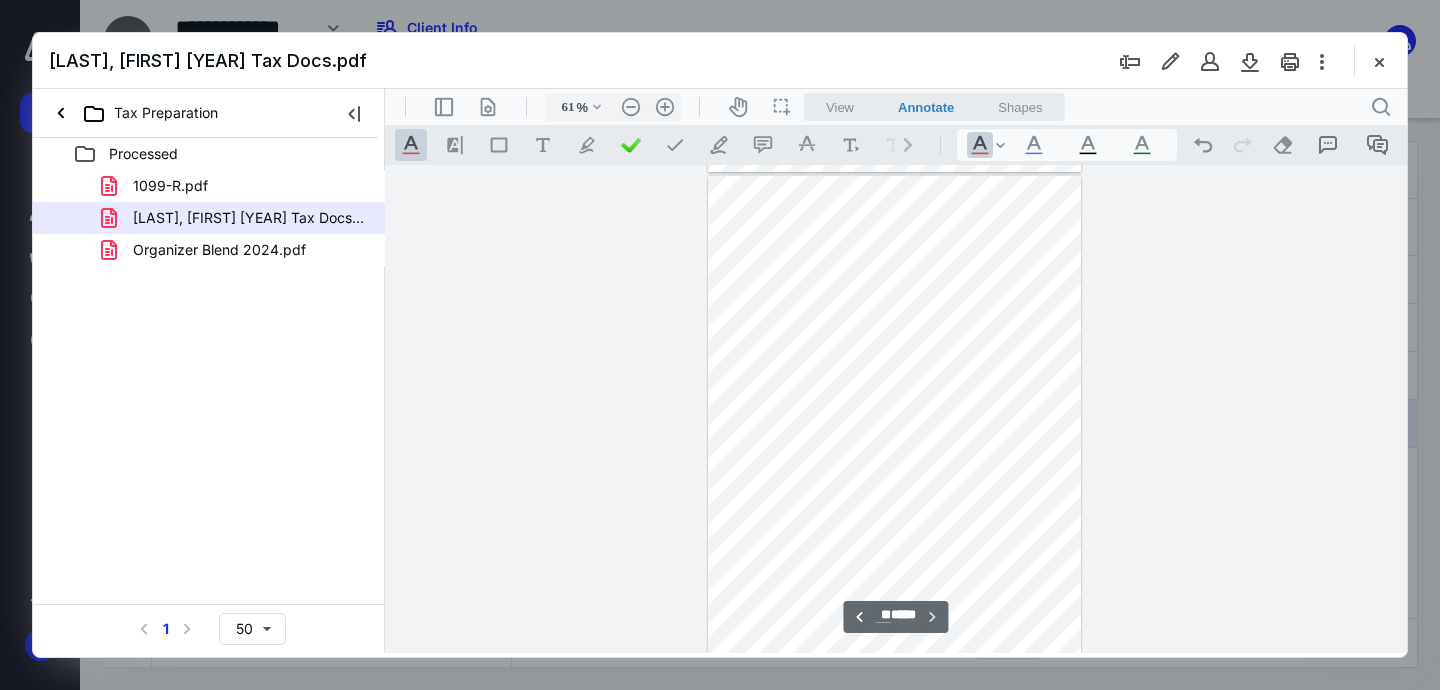 scroll, scrollTop: 6330, scrollLeft: 0, axis: vertical 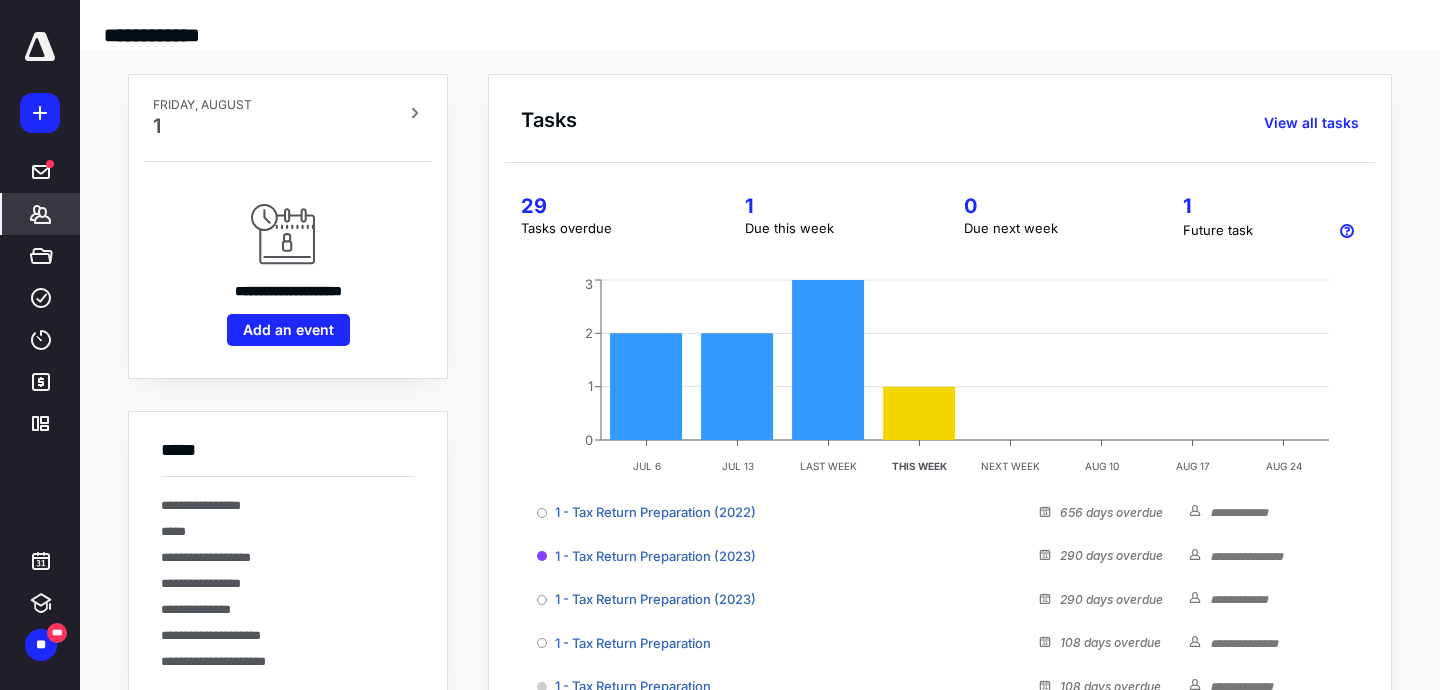 click on "*******" at bounding box center (41, 214) 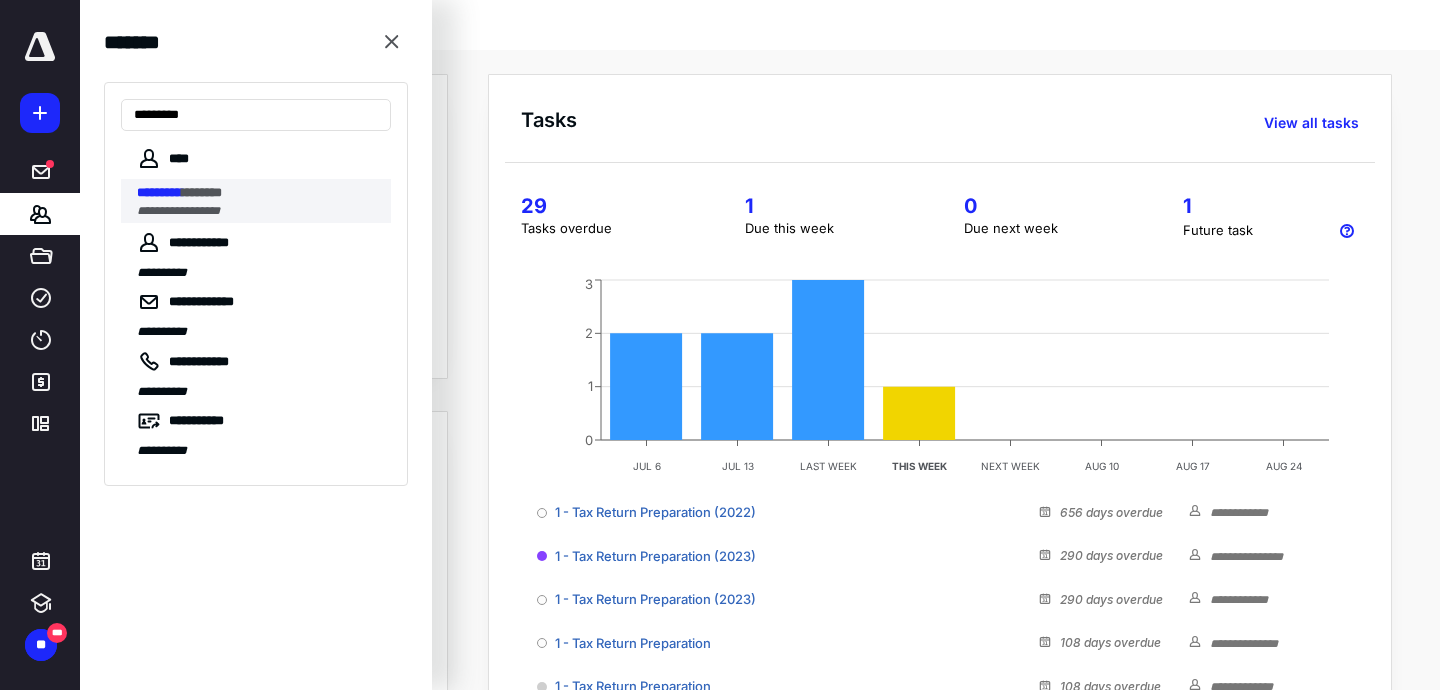 type on "*********" 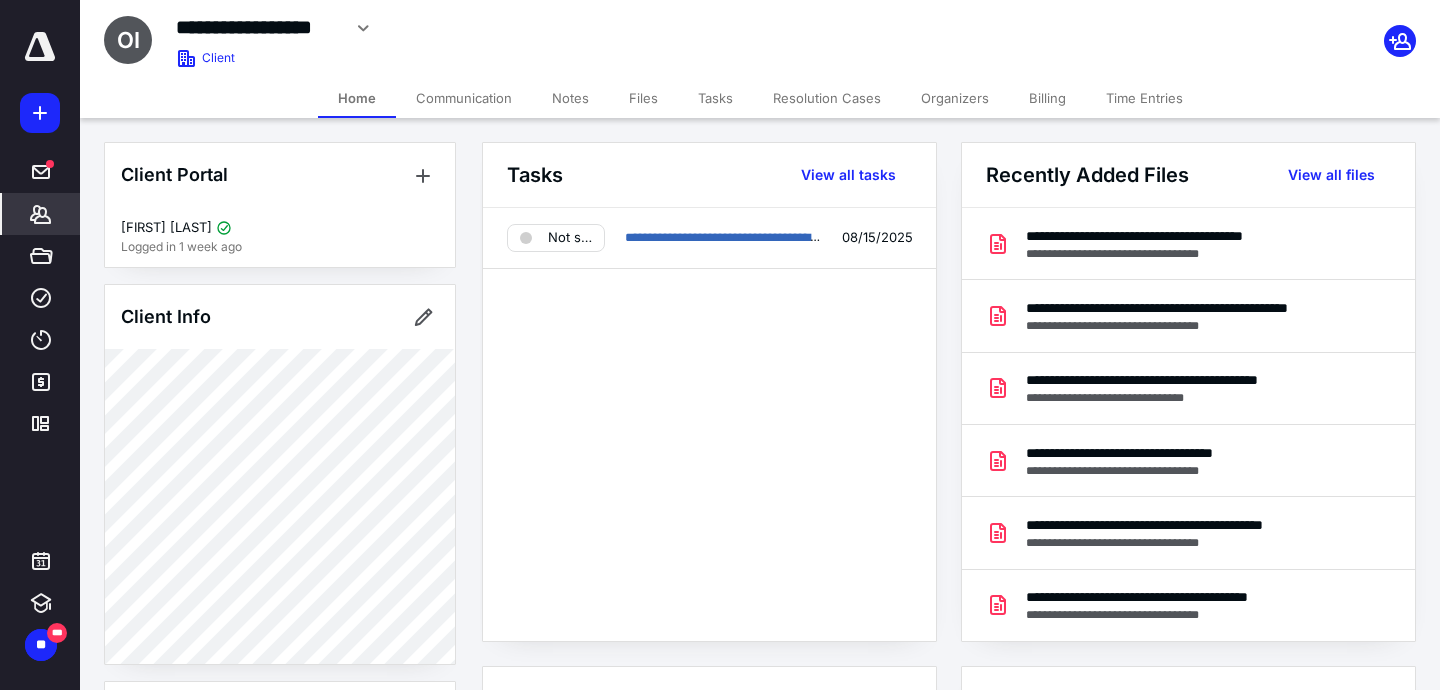 click on "Files" at bounding box center [643, 98] 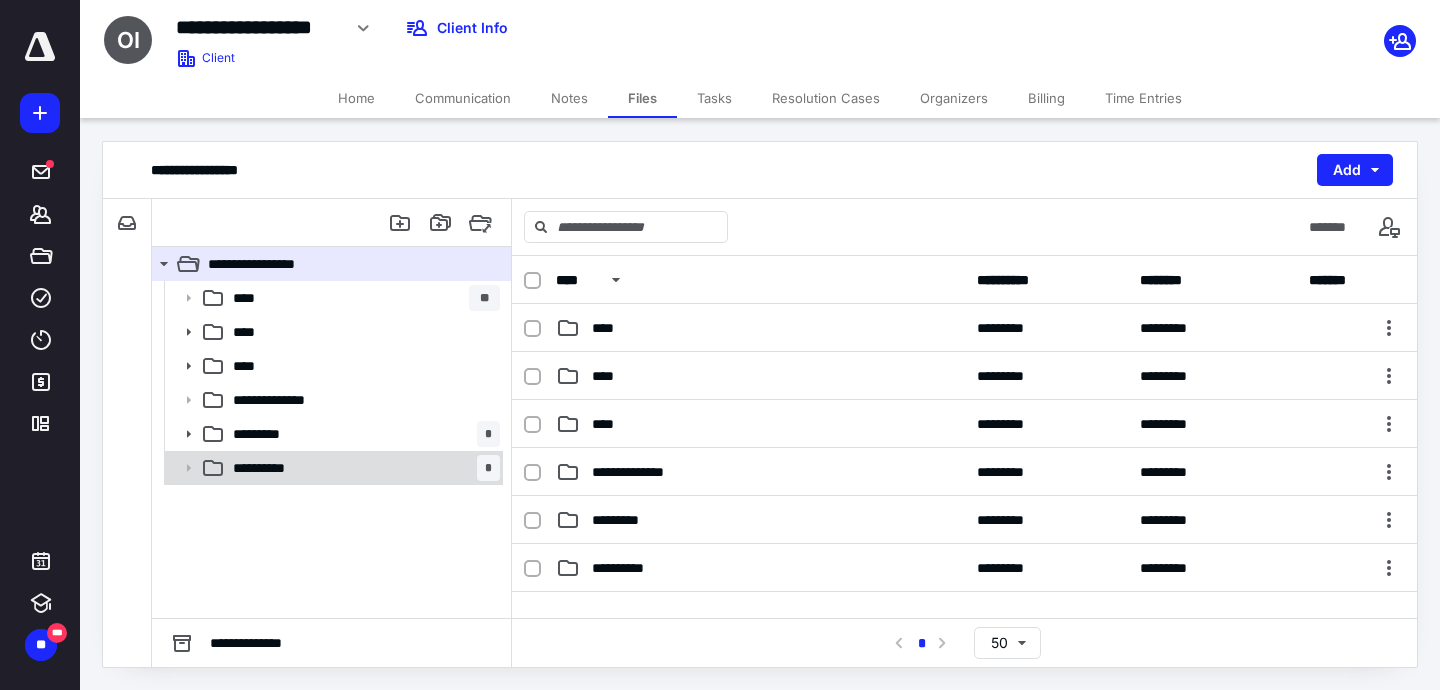 click on "**********" at bounding box center [362, 468] 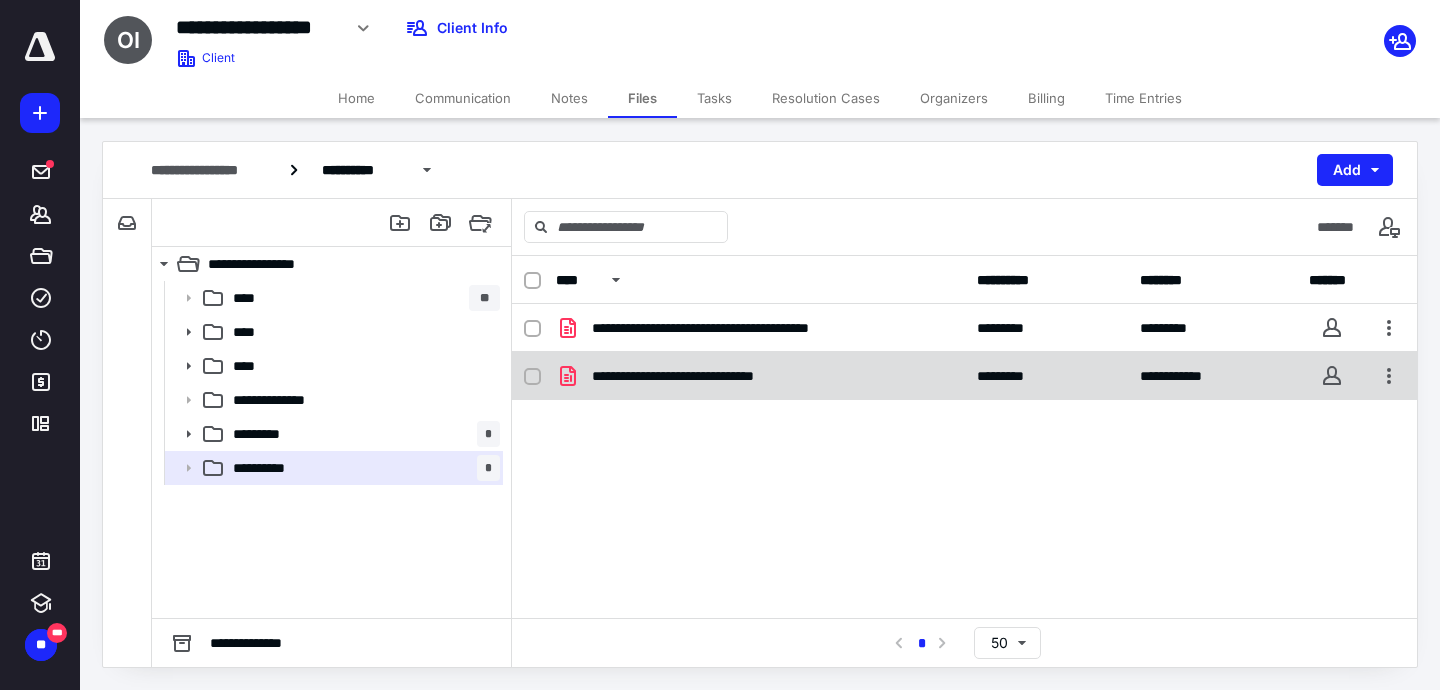 click on "**********" at bounding box center (964, 376) 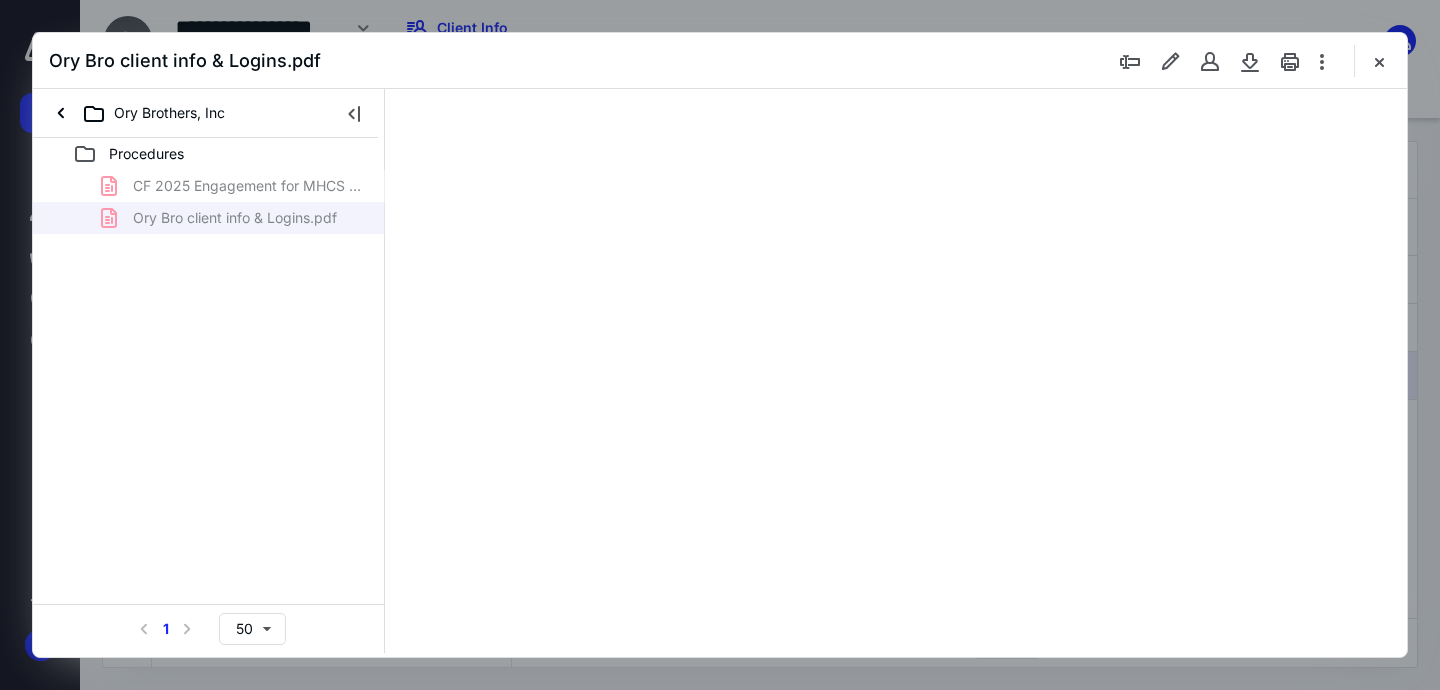 scroll, scrollTop: 0, scrollLeft: 0, axis: both 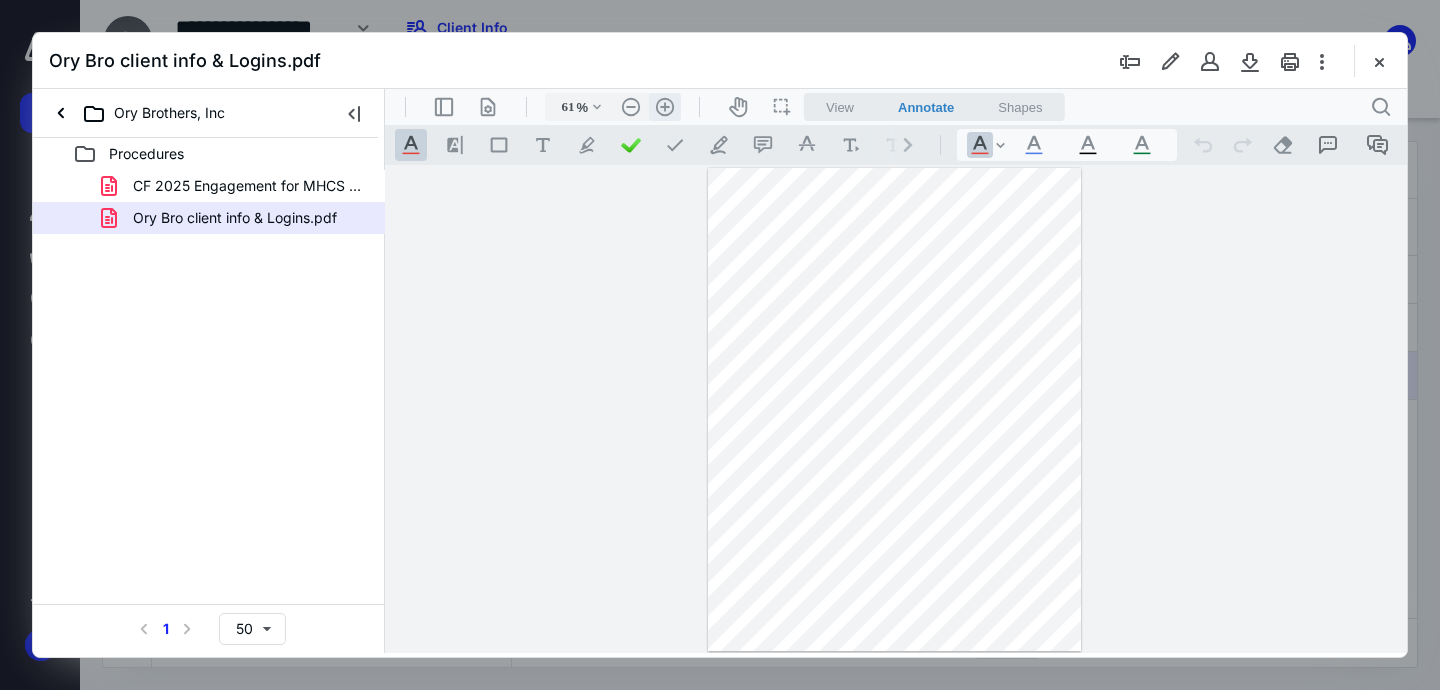 click on ".cls-1{fill:#abb0c4;} icon - header - zoom - in - line" at bounding box center [665, 107] 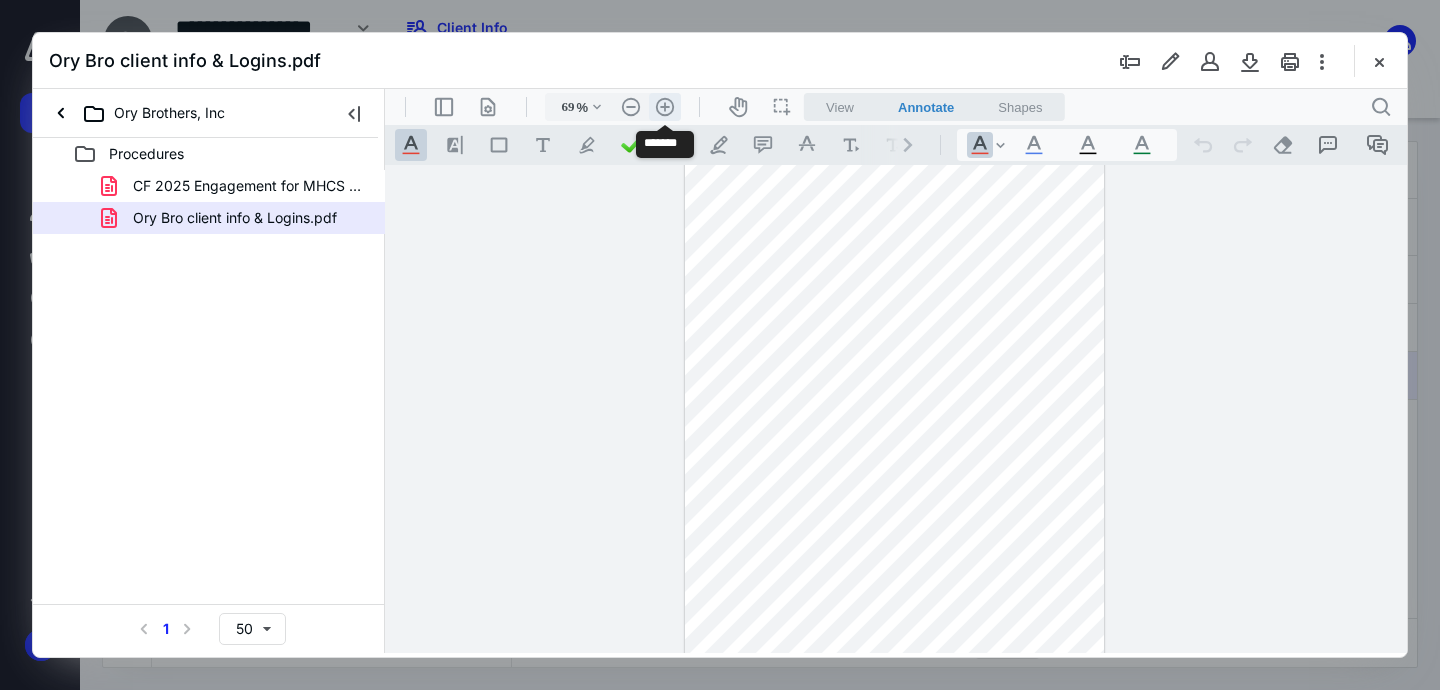 click on ".cls-1{fill:#abb0c4;} icon - header - zoom - in - line" at bounding box center (665, 107) 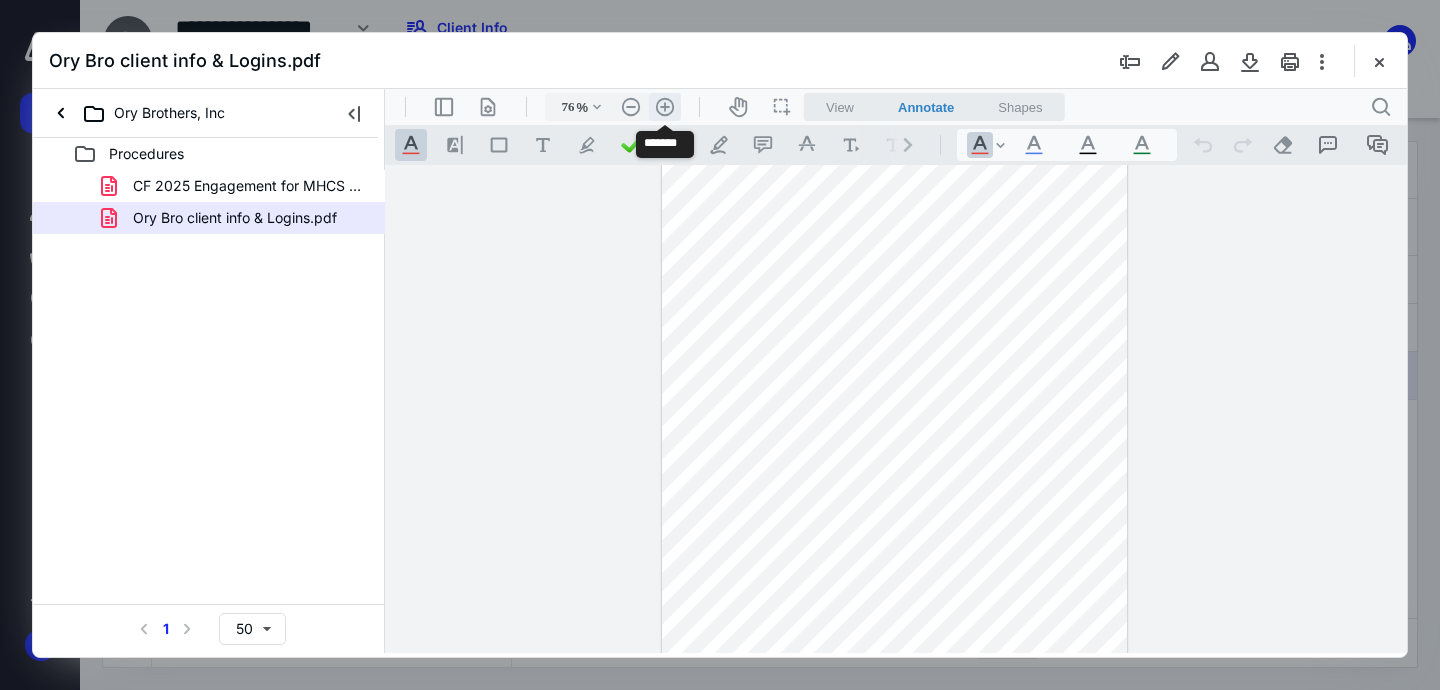 scroll, scrollTop: 74, scrollLeft: 0, axis: vertical 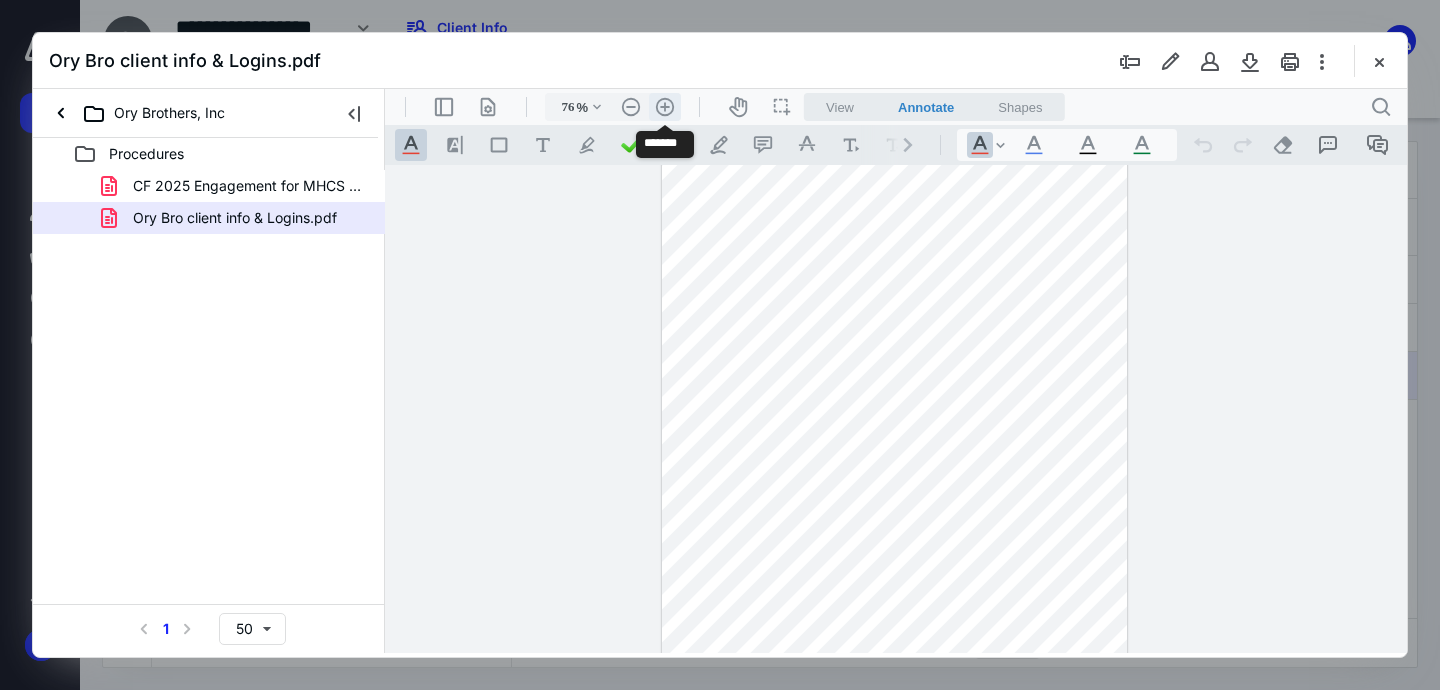 click on ".cls-1{fill:#abb0c4;} icon - header - zoom - in - line" at bounding box center [665, 107] 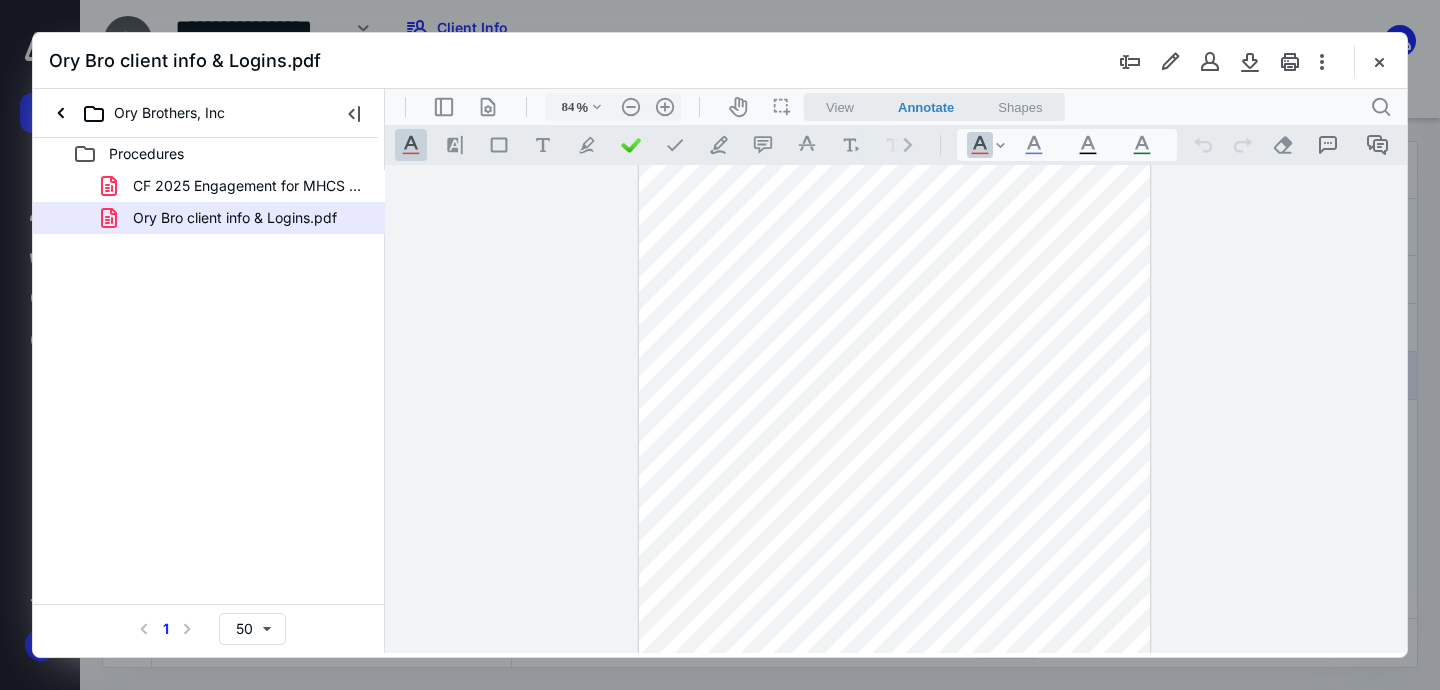 click at bounding box center [894, 424] 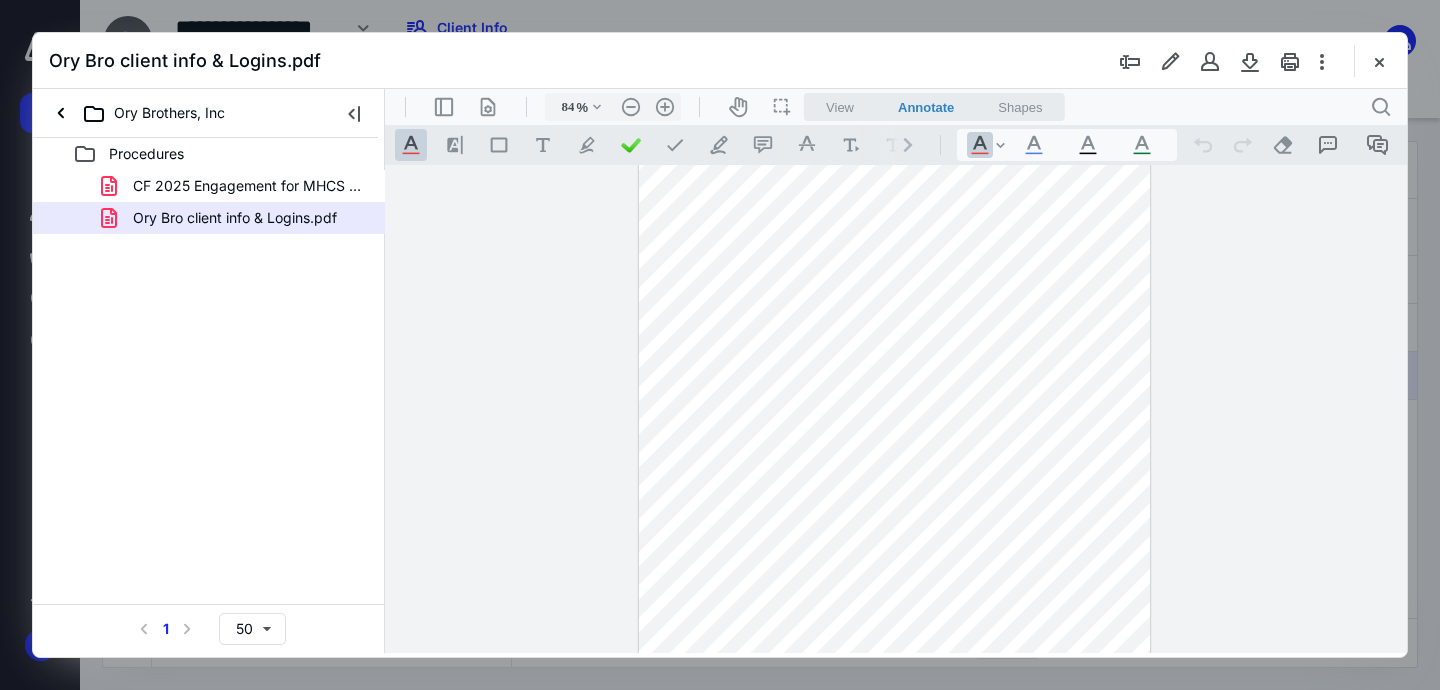 scroll, scrollTop: 27, scrollLeft: 0, axis: vertical 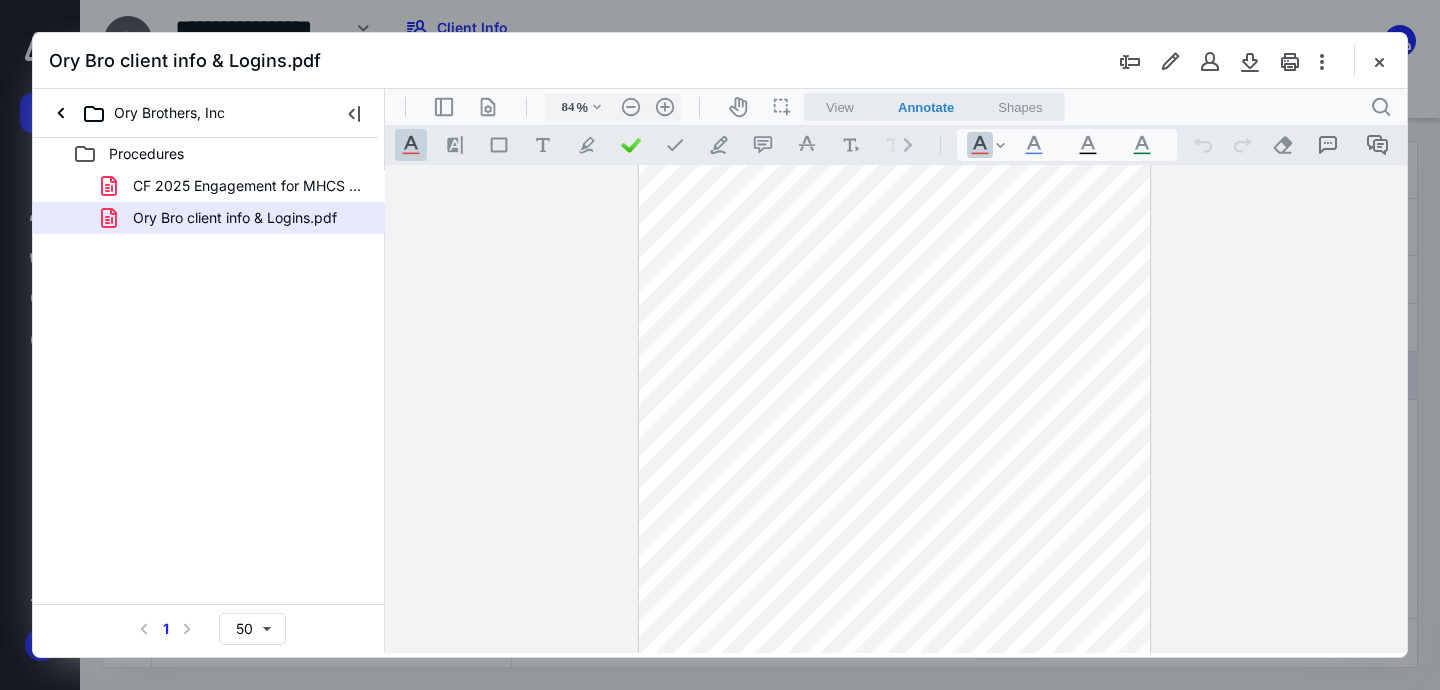 click at bounding box center [894, 471] 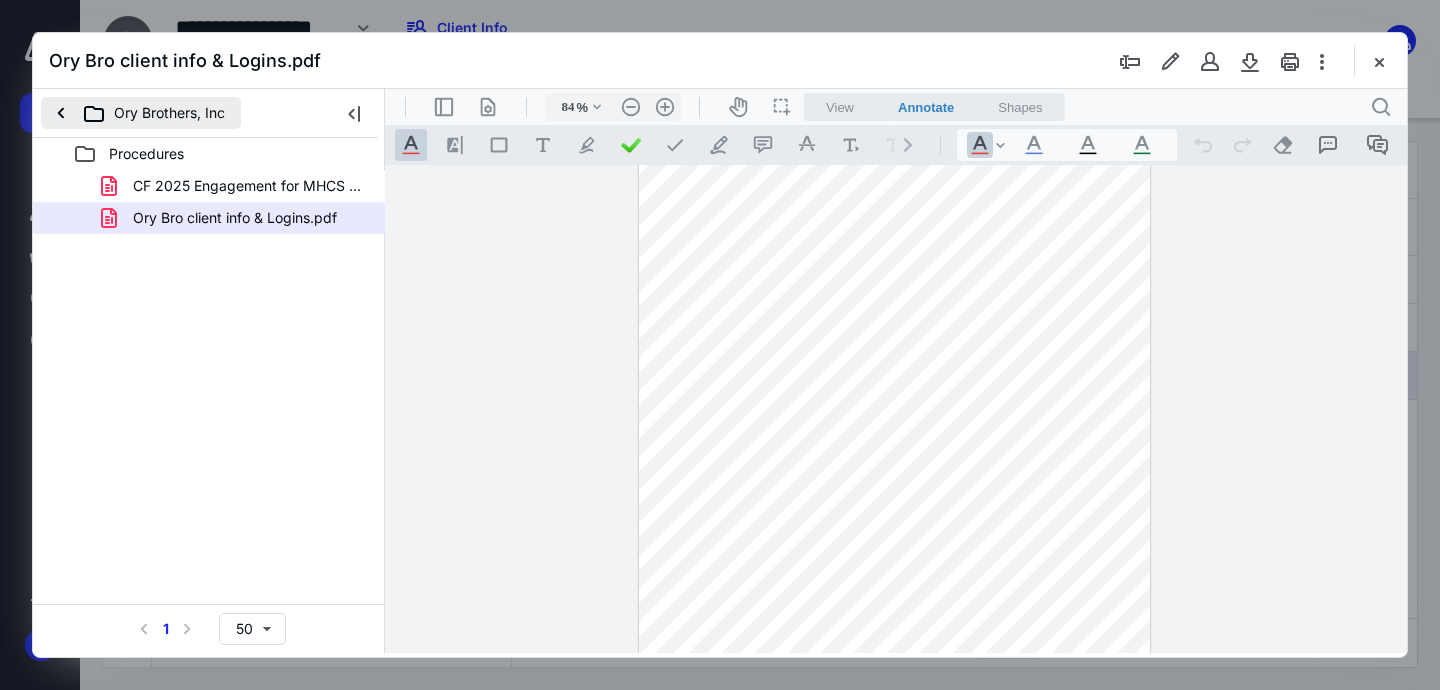 click on "Ory Brothers, Inc" at bounding box center [141, 113] 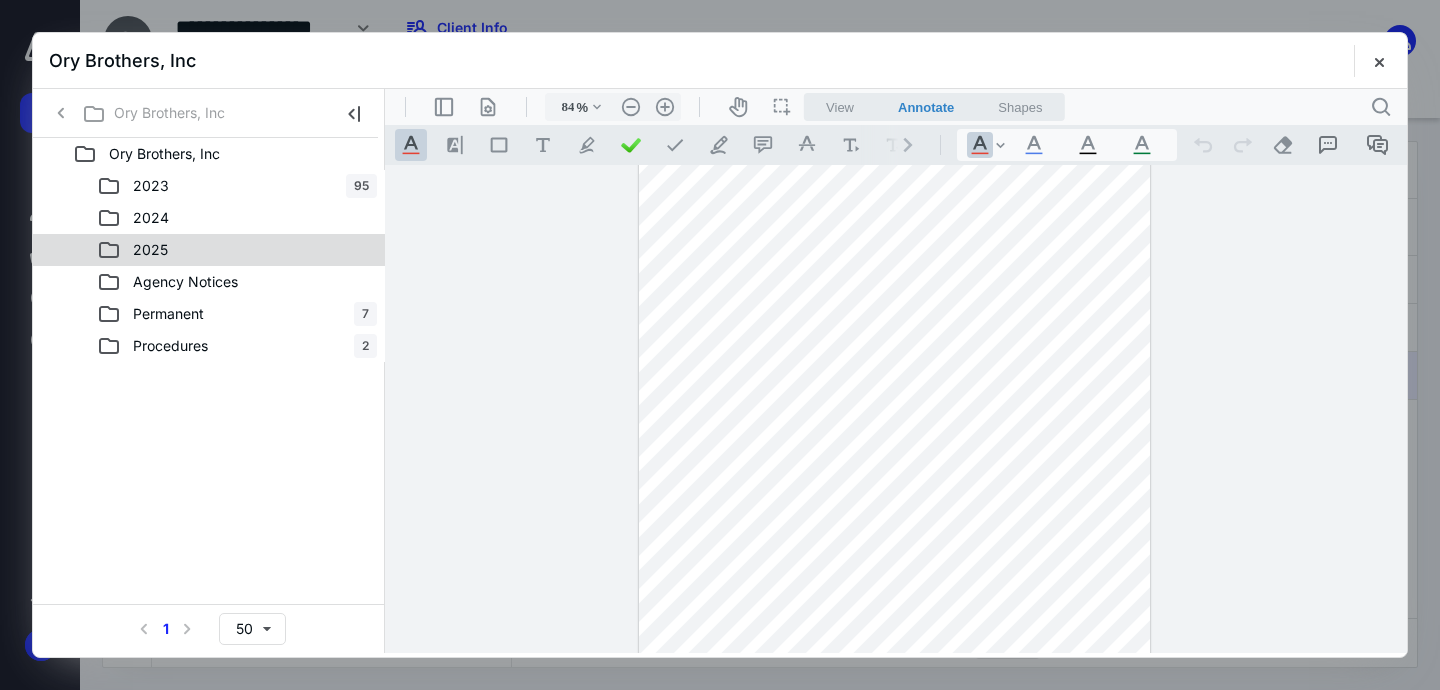 click on "2025" at bounding box center [237, 250] 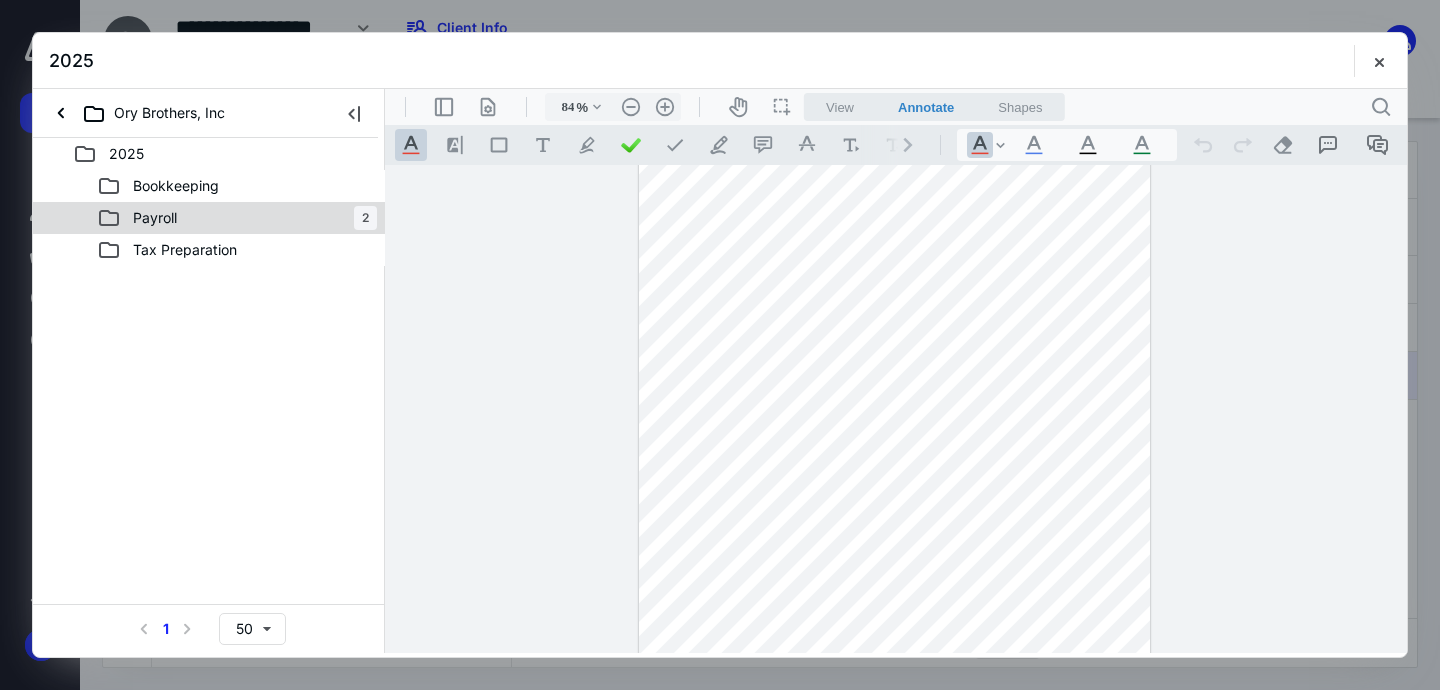 click on "Payroll 2" at bounding box center [237, 218] 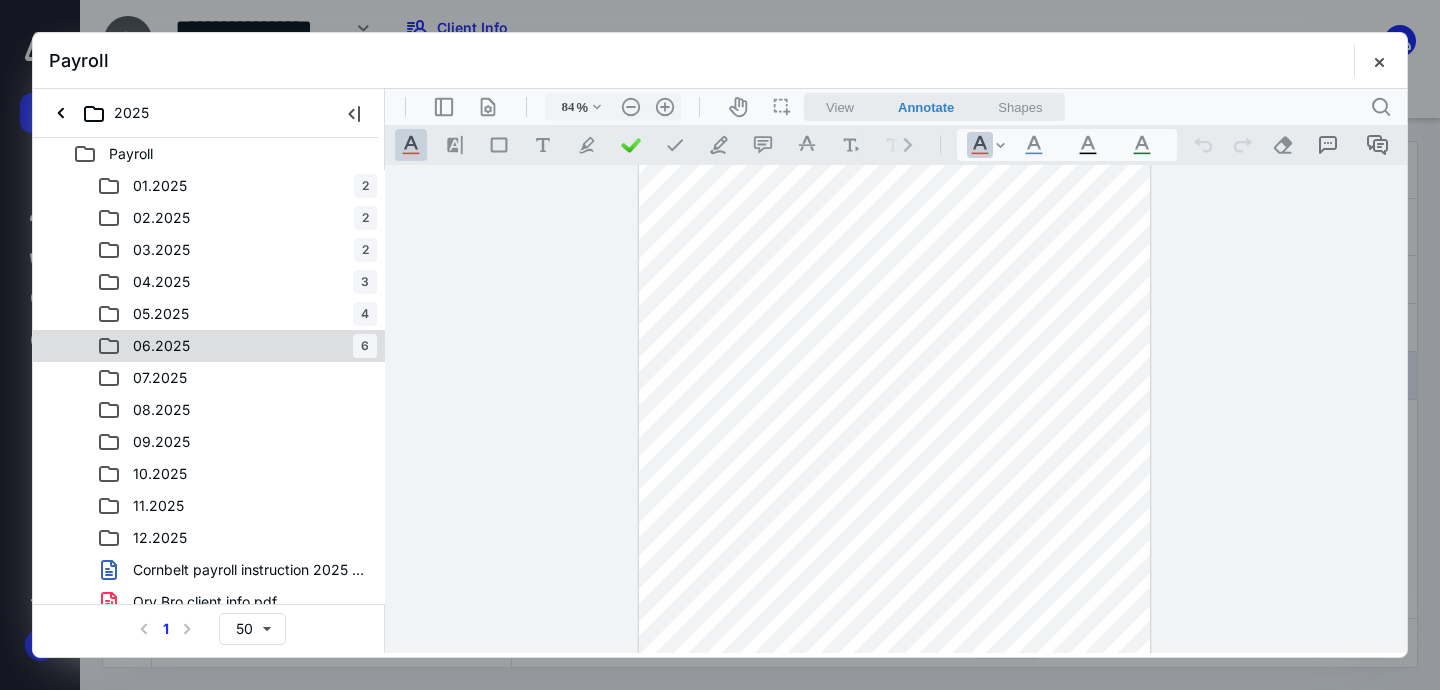 click on "06.2025 6" at bounding box center [237, 346] 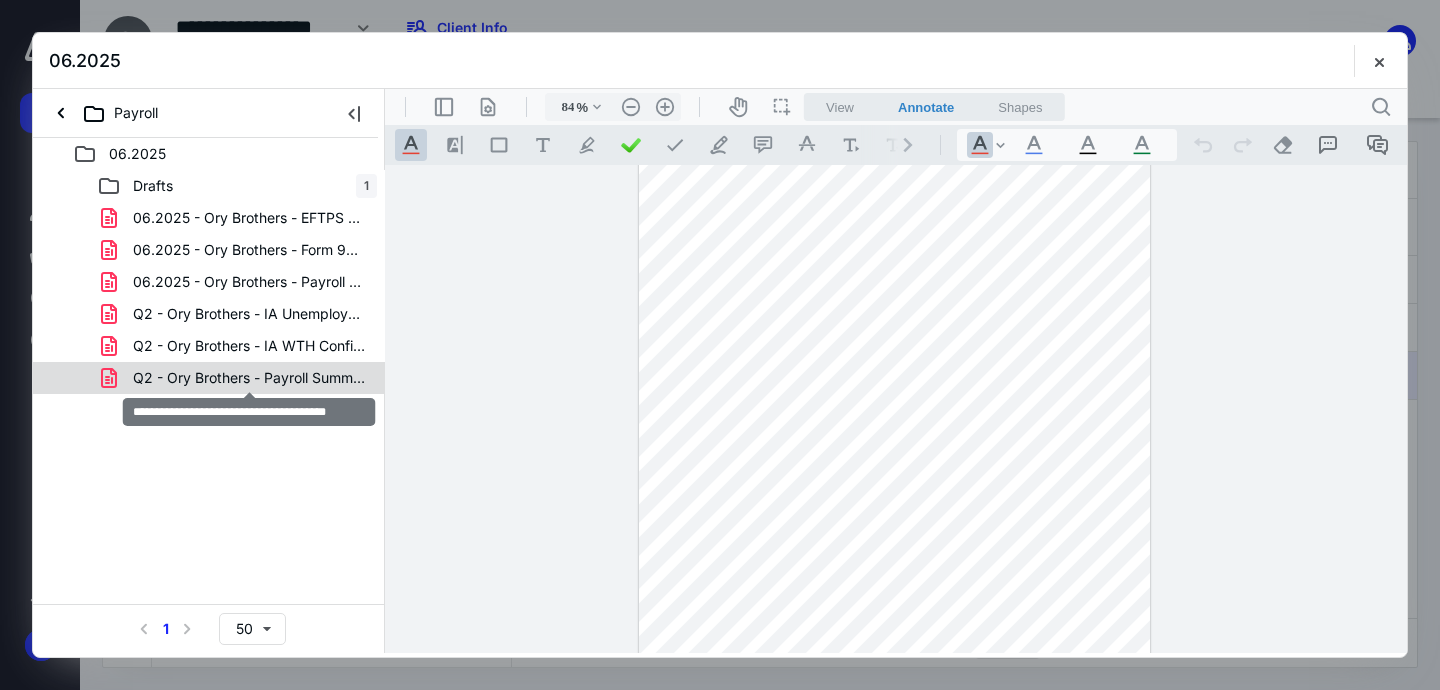 click on "Q2 - Ory Brothers - Payroll Summary.pdf" at bounding box center (249, 378) 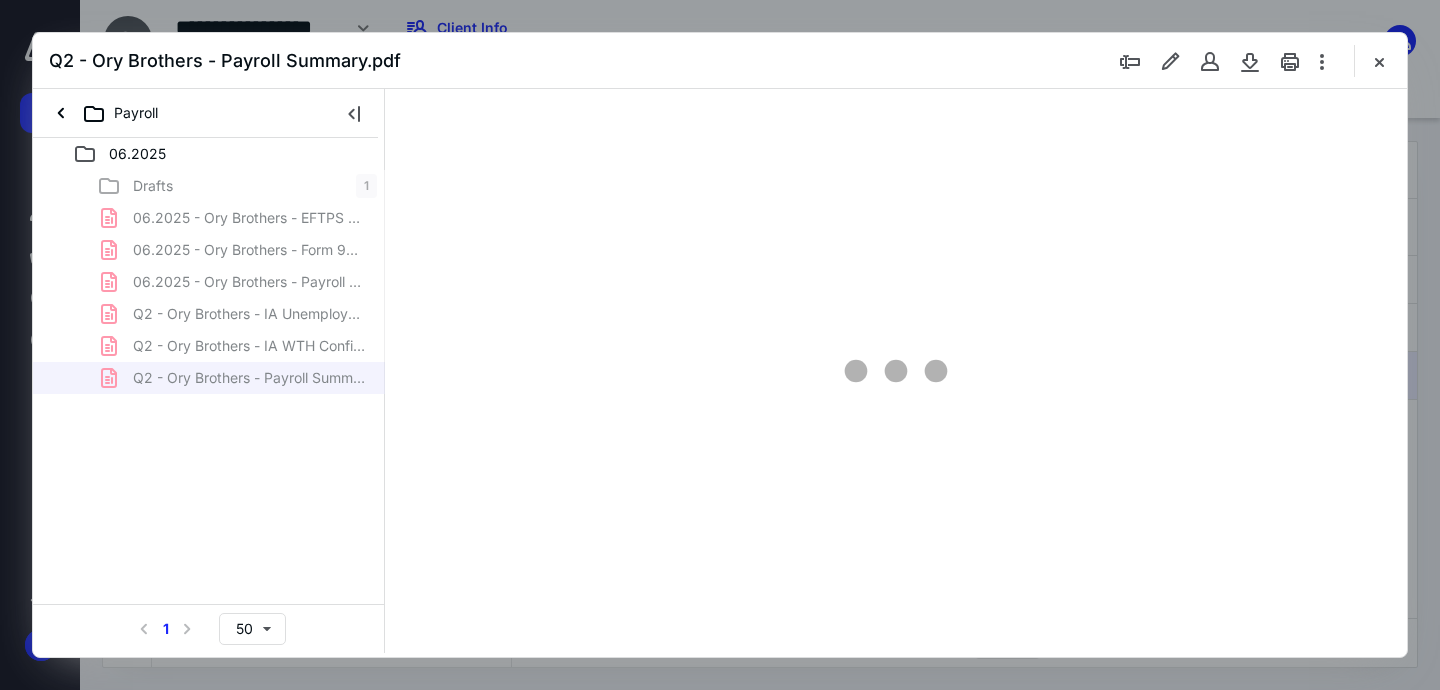 type on "61" 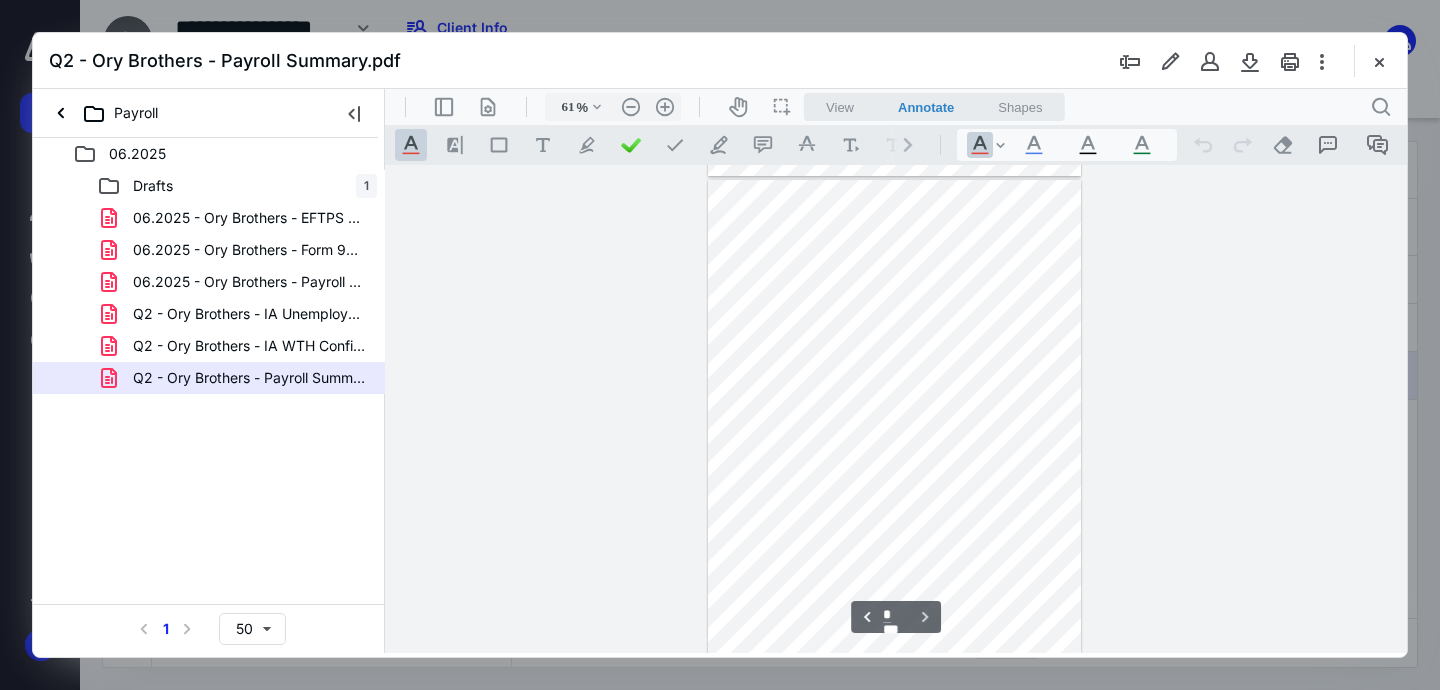 scroll, scrollTop: 305, scrollLeft: 0, axis: vertical 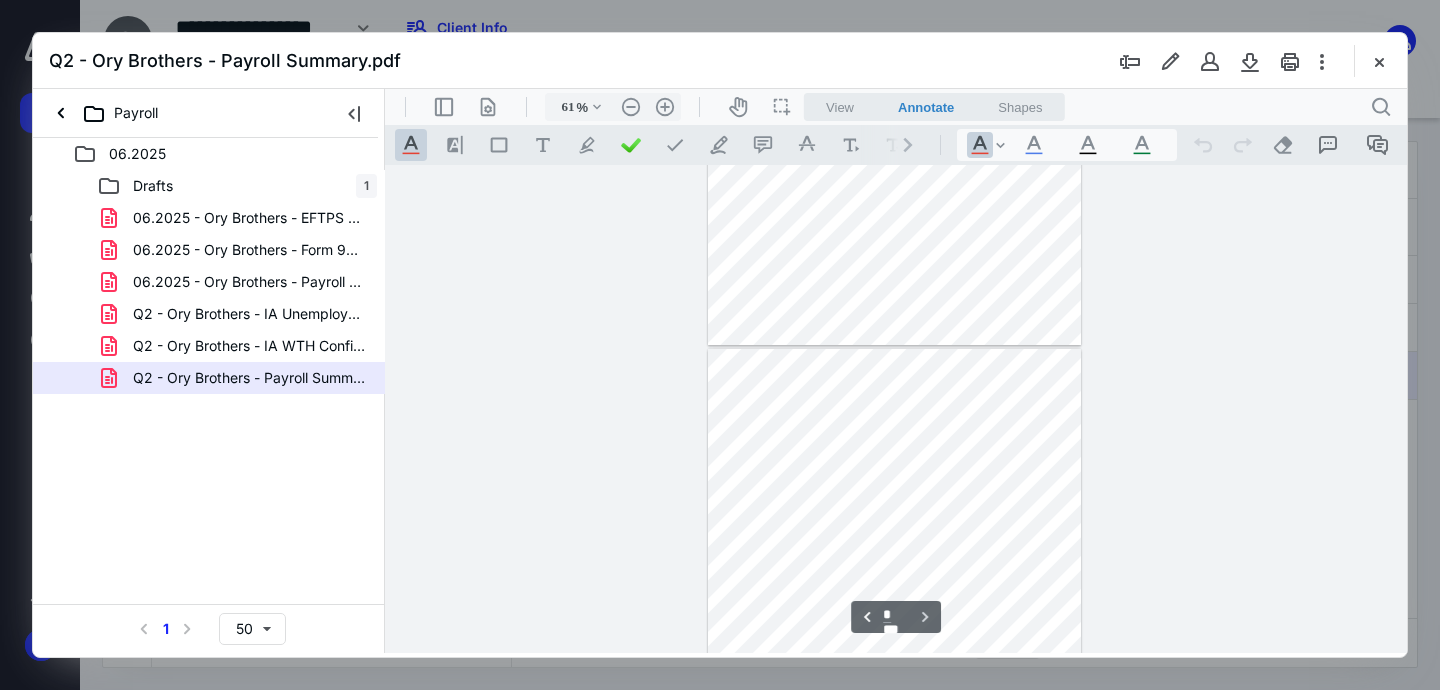 type on "*" 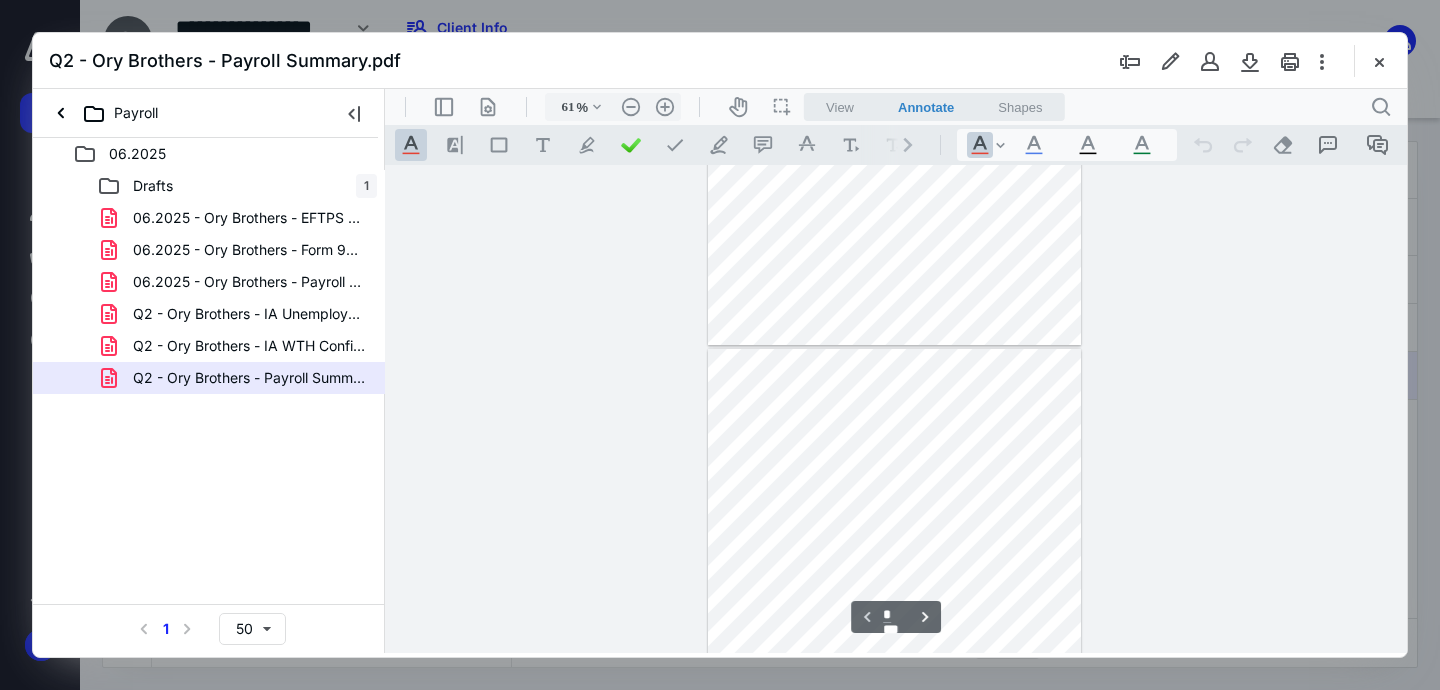 scroll, scrollTop: 0, scrollLeft: 0, axis: both 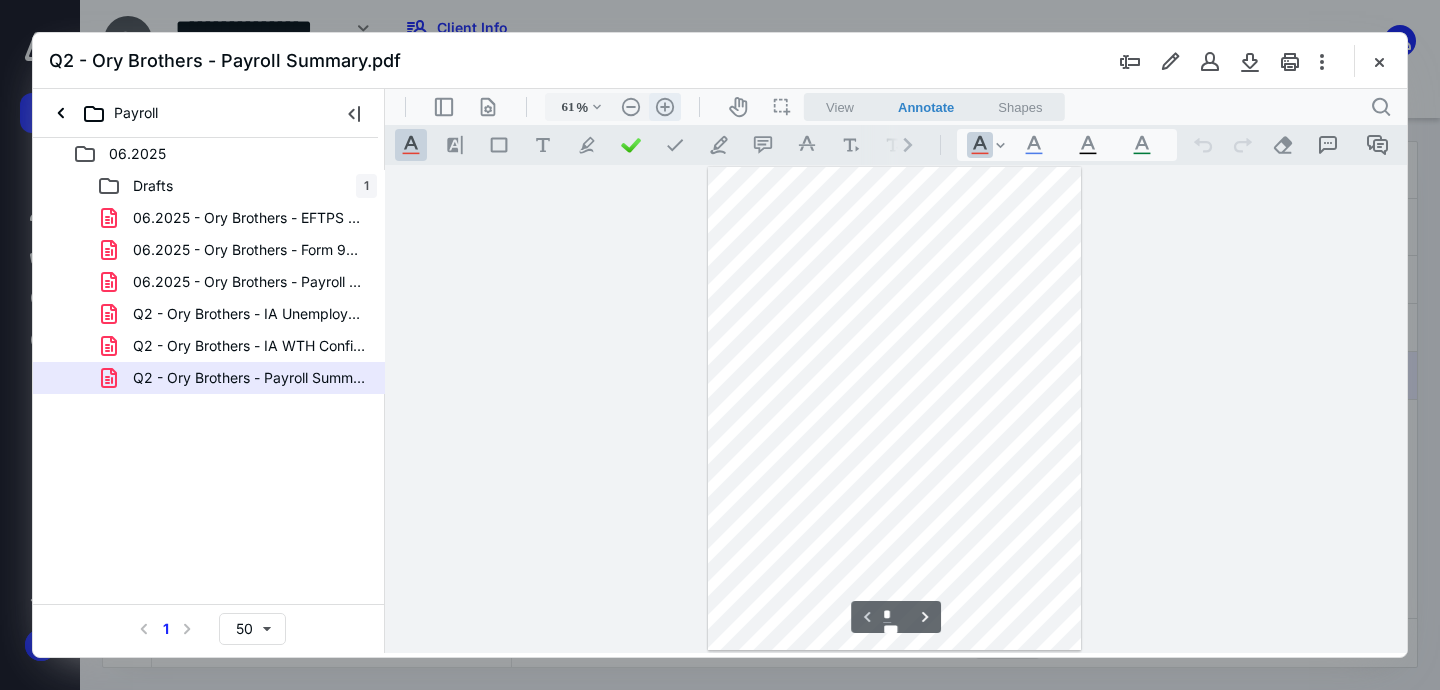 click on ".cls-1{fill:#abb0c4;} icon - header - zoom - in - line" at bounding box center [665, 107] 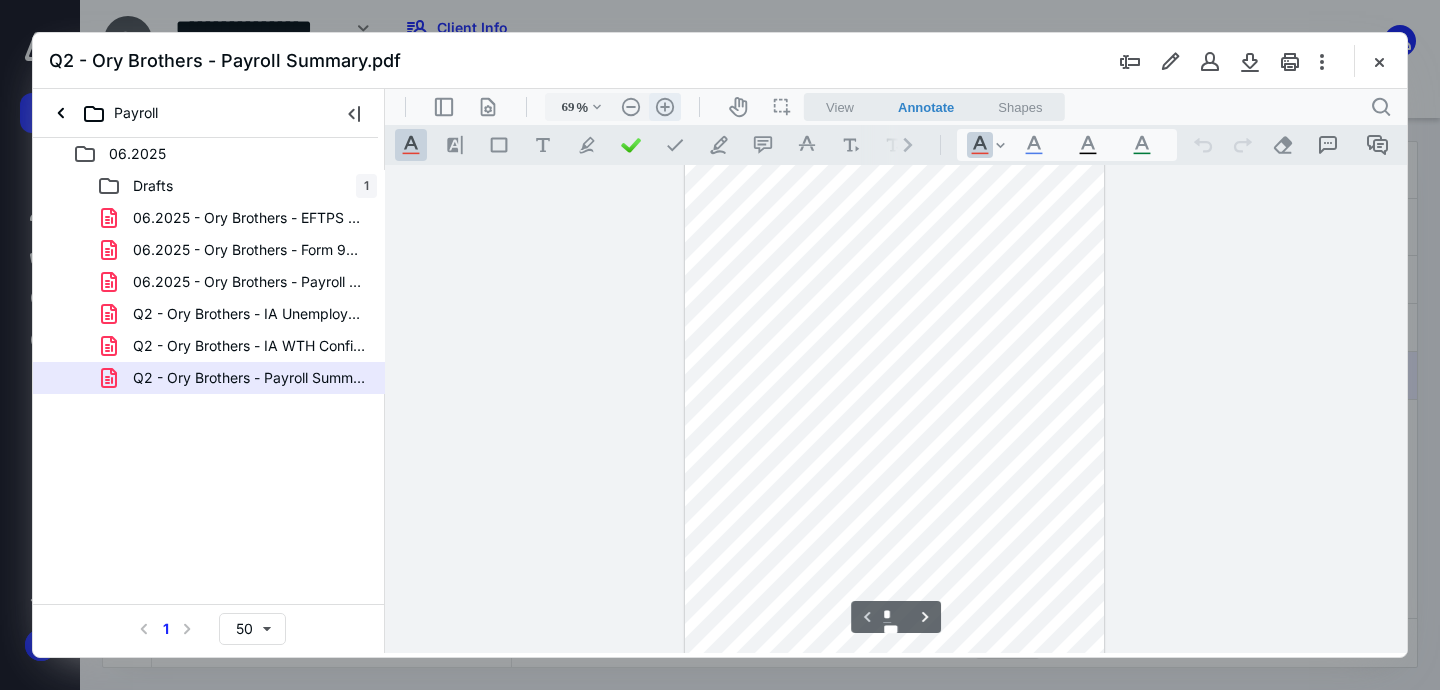 click on ".cls-1{fill:#abb0c4;} icon - header - zoom - in - line" at bounding box center [665, 107] 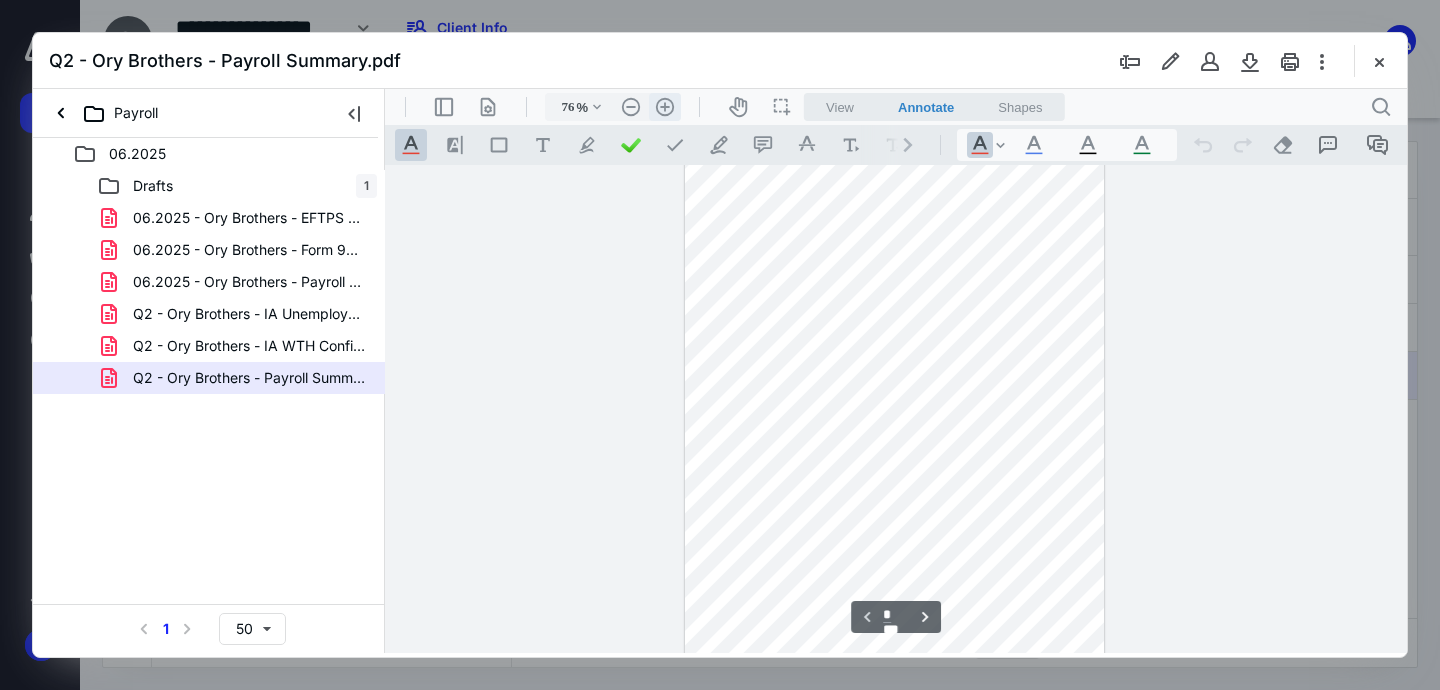 click on ".cls-1{fill:#abb0c4;} icon - header - zoom - in - line" at bounding box center [665, 107] 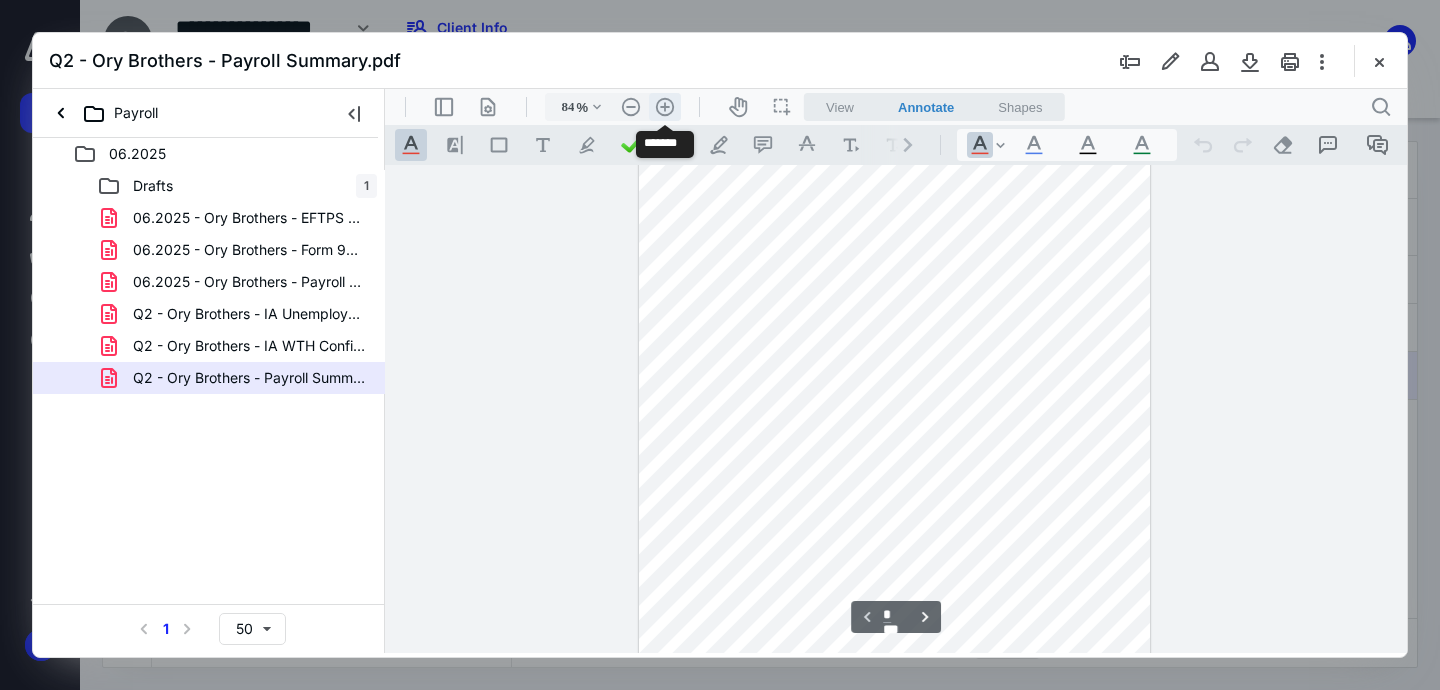 click on ".cls-1{fill:#abb0c4;} icon - header - zoom - in - line" at bounding box center (665, 107) 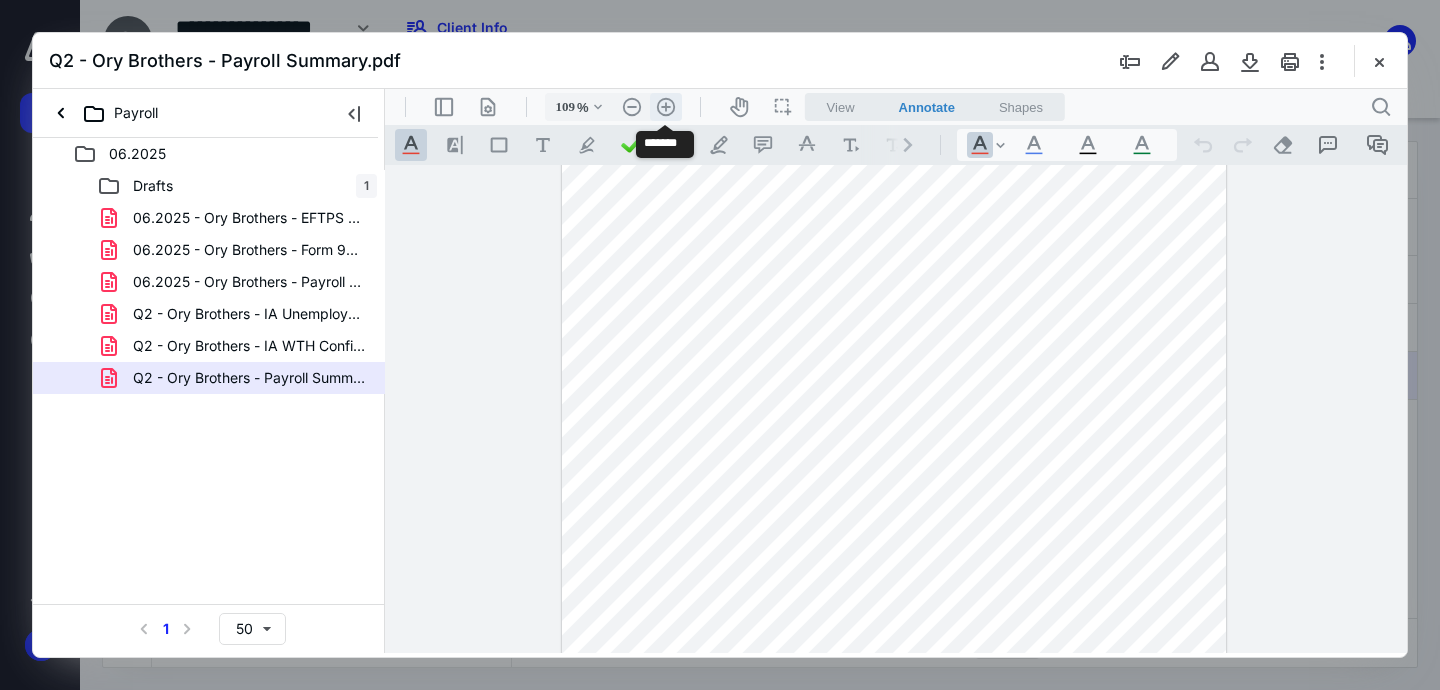 click on ".cls-1{fill:#abb0c4;} icon - header - zoom - in - line" at bounding box center [666, 107] 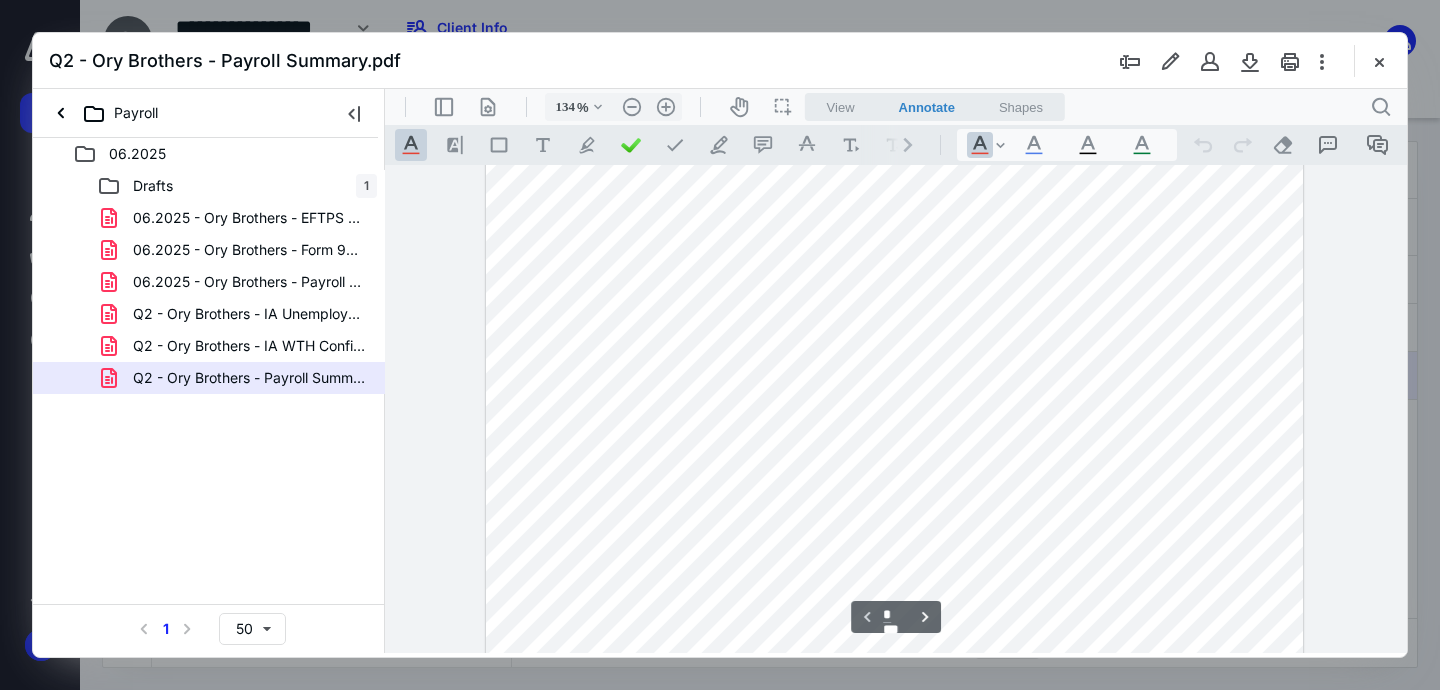 scroll, scrollTop: 0, scrollLeft: 0, axis: both 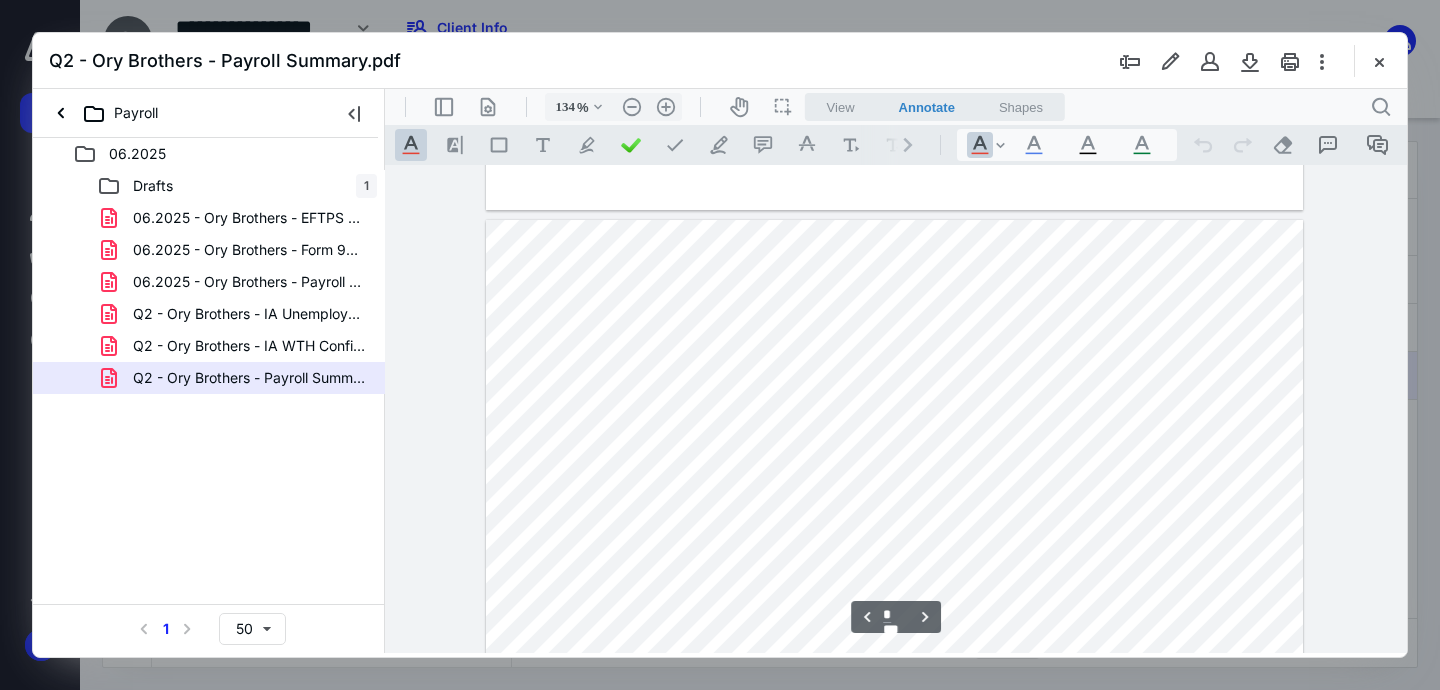 type on "*" 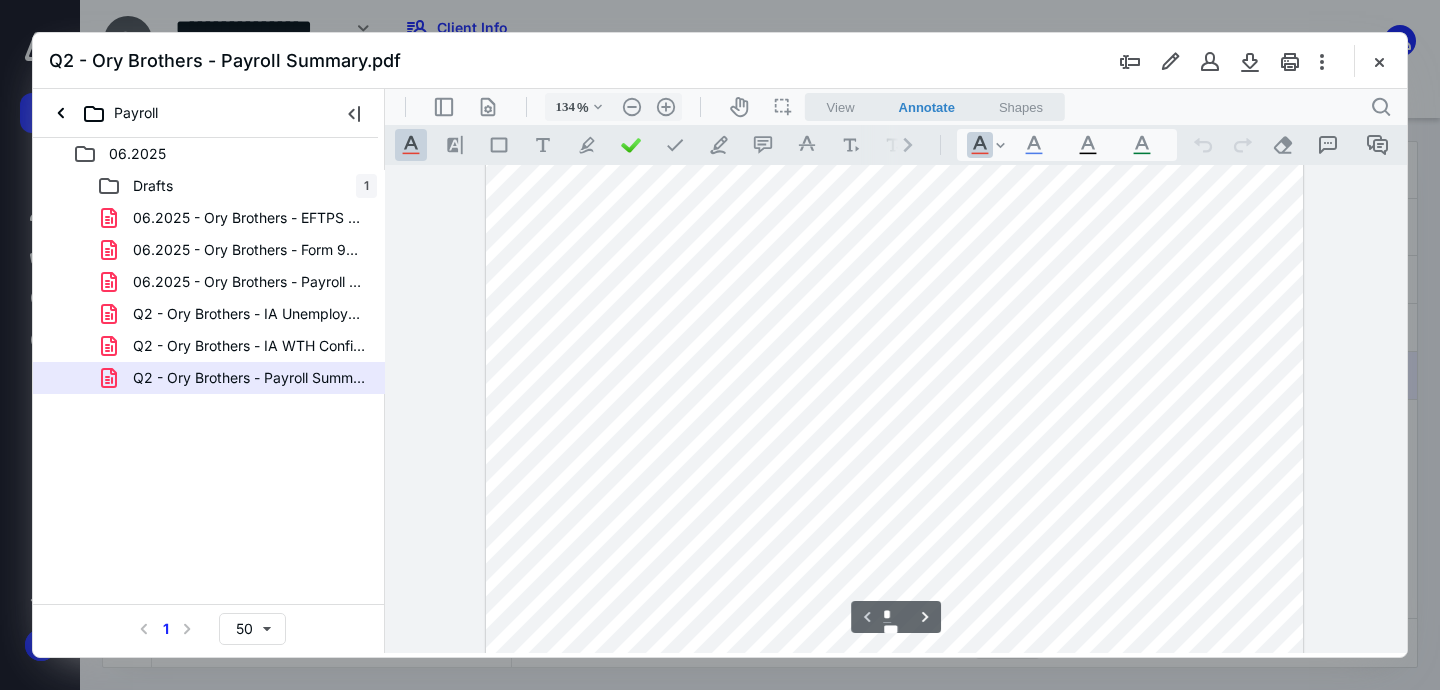 scroll, scrollTop: 179, scrollLeft: 0, axis: vertical 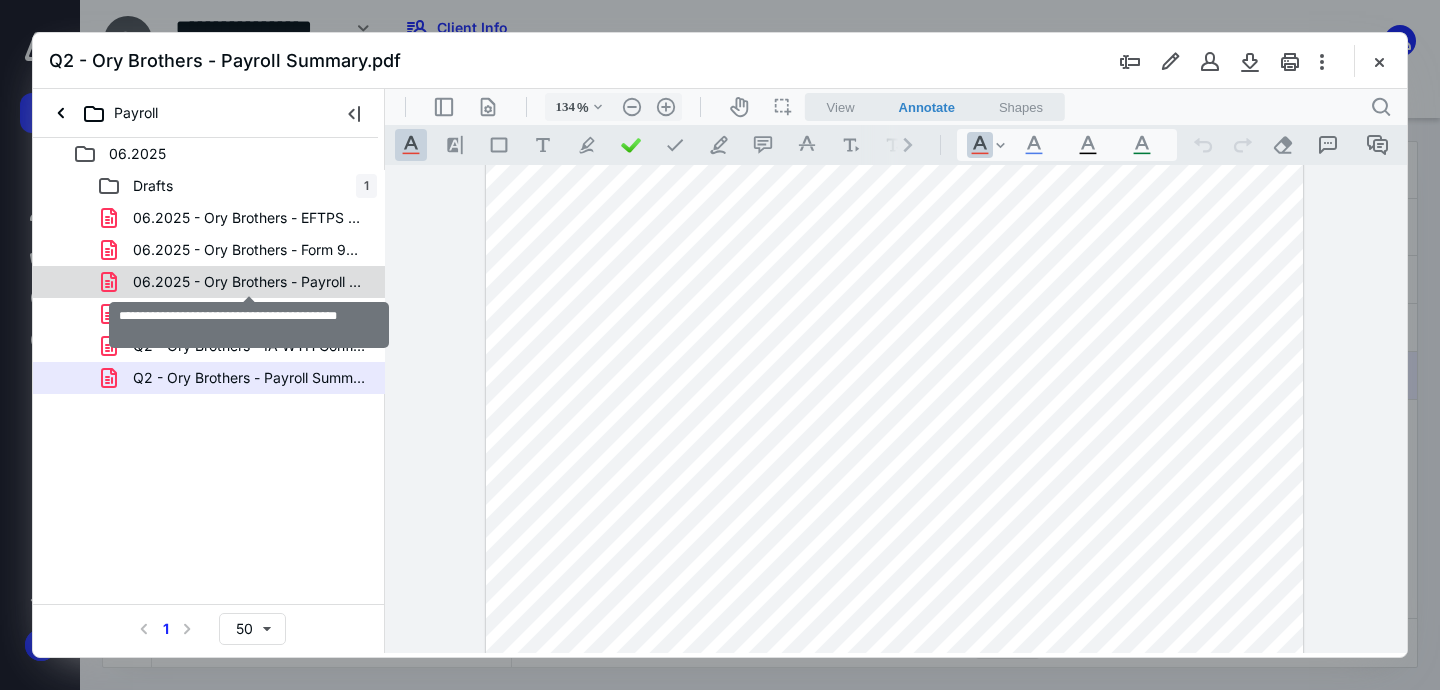 click on "06.2025 - Ory Brothers - Payroll Summary.pdf" at bounding box center (249, 282) 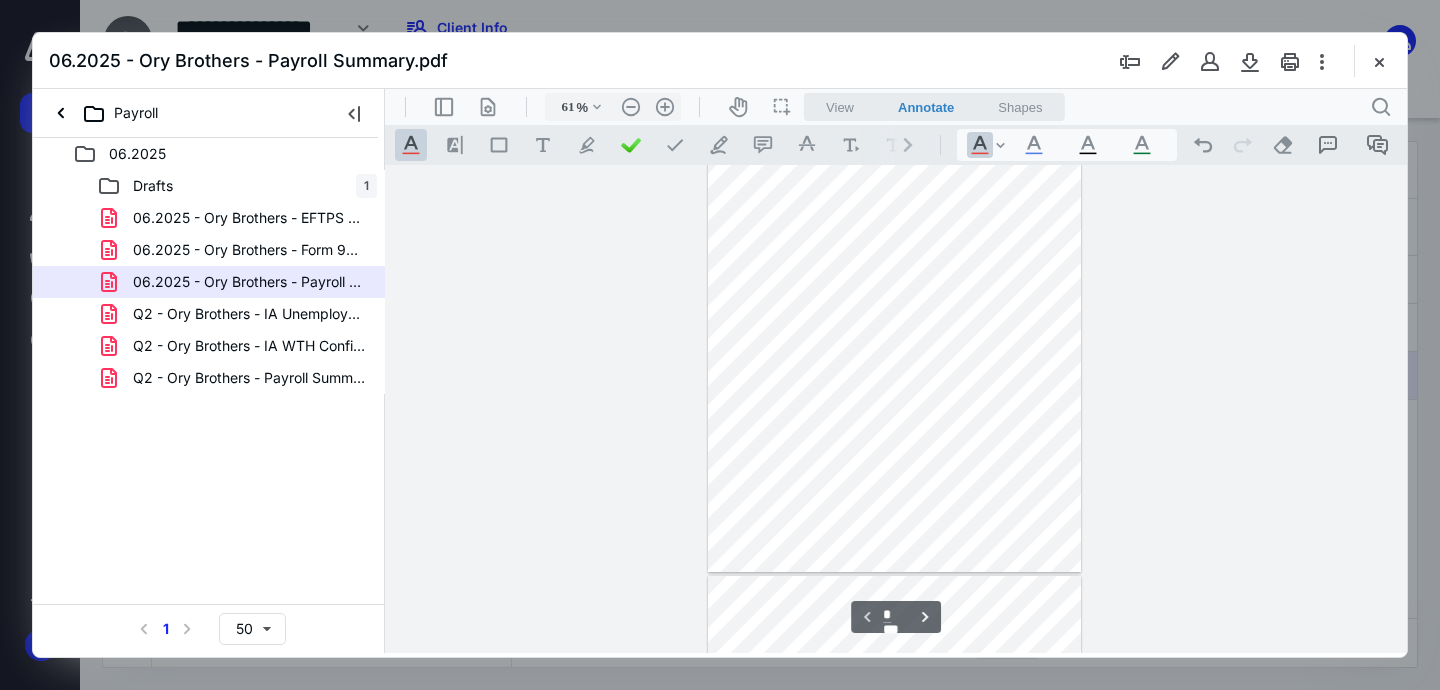 scroll, scrollTop: 0, scrollLeft: 0, axis: both 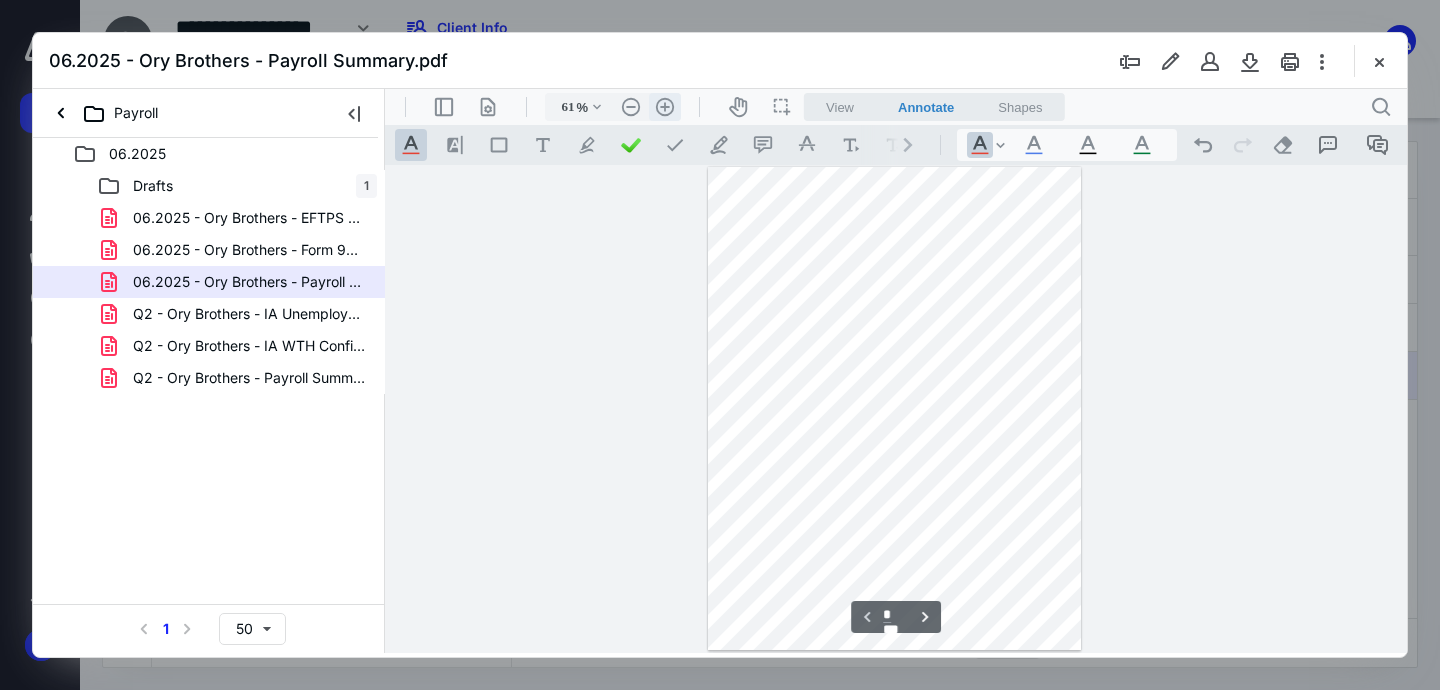 click on ".cls-1{fill:#abb0c4;} icon - header - zoom - in - line" at bounding box center (665, 107) 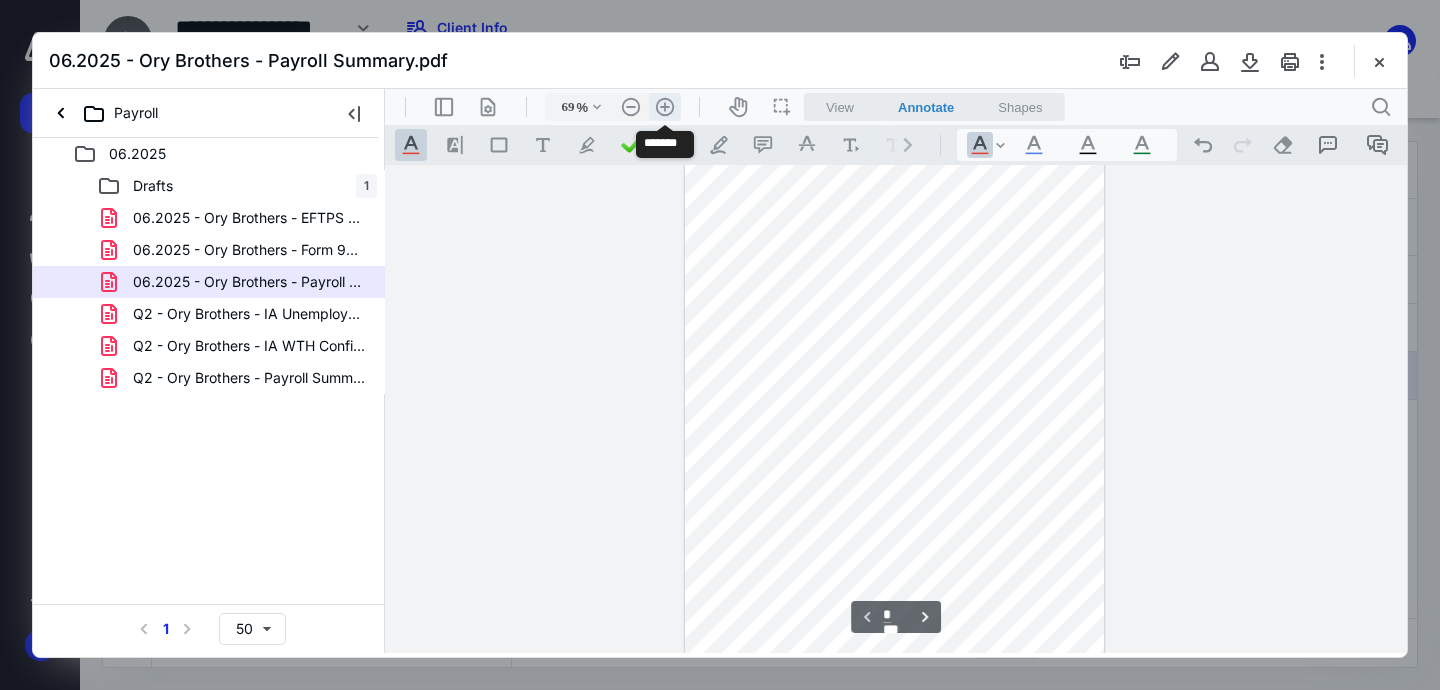 click on ".cls-1{fill:#abb0c4;} icon - header - zoom - in - line" at bounding box center (665, 107) 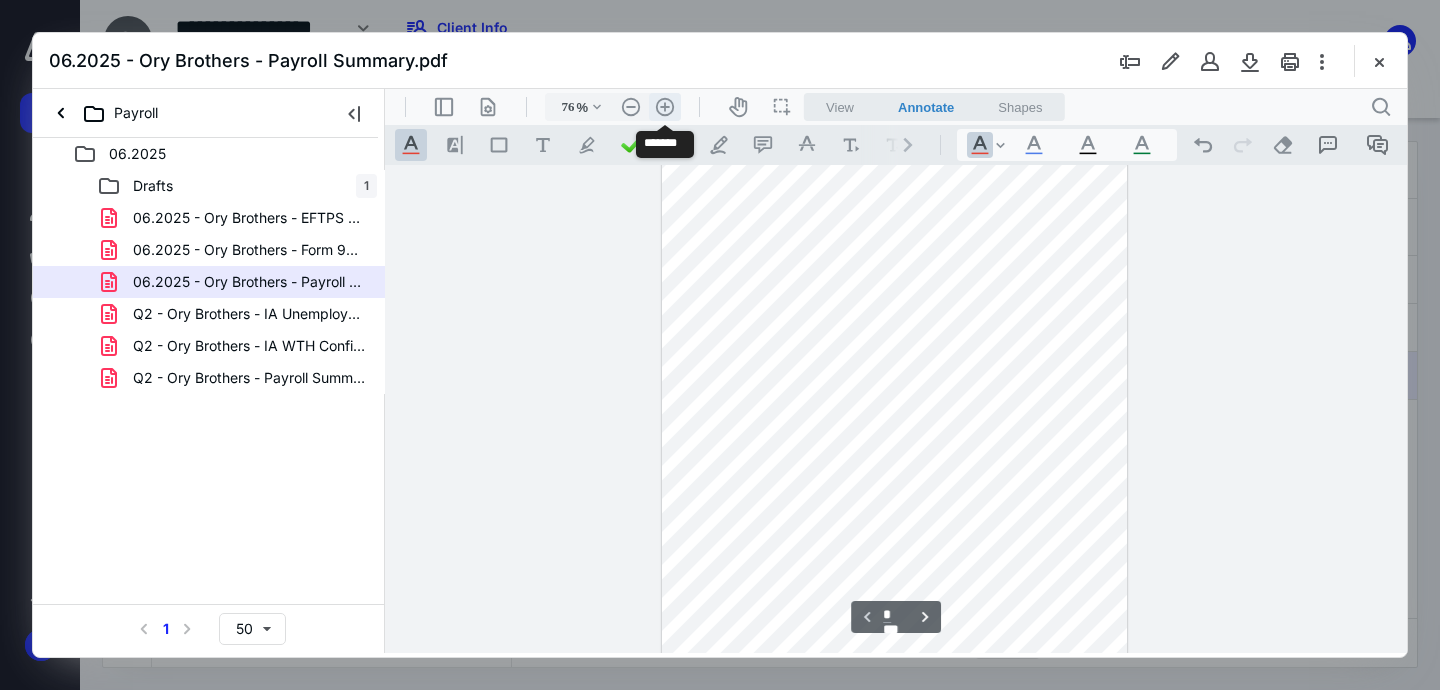 click on ".cls-1{fill:#abb0c4;} icon - header - zoom - in - line" at bounding box center [665, 107] 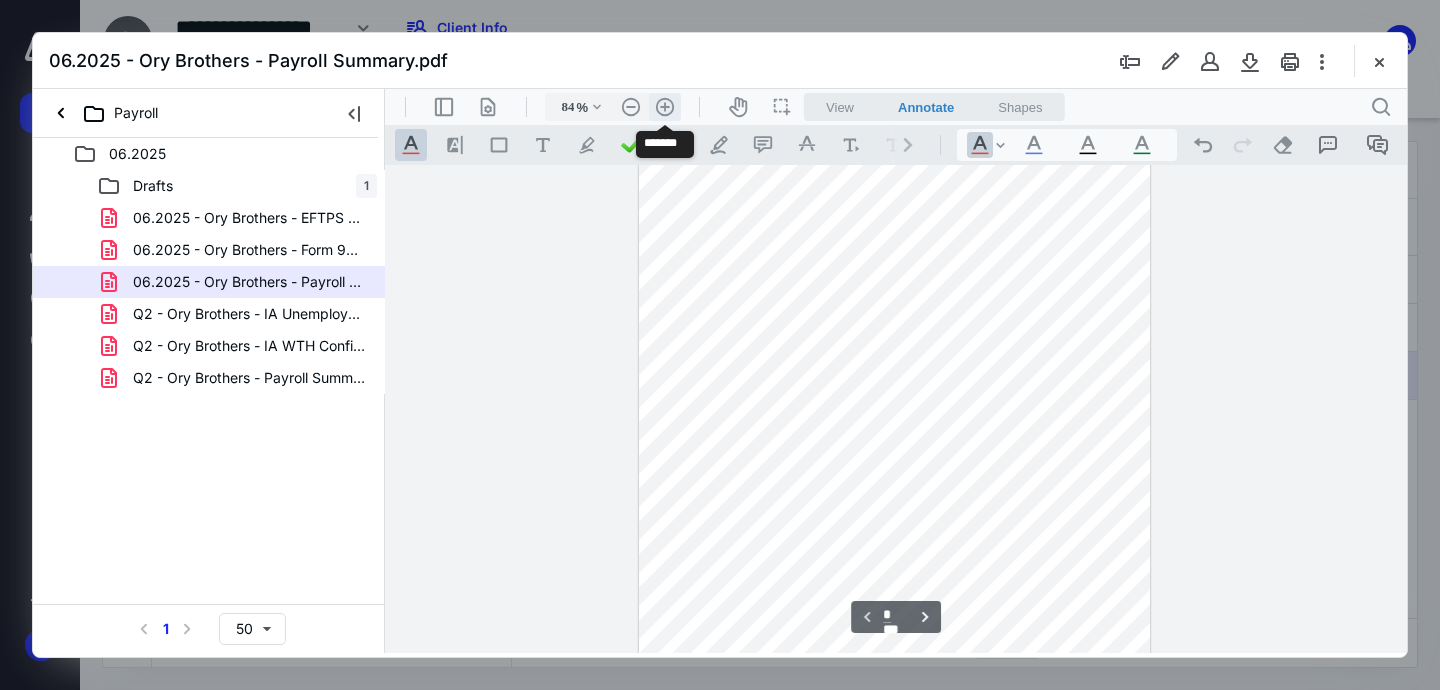 click on ".cls-1{fill:#abb0c4;} icon - header - zoom - in - line" at bounding box center [665, 107] 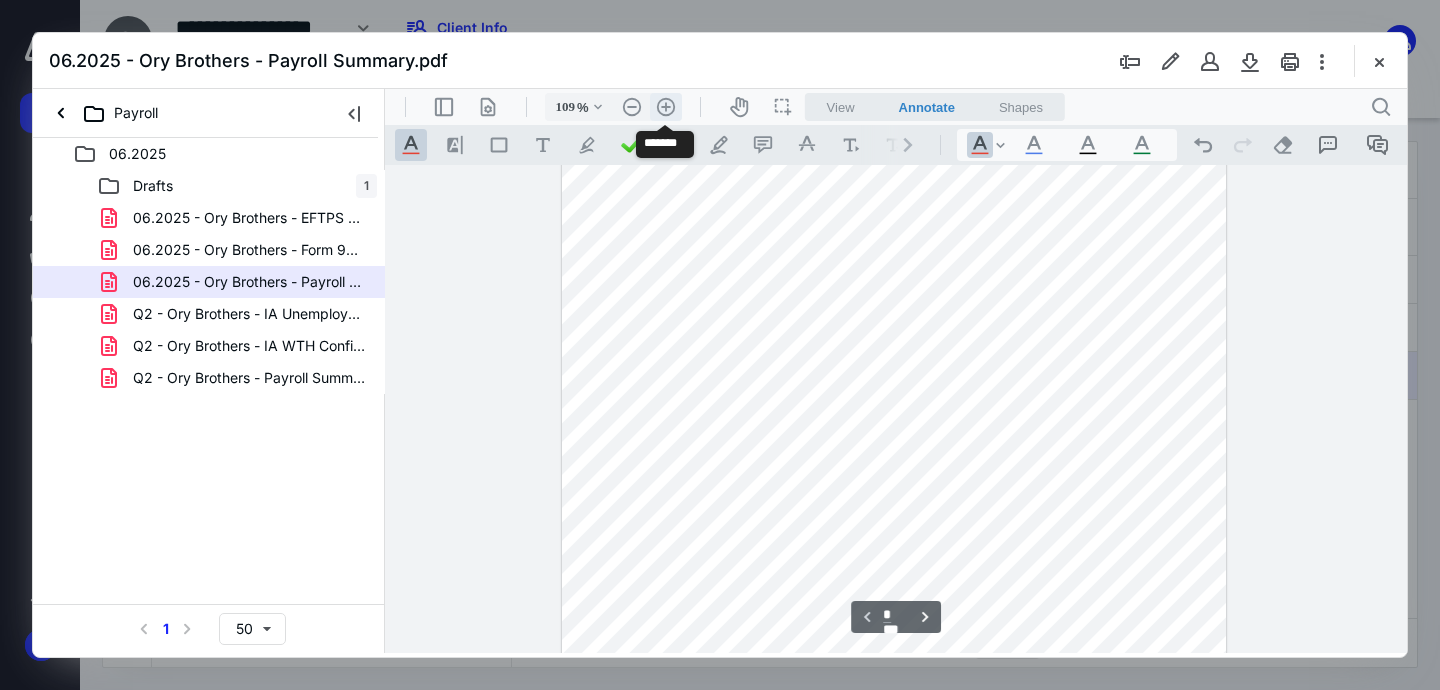 scroll, scrollTop: 161, scrollLeft: 0, axis: vertical 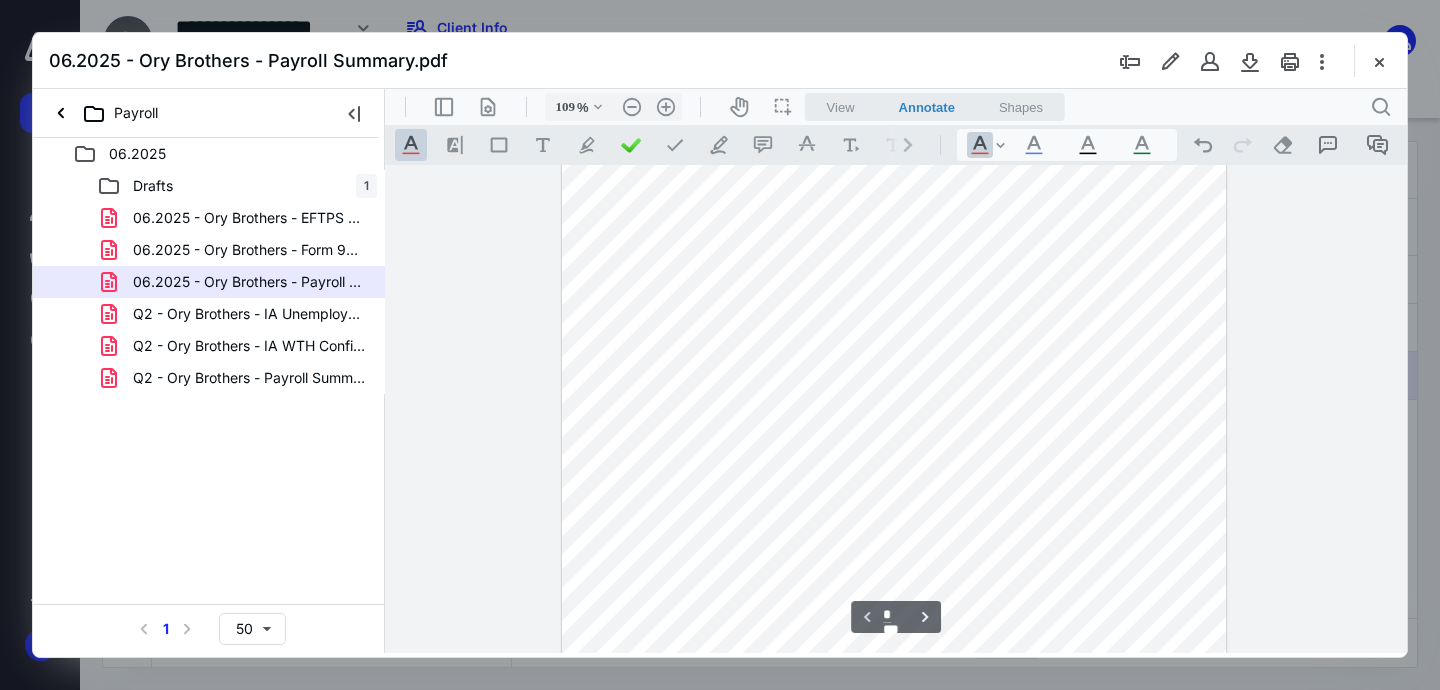 click at bounding box center [894, 437] 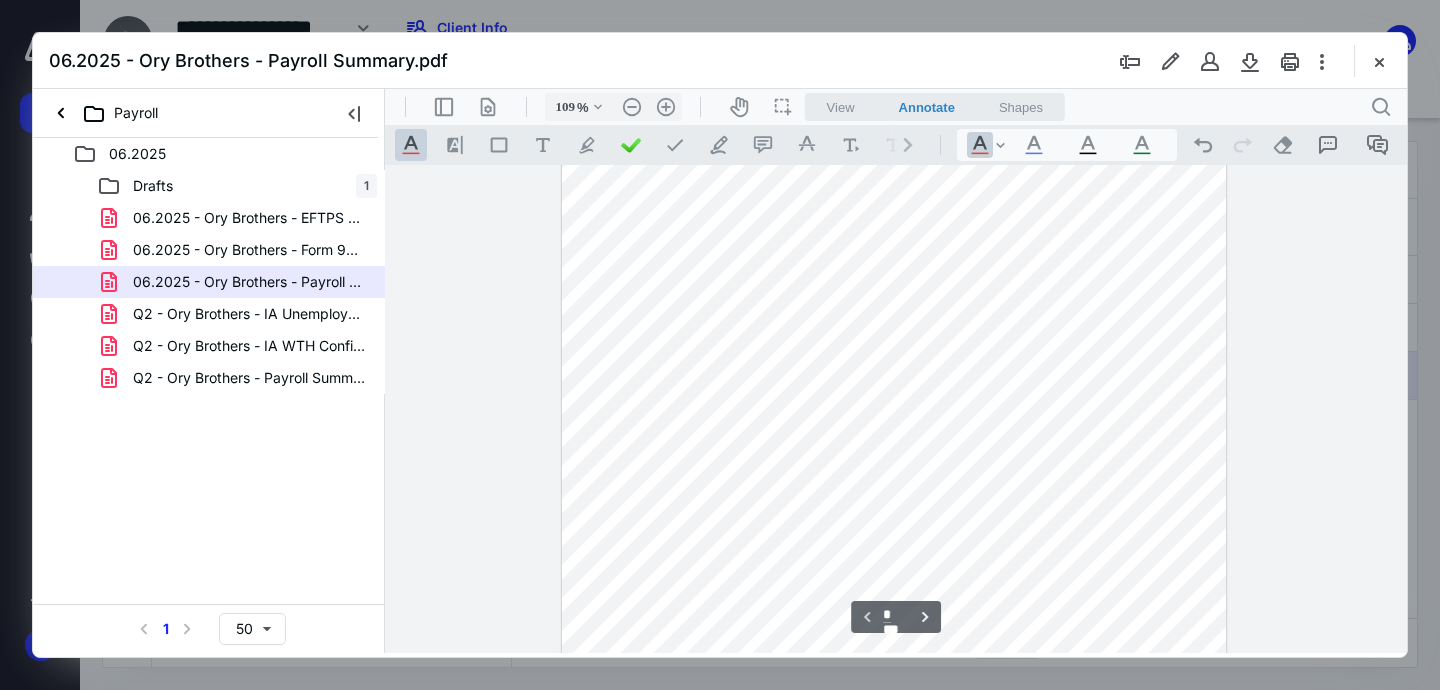 scroll, scrollTop: 0, scrollLeft: 0, axis: both 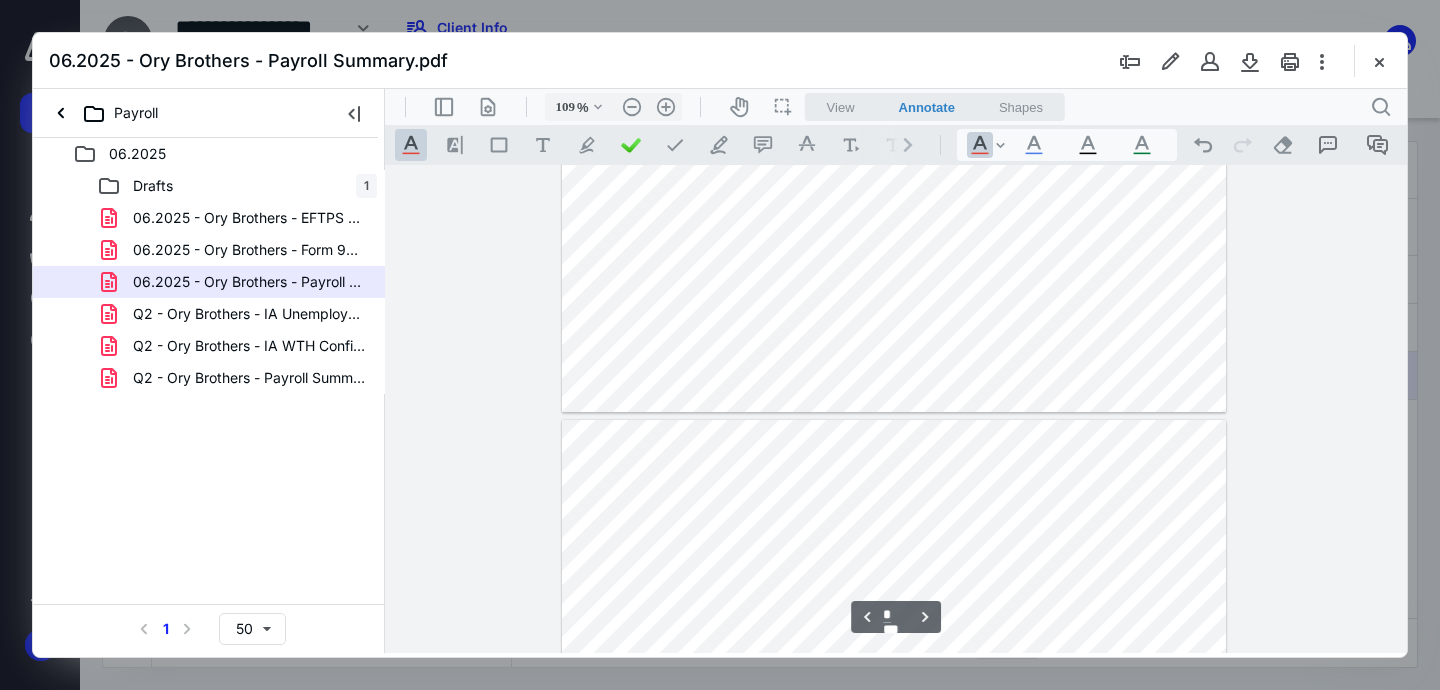 type on "*" 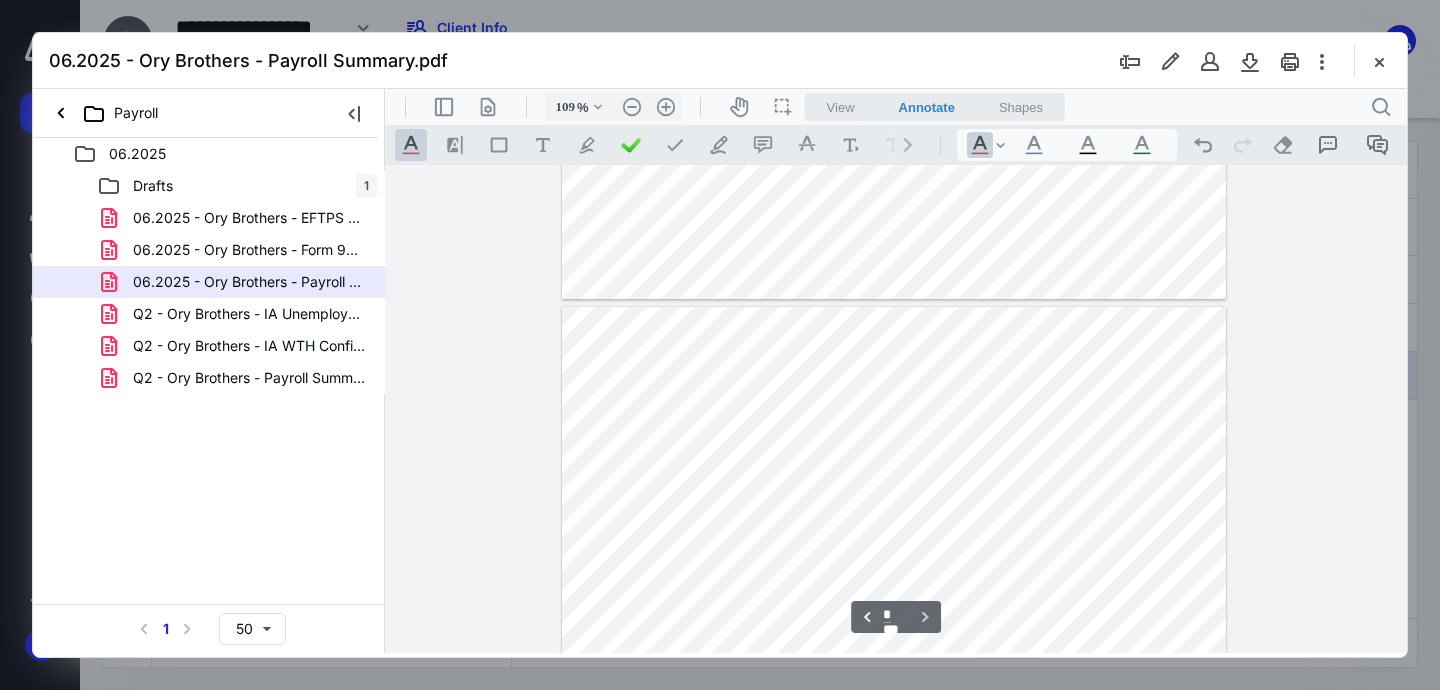 scroll, scrollTop: 1602, scrollLeft: 0, axis: vertical 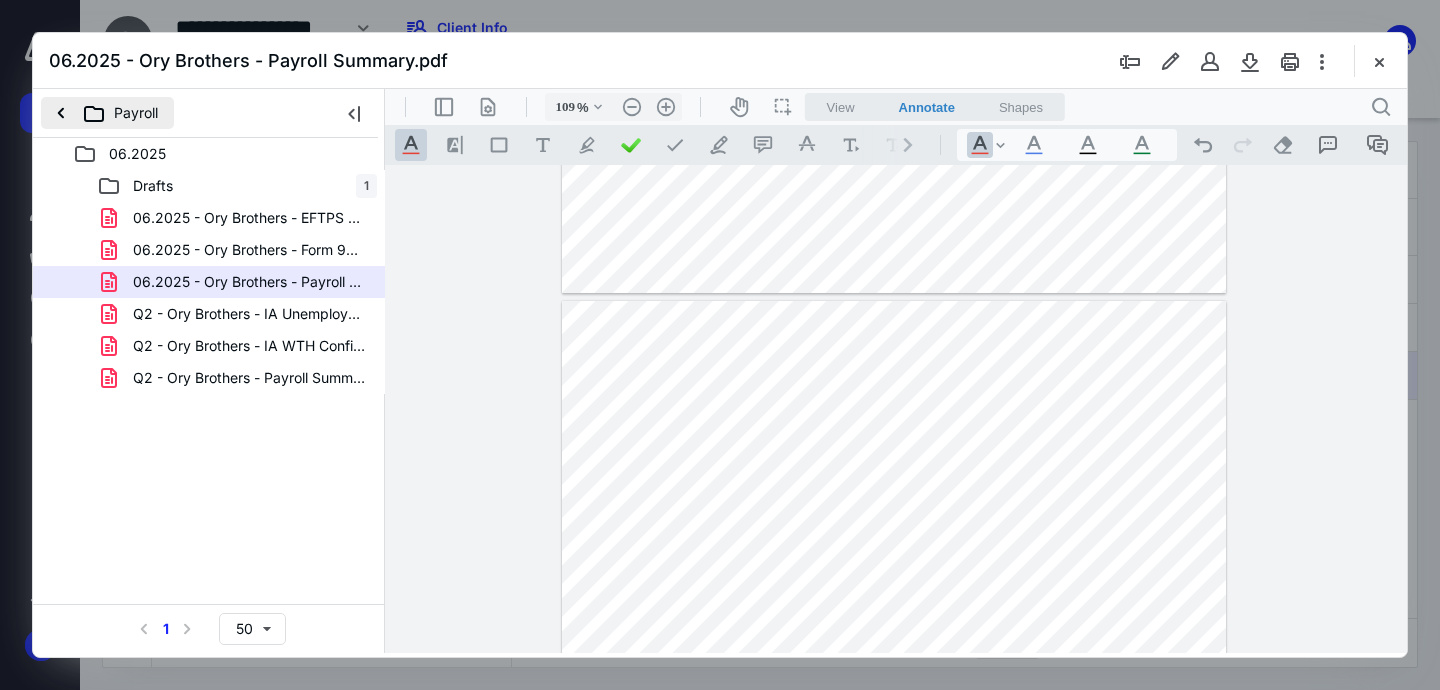 click on "Payroll" at bounding box center [107, 113] 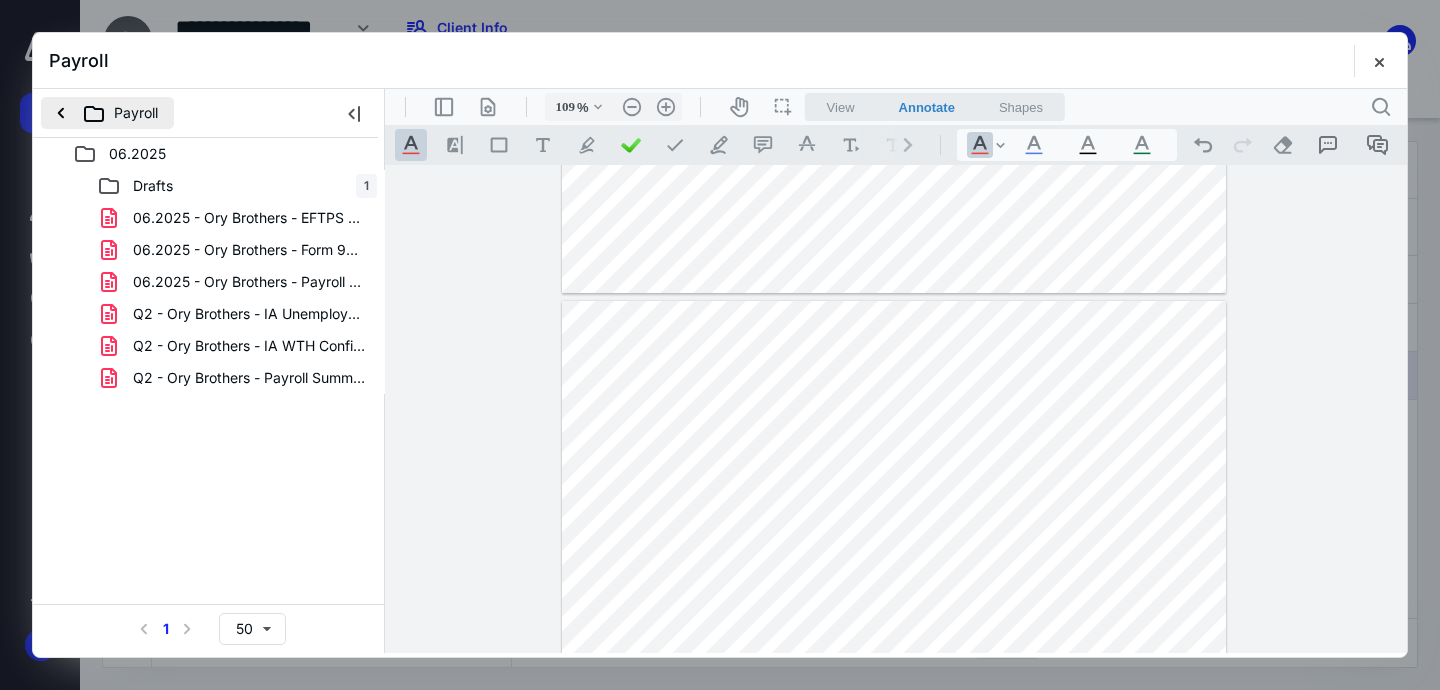 click on "Payroll" at bounding box center [107, 113] 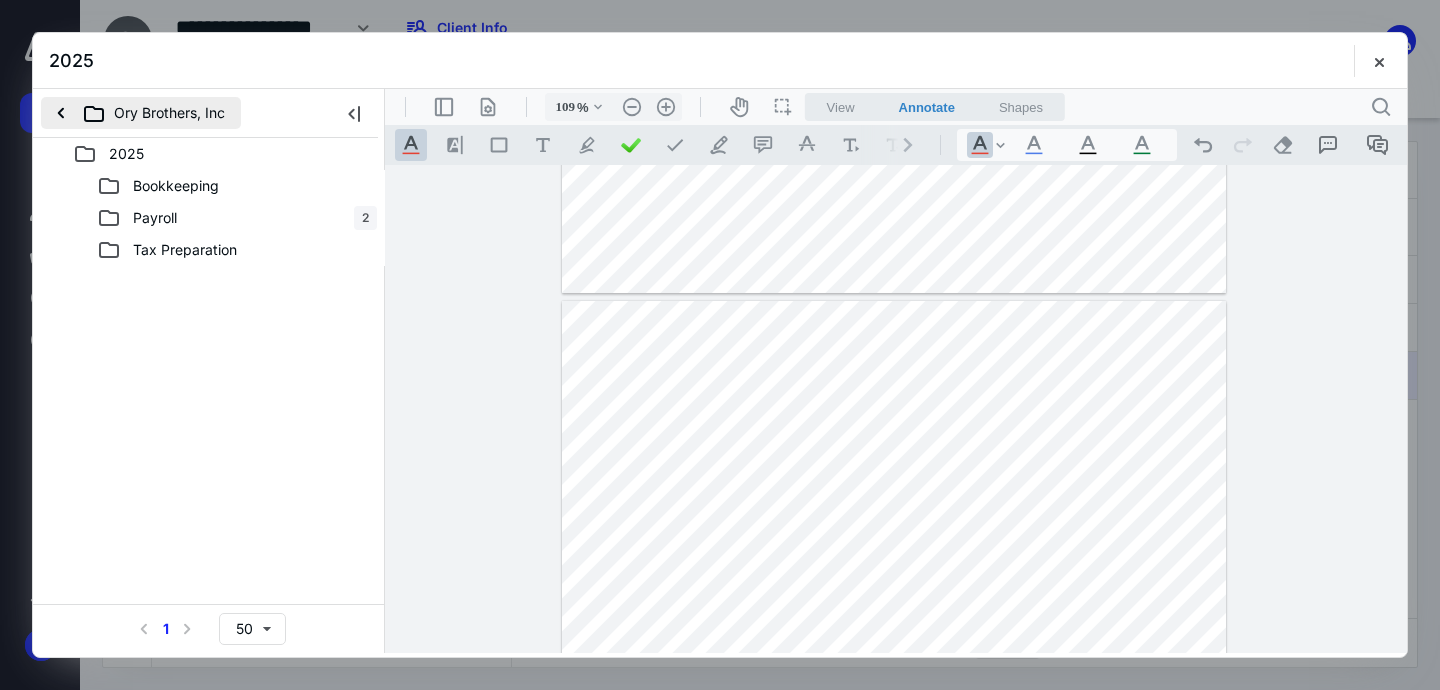 click on "Ory Brothers, Inc" at bounding box center (141, 113) 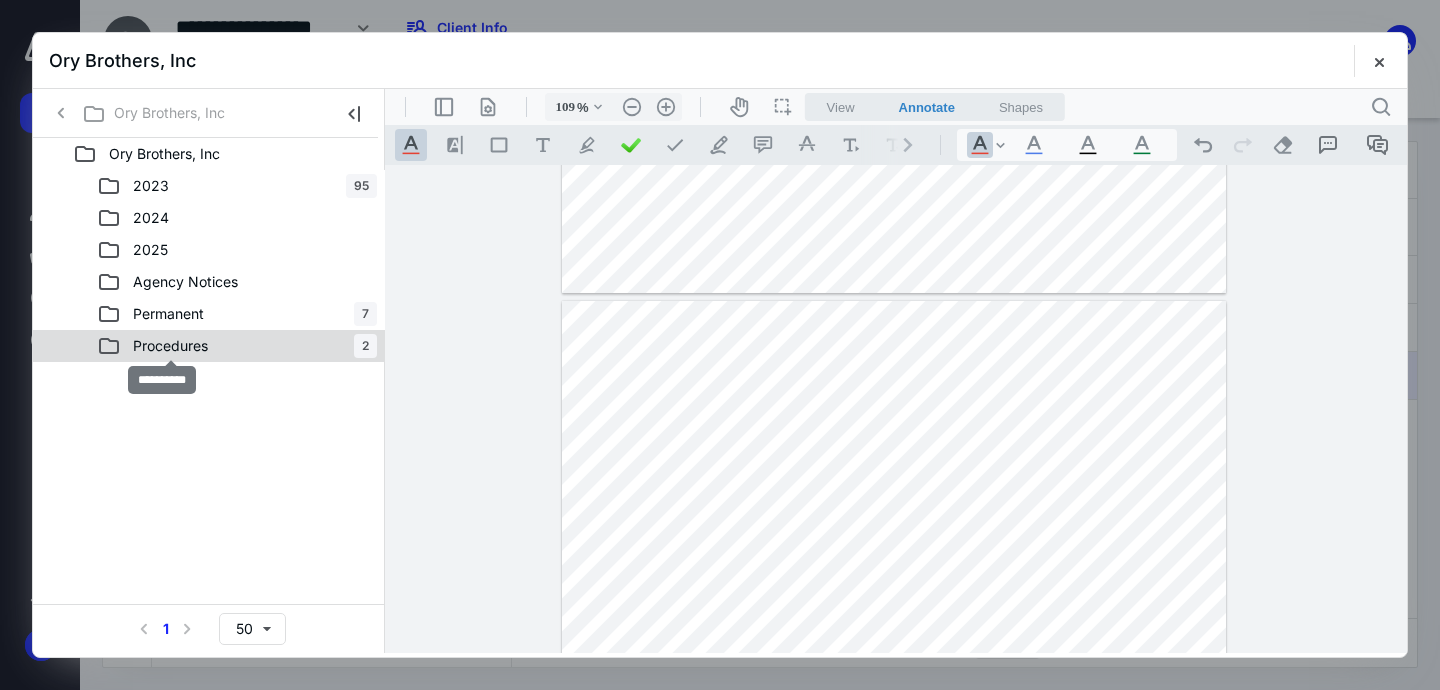 click on "Procedures" at bounding box center (170, 346) 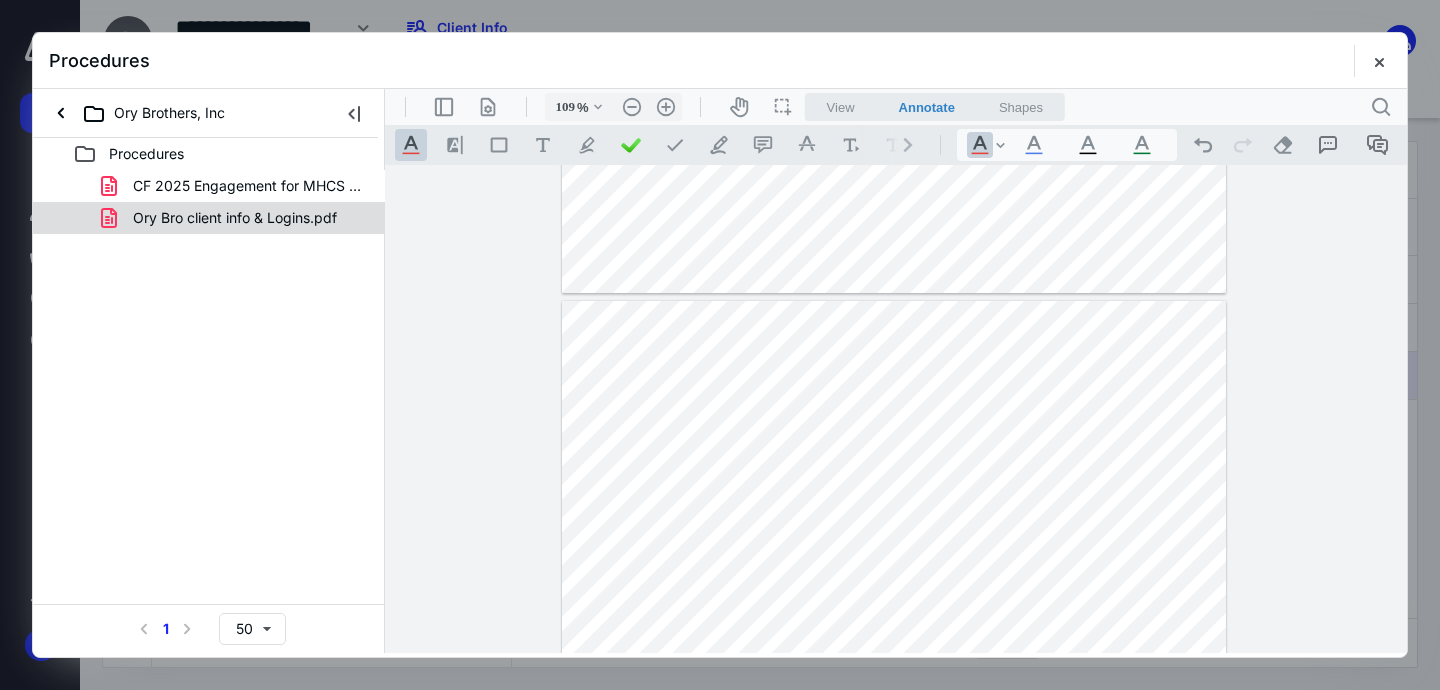 click on "Ory Bro client info & Logins.pdf" at bounding box center (235, 218) 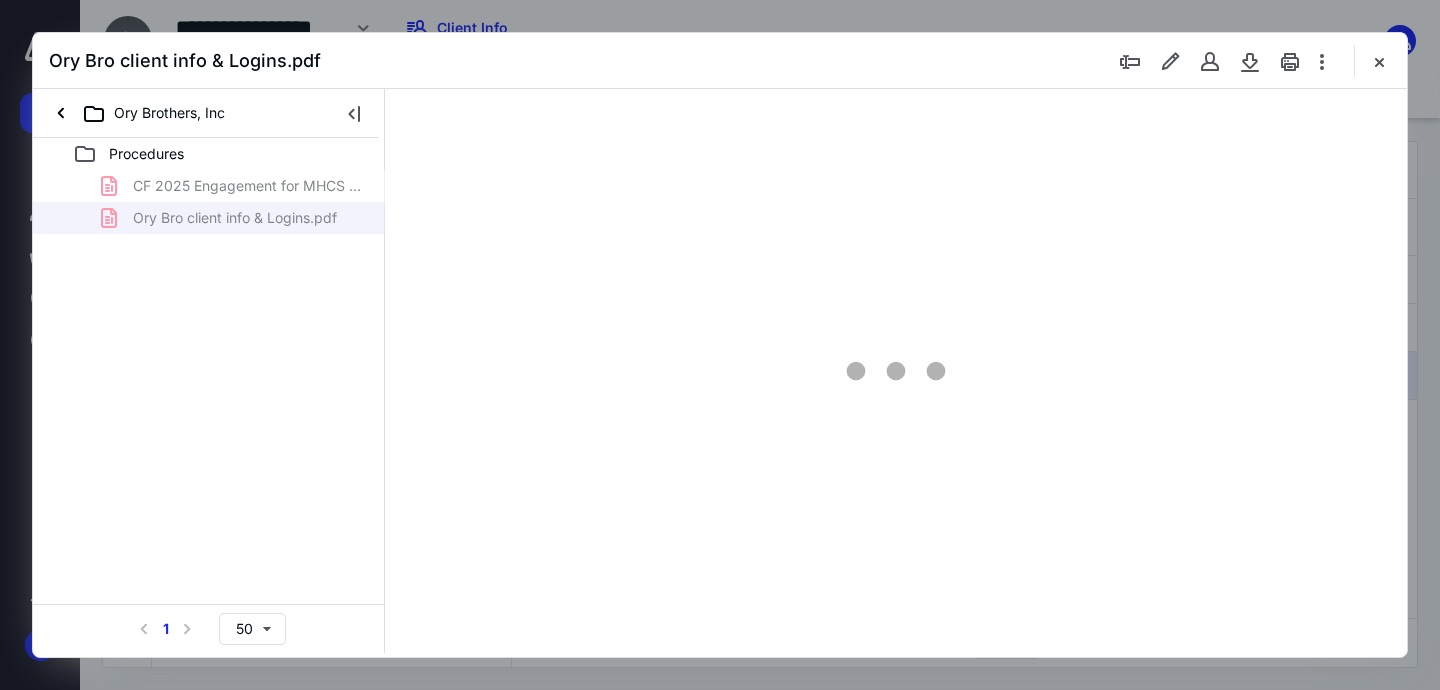 scroll, scrollTop: 0, scrollLeft: 0, axis: both 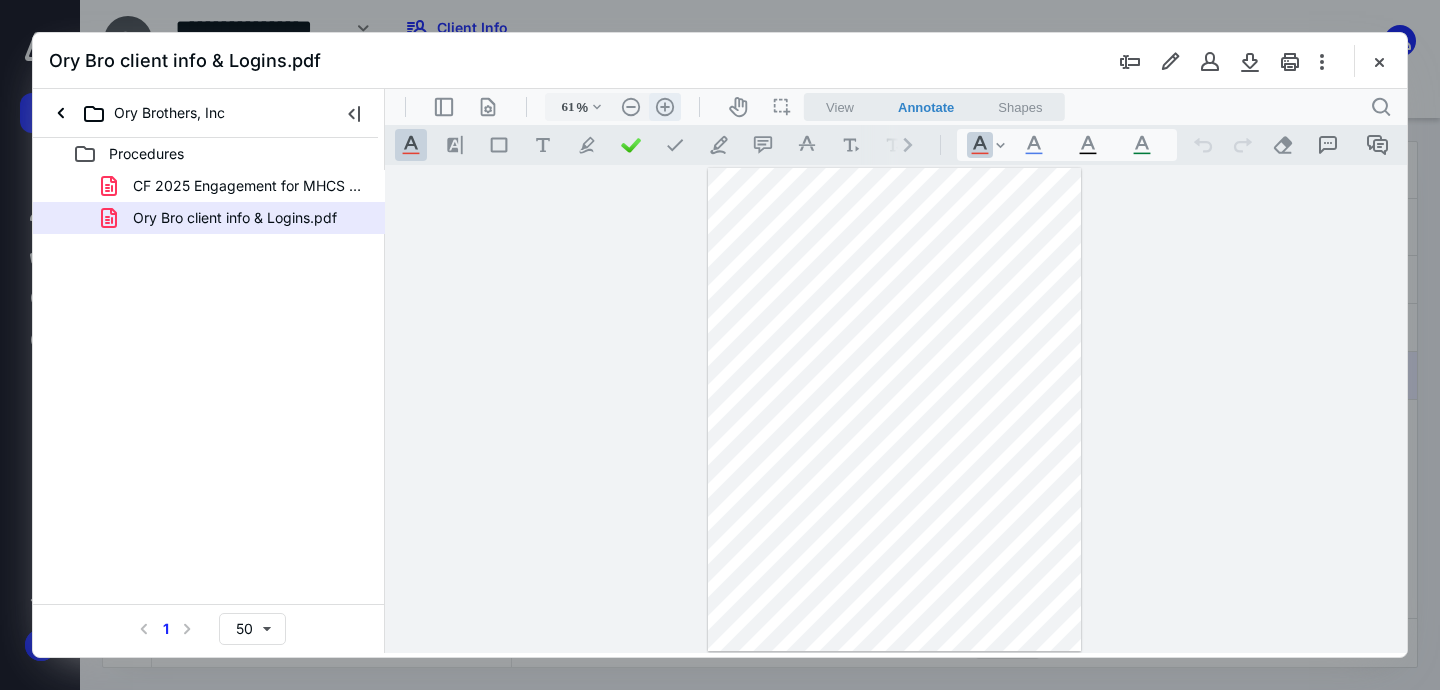 click on ".cls-1{fill:#abb0c4;} icon - header - zoom - in - line" at bounding box center (665, 107) 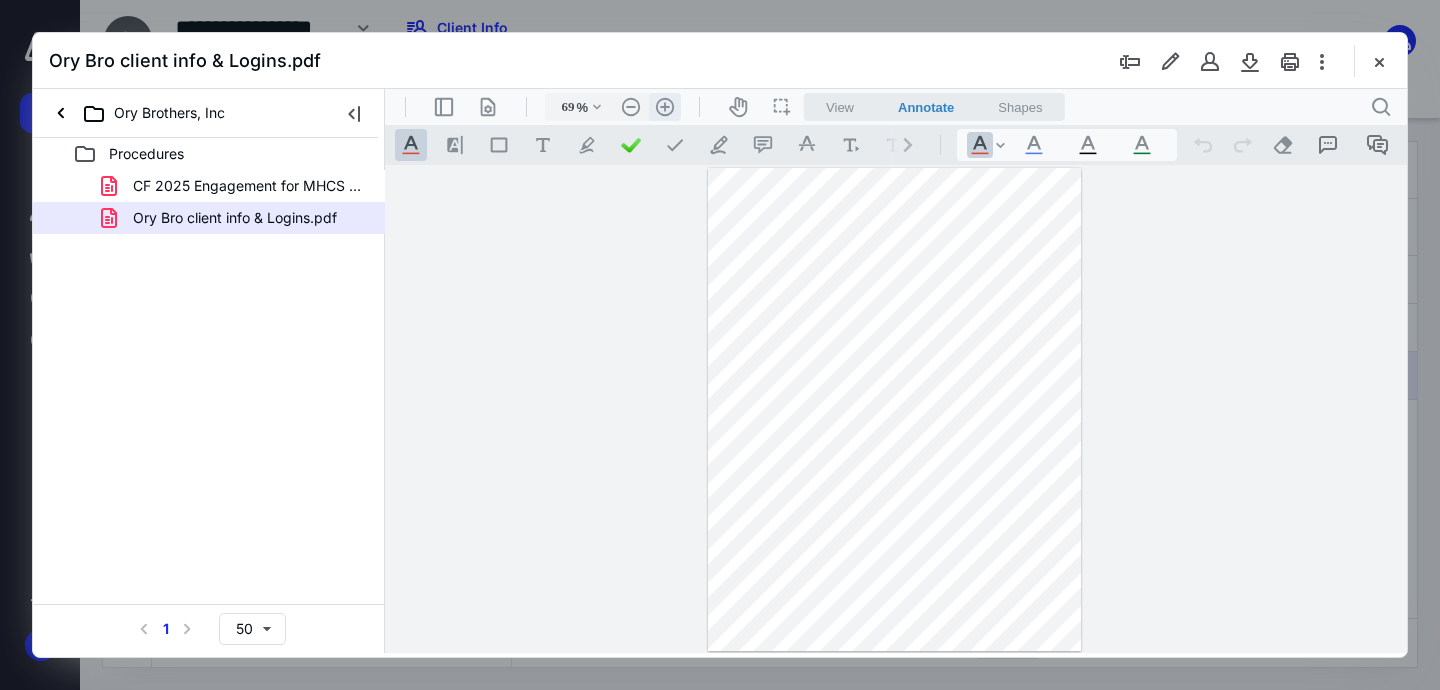 click on ".cls-1{fill:#abb0c4;} icon - header - zoom - in - line" at bounding box center (665, 107) 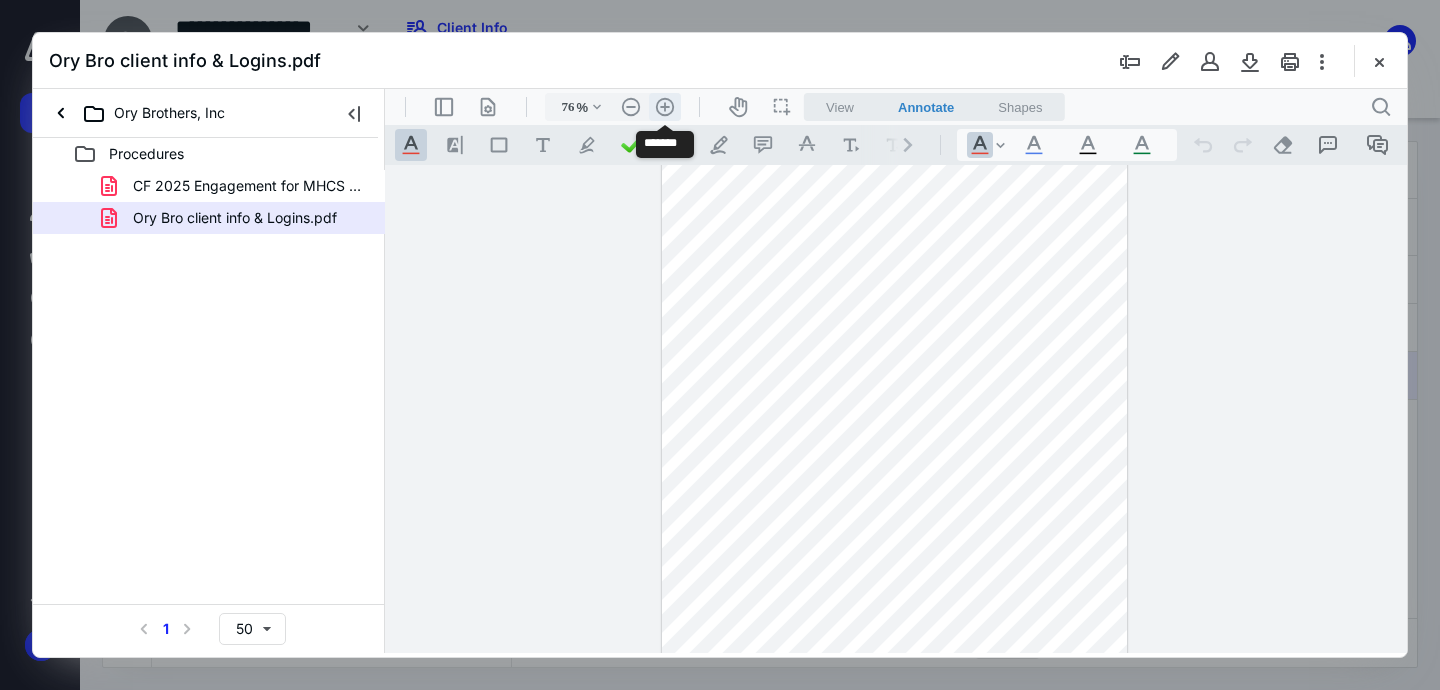 click on ".cls-1{fill:#abb0c4;} icon - header - zoom - in - line" at bounding box center [665, 107] 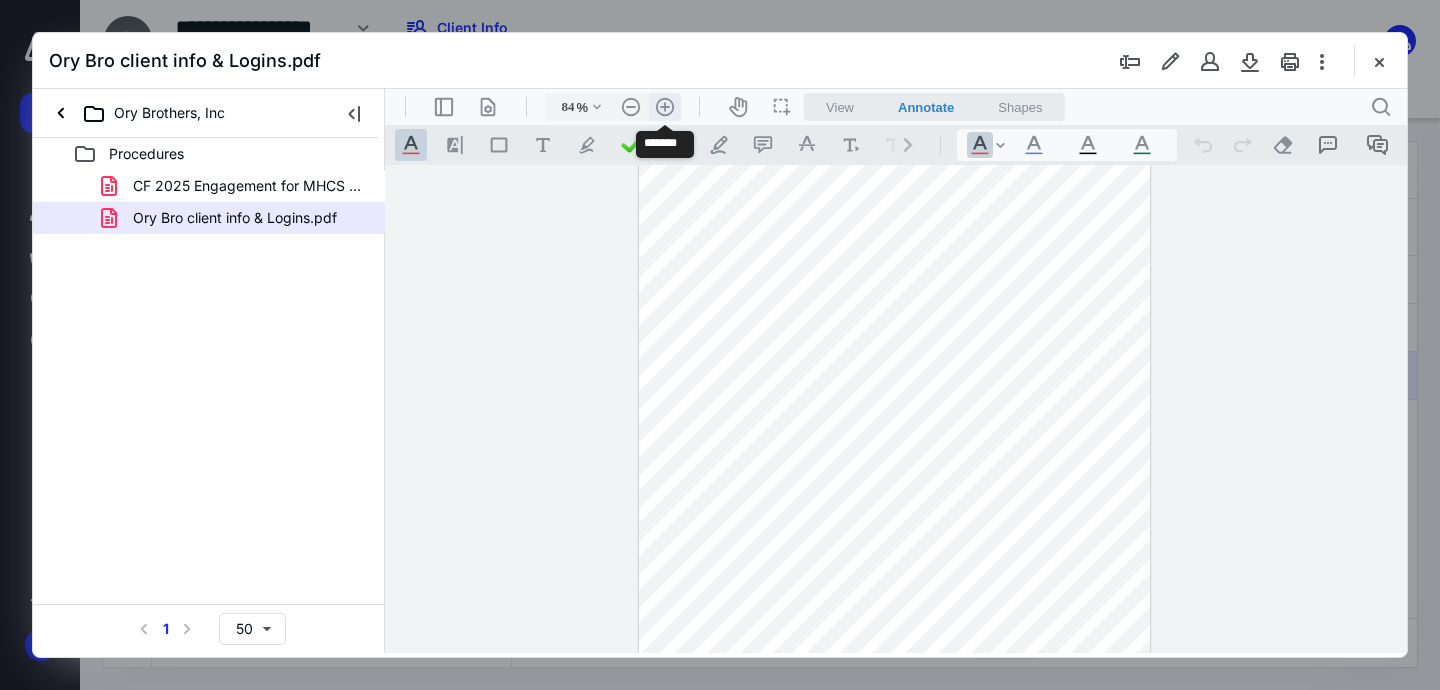 click on ".cls-1{fill:#abb0c4;} icon - header - zoom - in - line" at bounding box center [665, 107] 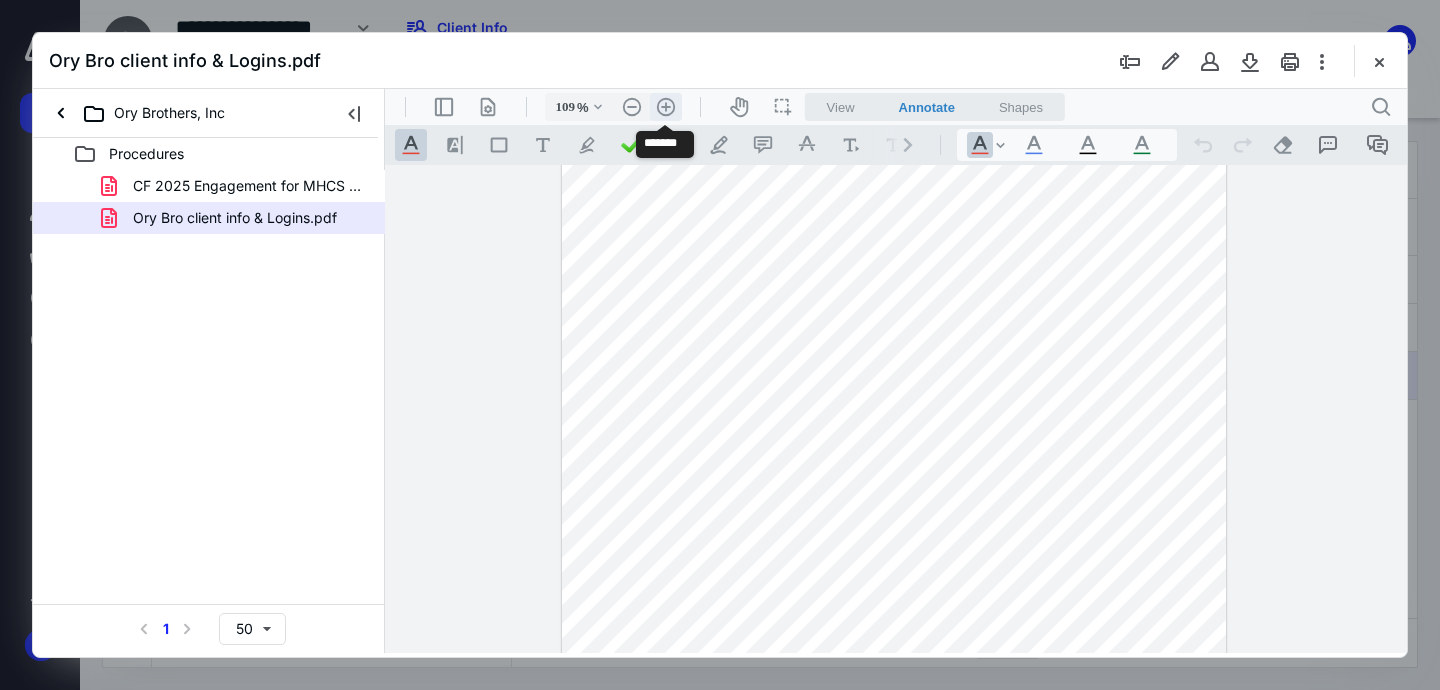 click on ".cls-1{fill:#abb0c4;} icon - header - zoom - in - line" at bounding box center (666, 107) 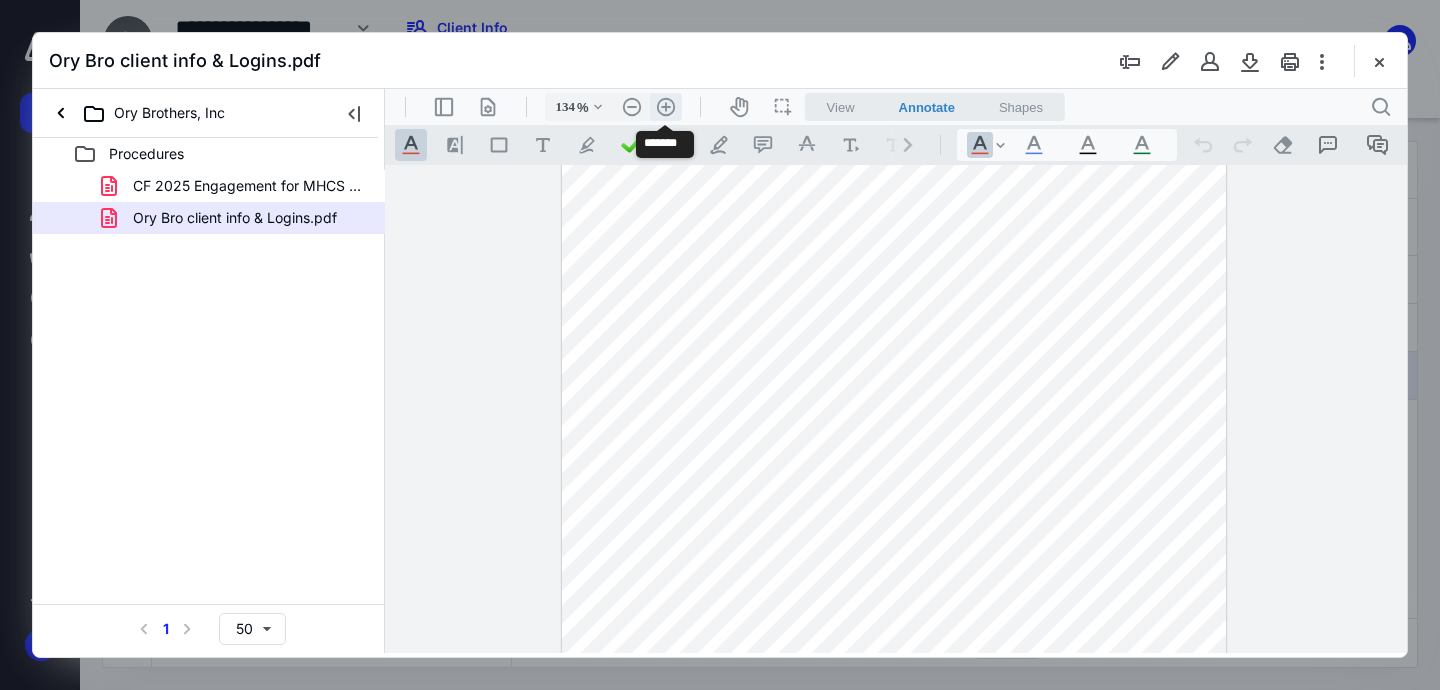 scroll, scrollTop: 242, scrollLeft: 0, axis: vertical 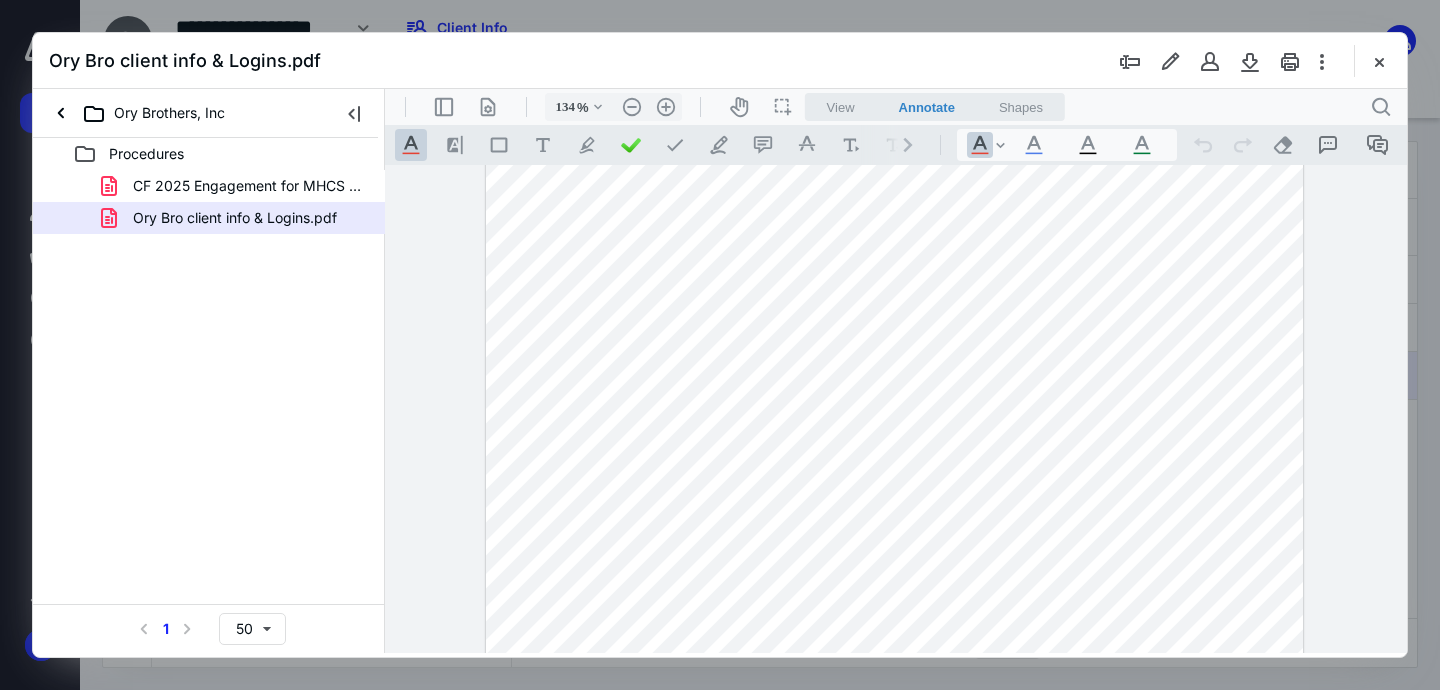 click at bounding box center [894, 456] 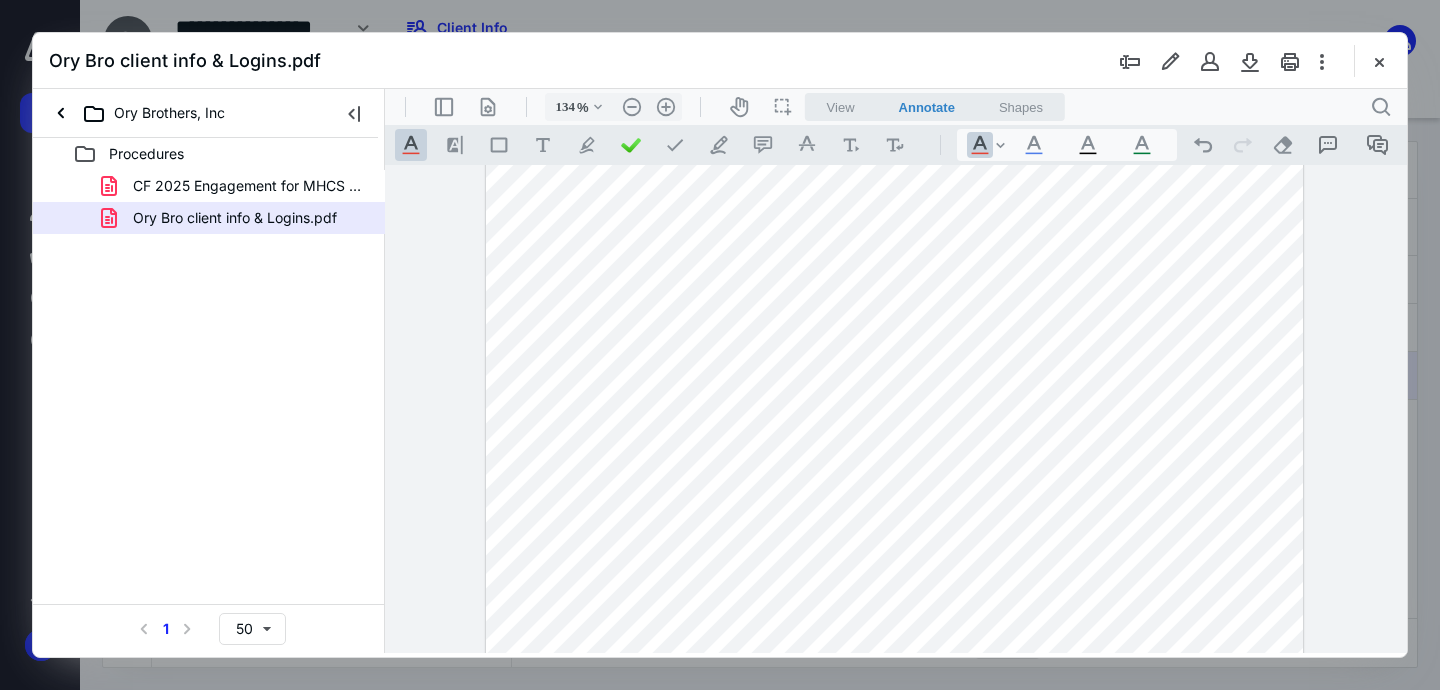 click at bounding box center (894, 456) 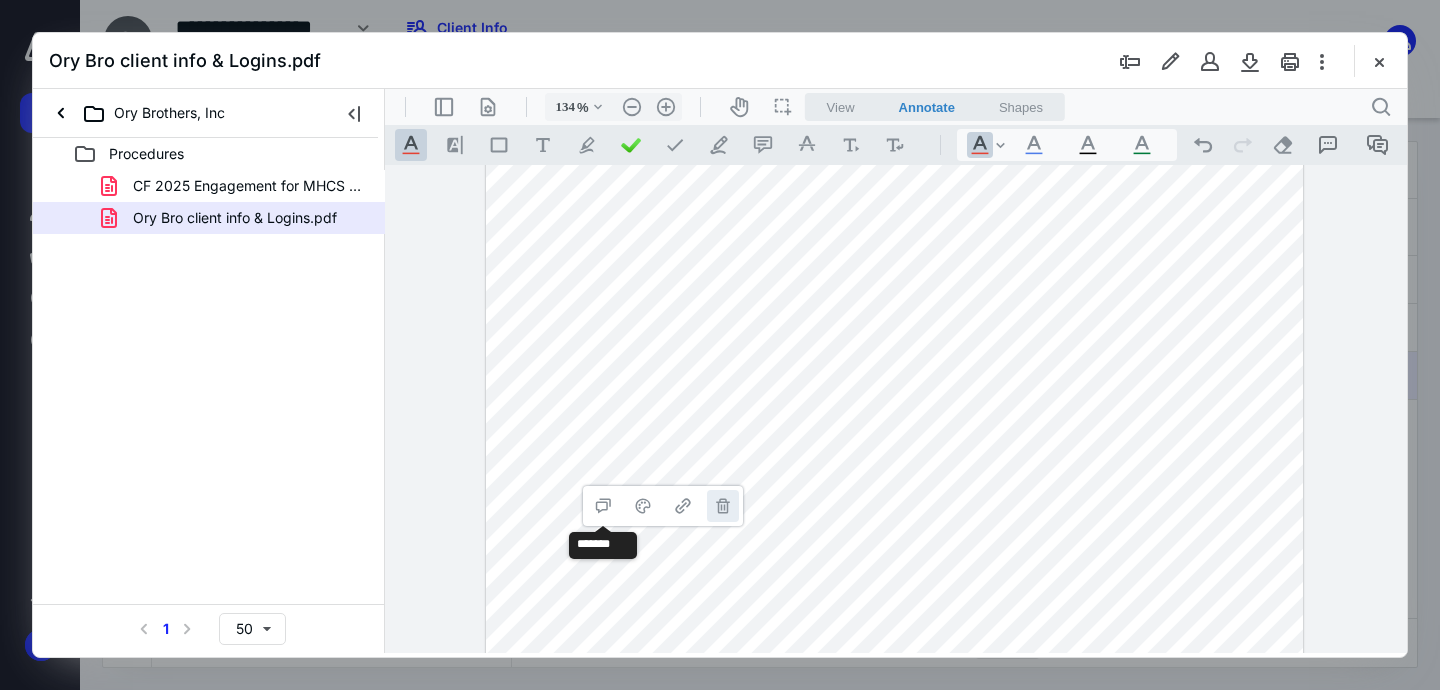 click on "**********" at bounding box center [723, 506] 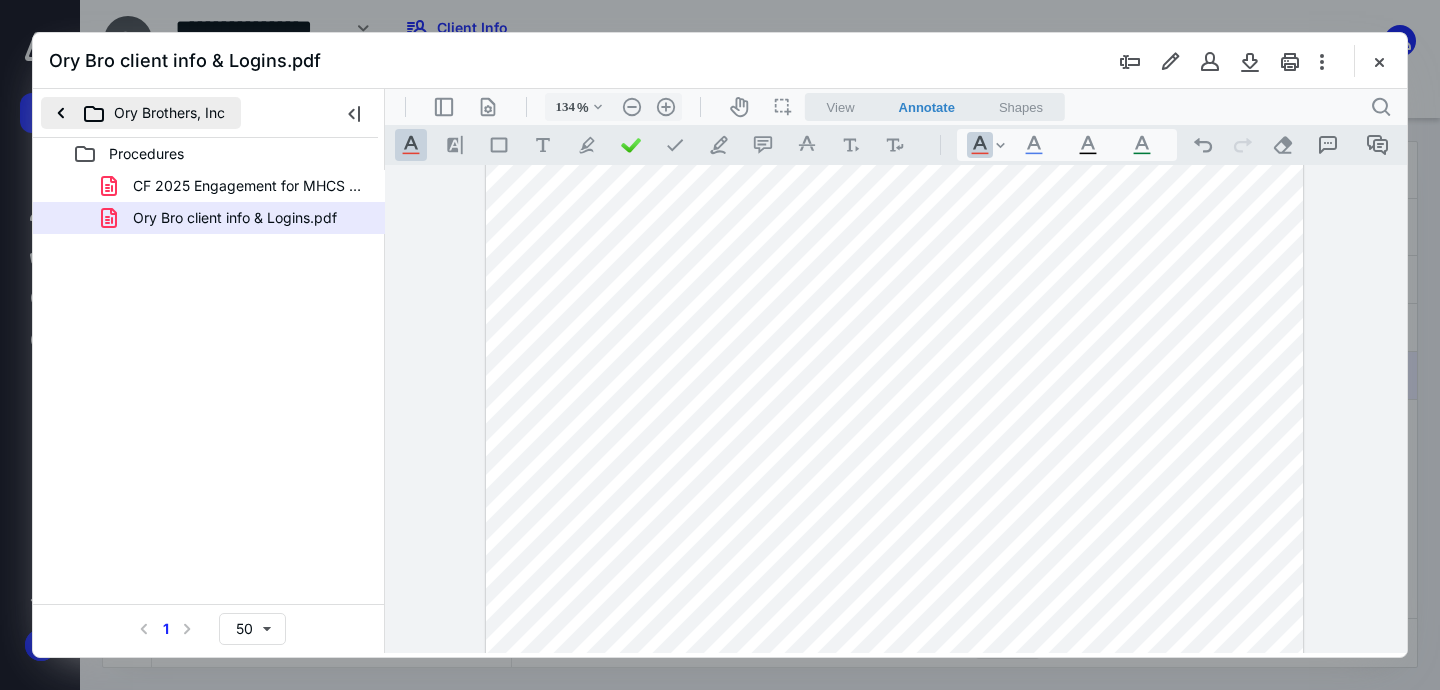 click on "Ory Brothers, Inc" at bounding box center [141, 113] 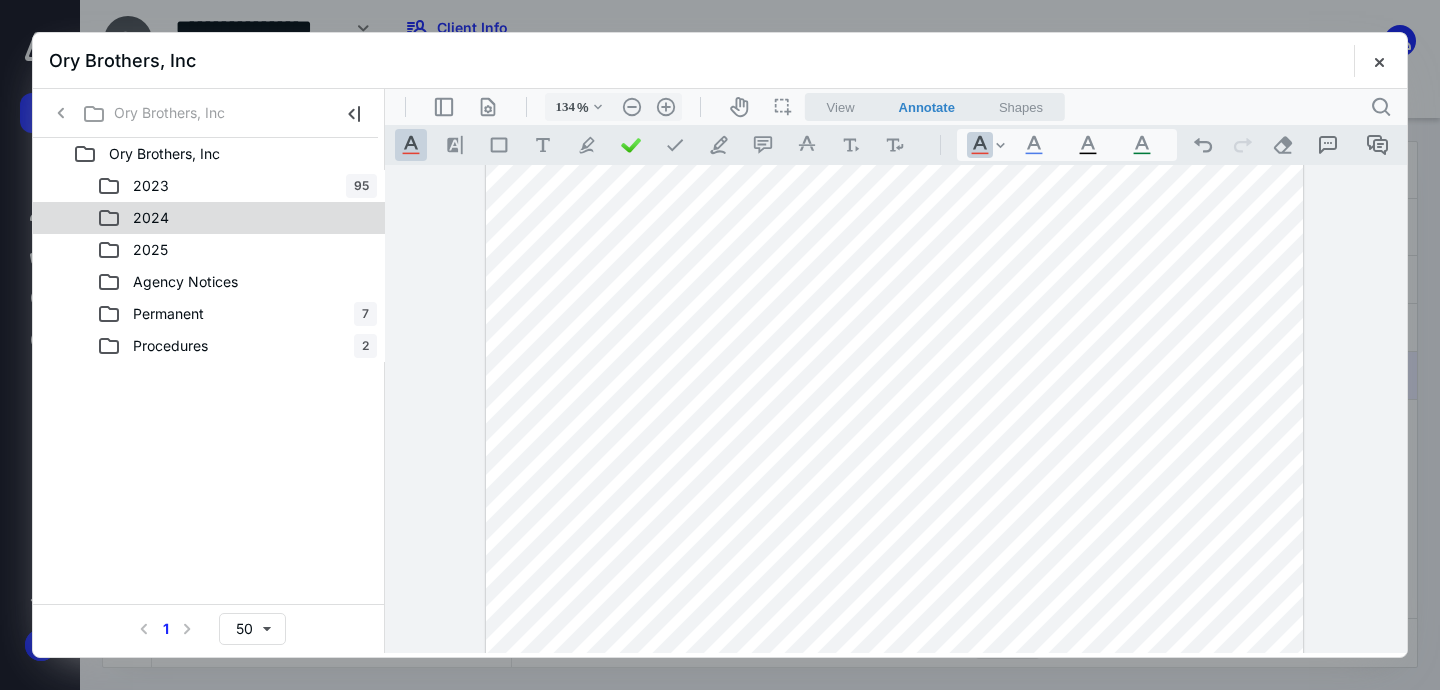 click on "2024" at bounding box center [237, 218] 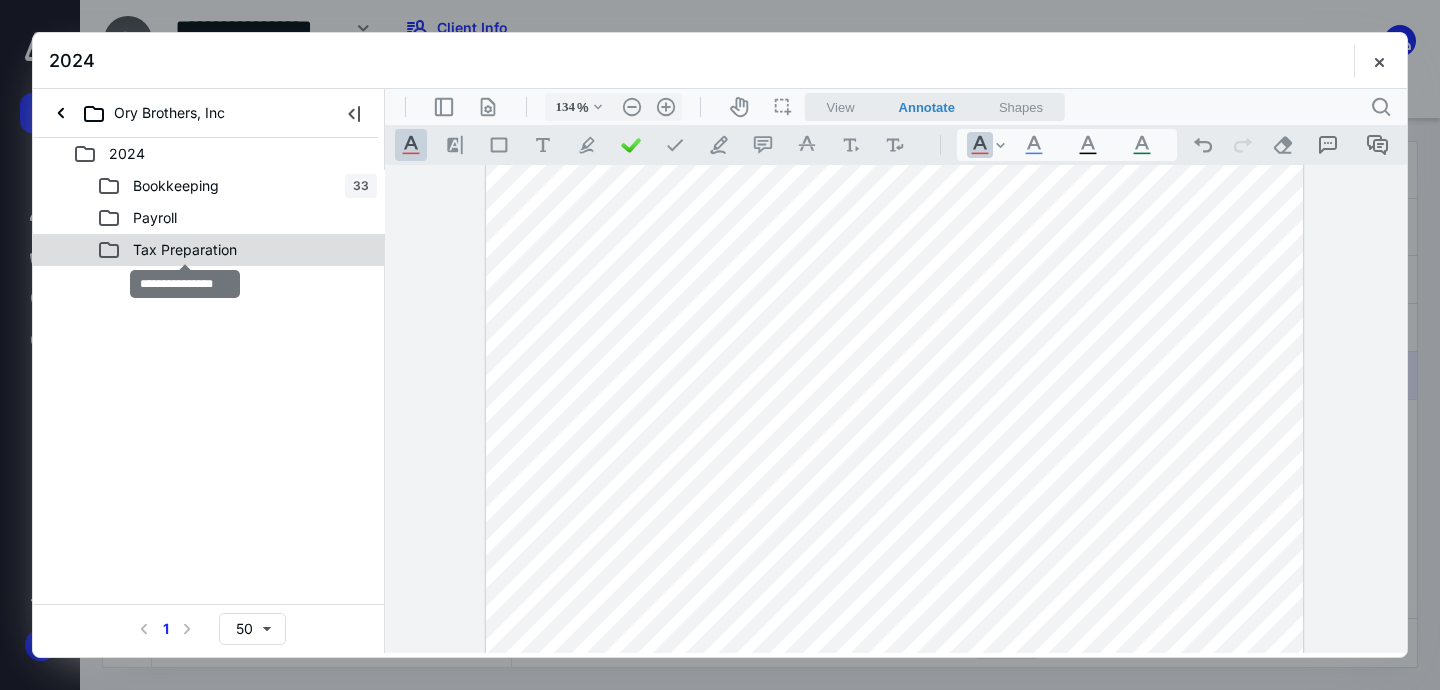 click on "Tax Preparation" at bounding box center [185, 250] 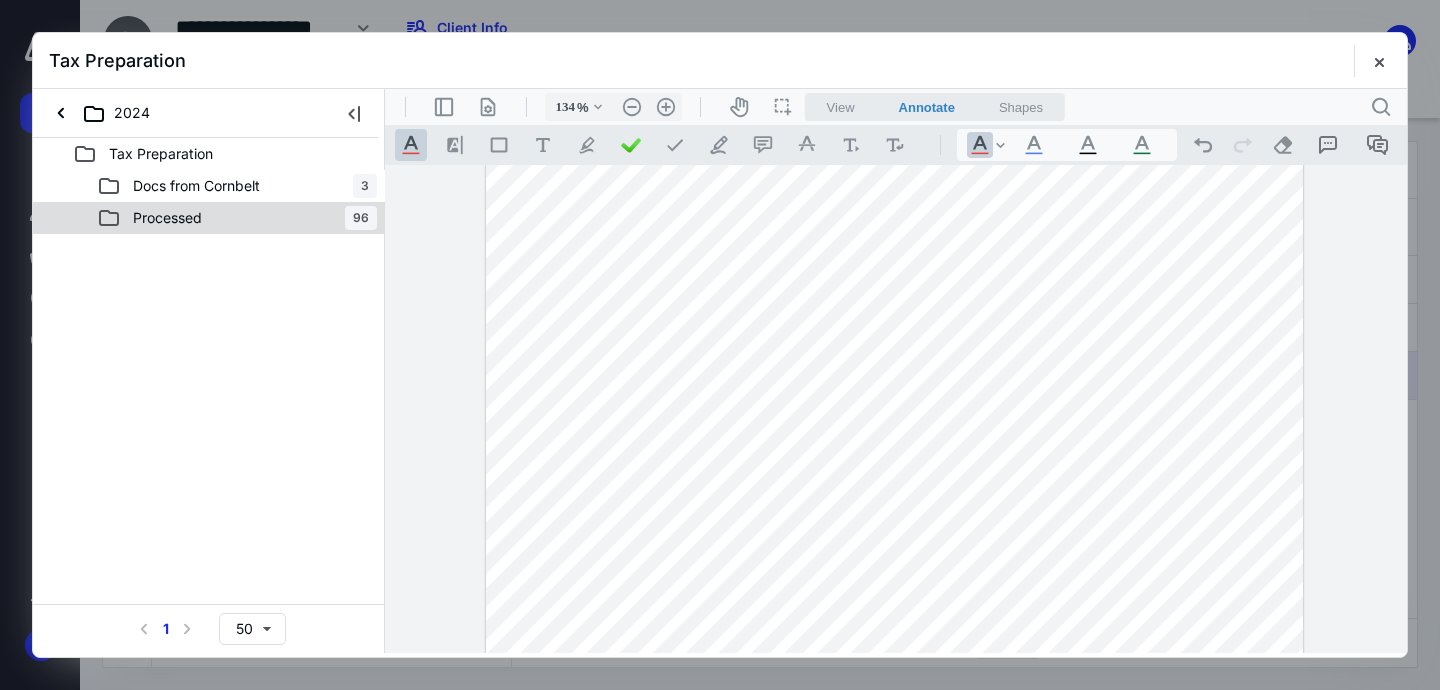 click on "Processed 96" at bounding box center [237, 218] 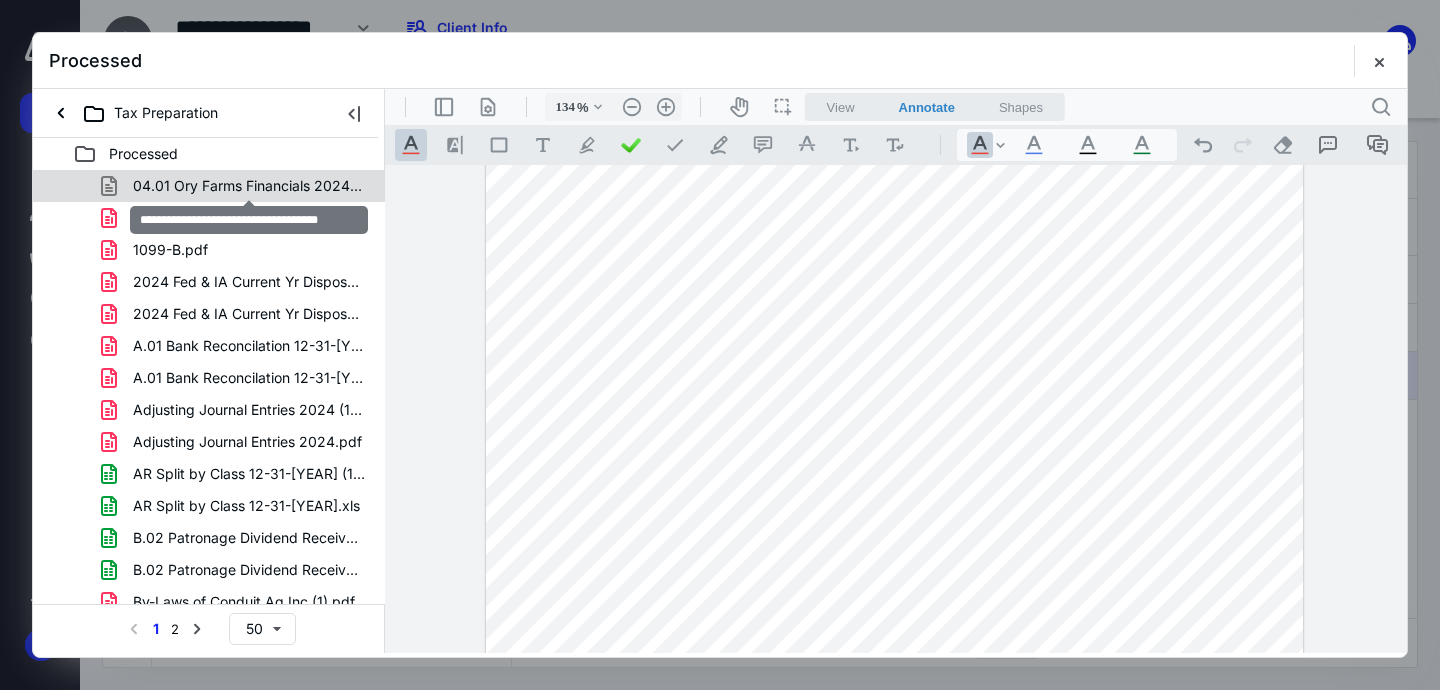 click on "04.01 Ory Farms Financials 2024.xlsm" at bounding box center (249, 186) 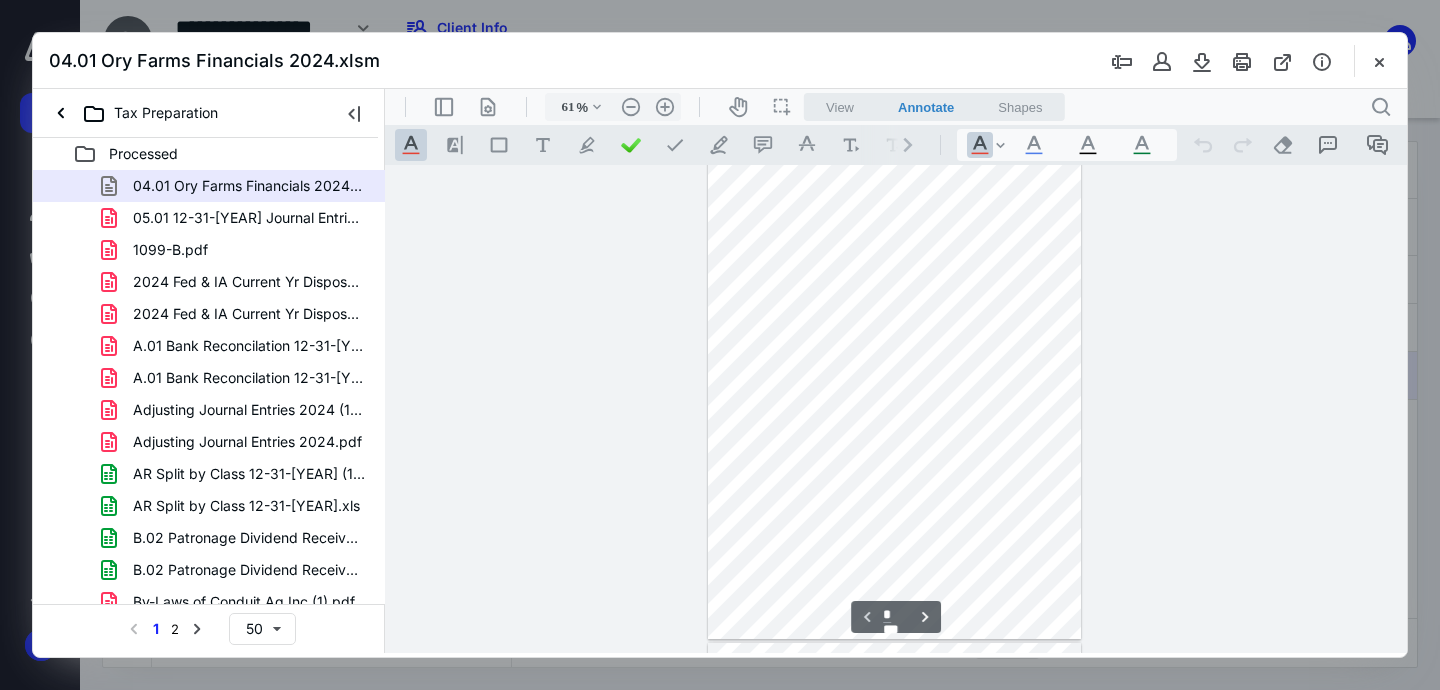scroll, scrollTop: 0, scrollLeft: 0, axis: both 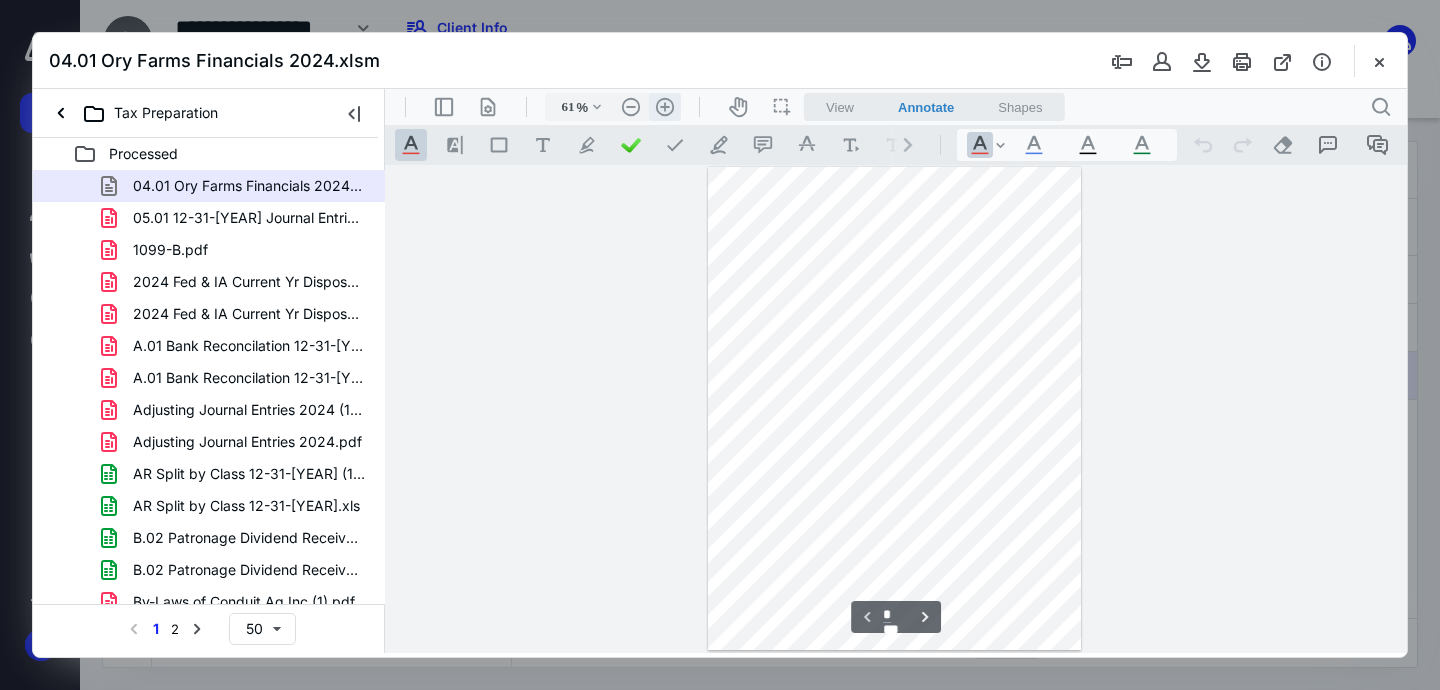 click on ".cls-1{fill:#abb0c4;} icon - header - zoom - in - line" at bounding box center (665, 107) 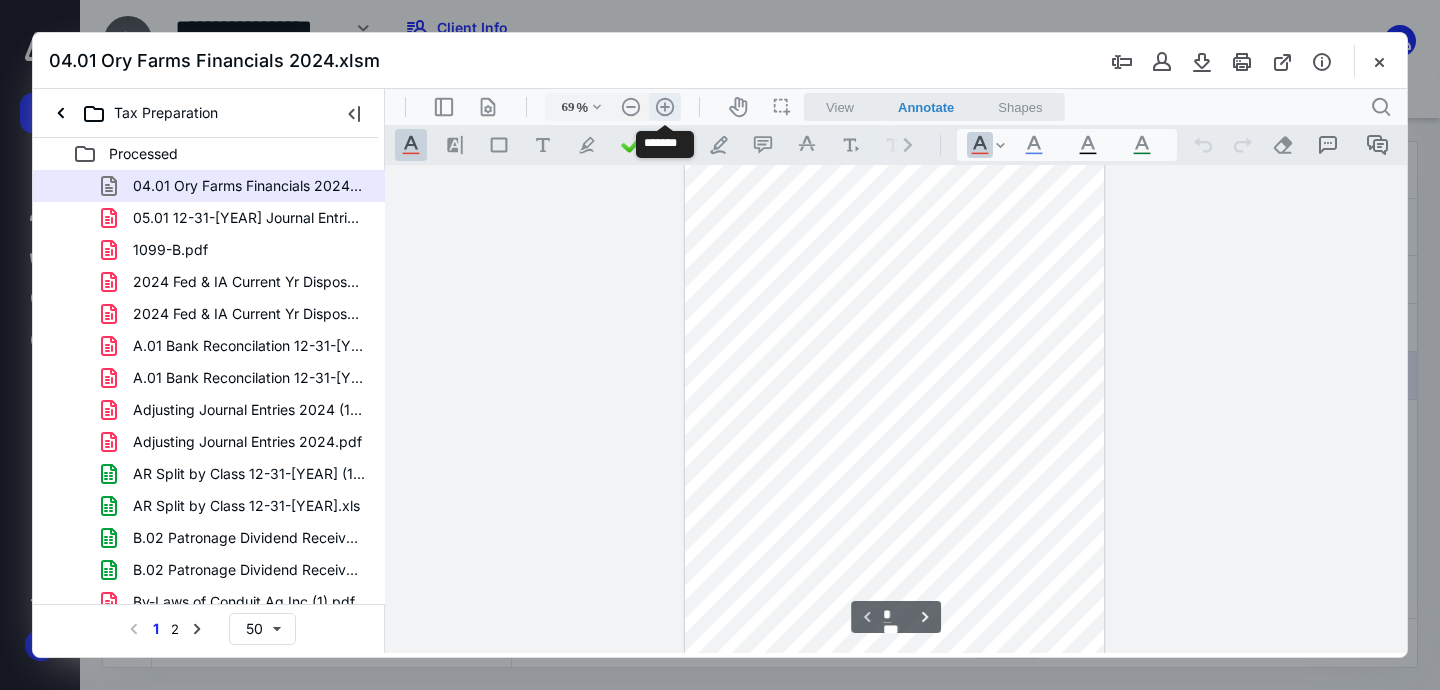 click on ".cls-1{fill:#abb0c4;} icon - header - zoom - in - line" at bounding box center [665, 107] 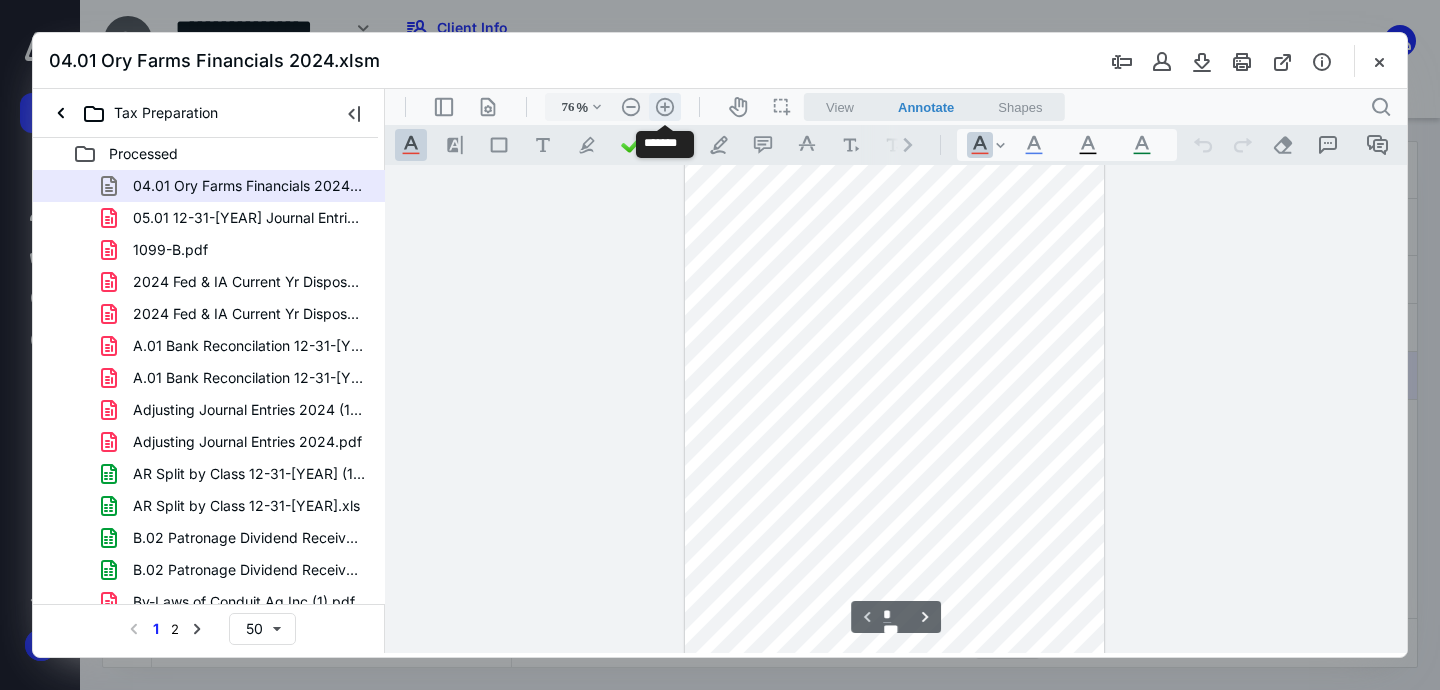 click on ".cls-1{fill:#abb0c4;} icon - header - zoom - in - line" at bounding box center [665, 107] 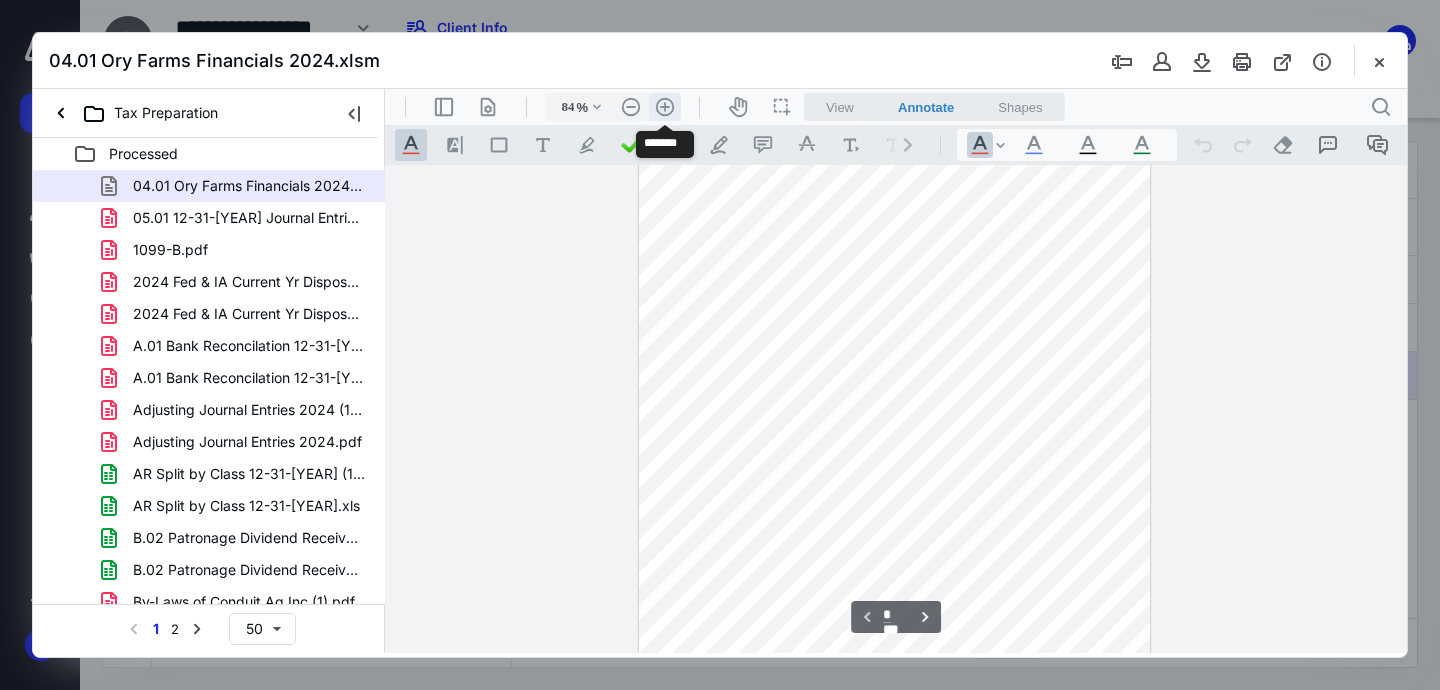 click on ".cls-1{fill:#abb0c4;} icon - header - zoom - in - line" at bounding box center (665, 107) 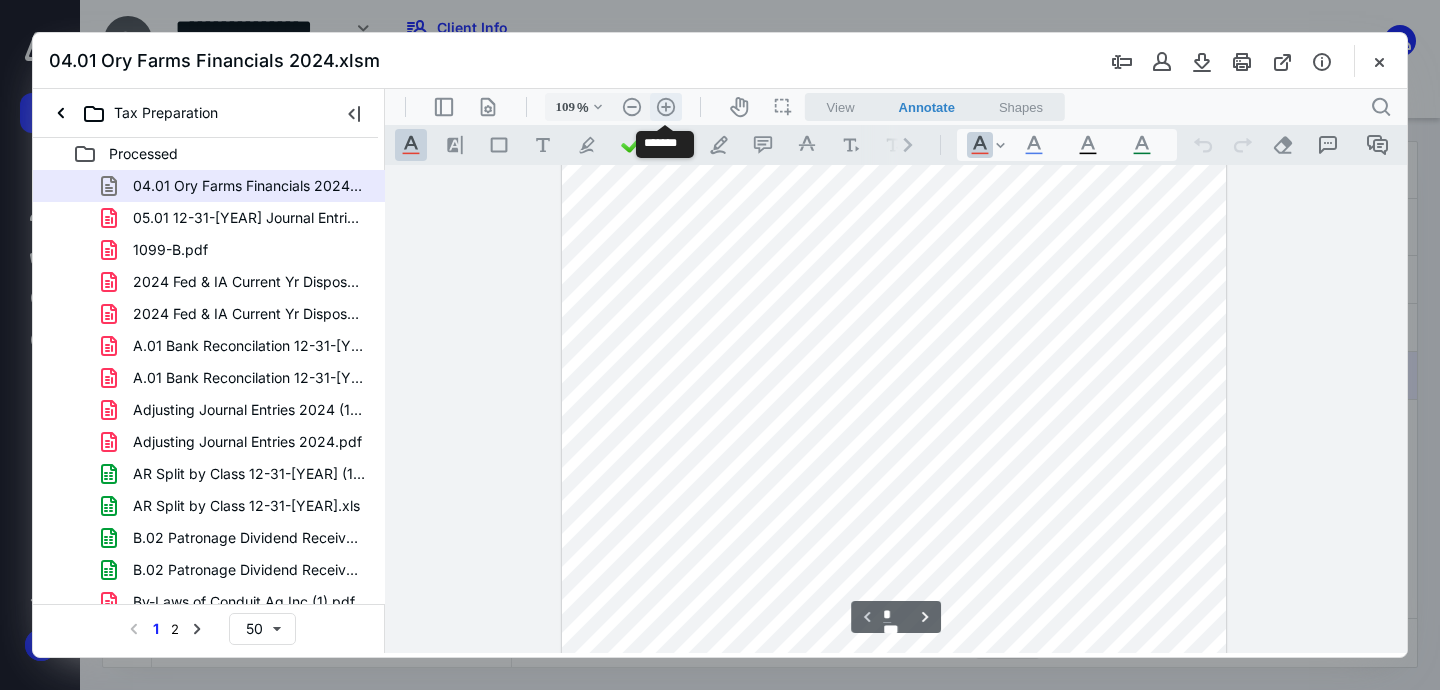 click on ".cls-1{fill:#abb0c4;} icon - header - zoom - in - line" at bounding box center (666, 107) 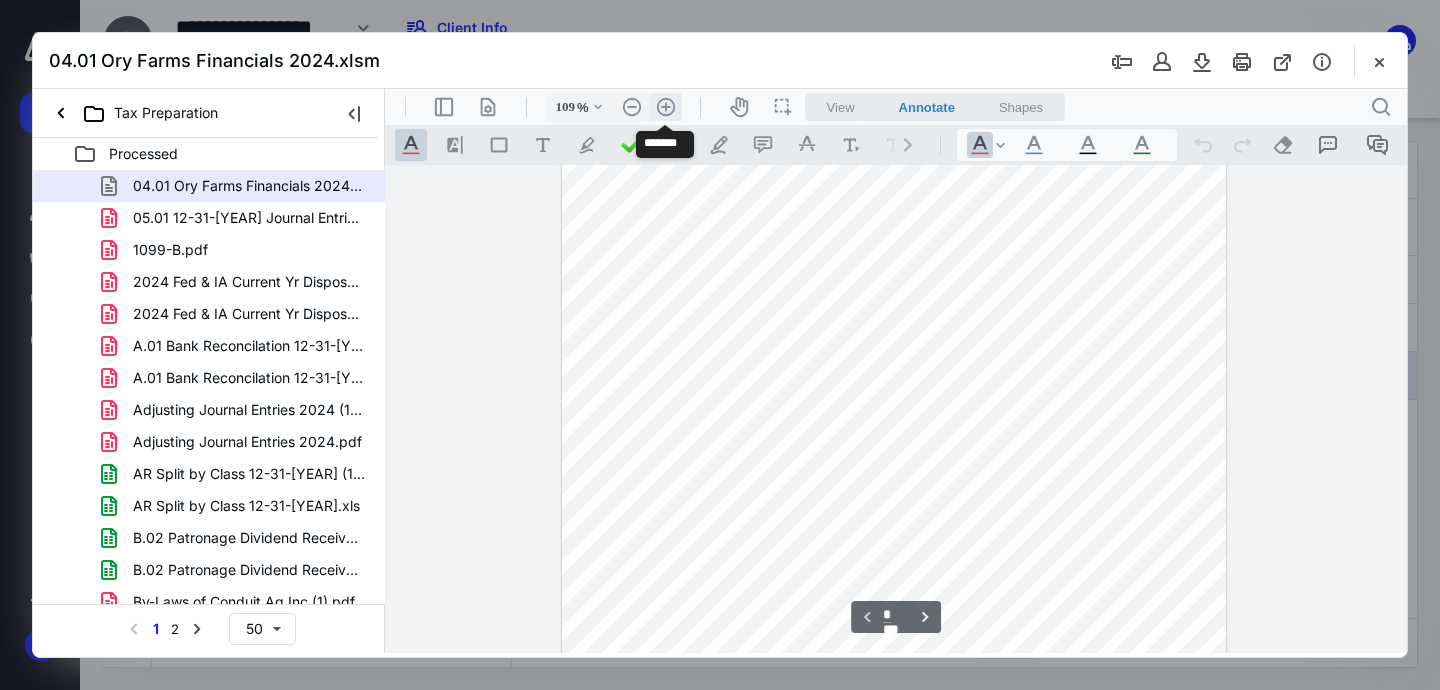 type on "134" 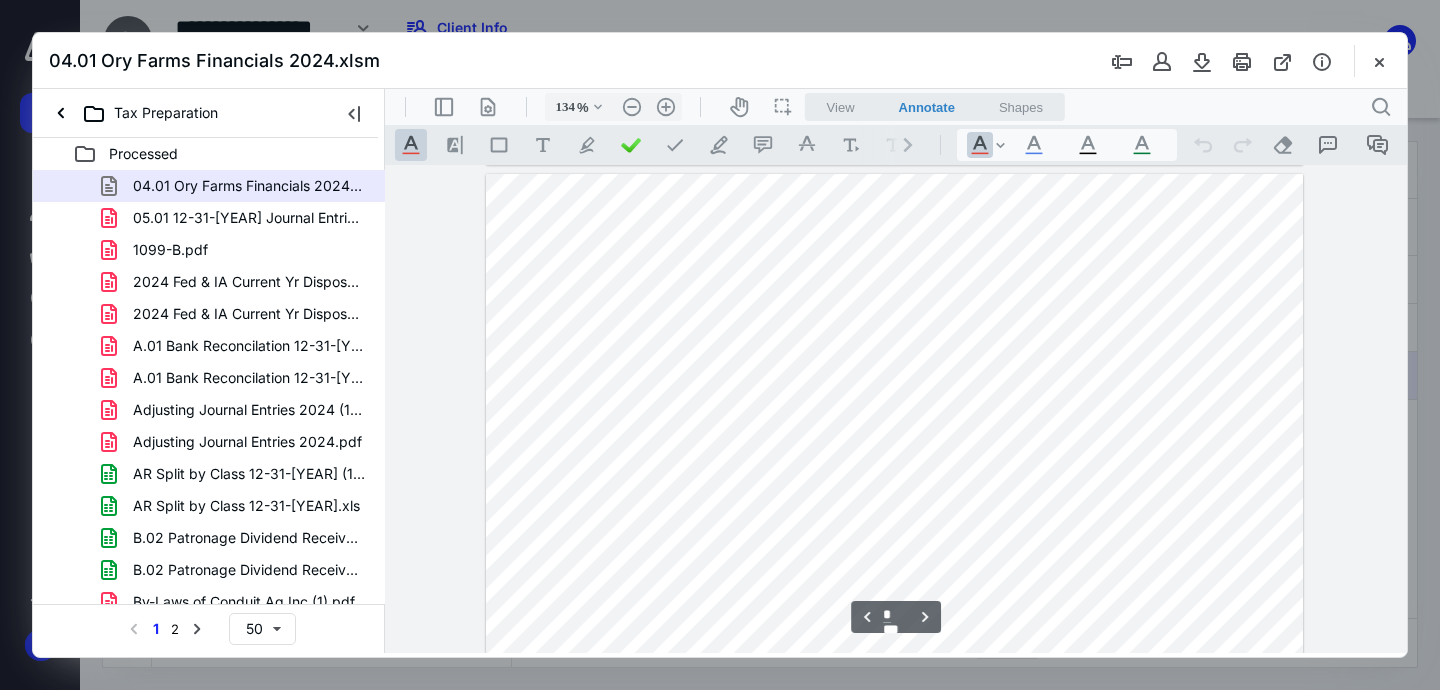 scroll, scrollTop: 2126, scrollLeft: 0, axis: vertical 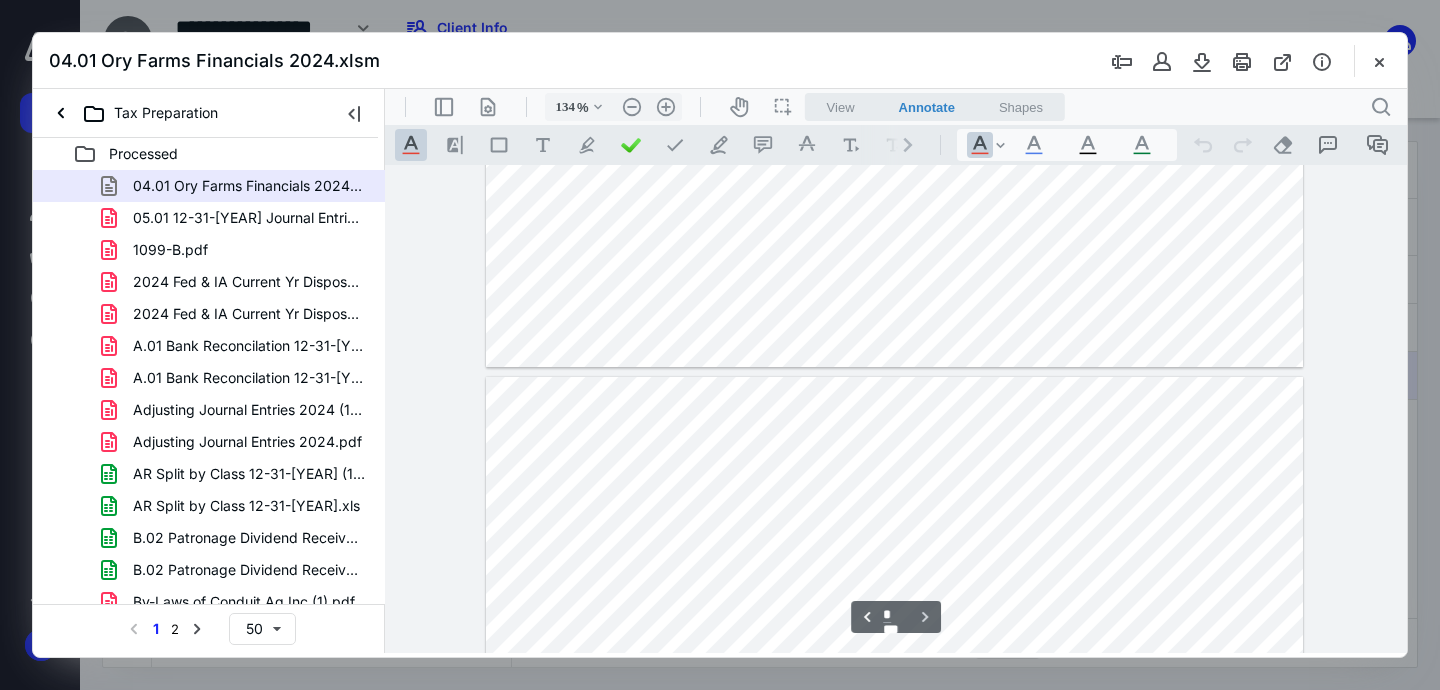 type on "*" 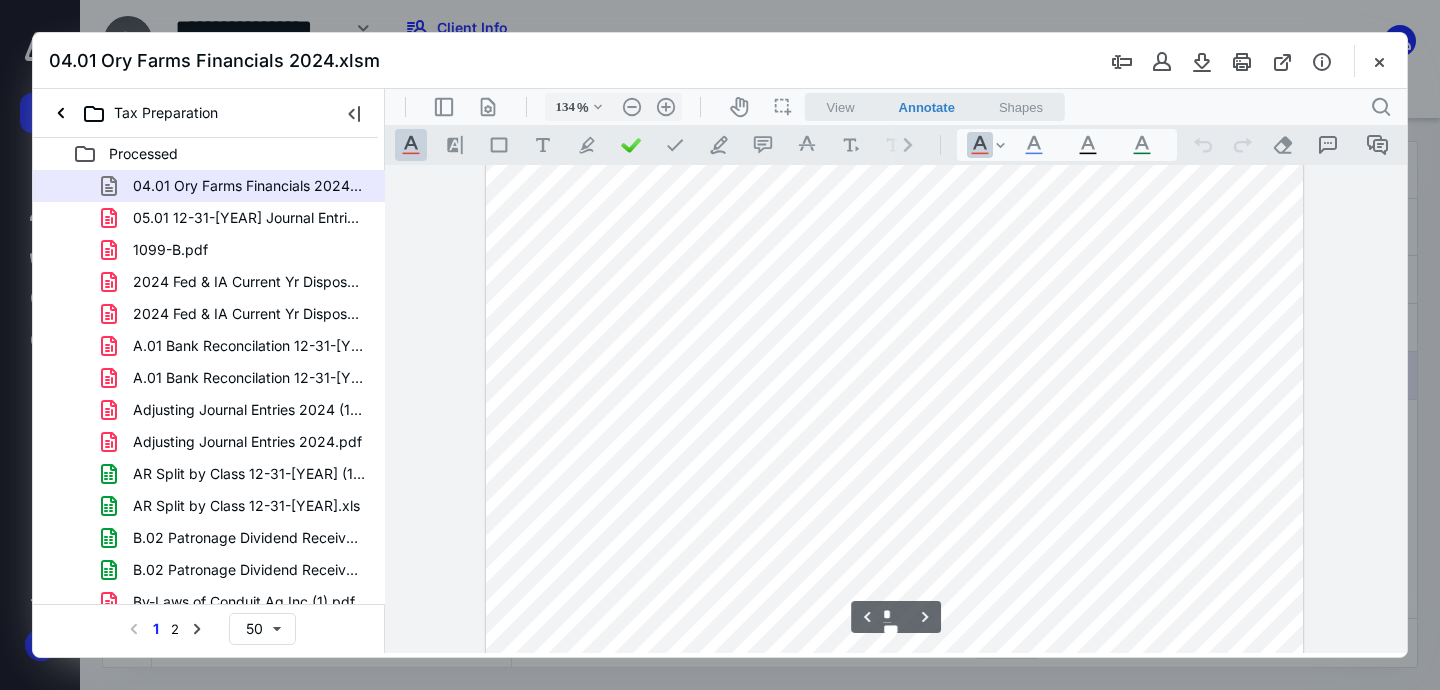 scroll, scrollTop: 2215, scrollLeft: 0, axis: vertical 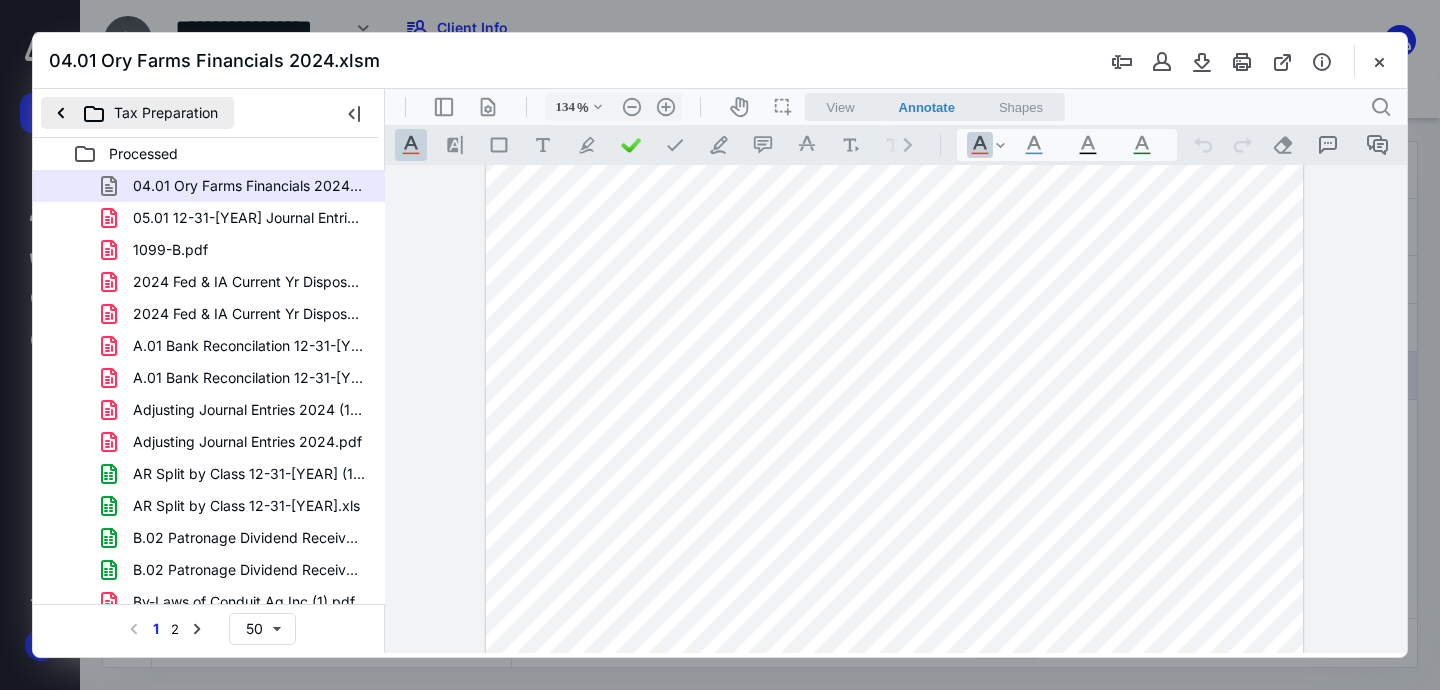 click on "Tax Preparation" at bounding box center (137, 113) 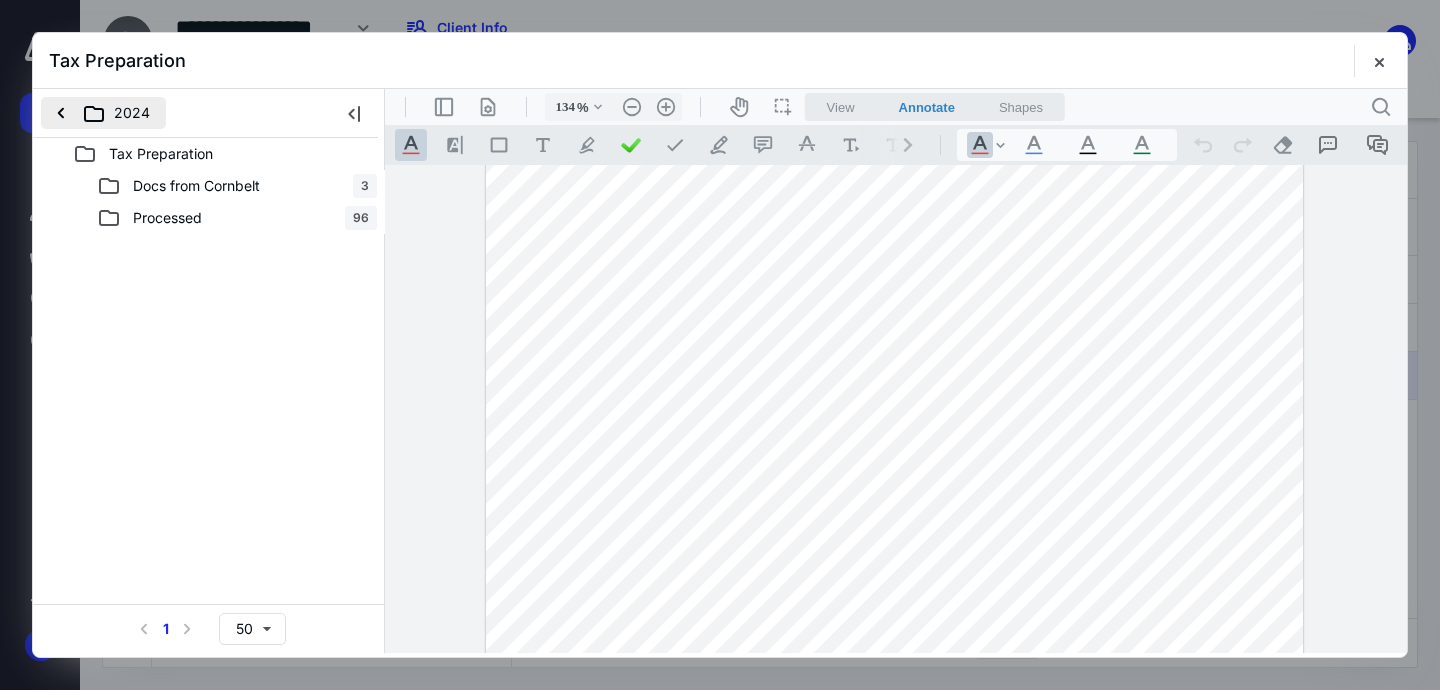 click on "2024" at bounding box center [103, 113] 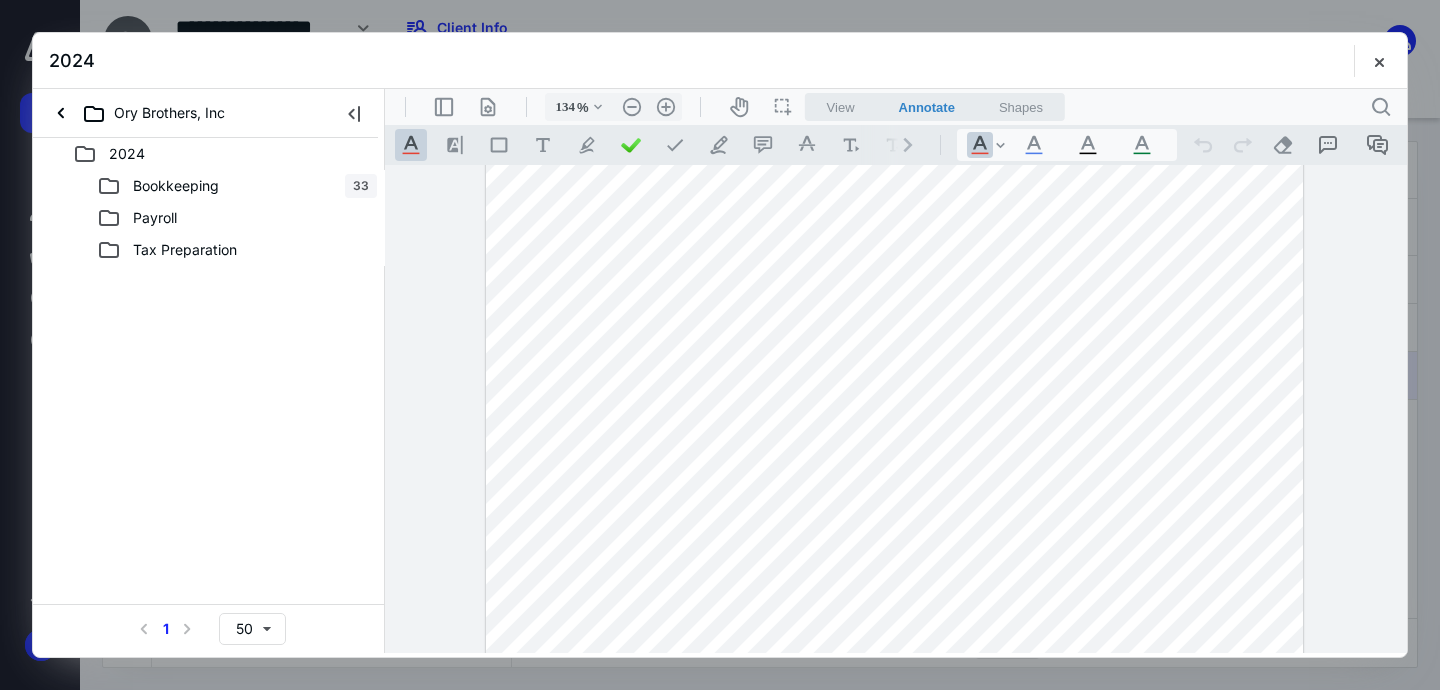 click on "Ory Brothers, Inc" at bounding box center [181, 113] 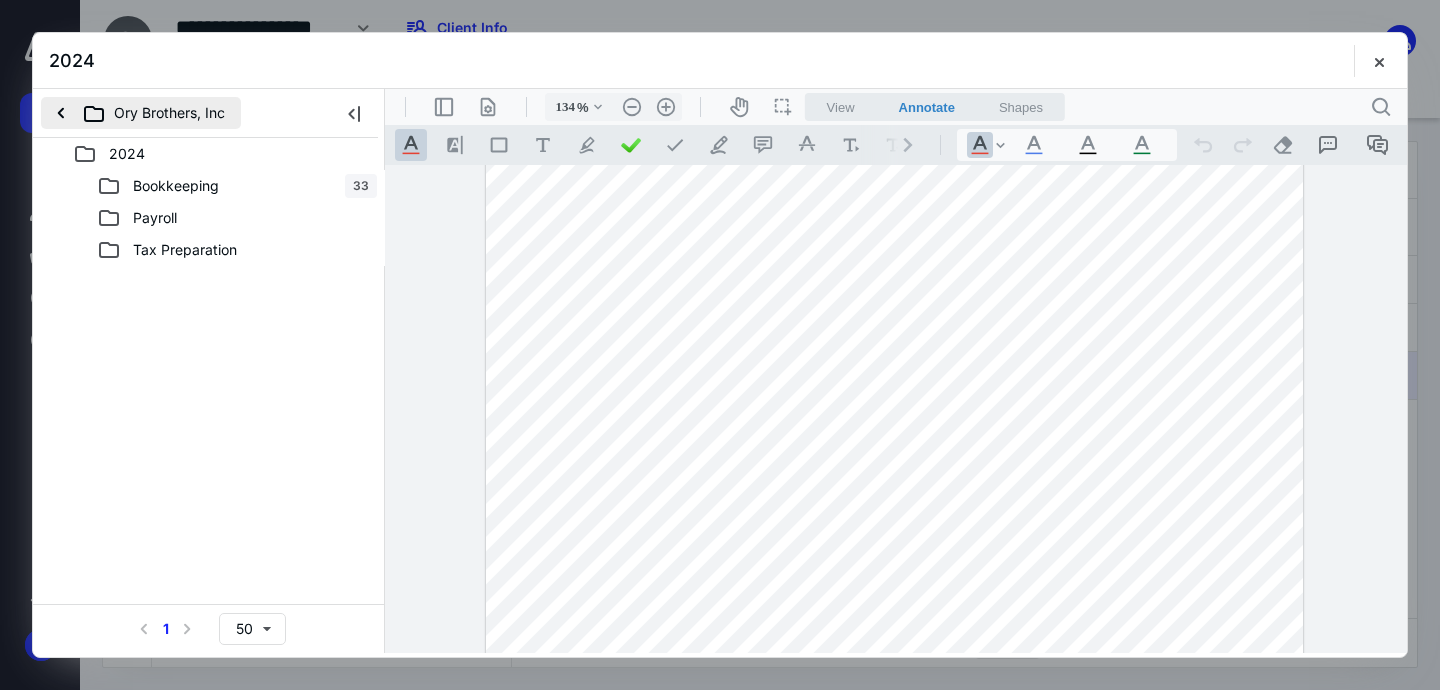 click on "Ory Brothers, Inc" at bounding box center (141, 113) 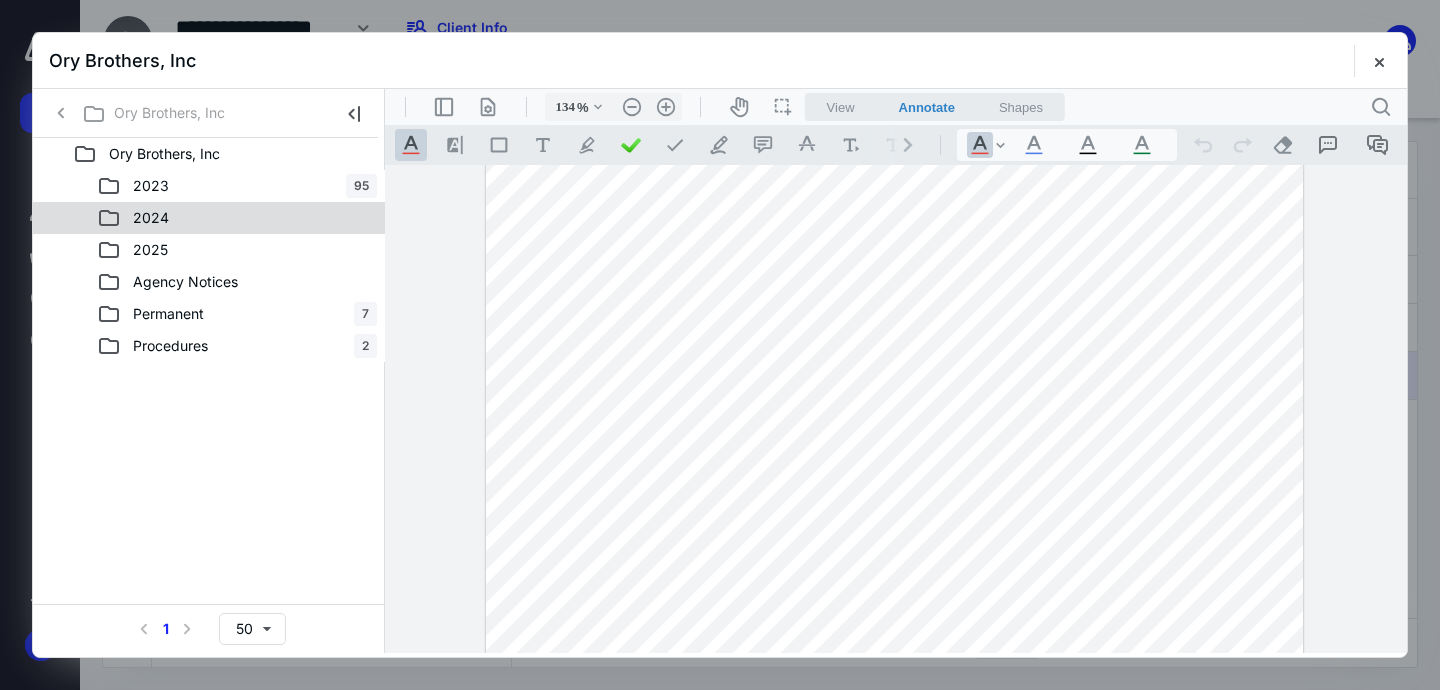 click on "2024" at bounding box center (151, 218) 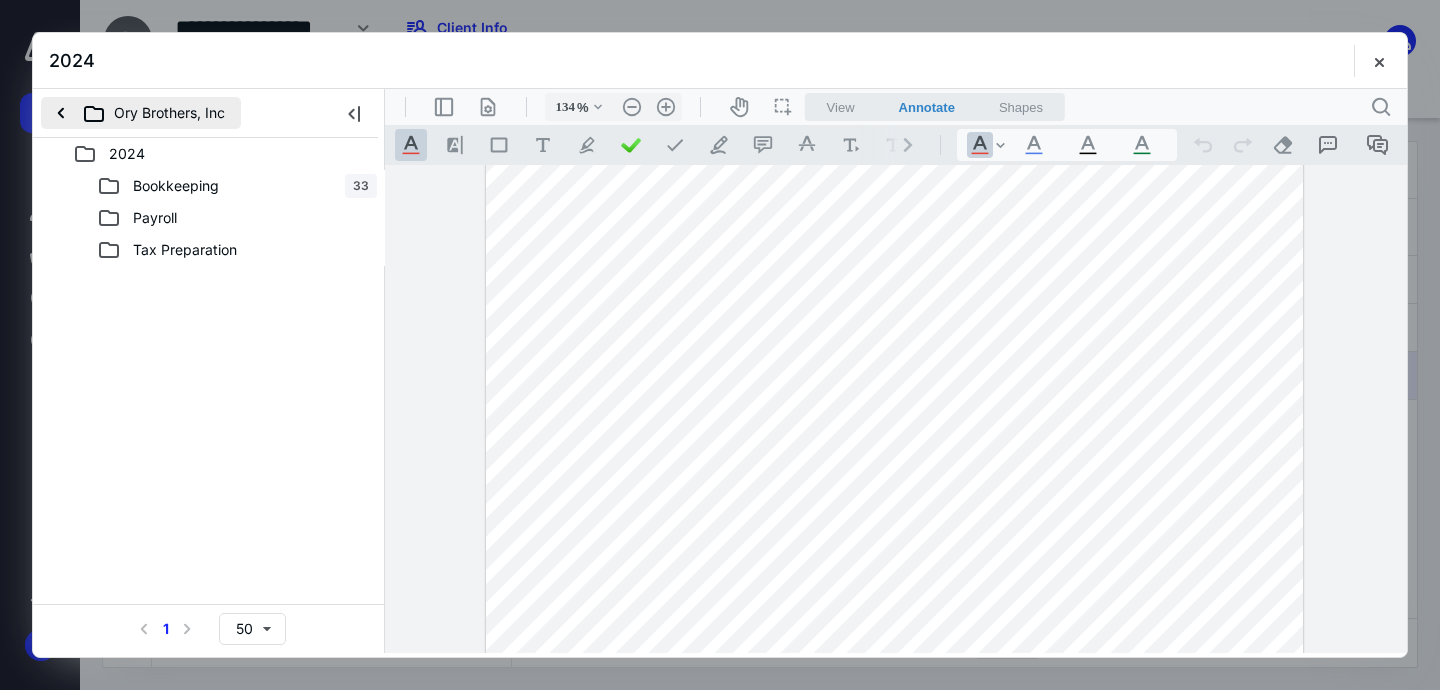 click on "Ory Brothers, Inc" at bounding box center [141, 113] 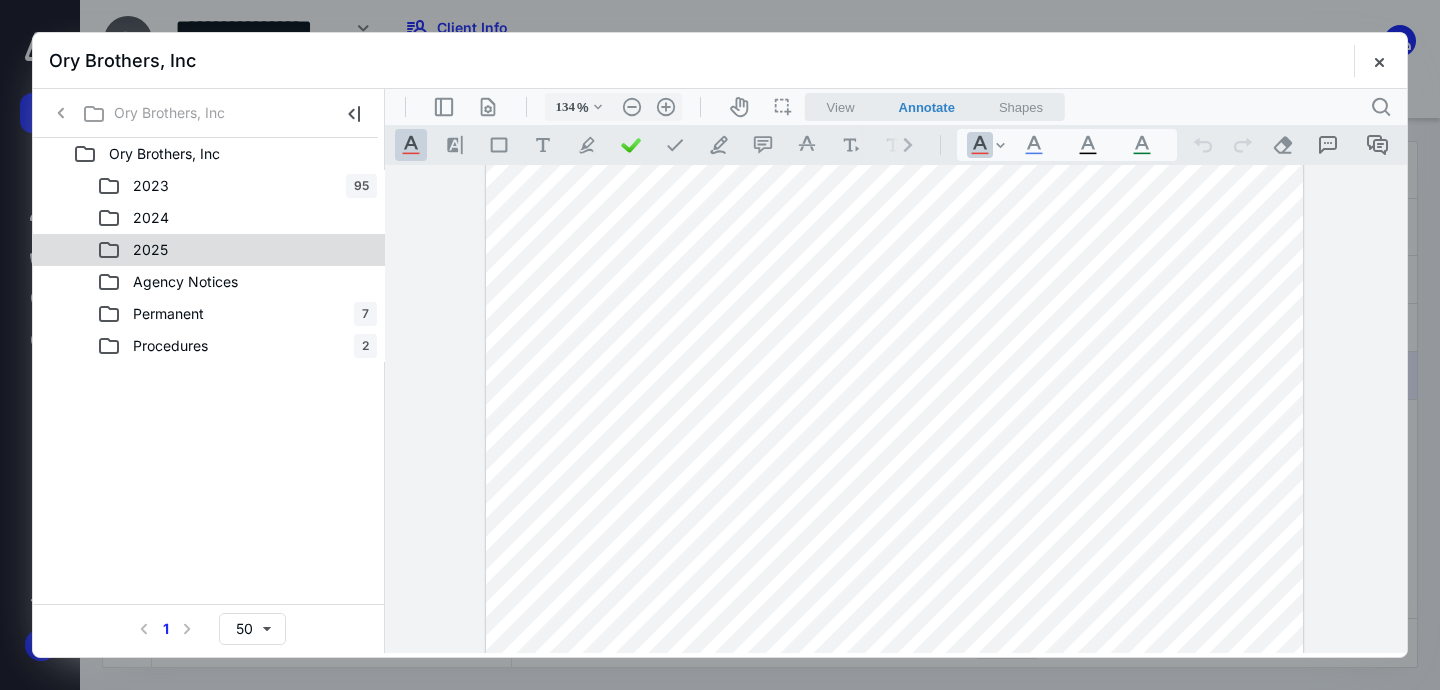 click on "2025" at bounding box center [138, 250] 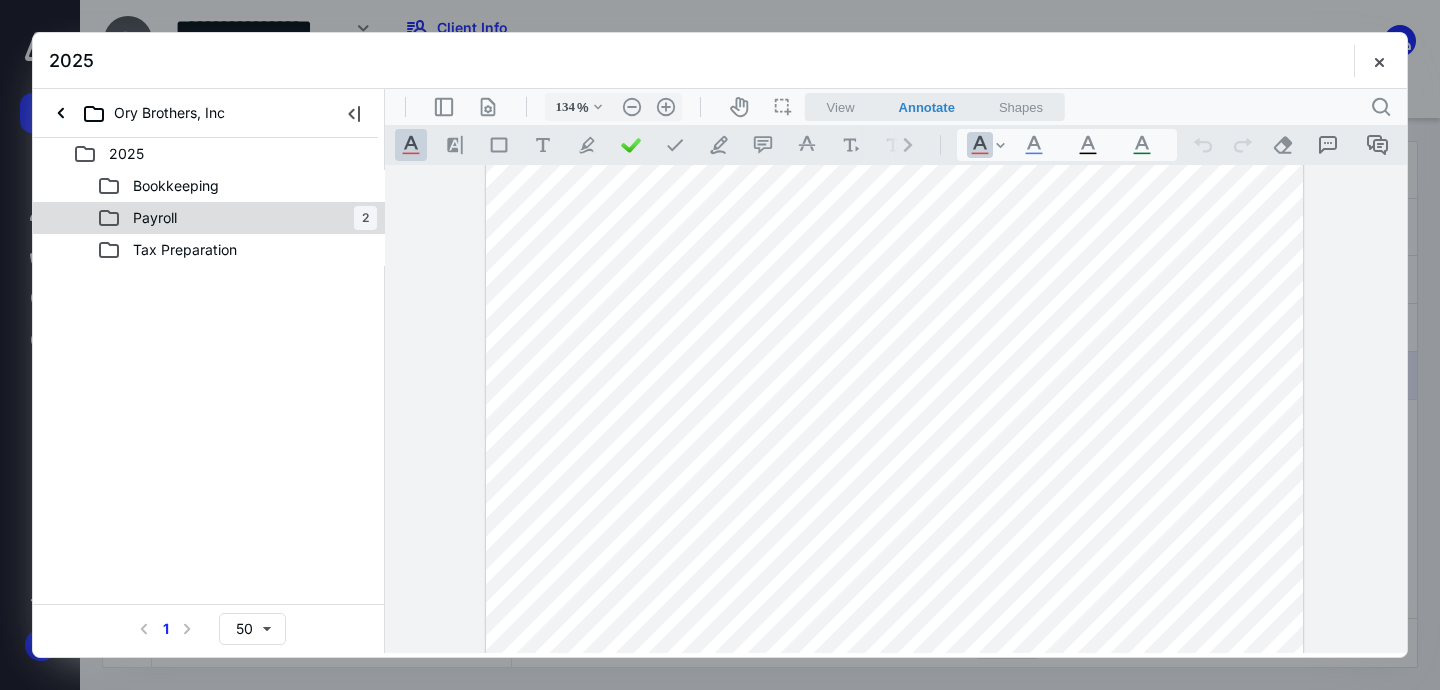 click on "Payroll 2" at bounding box center (237, 218) 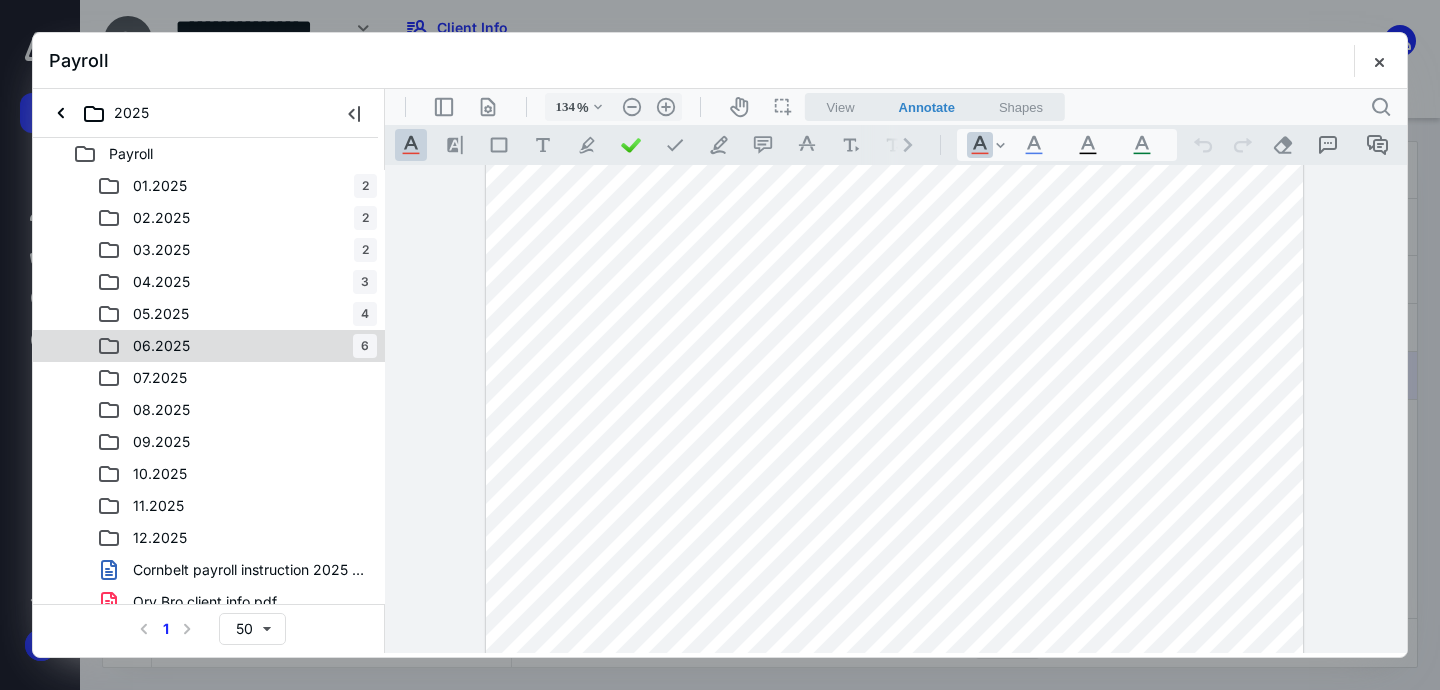 click on "06.2025 6" at bounding box center (237, 346) 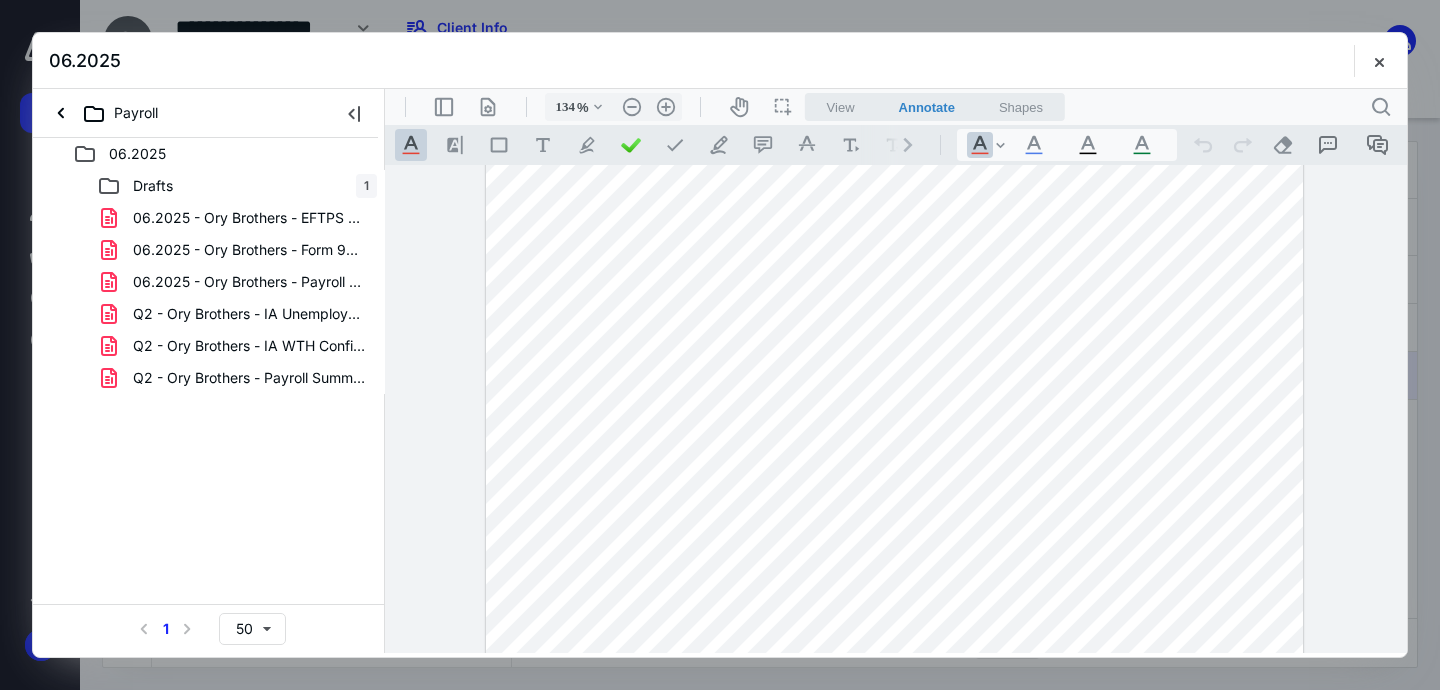 click on "Q2 - Ory Brothers - Payroll Summary.pdf" at bounding box center [237, 378] 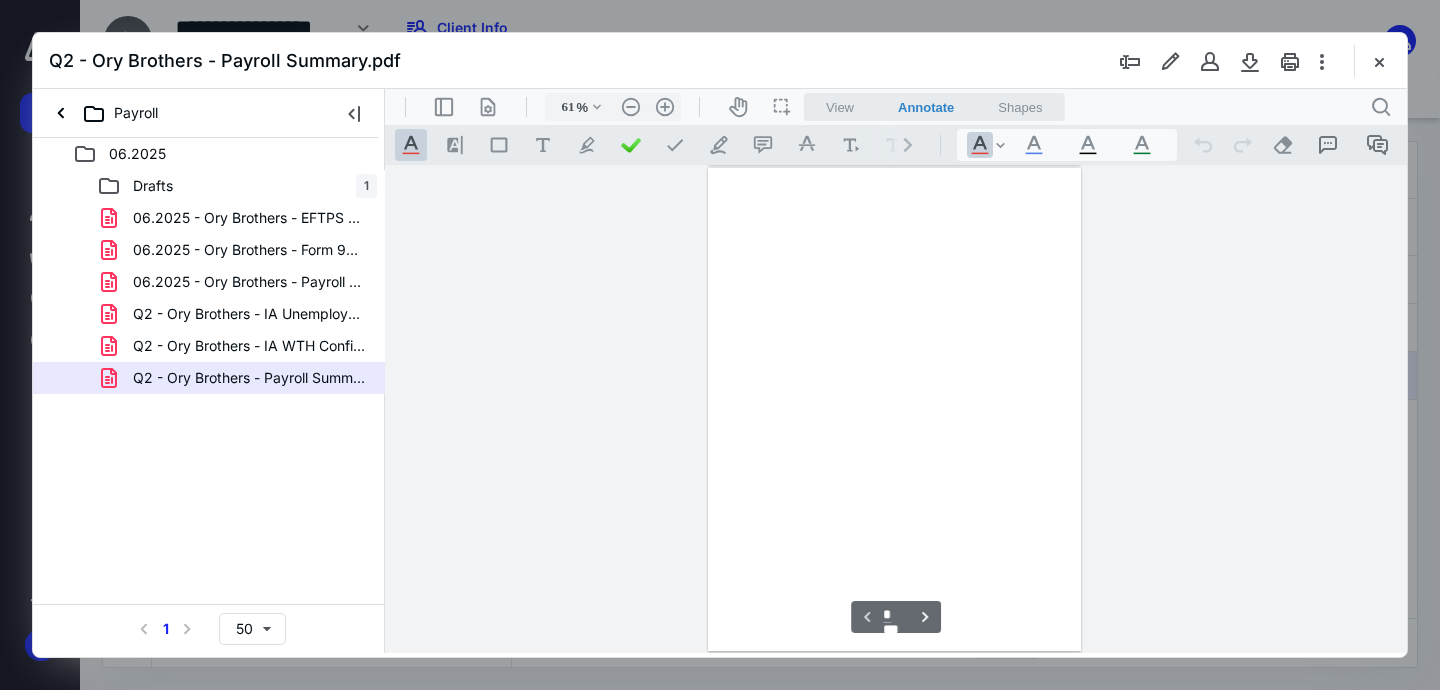 scroll, scrollTop: 78, scrollLeft: 0, axis: vertical 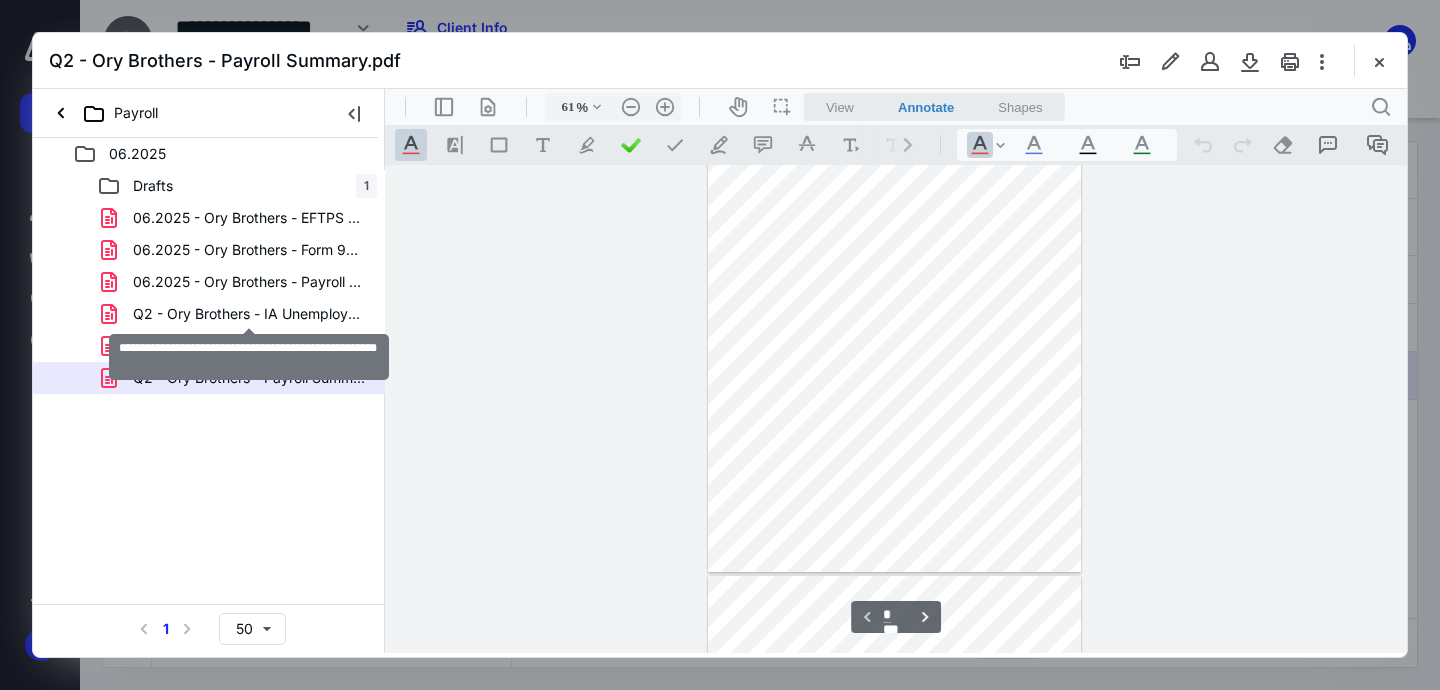 click on "Q2 - Ory Brothers - IA Unemployment Confirmation.pdf" at bounding box center (249, 314) 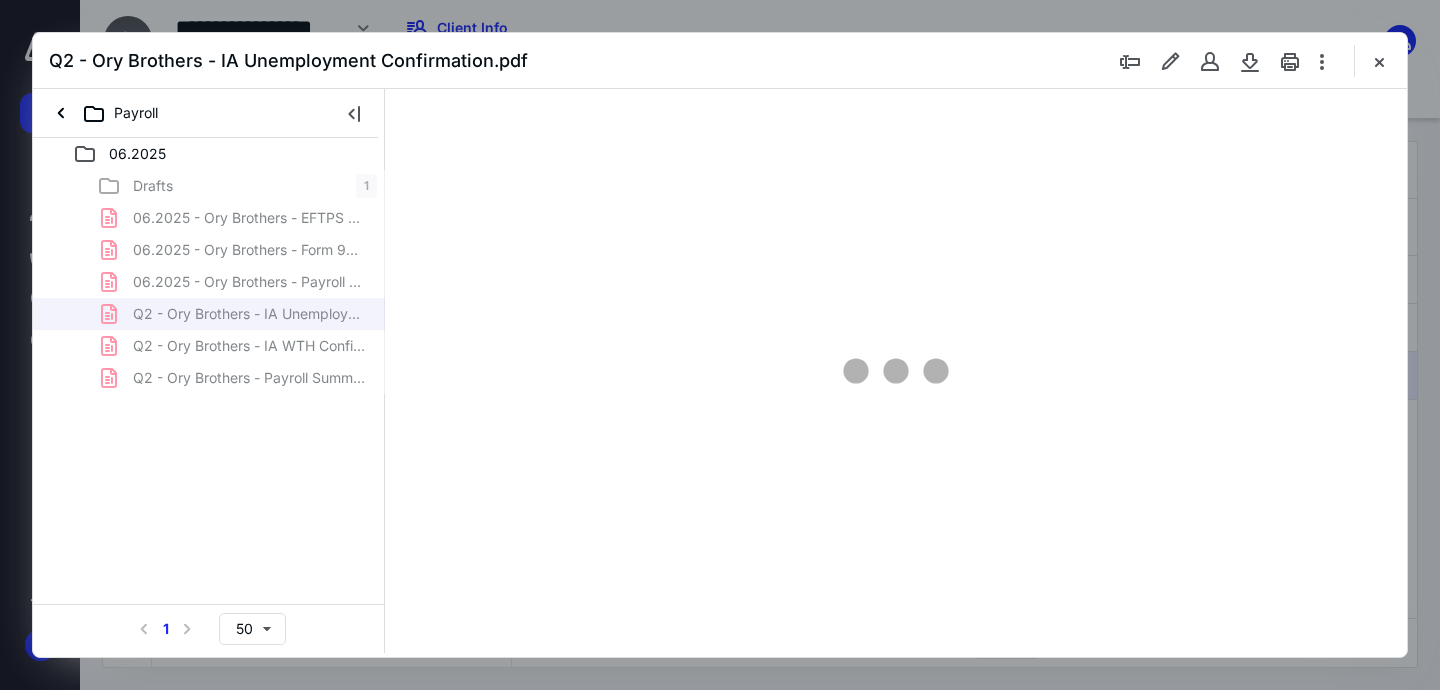type on "61" 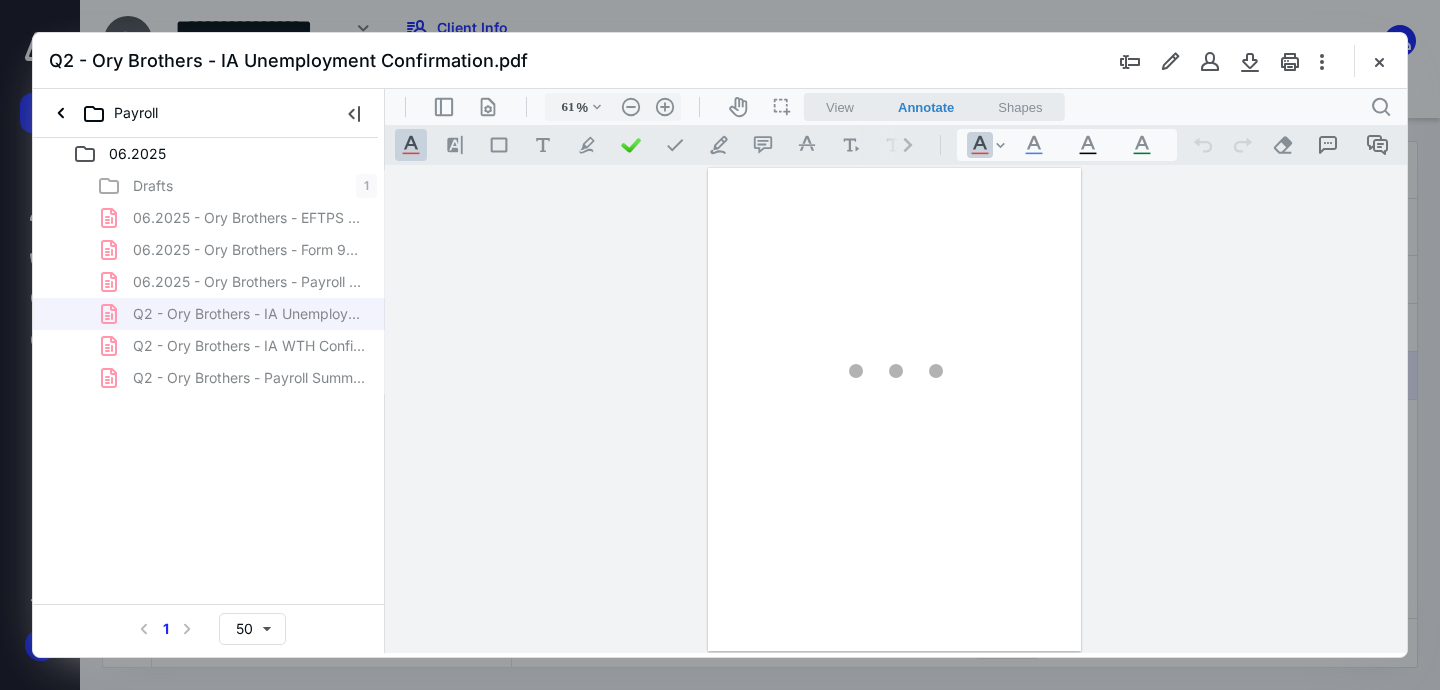 scroll, scrollTop: 0, scrollLeft: 0, axis: both 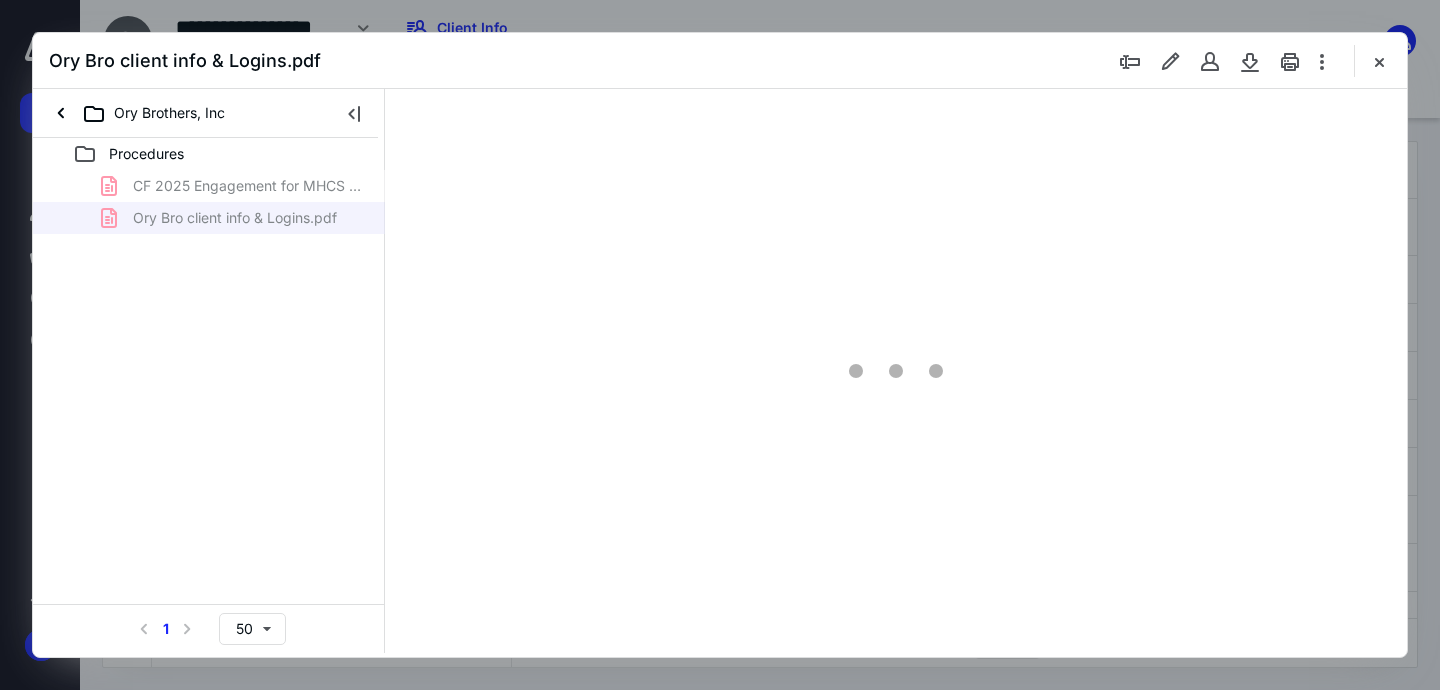 type on "61" 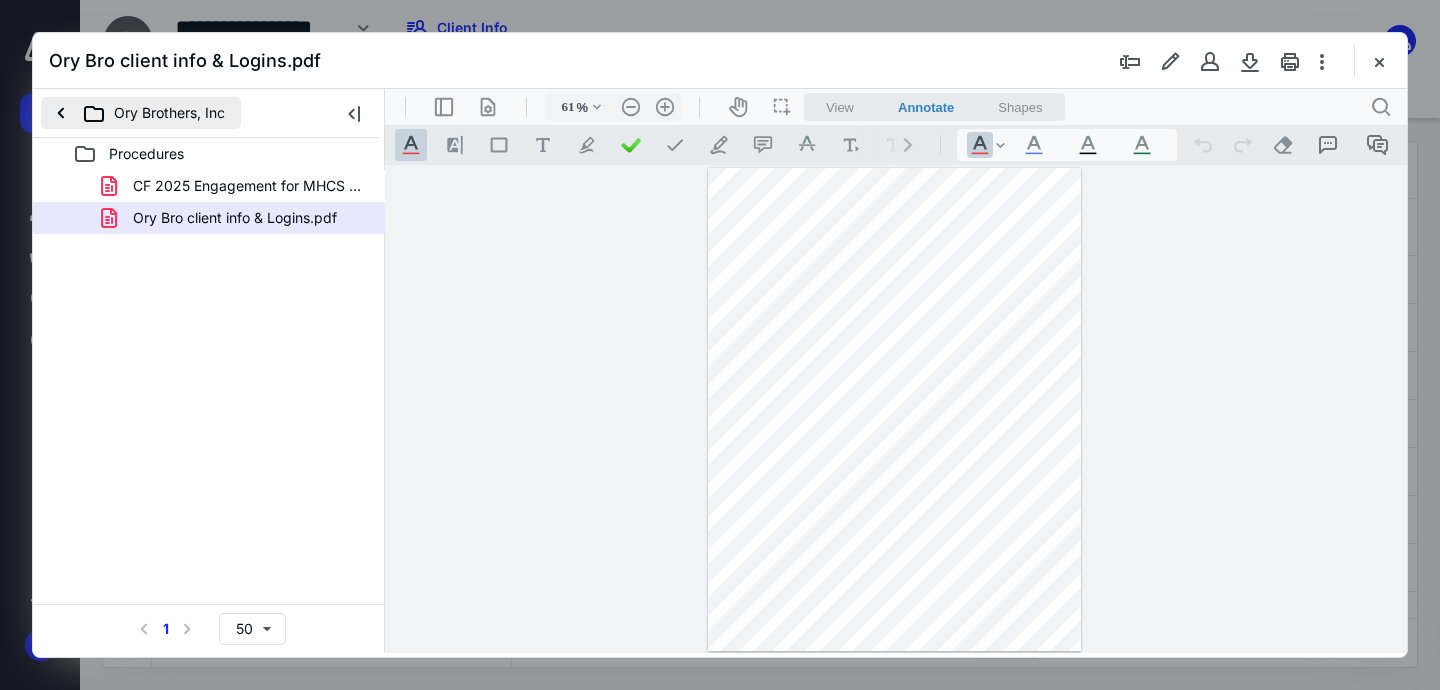 click on "Ory Brothers, Inc" at bounding box center [141, 113] 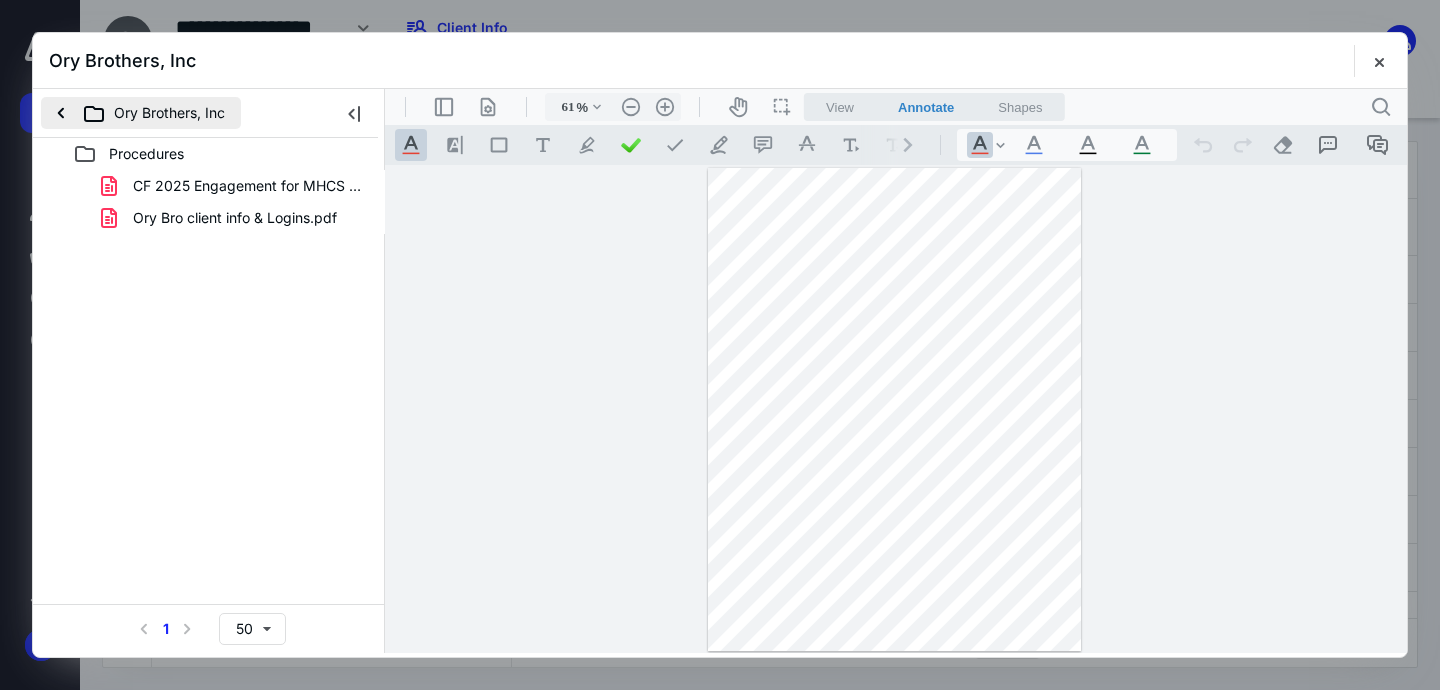 click on "Ory Brothers, Inc" at bounding box center [141, 113] 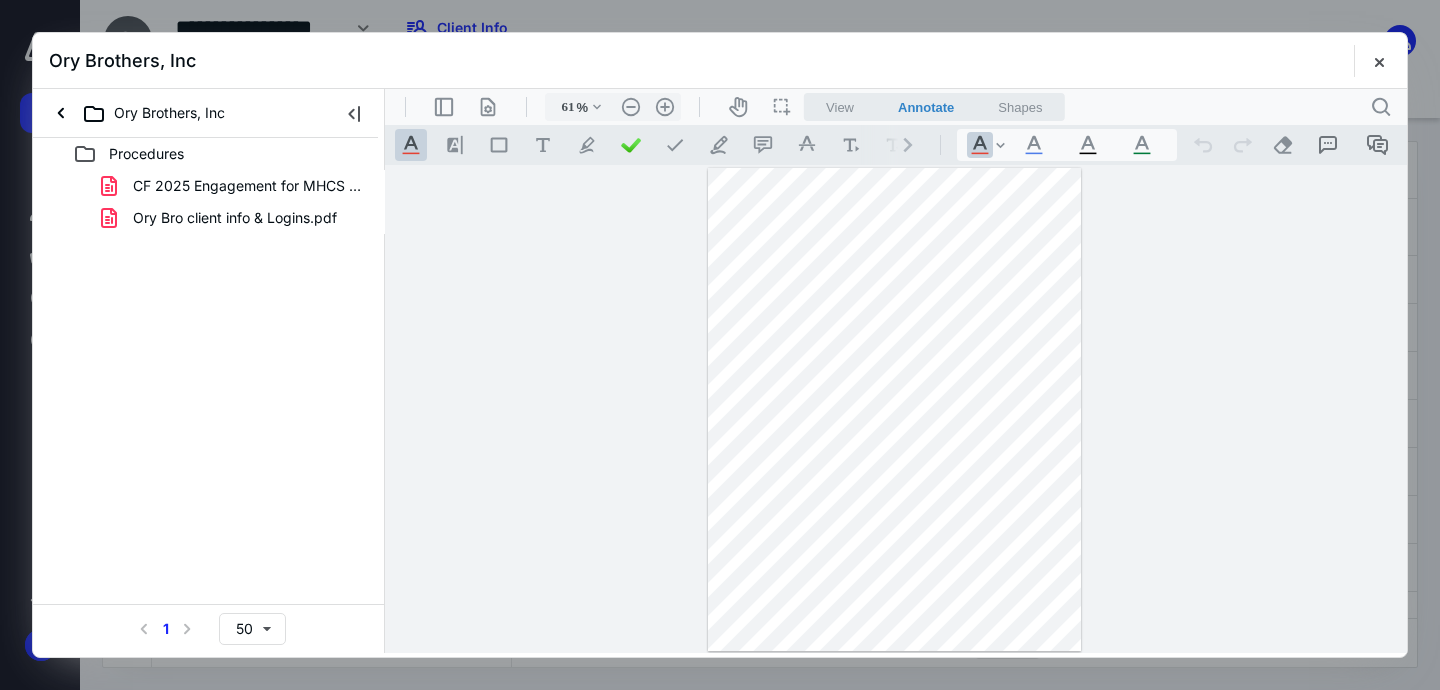 click at bounding box center (1379, 61) 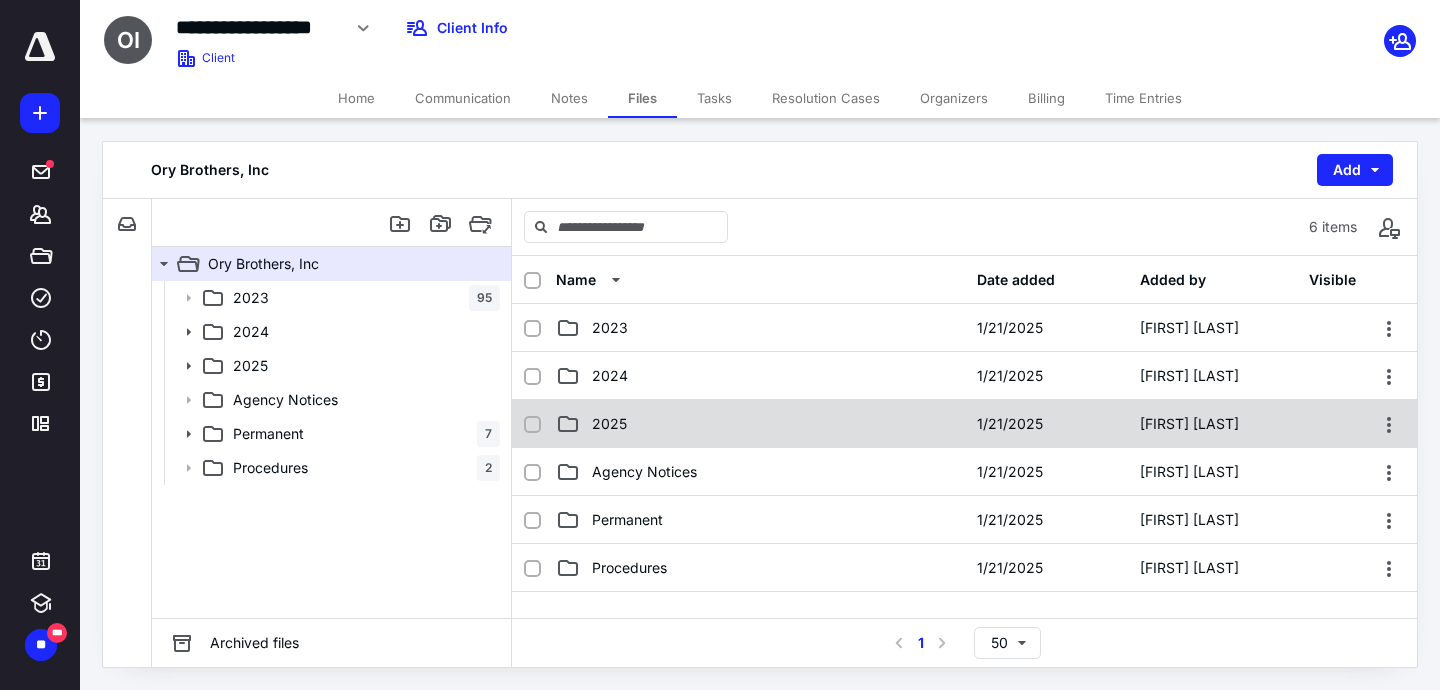 click on "2025 1/21/2025 [FIRST] [LAST]" at bounding box center [964, 424] 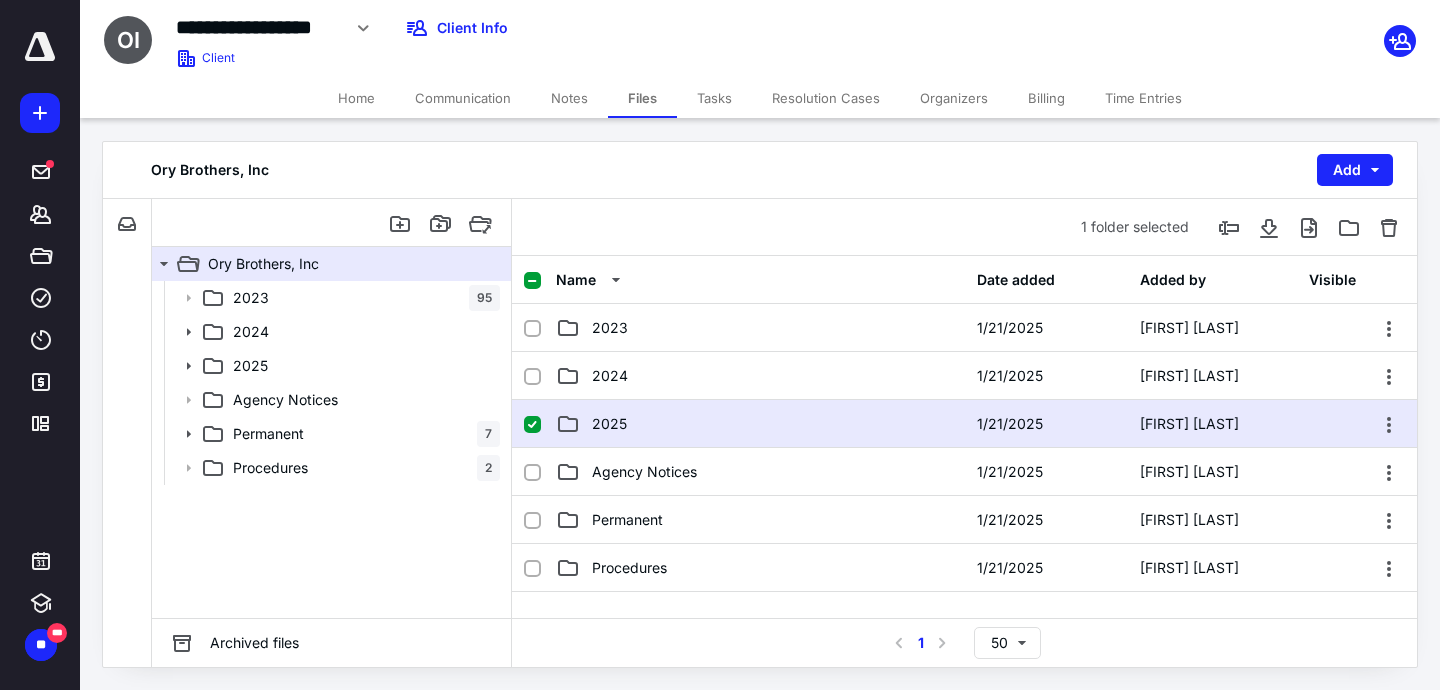 click on "2025 1/21/2025 [FIRST] [LAST]" at bounding box center (964, 424) 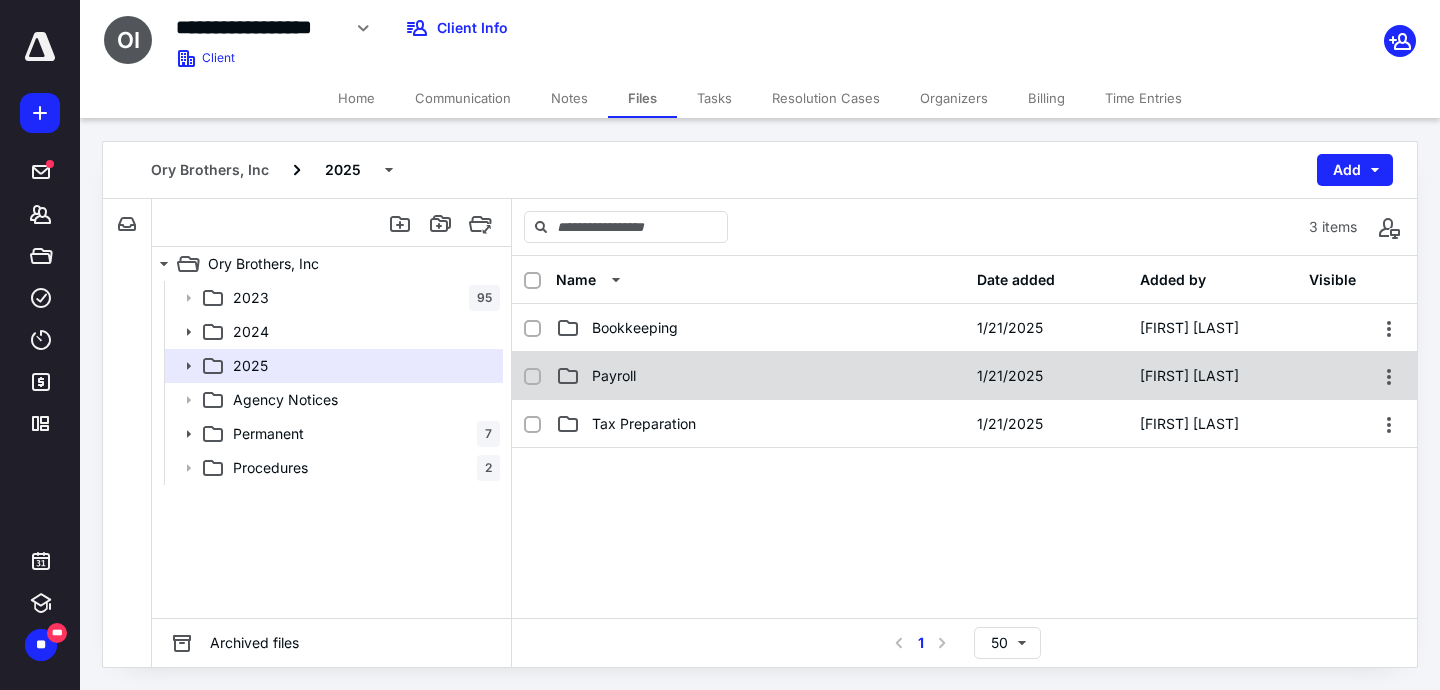 click on "Payroll 1/21/2025 [FIRST] [LAST]" at bounding box center (964, 376) 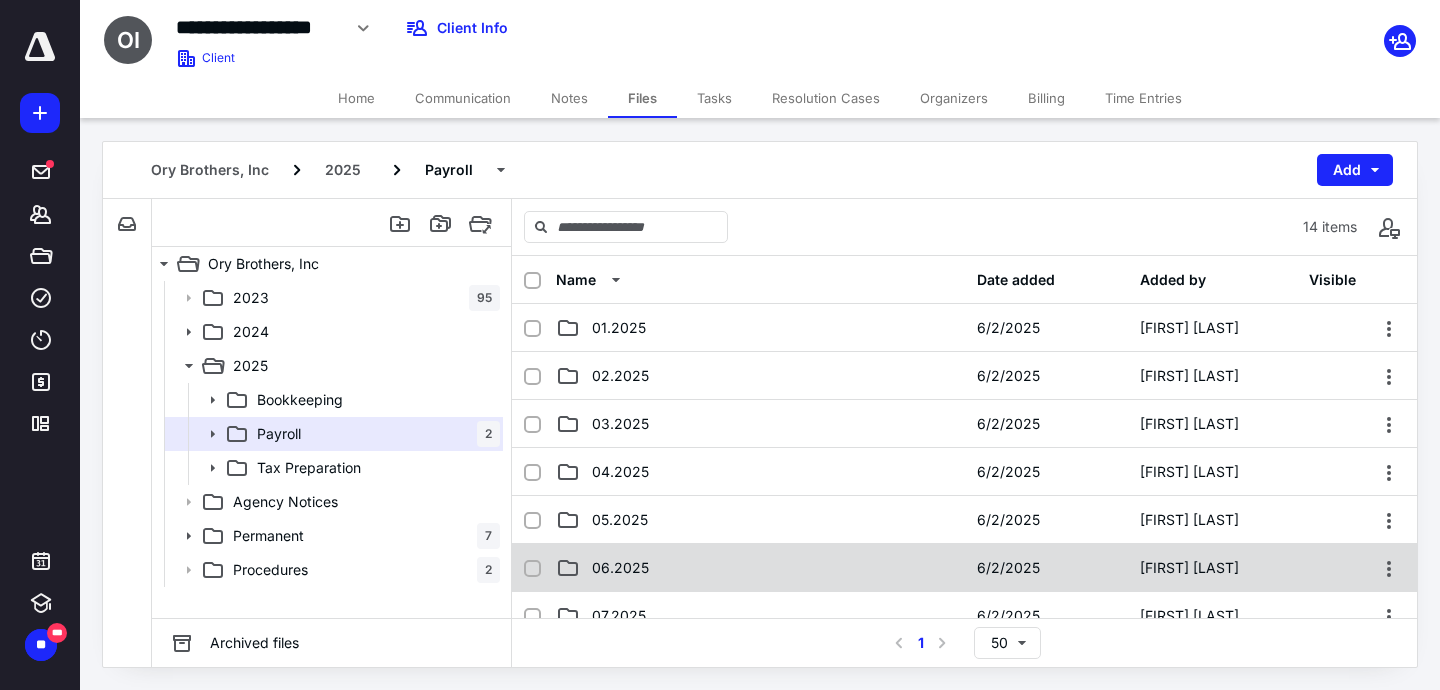 click on "06.2025" at bounding box center (620, 568) 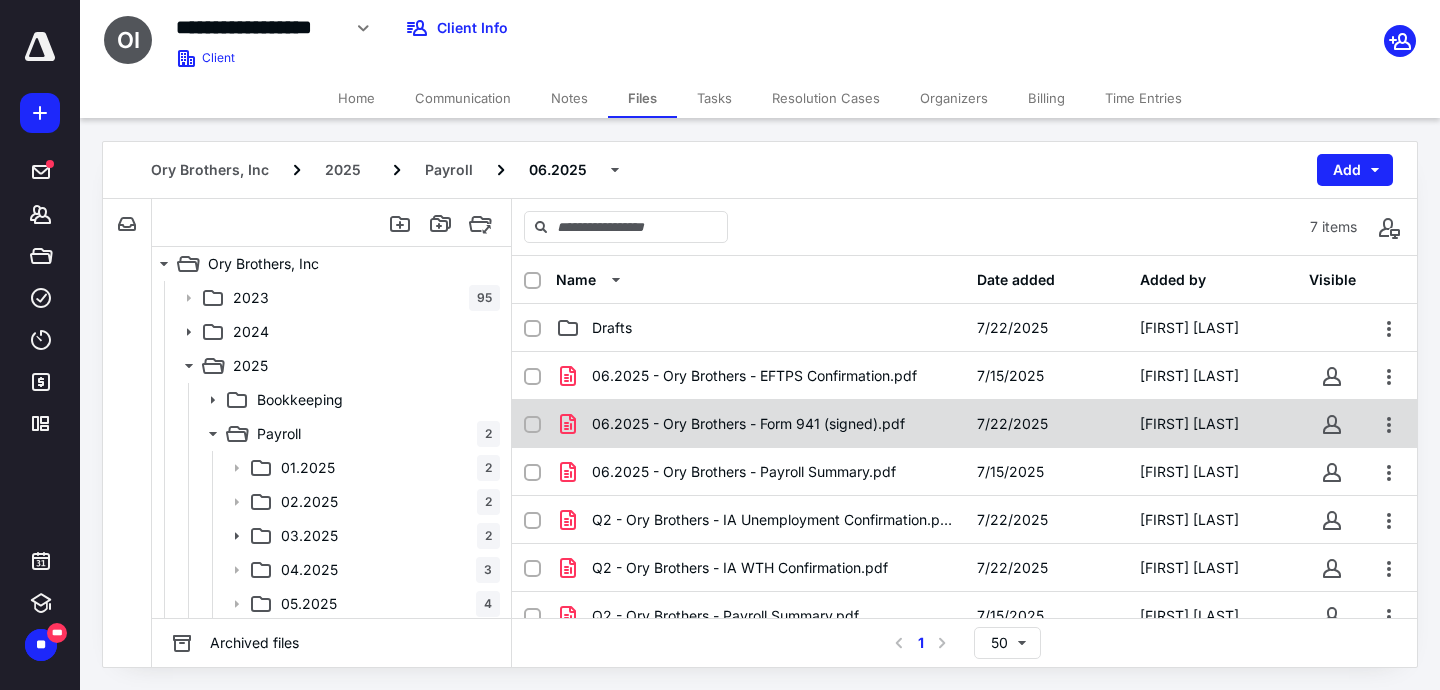 scroll, scrollTop: 34, scrollLeft: 0, axis: vertical 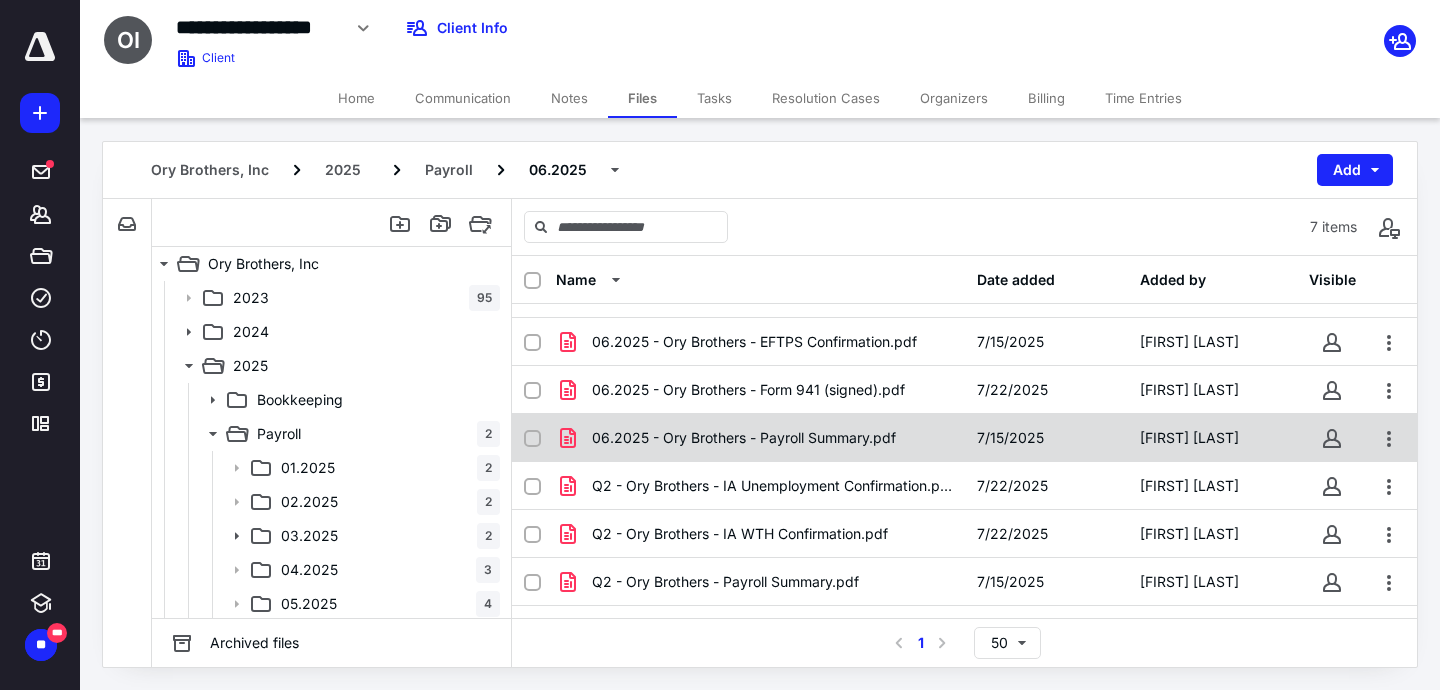 click on "06.2025 - Ory Brothers - Payroll Summary.pdf 7/15/2025 [FIRST] [LAST]" at bounding box center (964, 438) 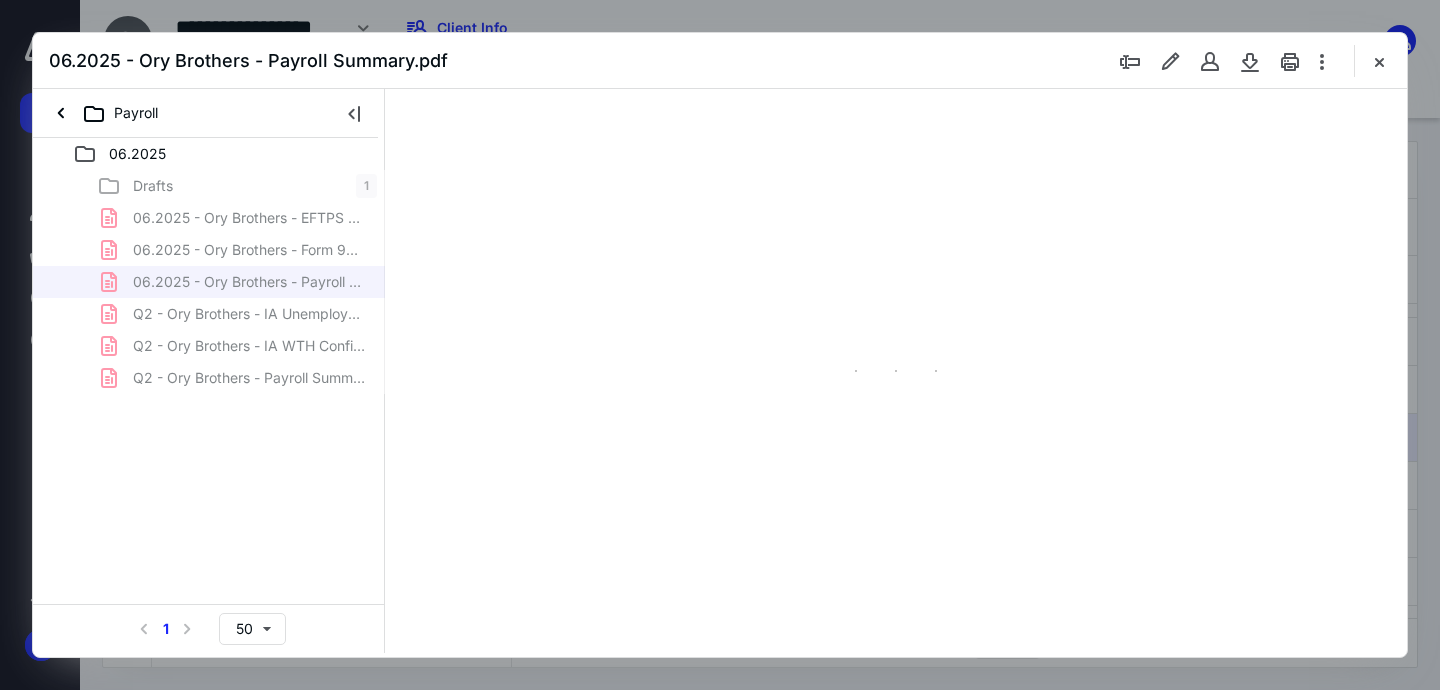 scroll, scrollTop: 0, scrollLeft: 0, axis: both 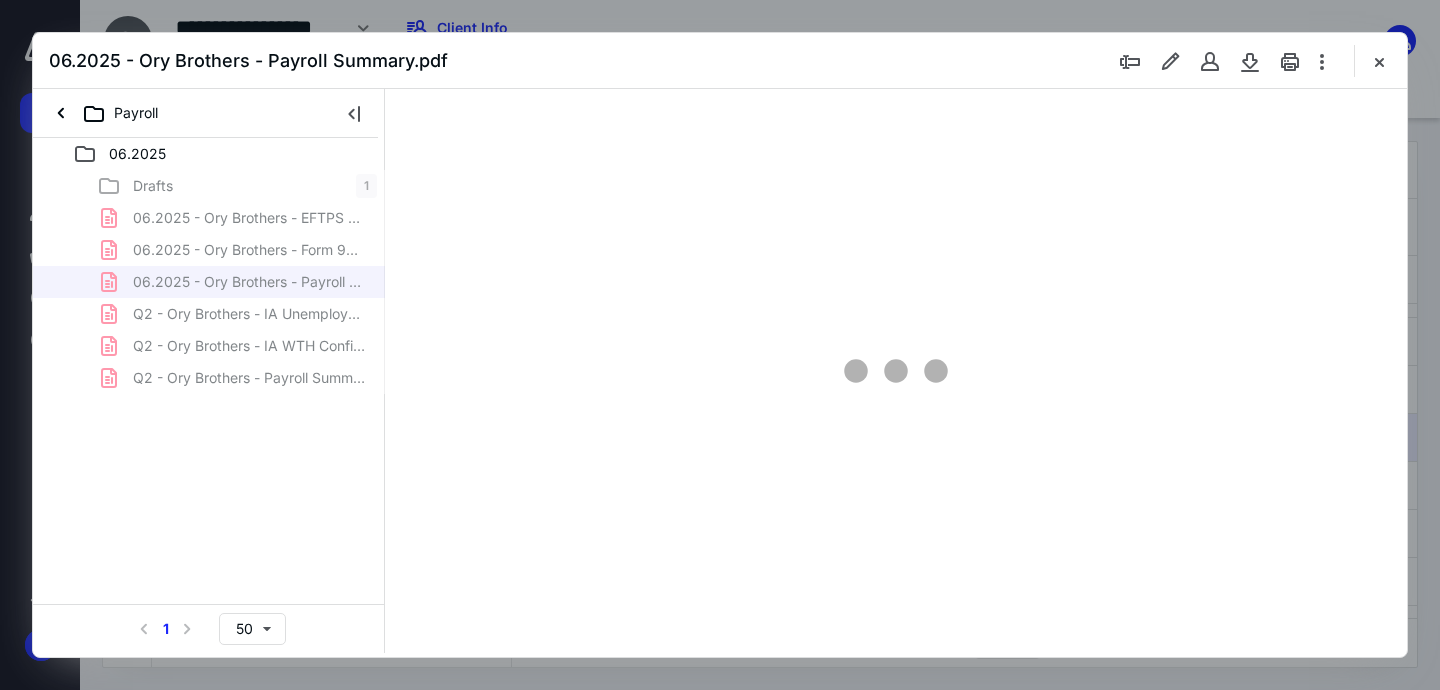 type on "61" 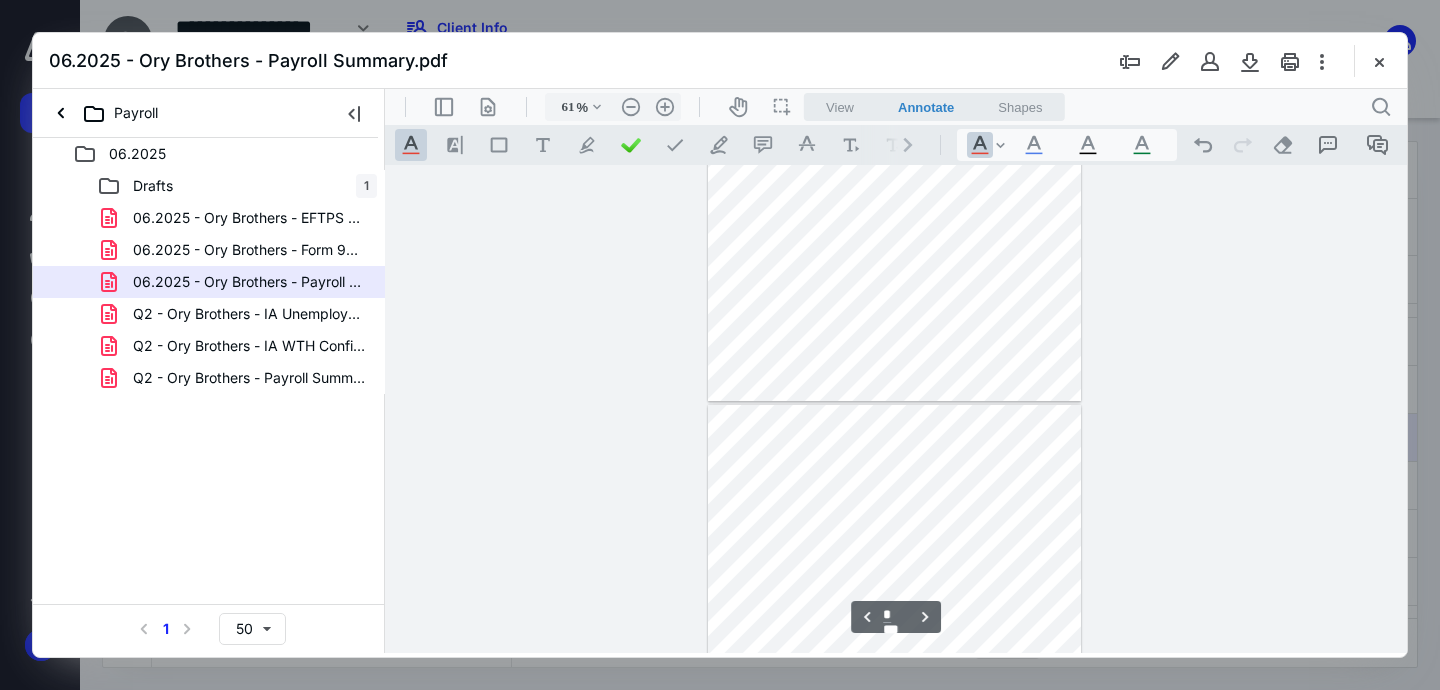 type on "*" 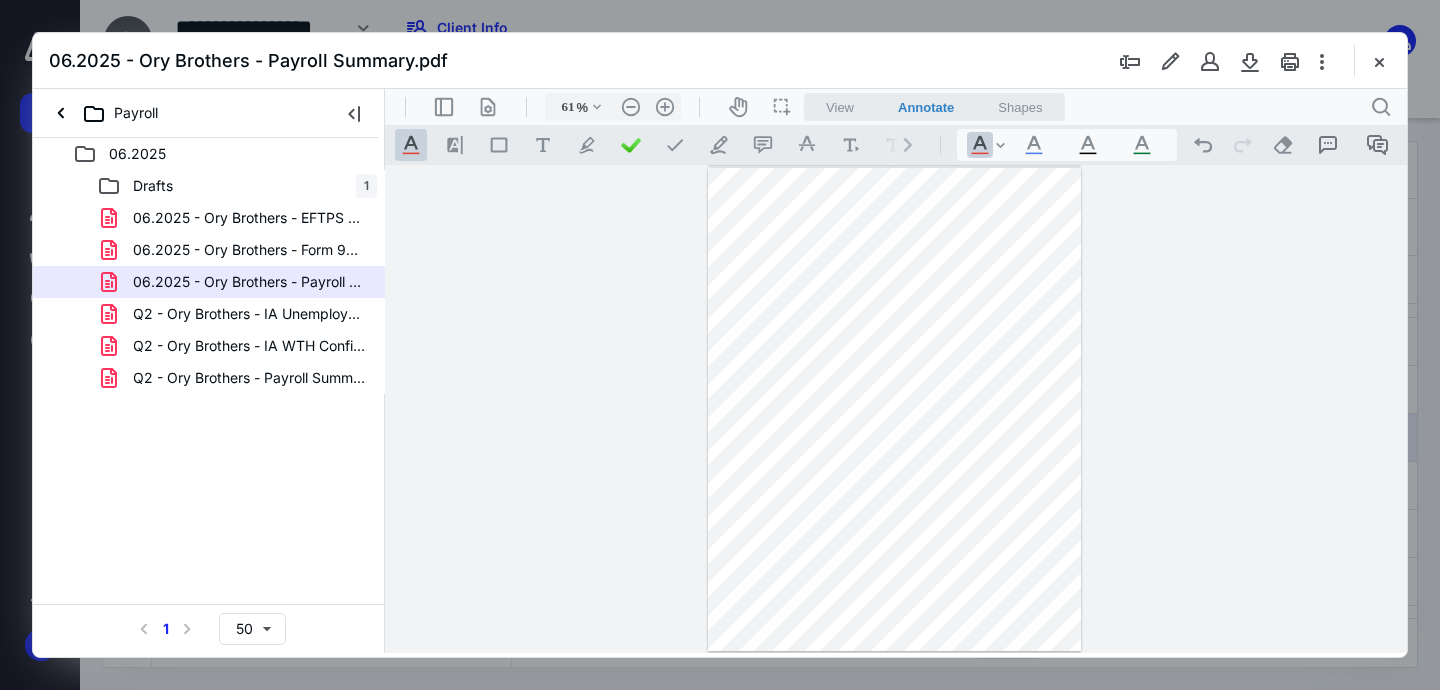 scroll, scrollTop: 963, scrollLeft: 0, axis: vertical 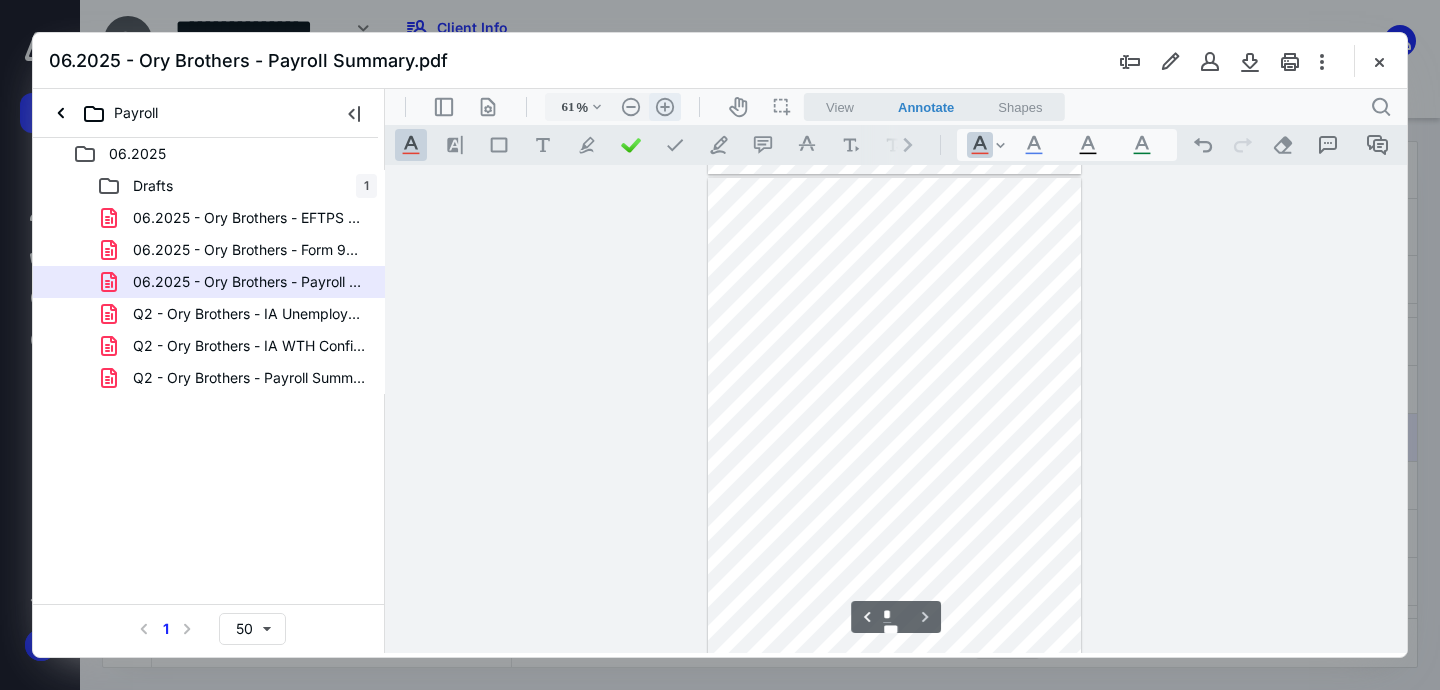 click on ".cls-1{fill:#abb0c4;} icon - header - zoom - in - line" at bounding box center [665, 107] 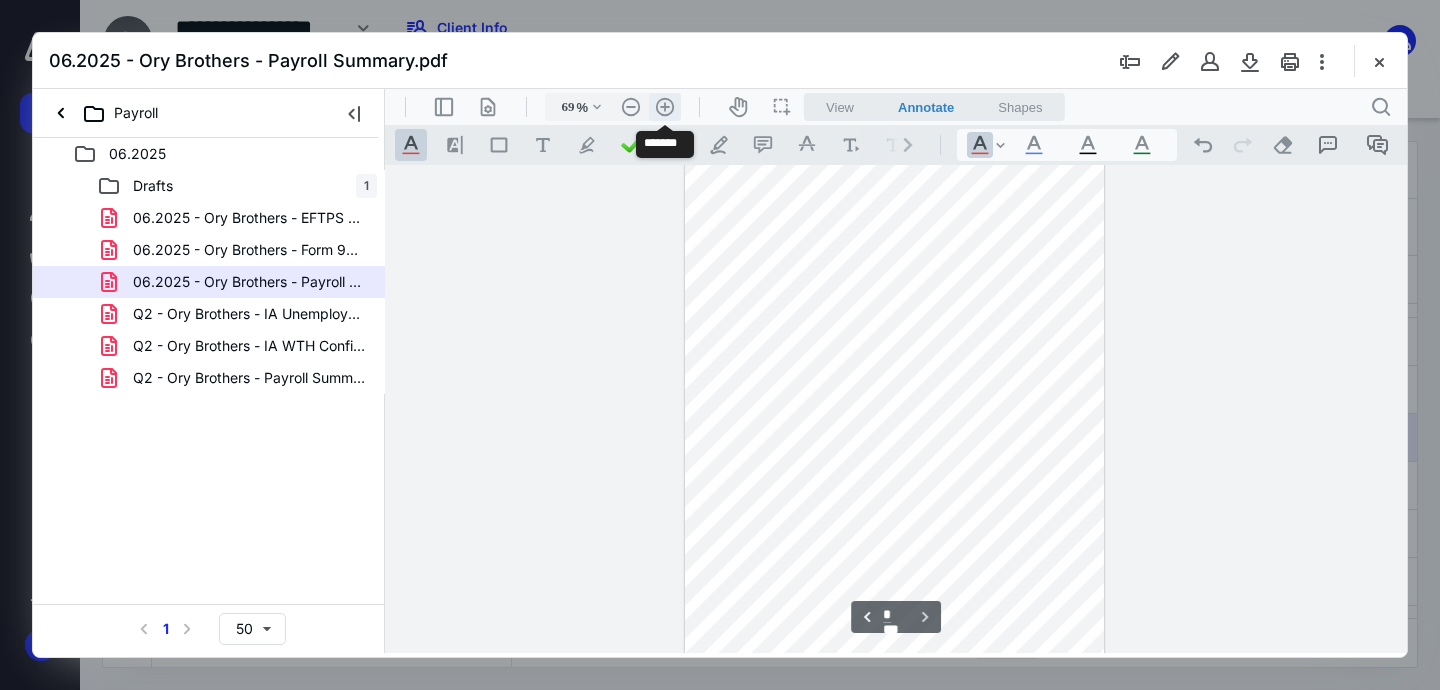 click on ".cls-1{fill:#abb0c4;} icon - header - zoom - in - line" at bounding box center [665, 107] 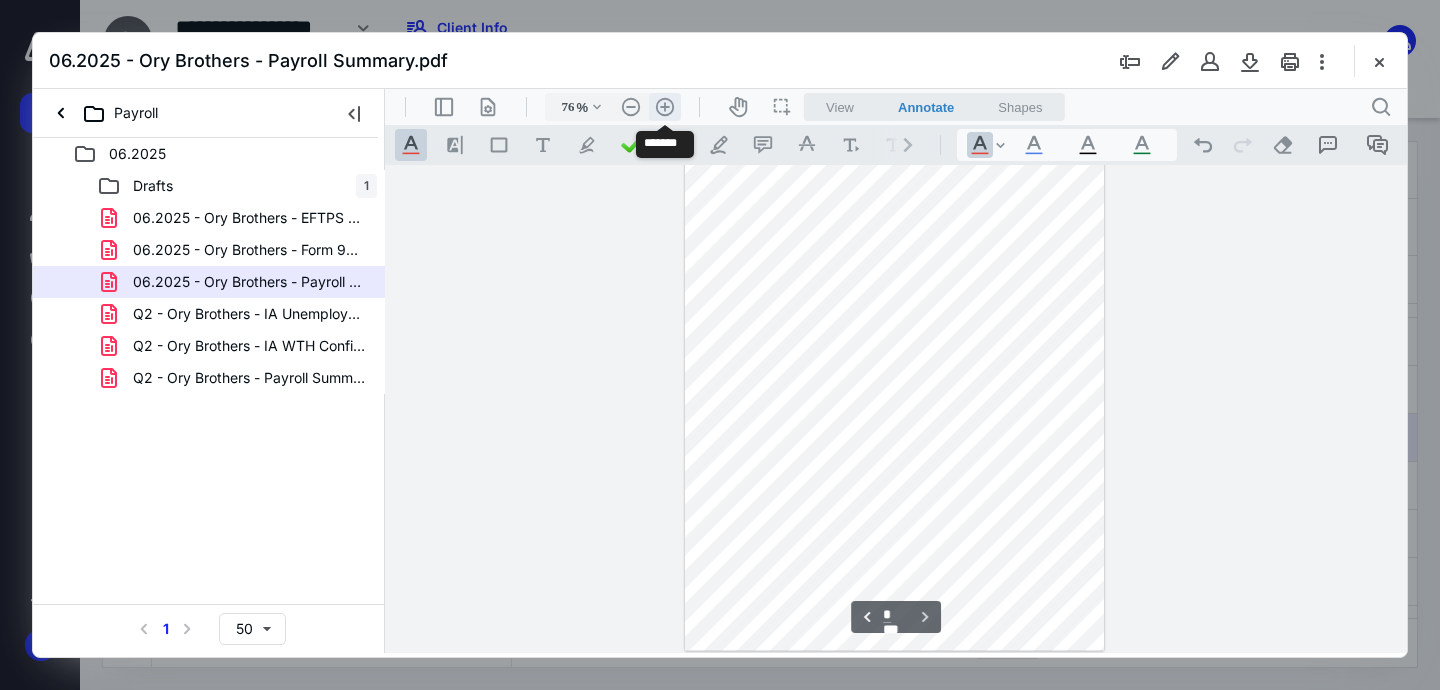 click on ".cls-1{fill:#abb0c4;} icon - header - zoom - in - line" at bounding box center [665, 107] 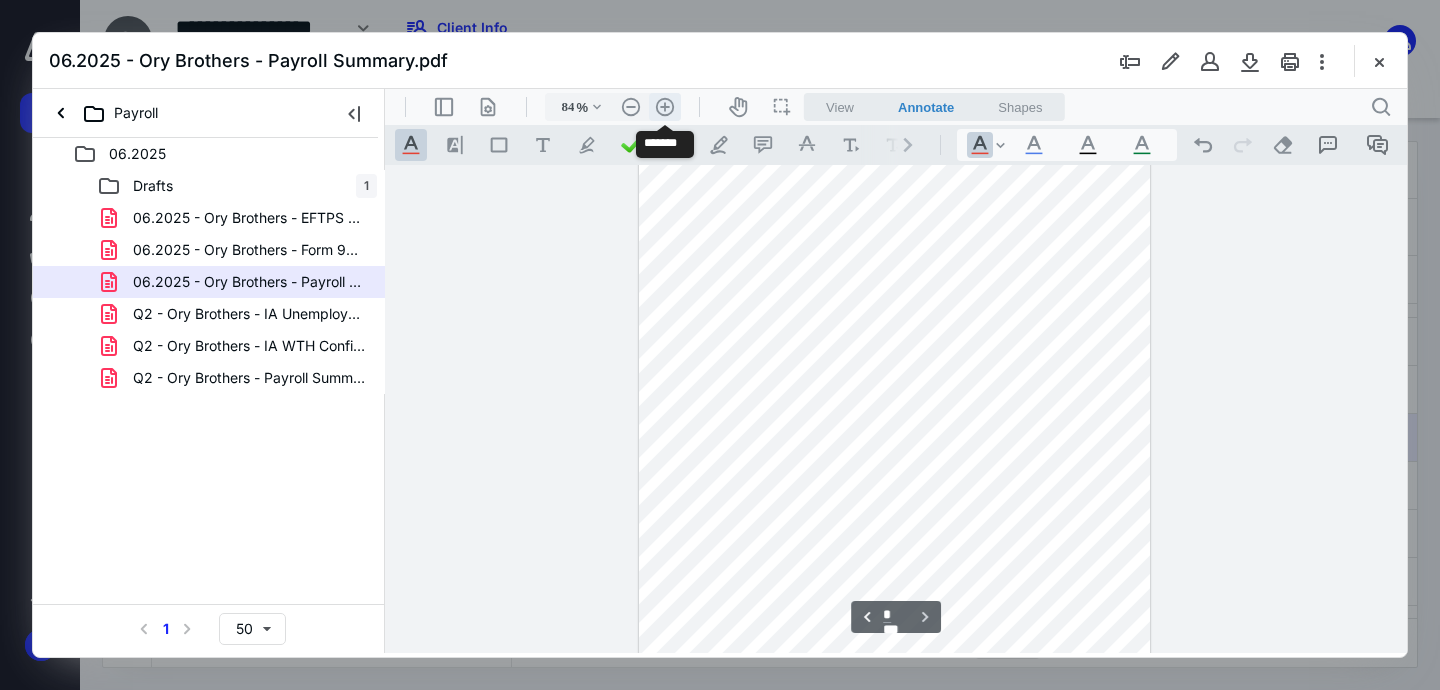 click on ".cls-1{fill:#abb0c4;} icon - header - zoom - in - line" at bounding box center (665, 107) 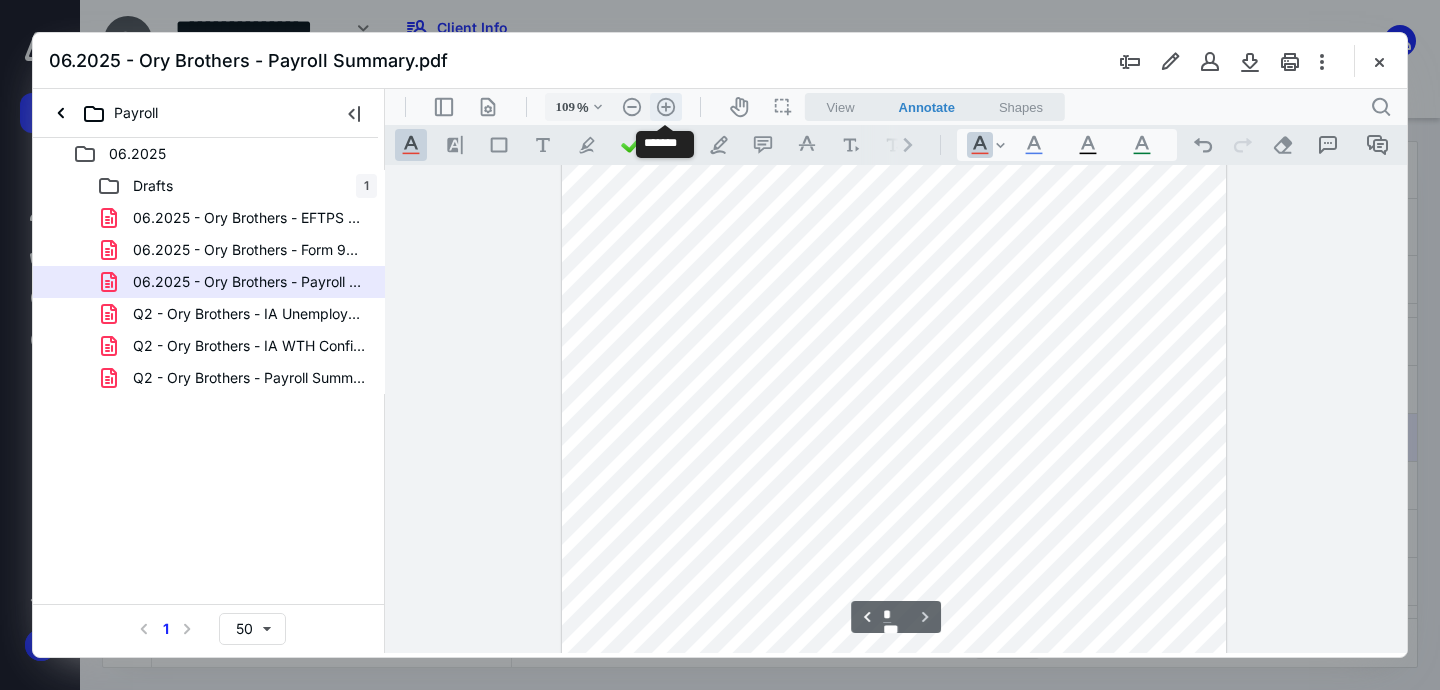 click on ".cls-1{fill:#abb0c4;} icon - header - zoom - in - line" at bounding box center [666, 107] 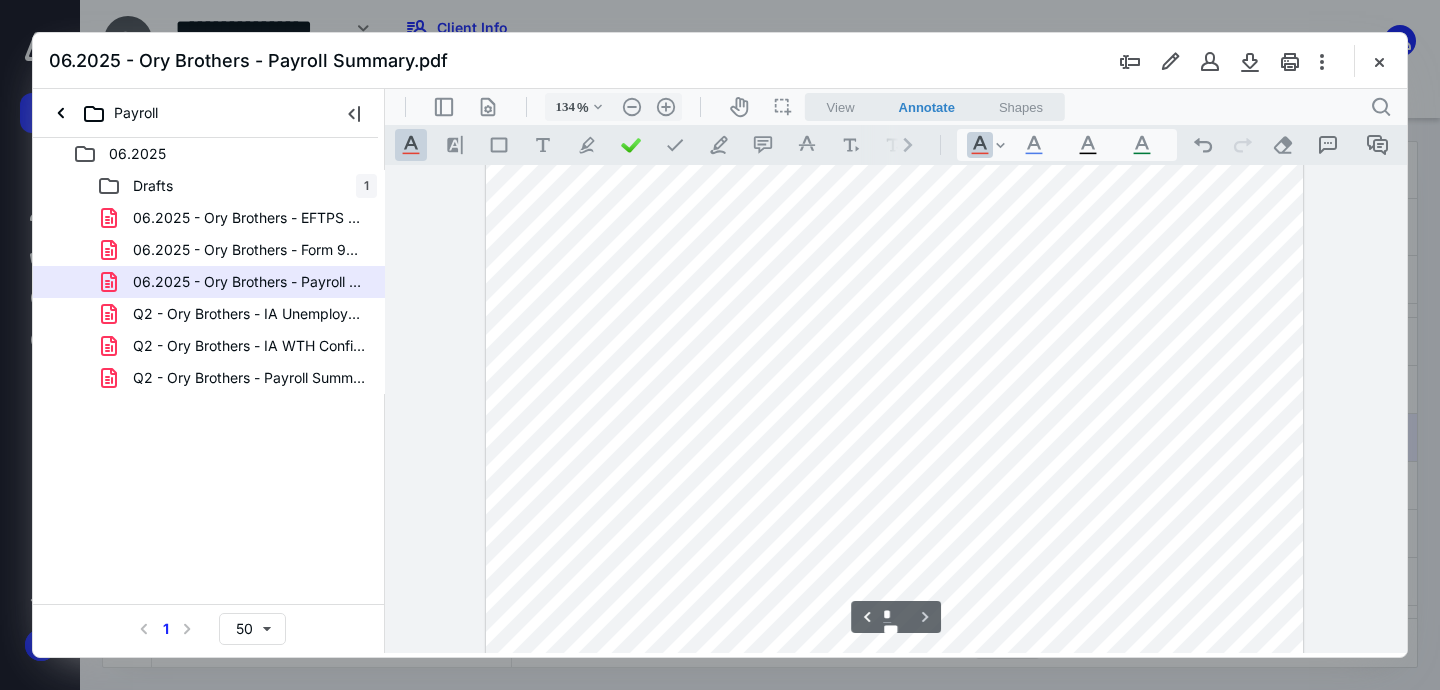 click at bounding box center (894, 481) 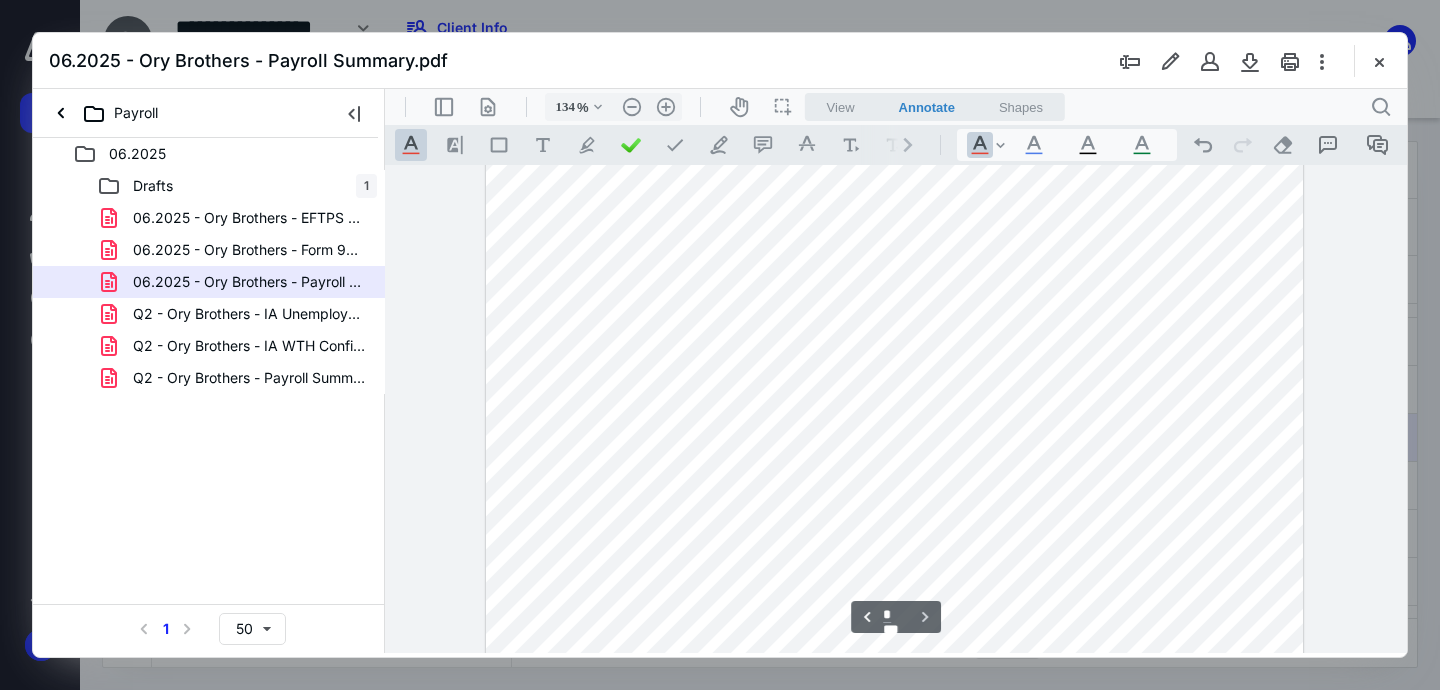 scroll, scrollTop: 2244, scrollLeft: 0, axis: vertical 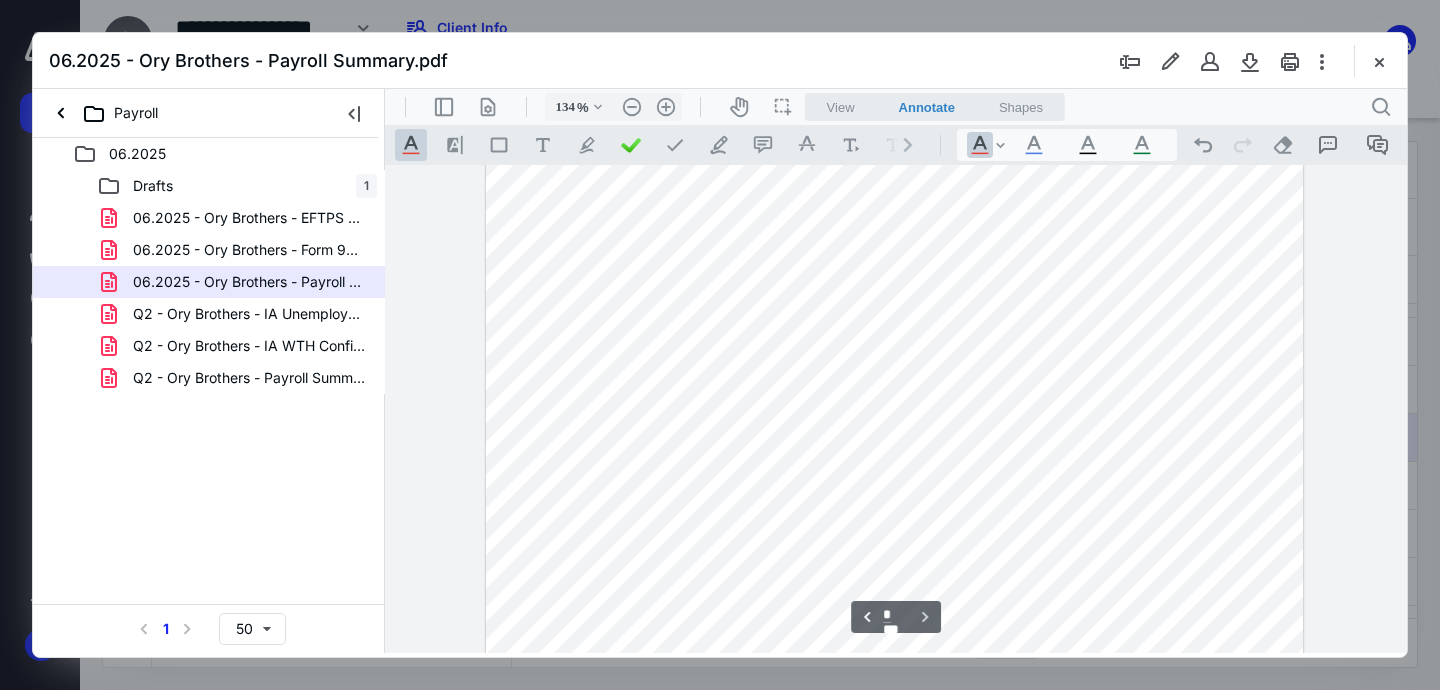 click at bounding box center (894, 588) 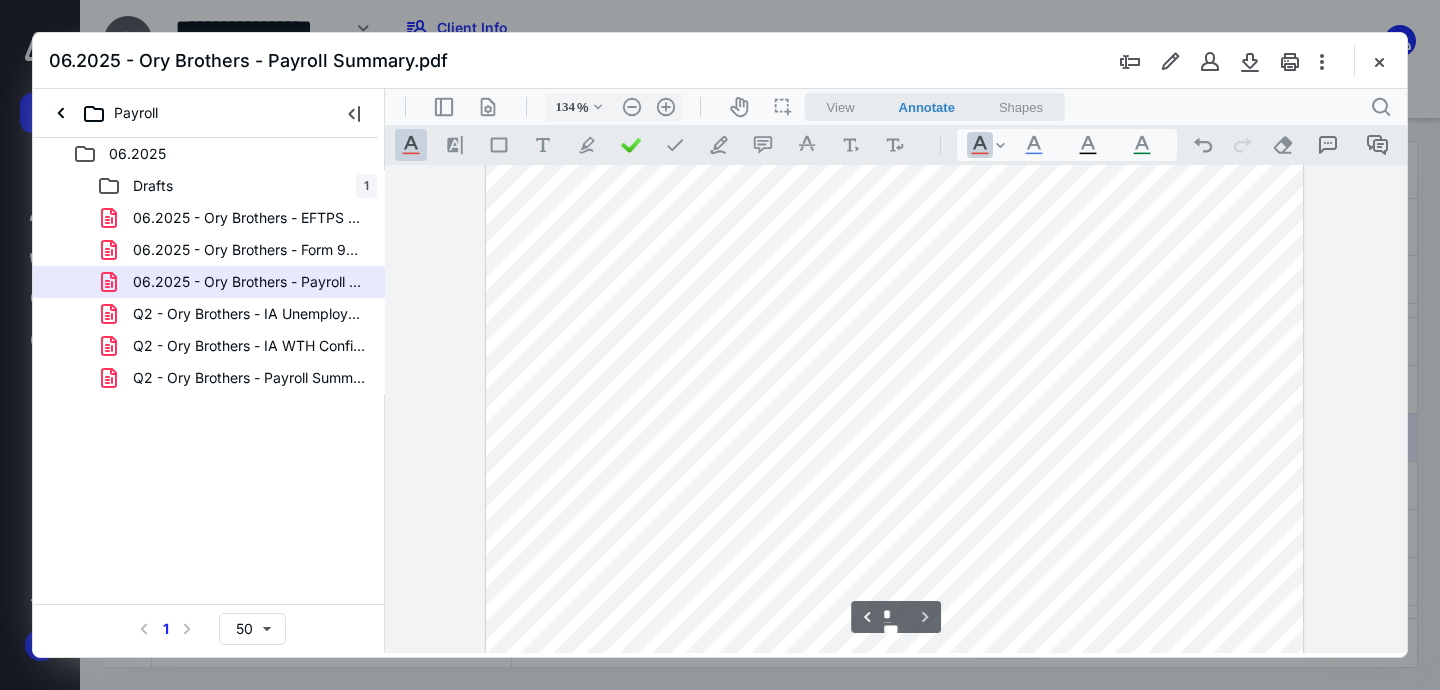 click at bounding box center (894, 588) 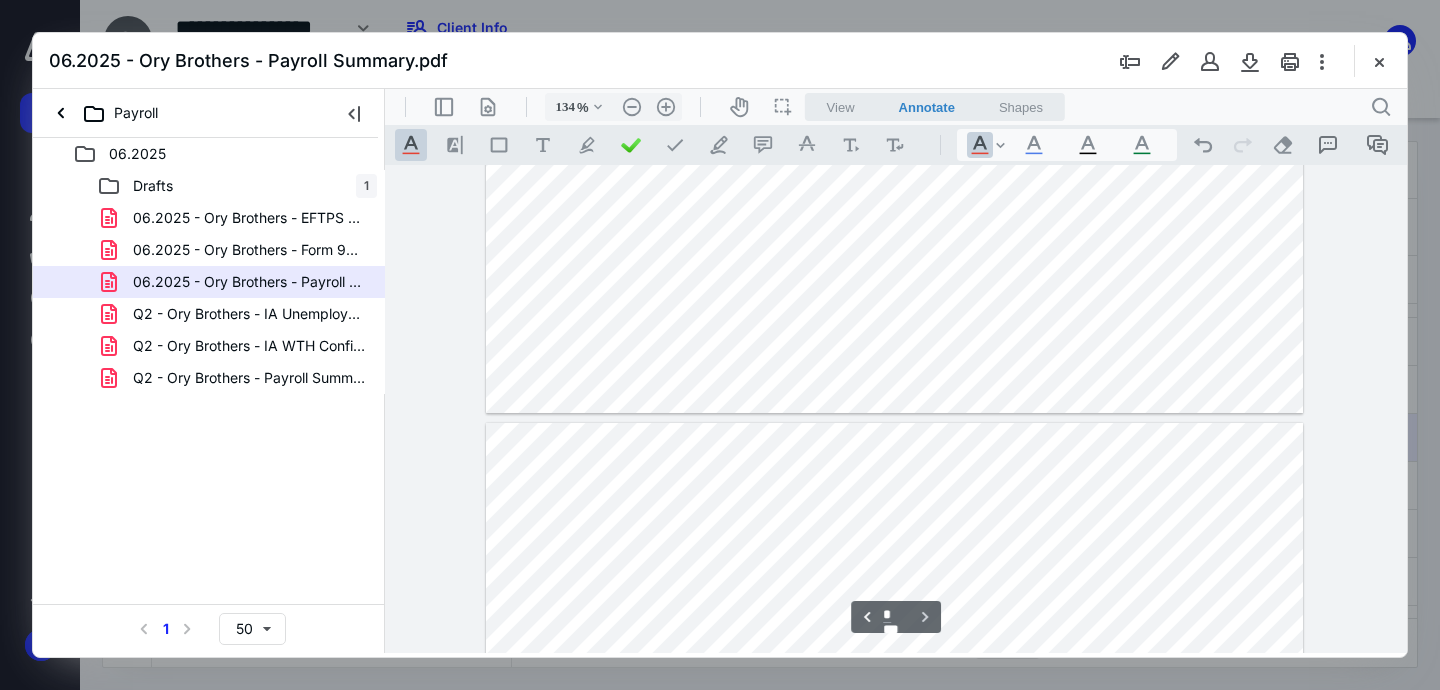 type on "*" 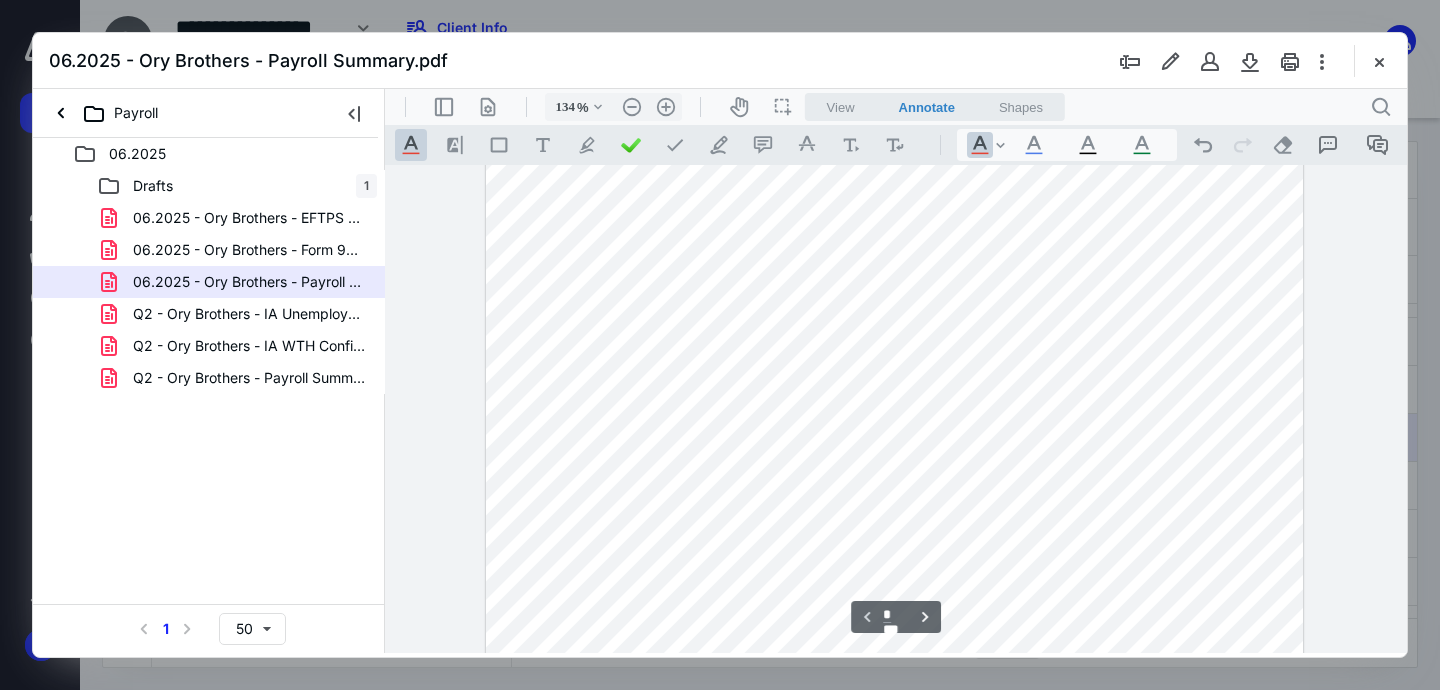 scroll, scrollTop: 82, scrollLeft: 0, axis: vertical 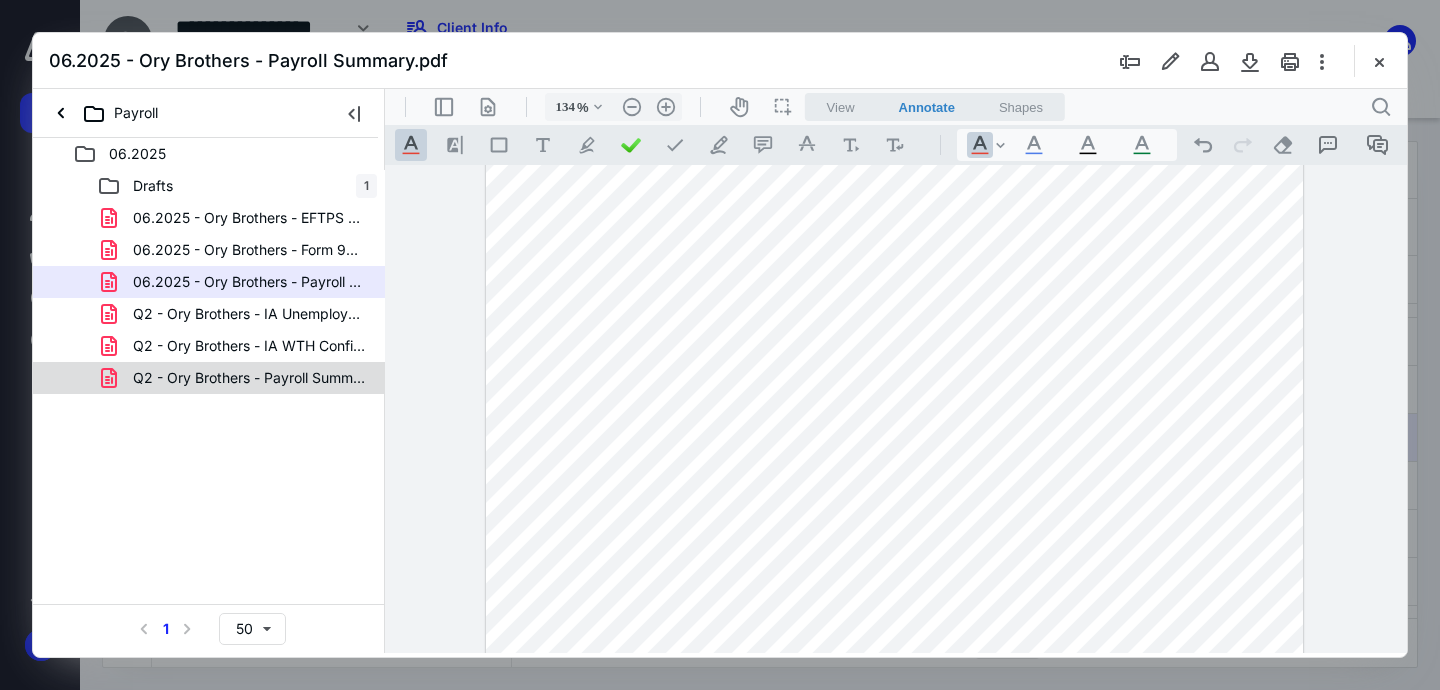 click on "Q2 - Ory Brothers - Payroll Summary.pdf" at bounding box center (249, 378) 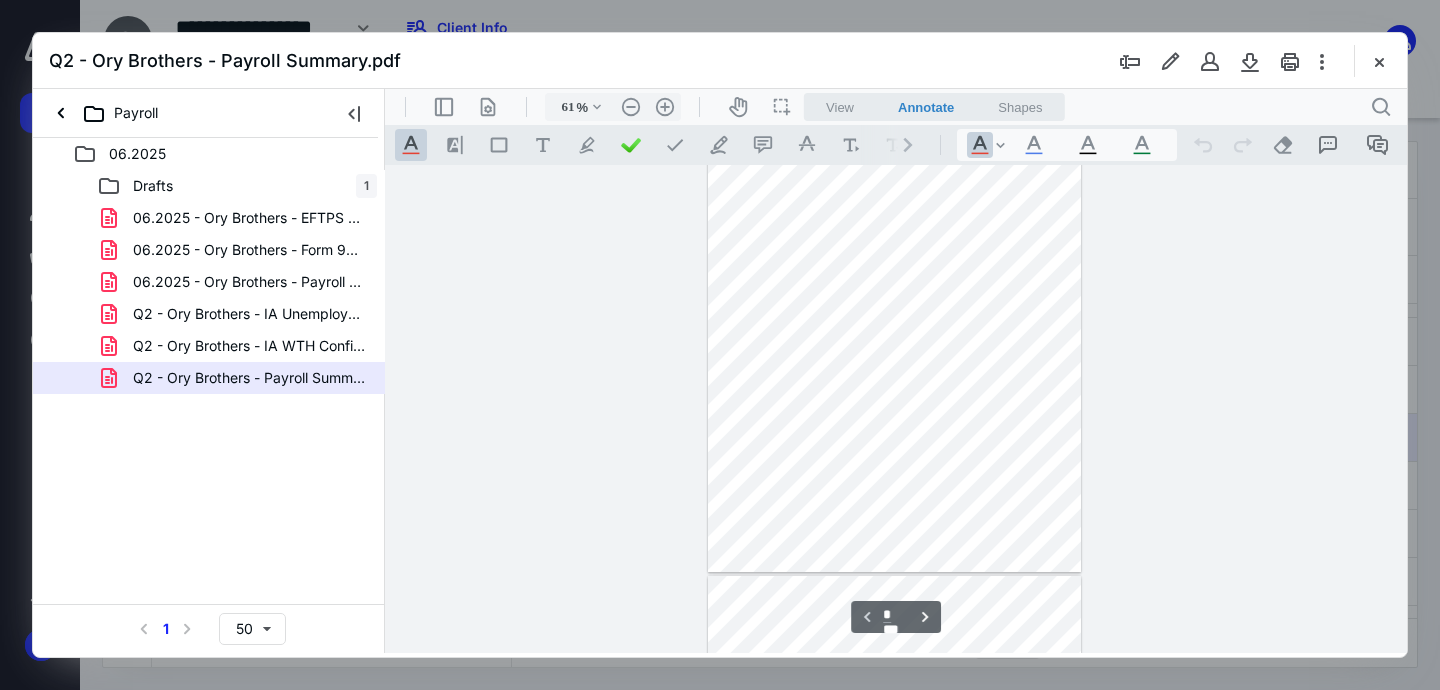 scroll, scrollTop: 0, scrollLeft: 0, axis: both 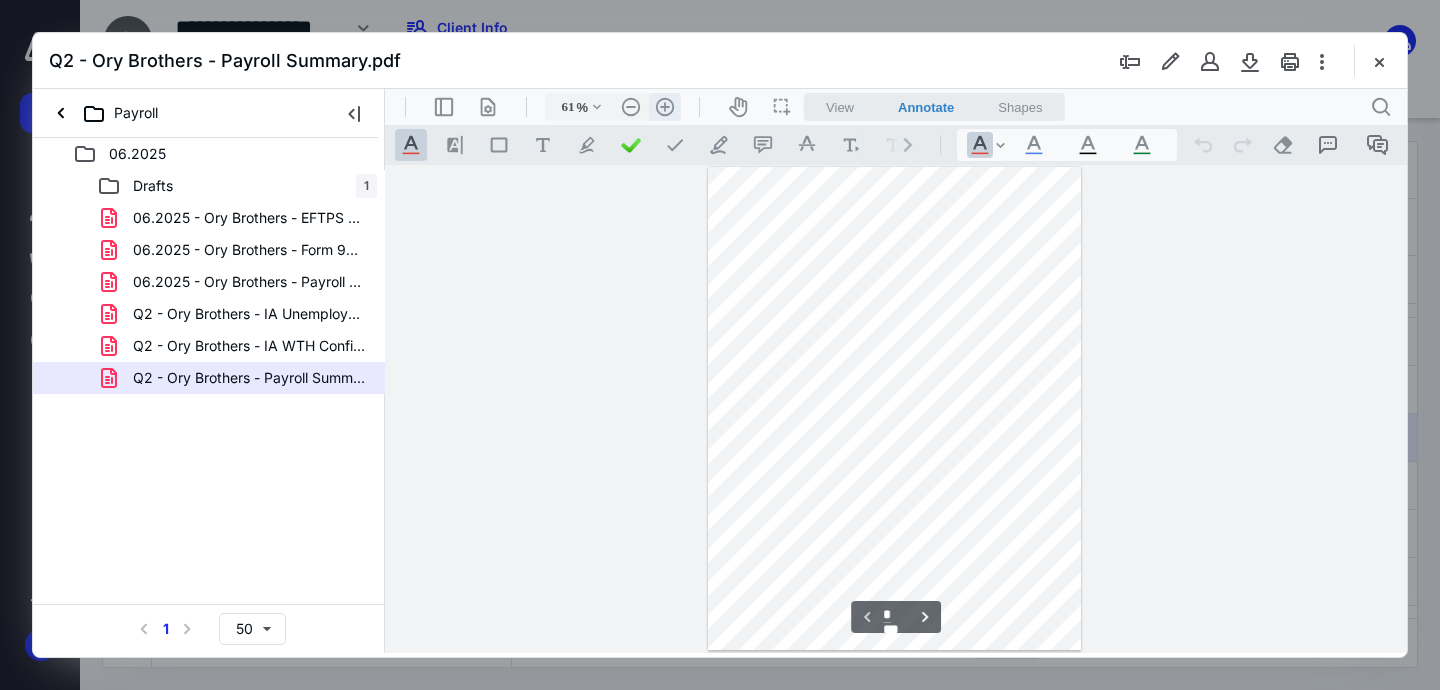 click on ".cls-1{fill:#abb0c4;} icon - header - zoom - in - line" at bounding box center [665, 107] 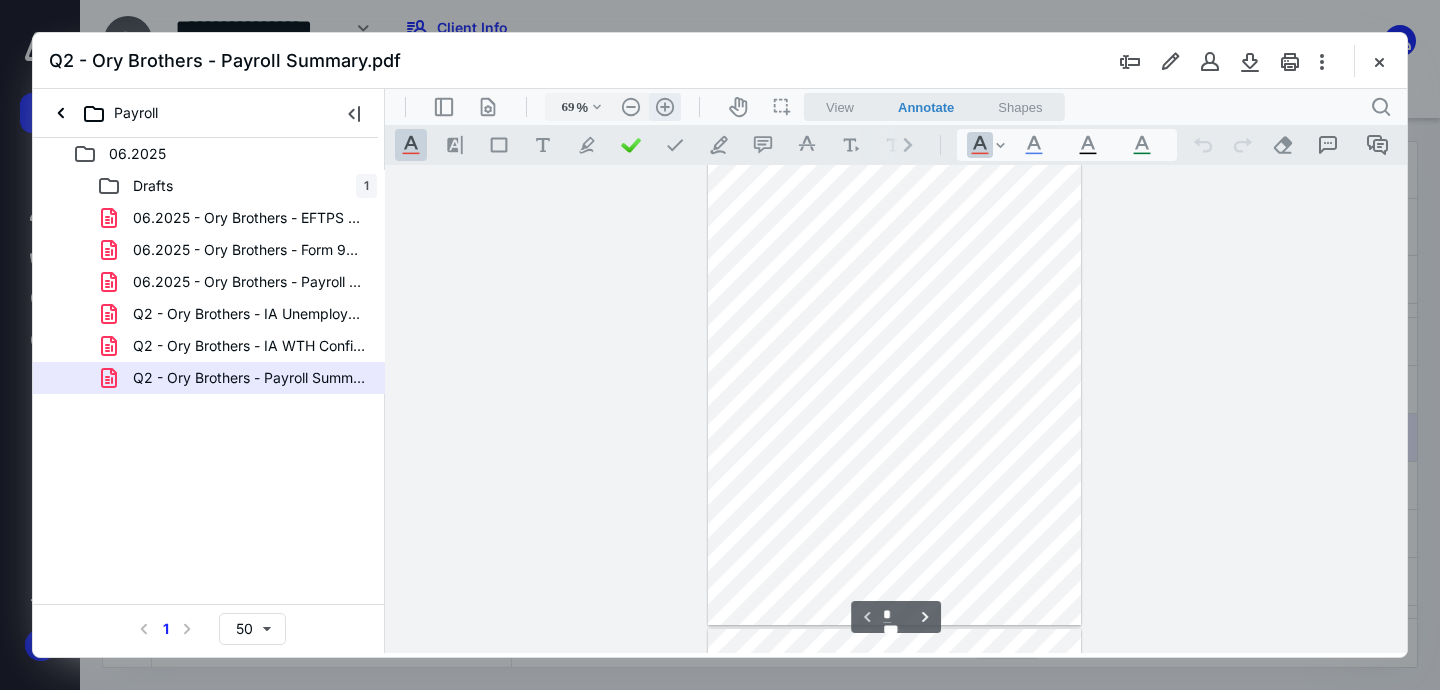 click on ".cls-1{fill:#abb0c4;} icon - header - zoom - in - line" at bounding box center (665, 107) 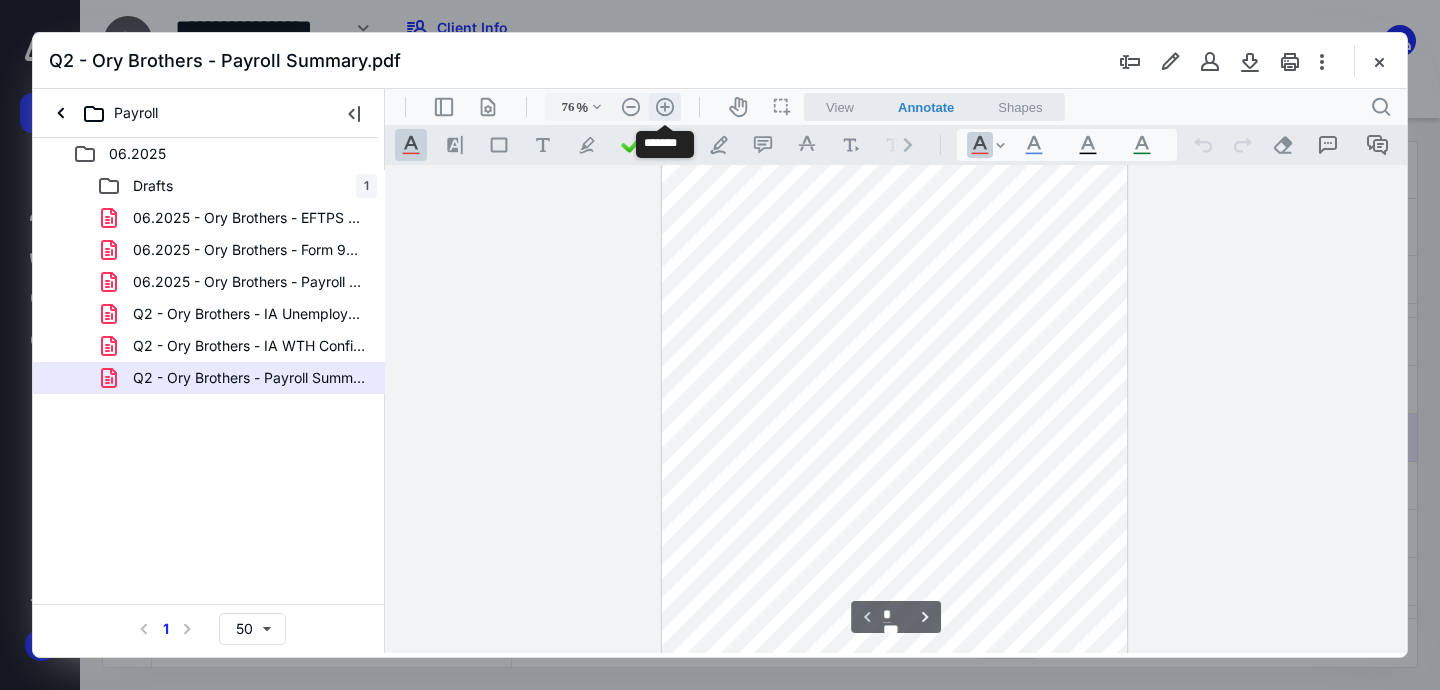 click on ".cls-1{fill:#abb0c4;} icon - header - zoom - in - line" at bounding box center (665, 107) 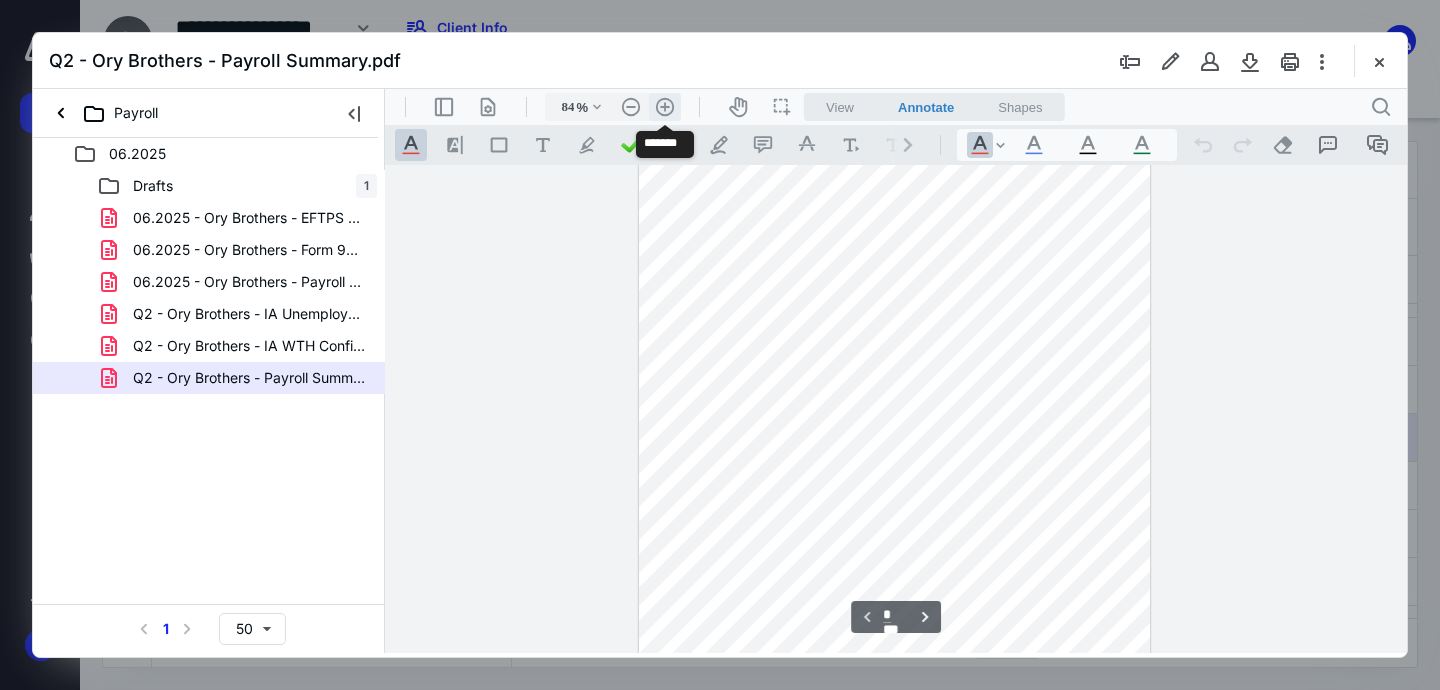 click on ".cls-1{fill:#abb0c4;} icon - header - zoom - in - line" at bounding box center [665, 107] 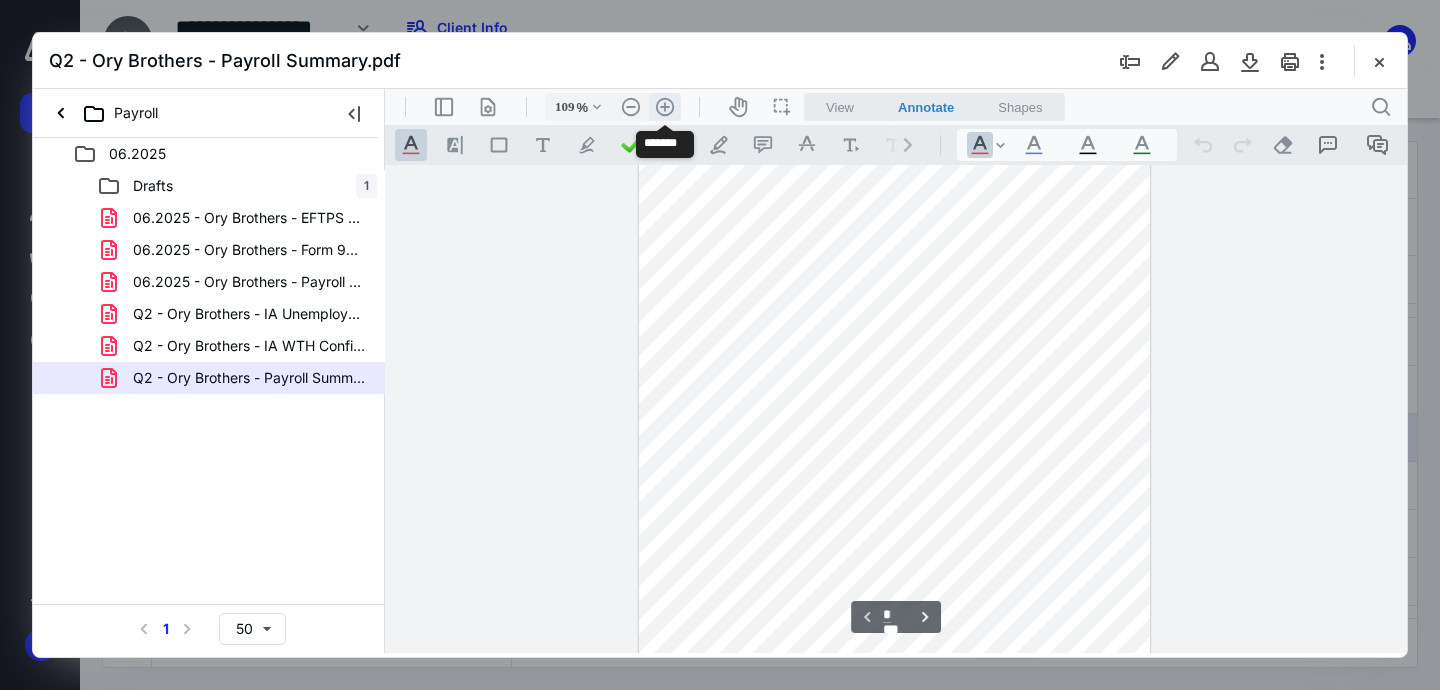 click on ".cls-1{fill:#abb0c4;} icon - header - zoom - in - line" at bounding box center [665, 107] 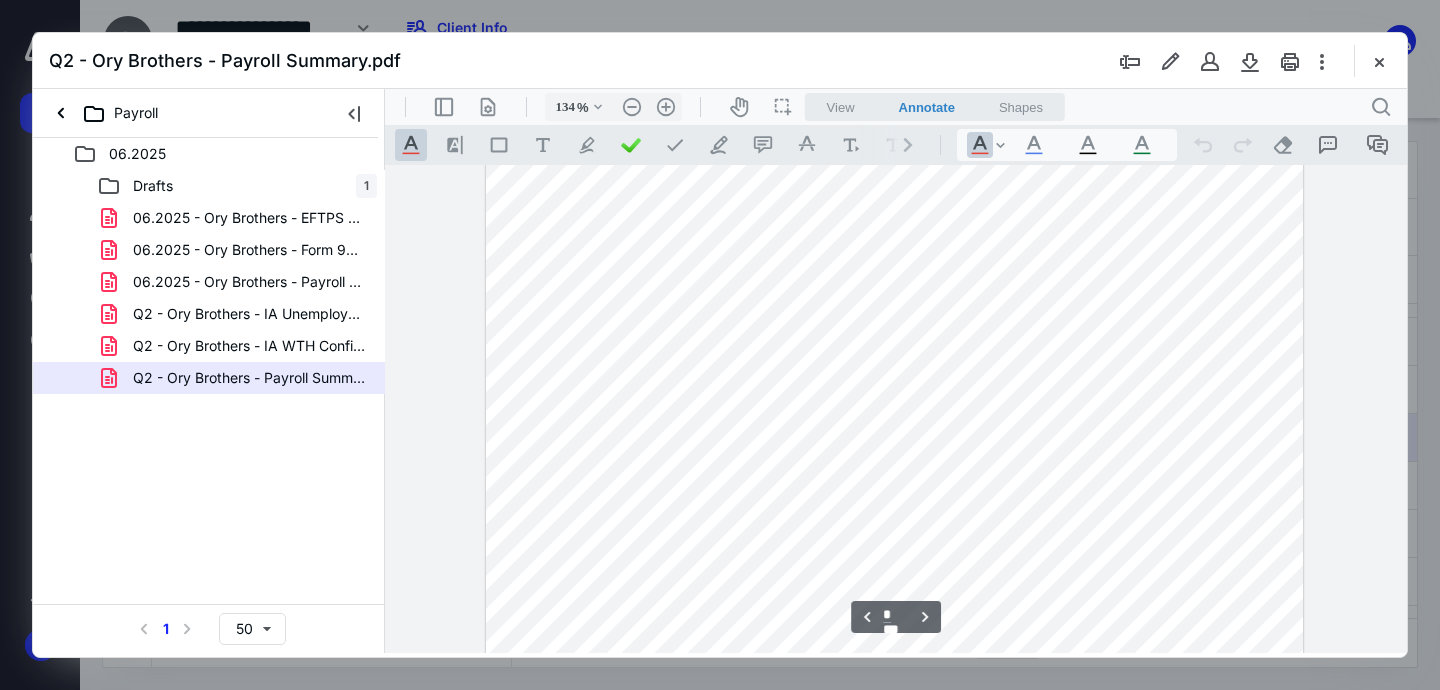 scroll, scrollTop: 1144, scrollLeft: 0, axis: vertical 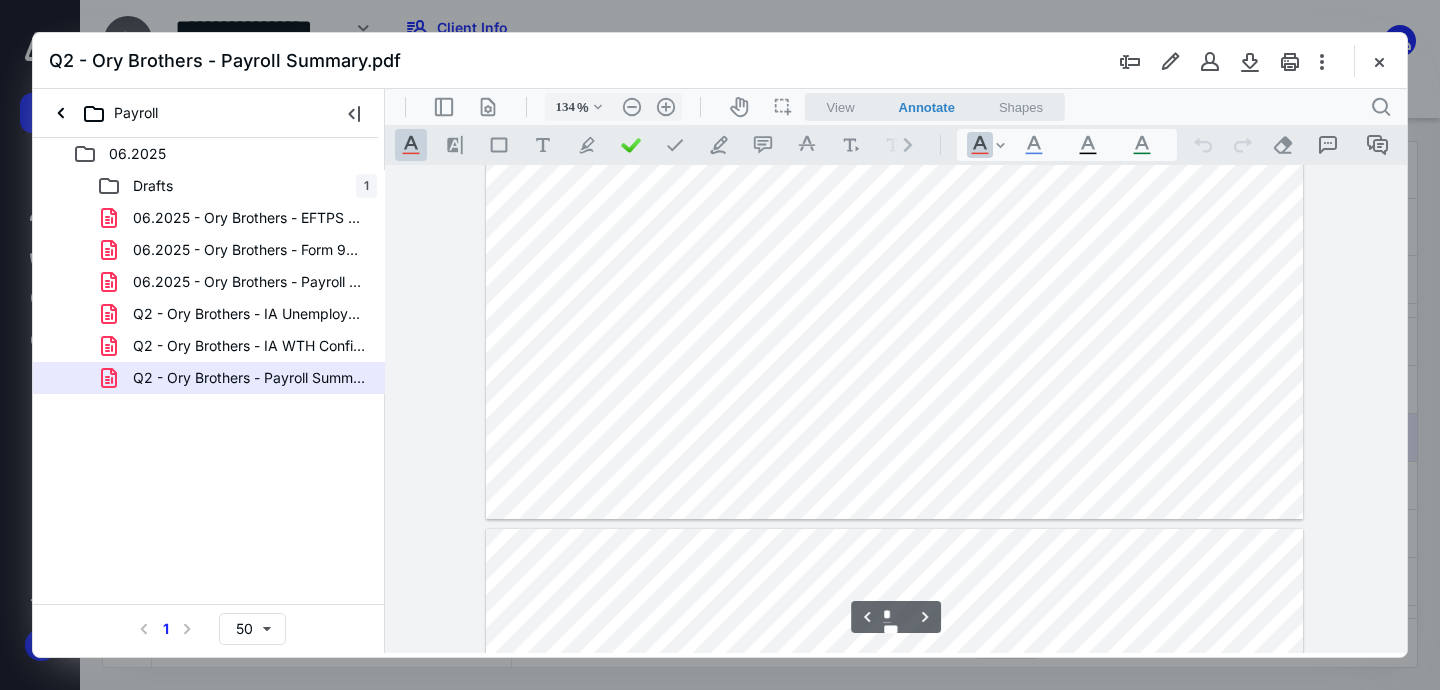 type on "*" 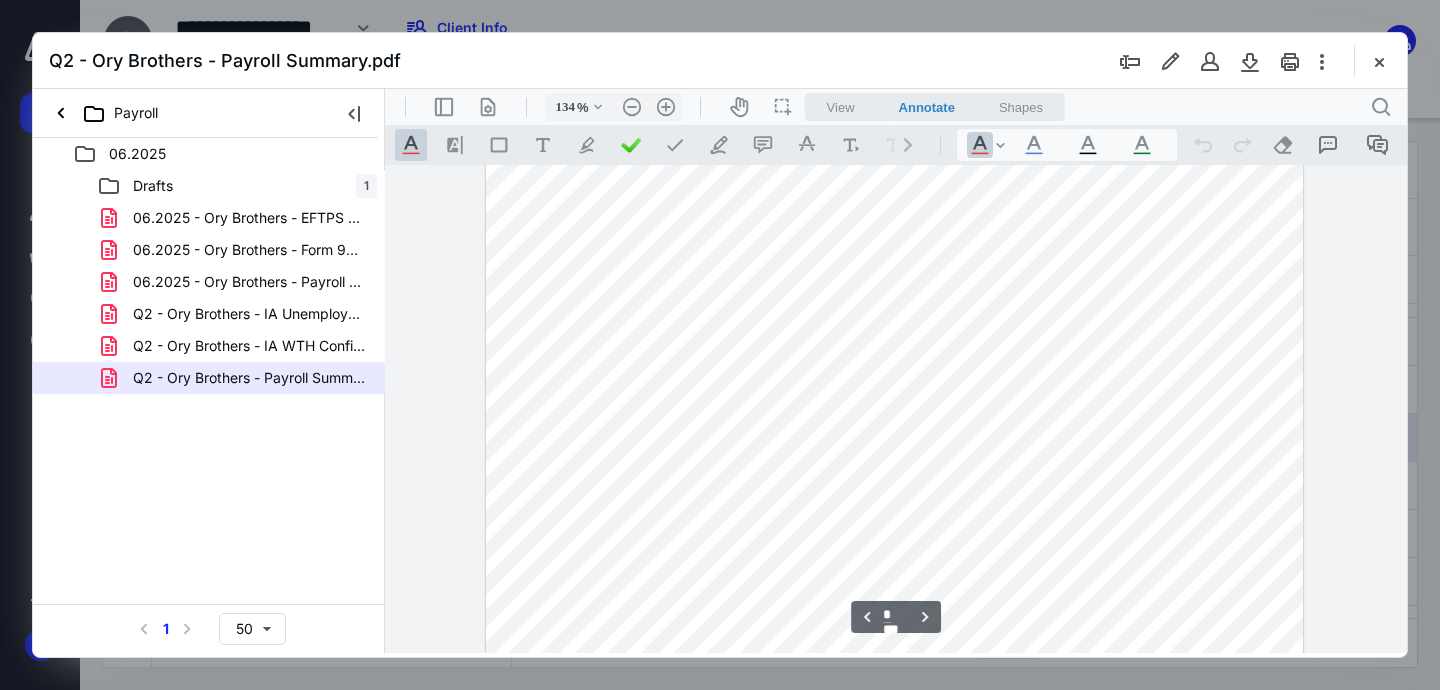 scroll, scrollTop: 2224, scrollLeft: 0, axis: vertical 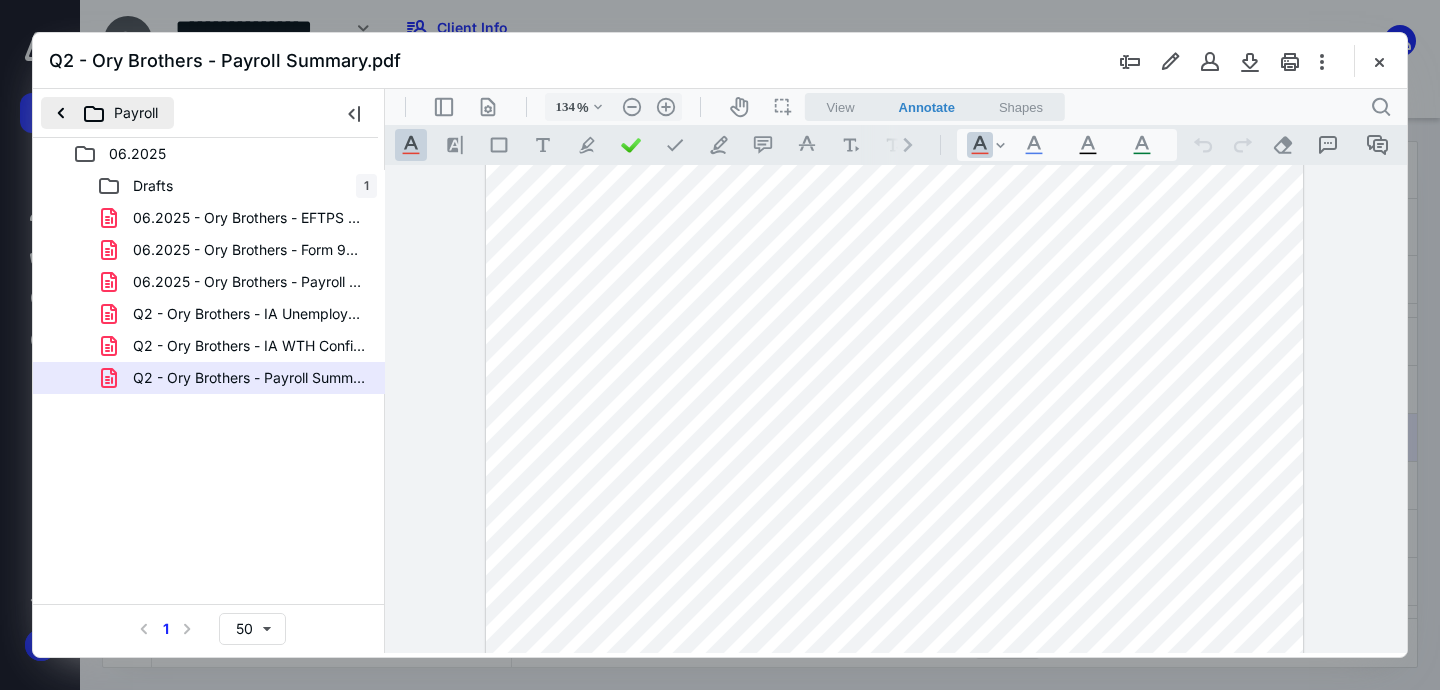 click on "Payroll" at bounding box center (107, 113) 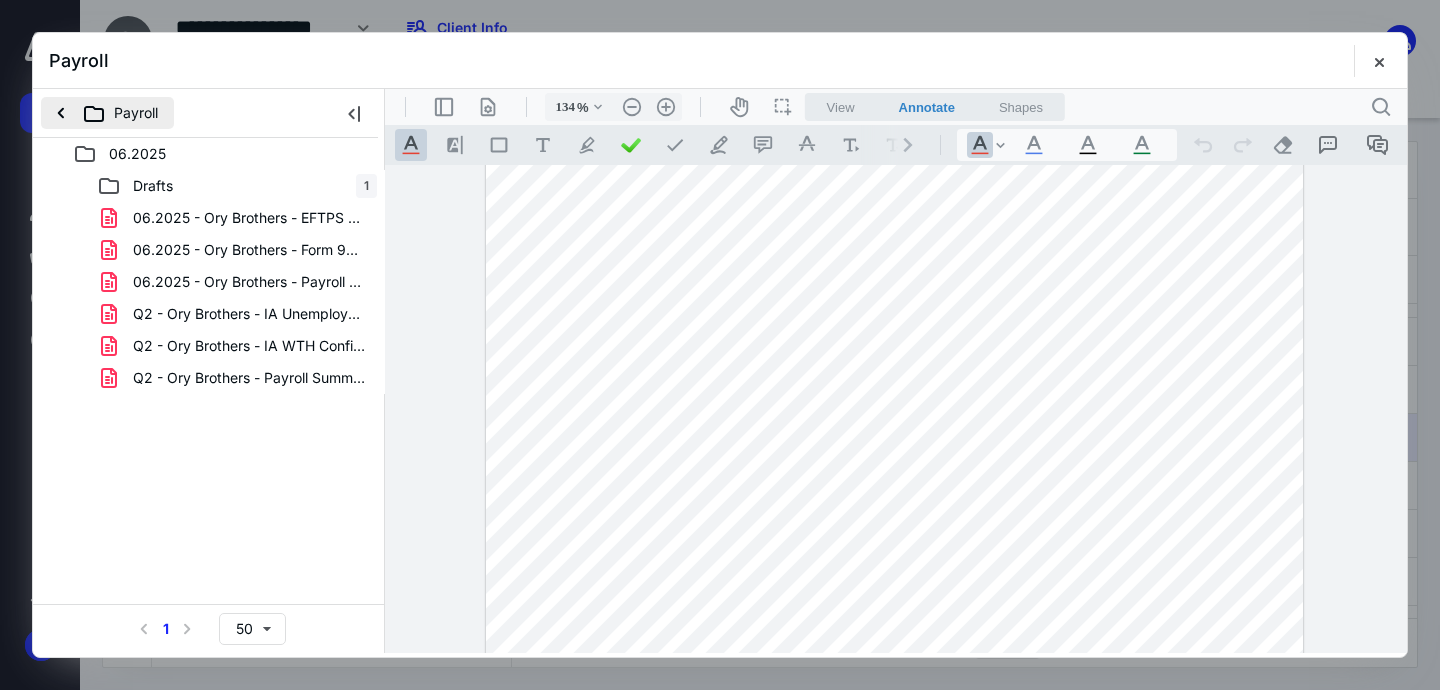 click on "Payroll" at bounding box center [107, 113] 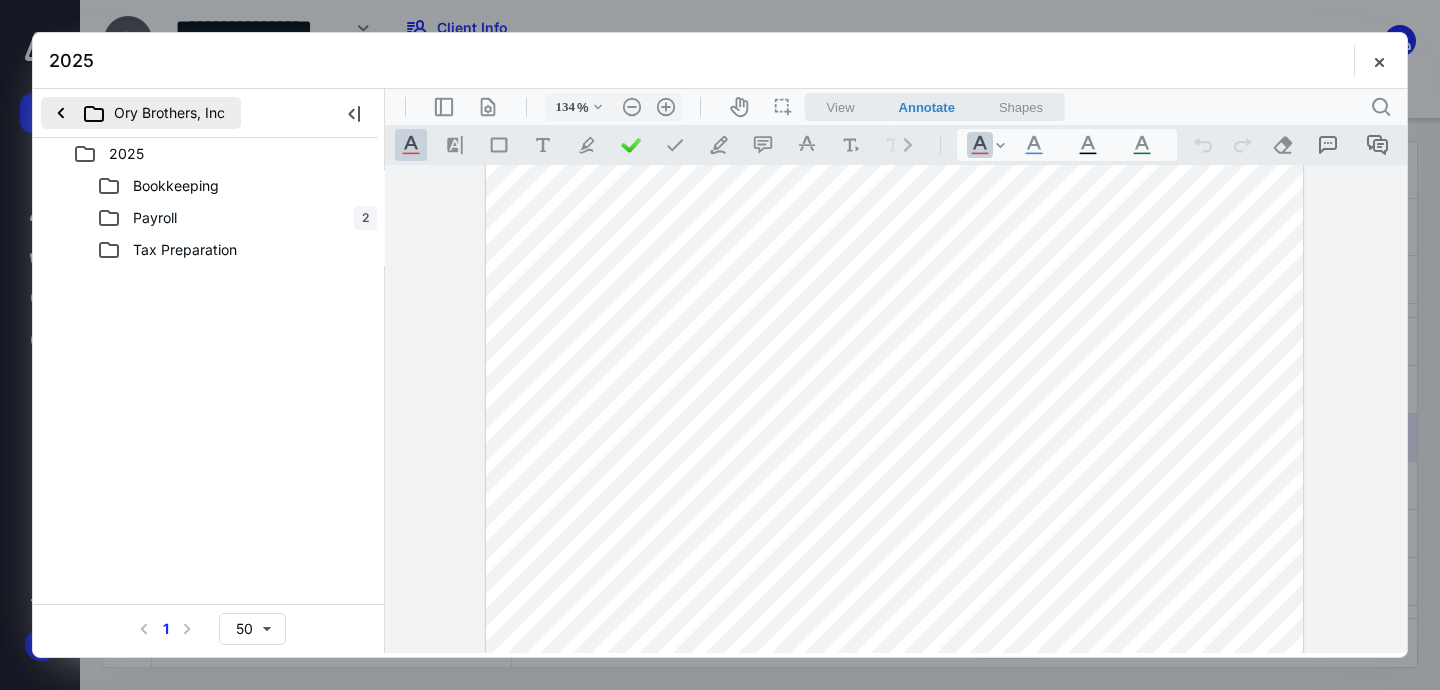 click on "Ory Brothers, Inc" at bounding box center [141, 113] 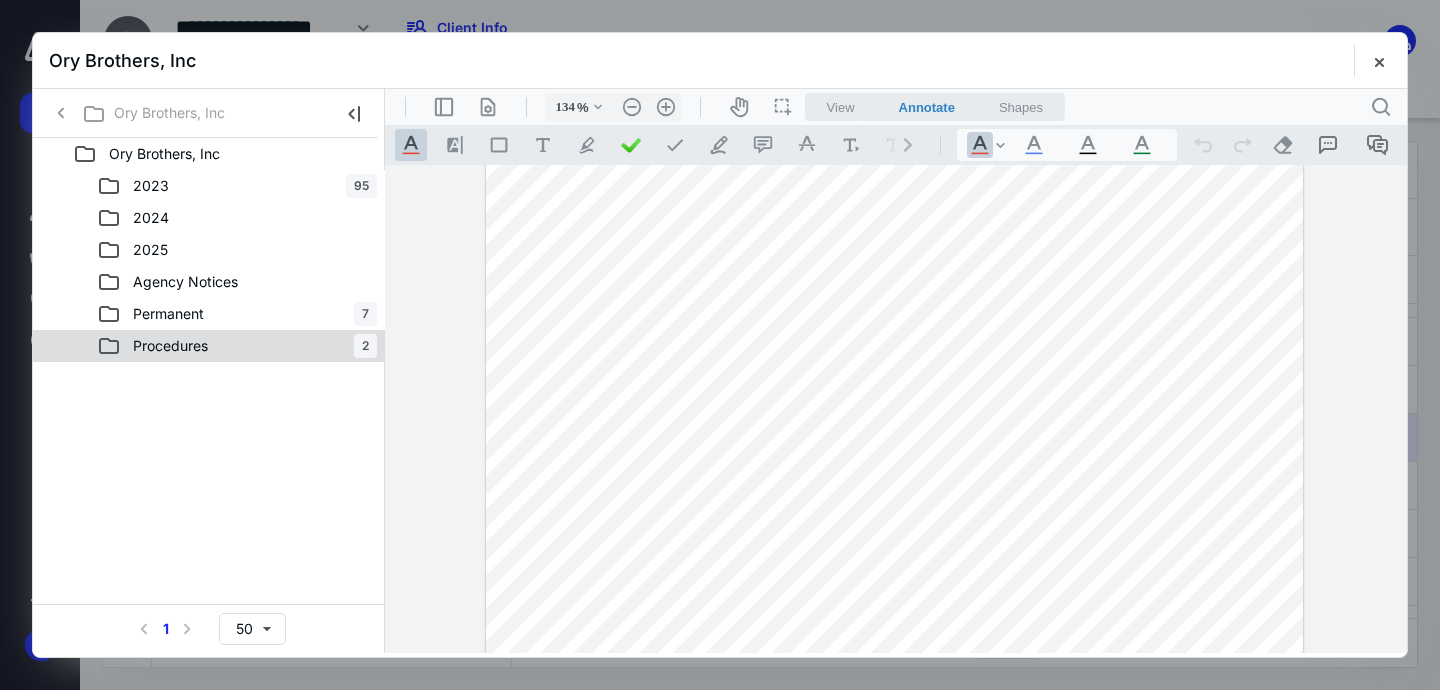 click on "Procedures 2" at bounding box center [237, 346] 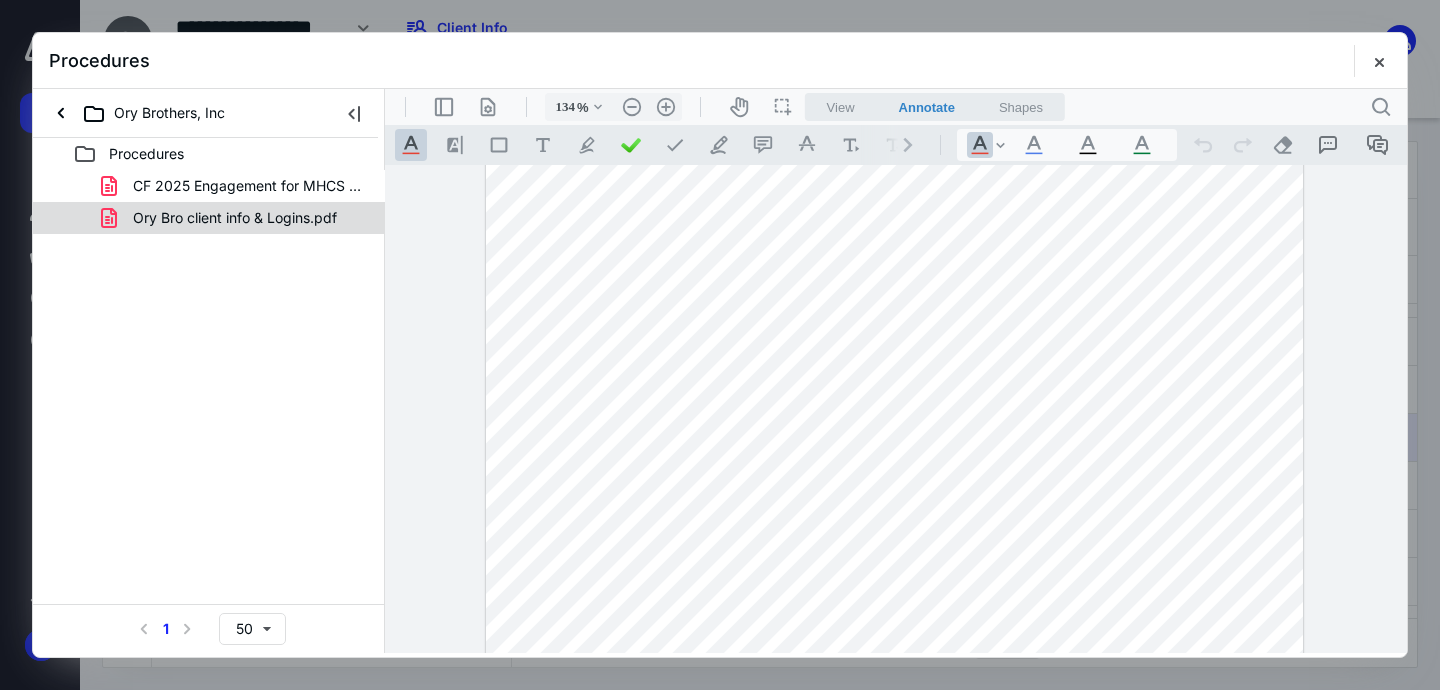 click on "Ory Bro client info & Logins.pdf" at bounding box center [235, 218] 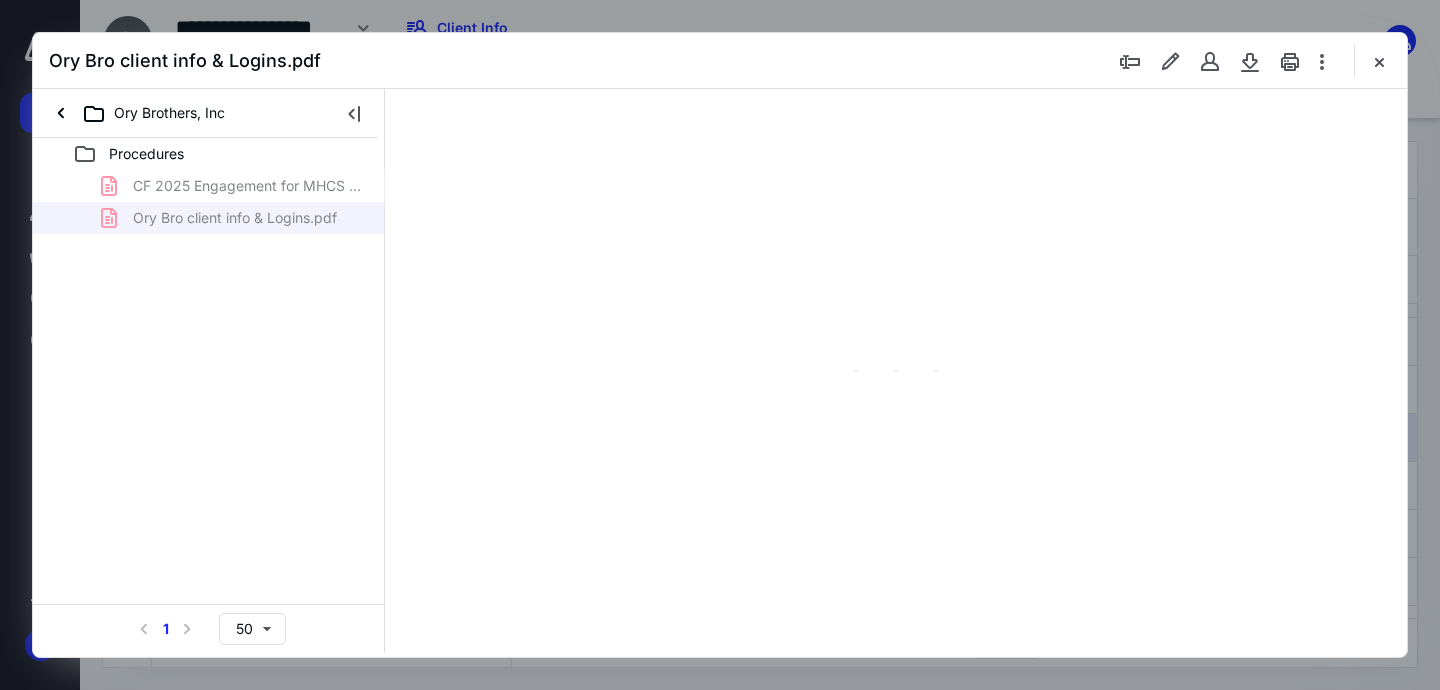 scroll, scrollTop: 0, scrollLeft: 0, axis: both 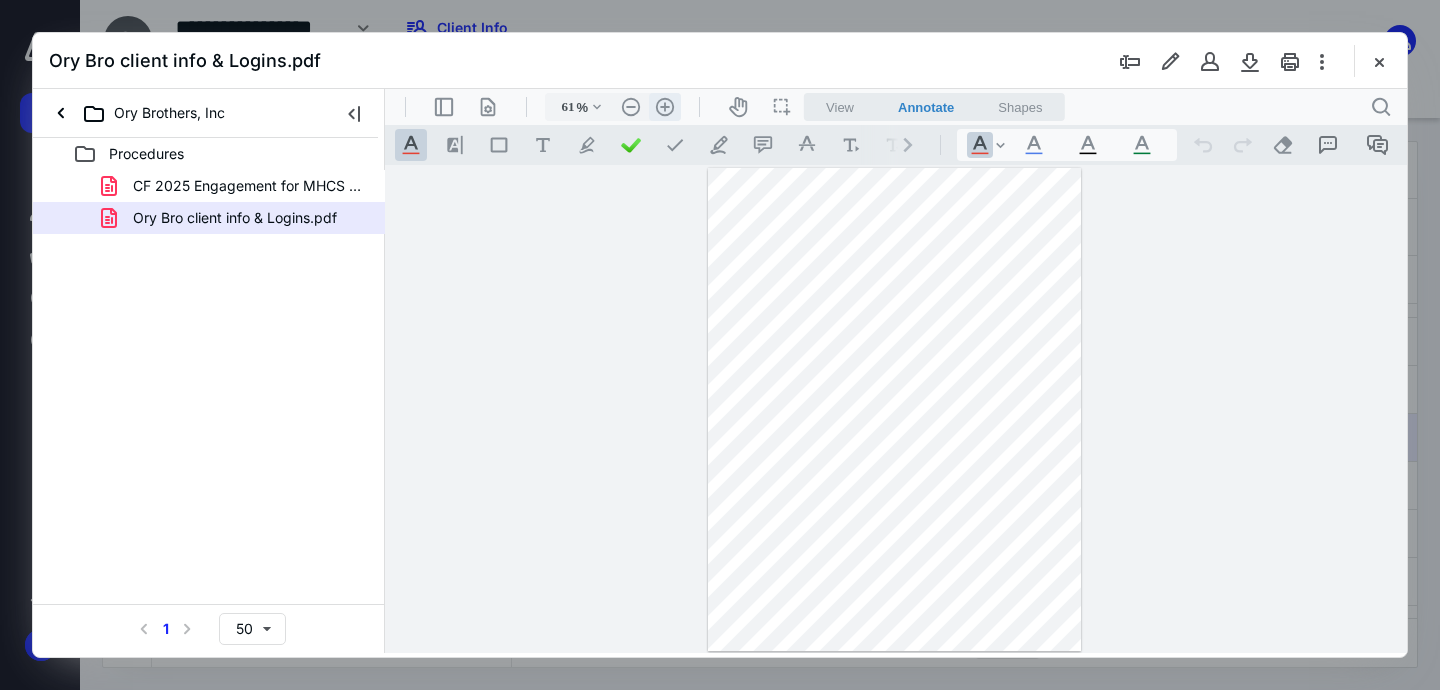 click on ".cls-1{fill:#abb0c4;} icon - header - zoom - in - line" at bounding box center [665, 107] 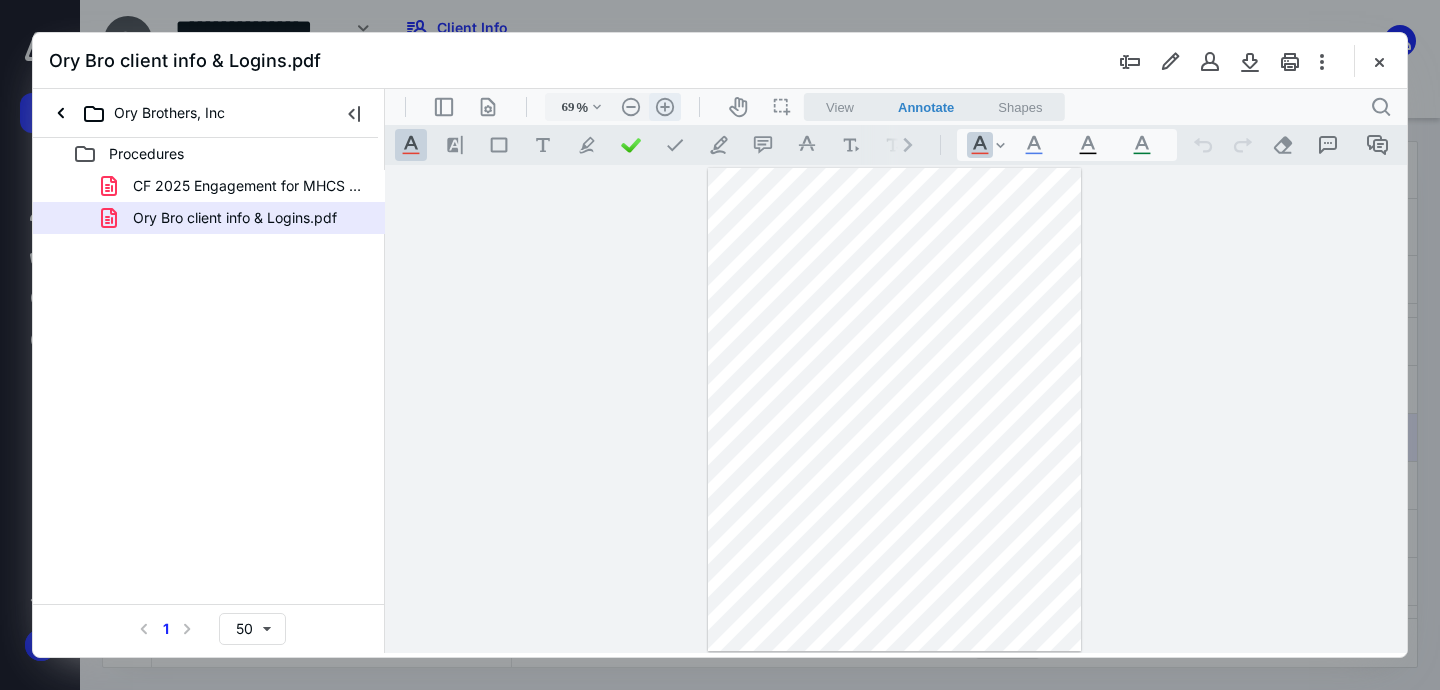 click on ".cls-1{fill:#abb0c4;} icon - header - zoom - in - line" at bounding box center (665, 107) 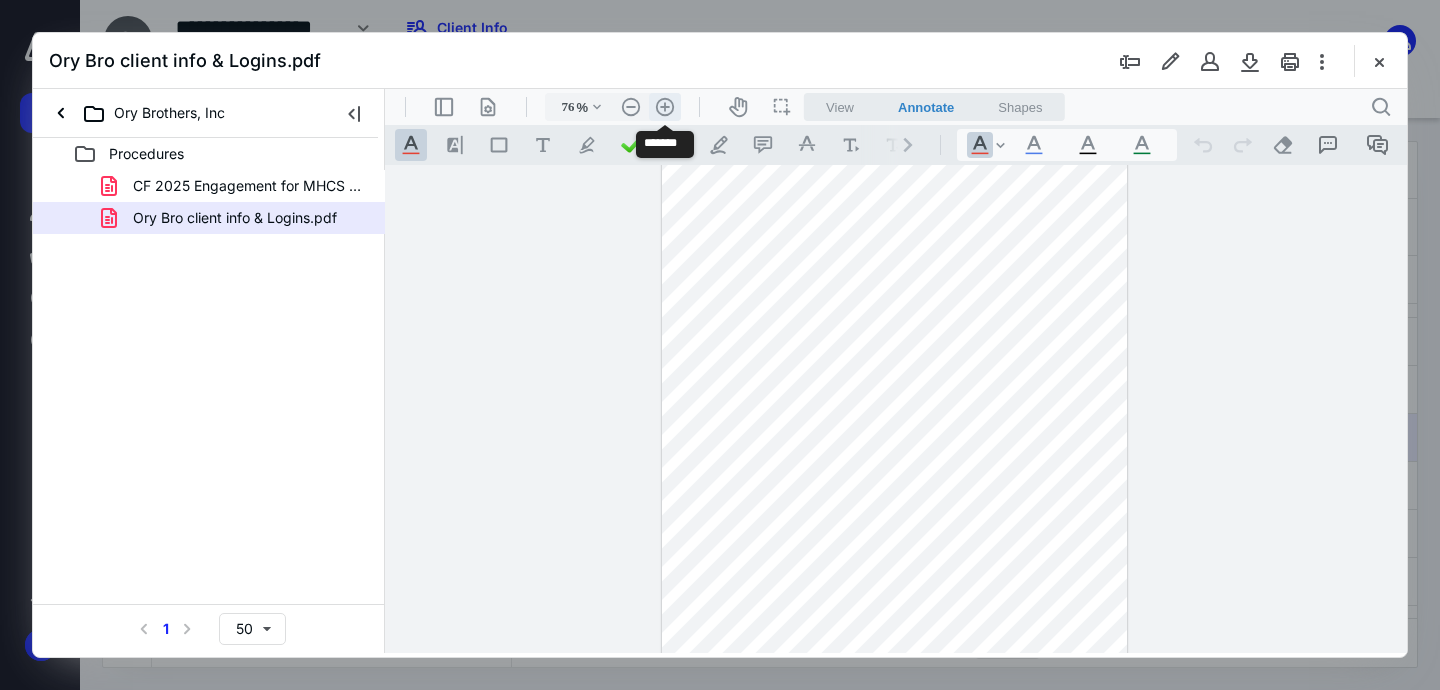 click on ".cls-1{fill:#abb0c4;} icon - header - zoom - in - line" at bounding box center [665, 107] 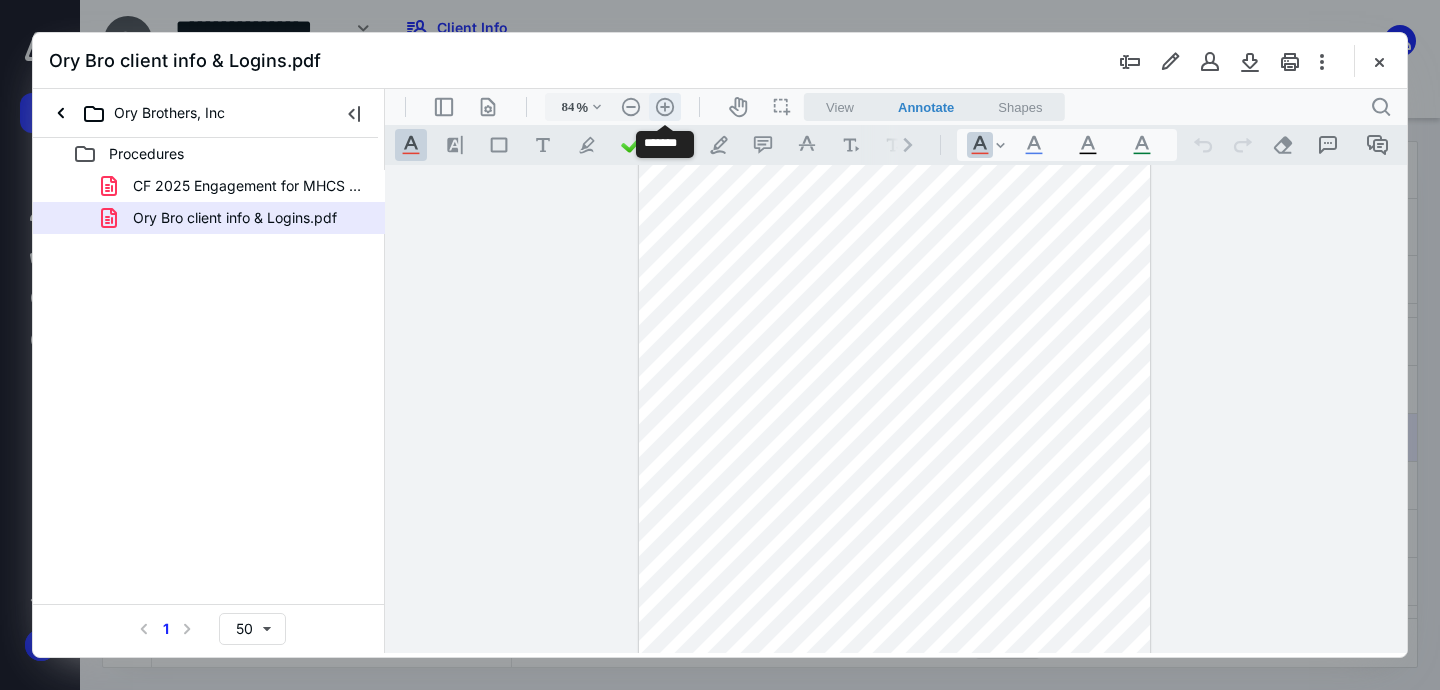 click on ".cls-1{fill:#abb0c4;} icon - header - zoom - in - line" at bounding box center (665, 107) 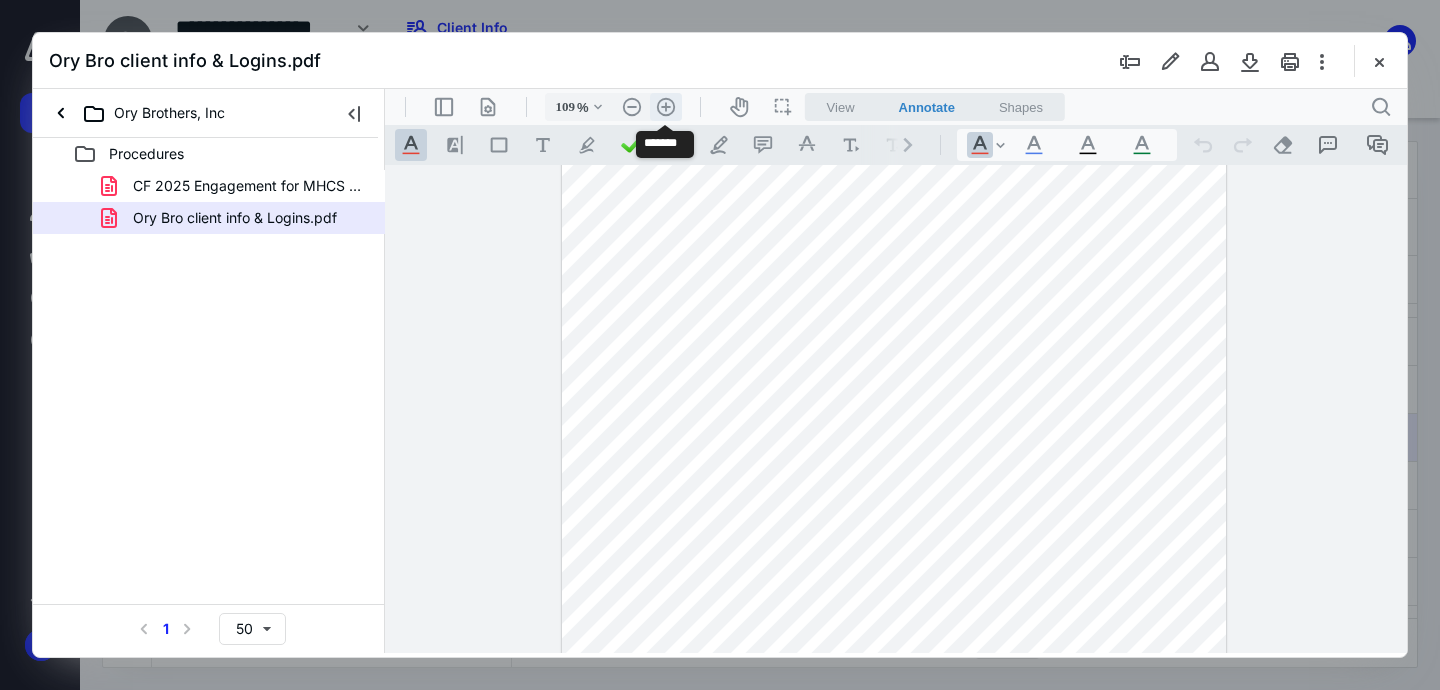 click on ".cls-1{fill:#abb0c4;} icon - header - zoom - in - line" at bounding box center [666, 107] 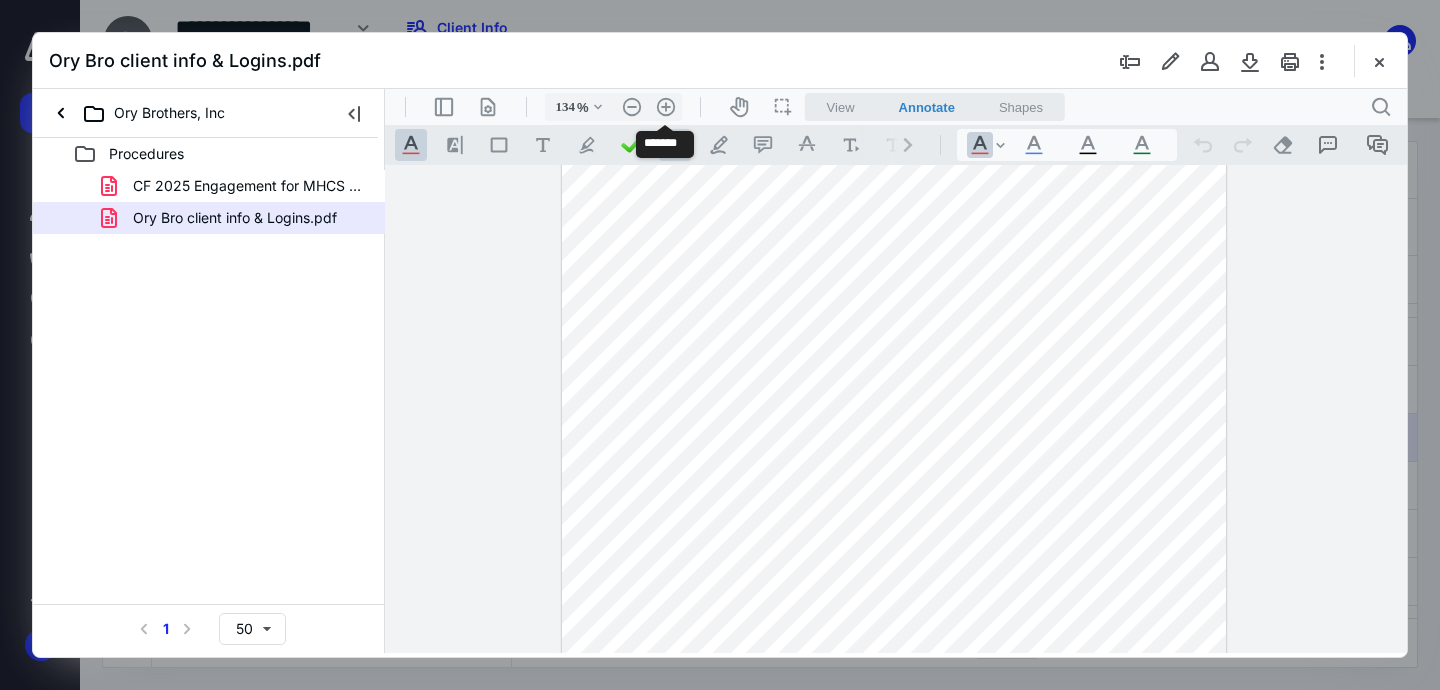 scroll, scrollTop: 242, scrollLeft: 0, axis: vertical 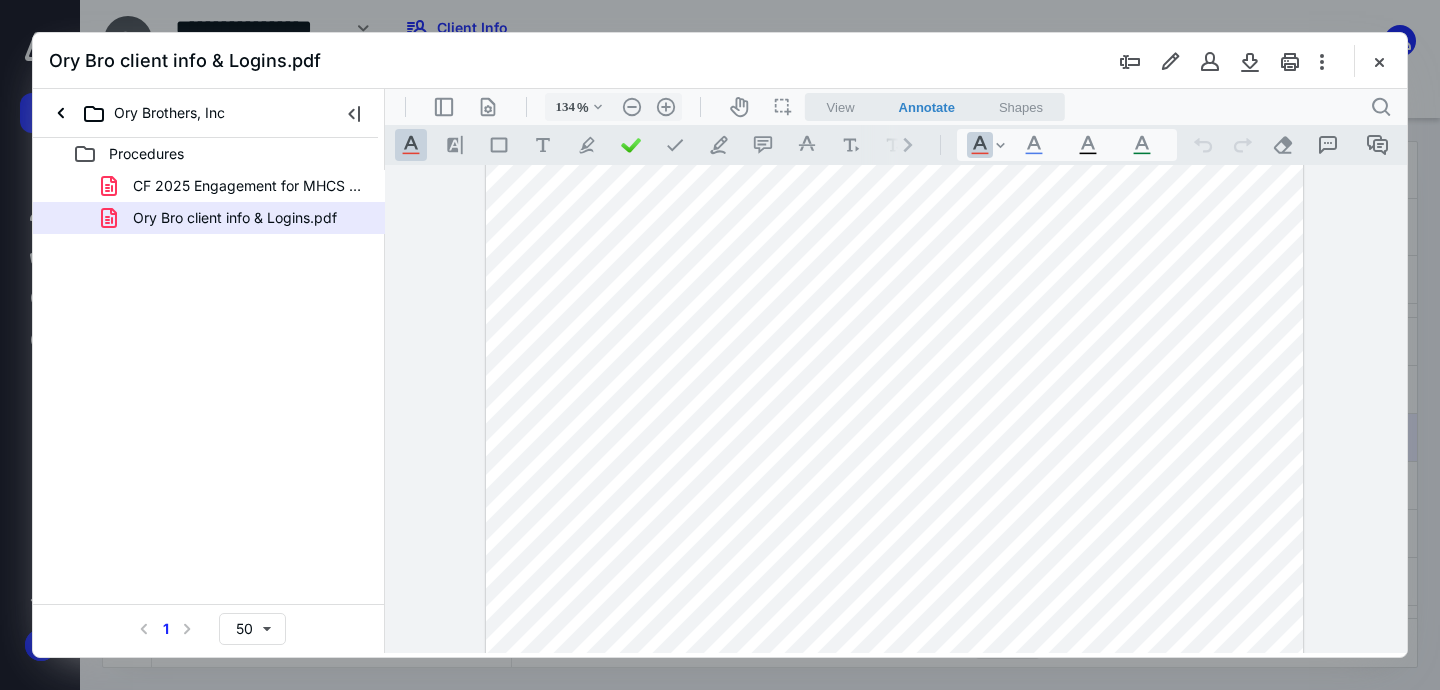 click at bounding box center [894, 456] 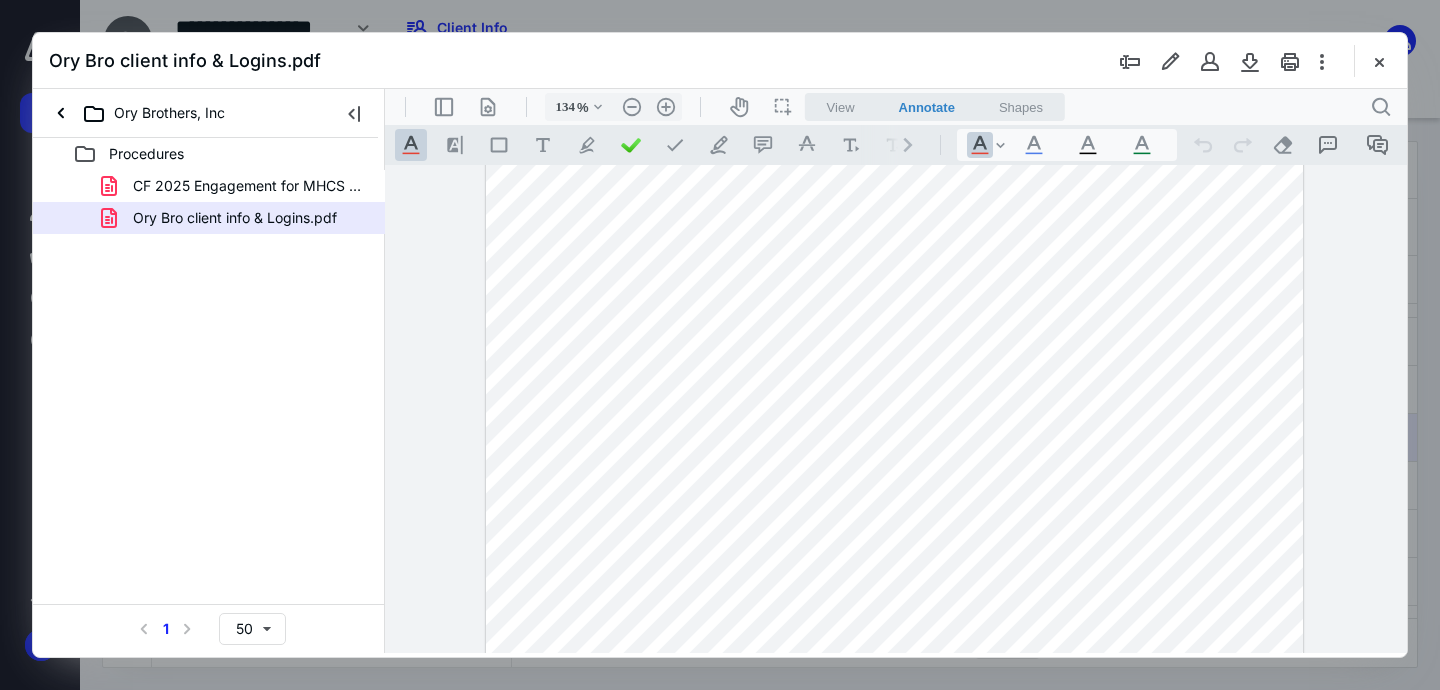 scroll, scrollTop: 306, scrollLeft: 0, axis: vertical 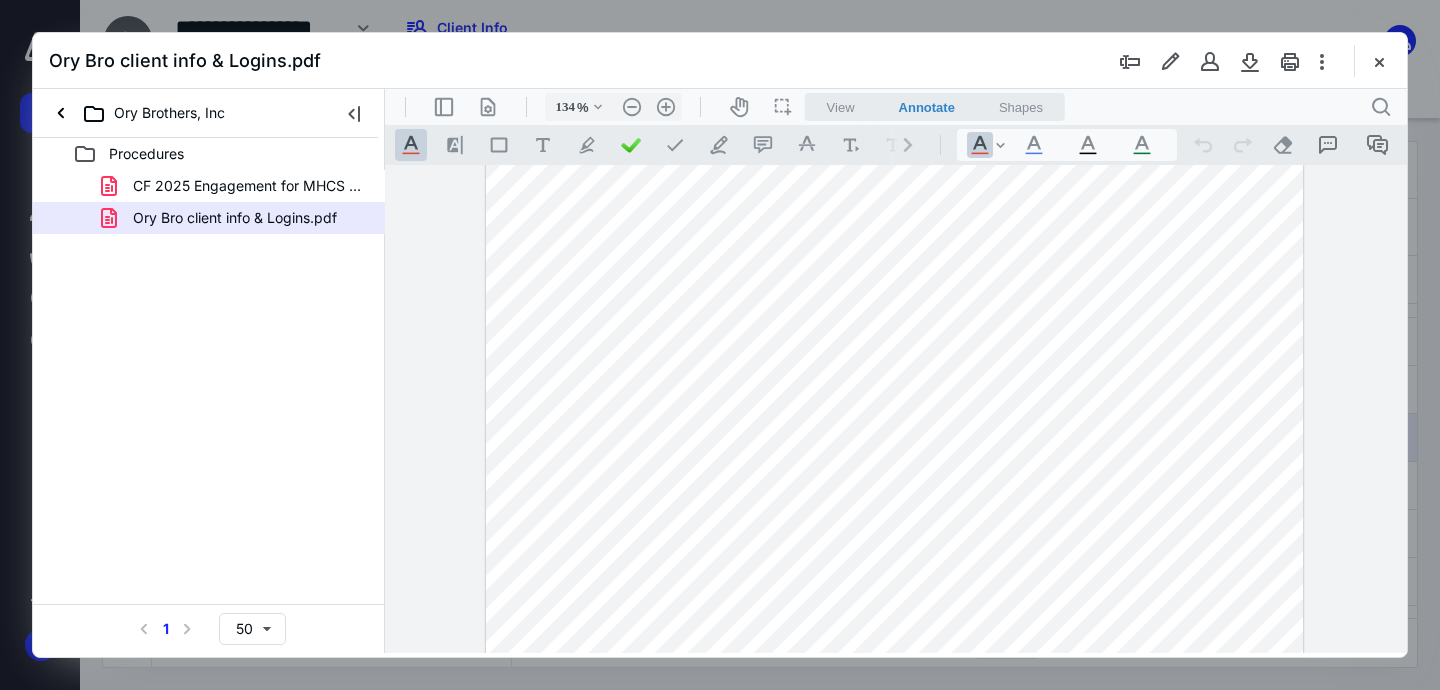 click on "View" at bounding box center [841, 107] 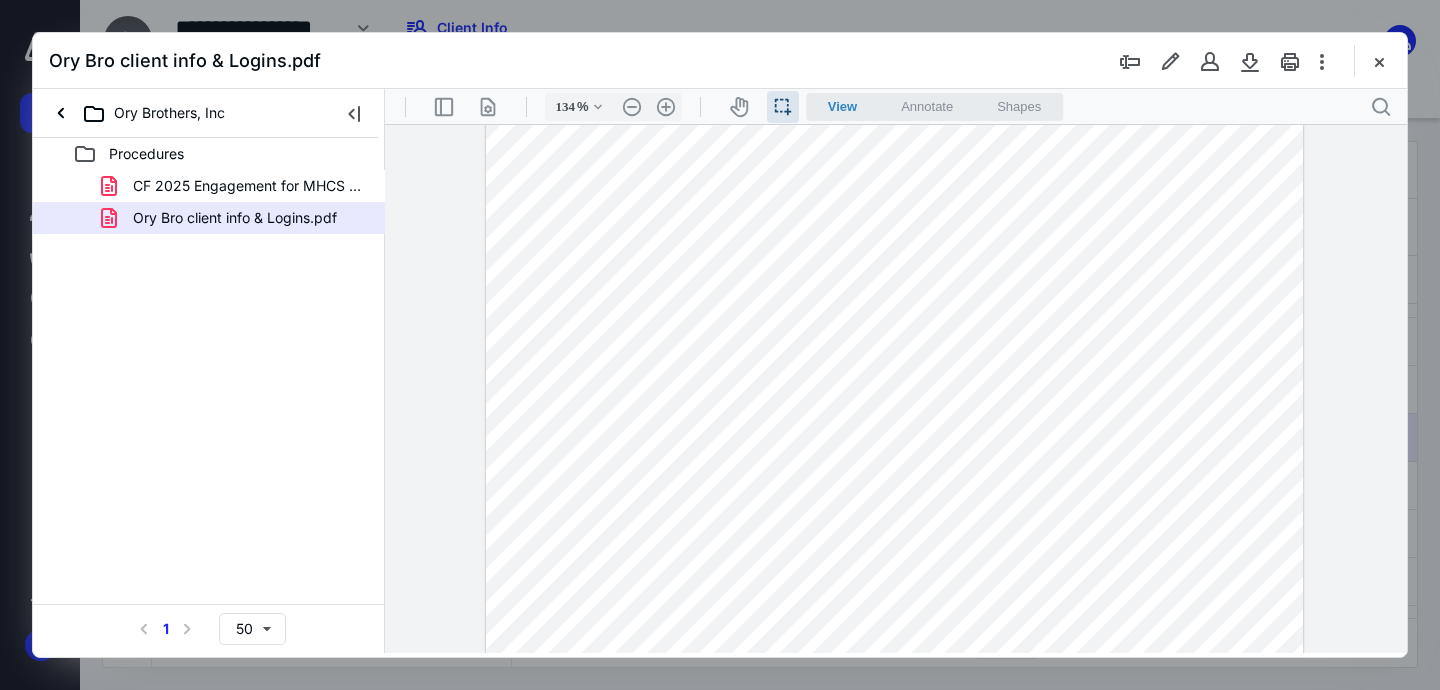 click at bounding box center (894, 352) 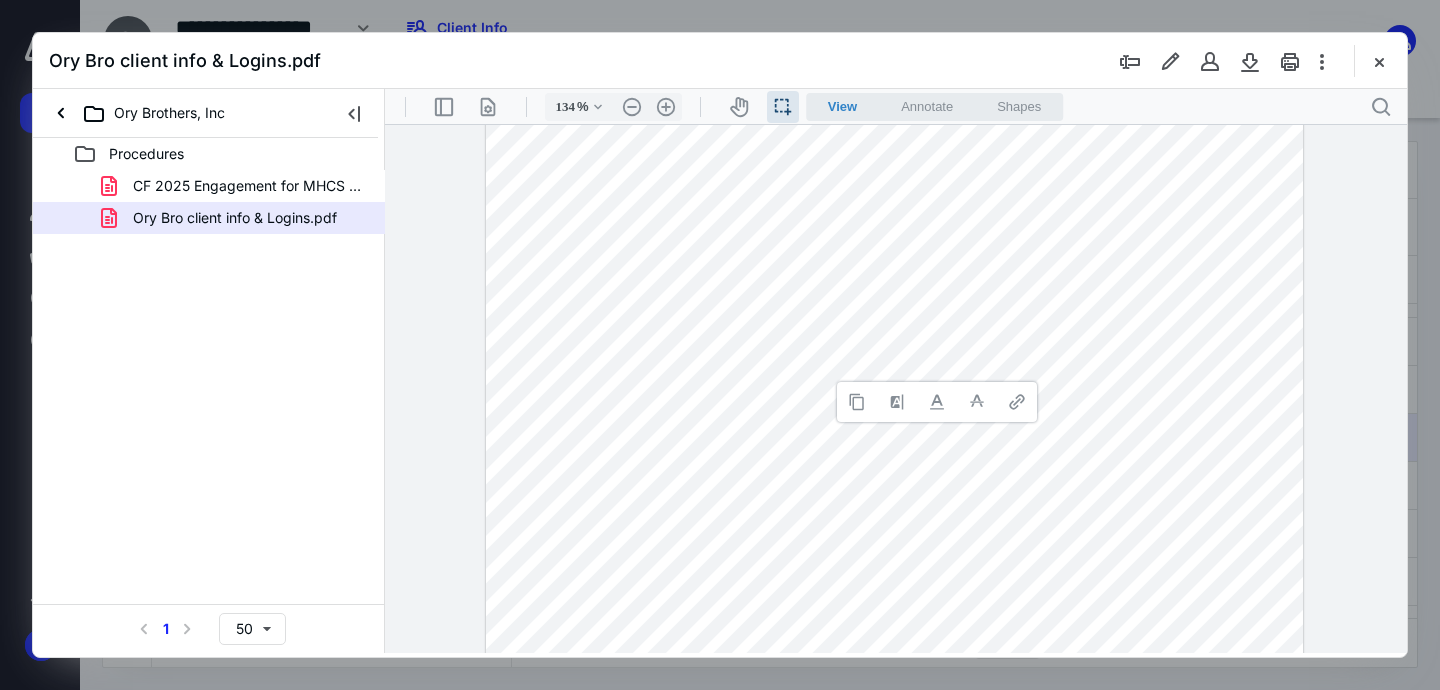 type 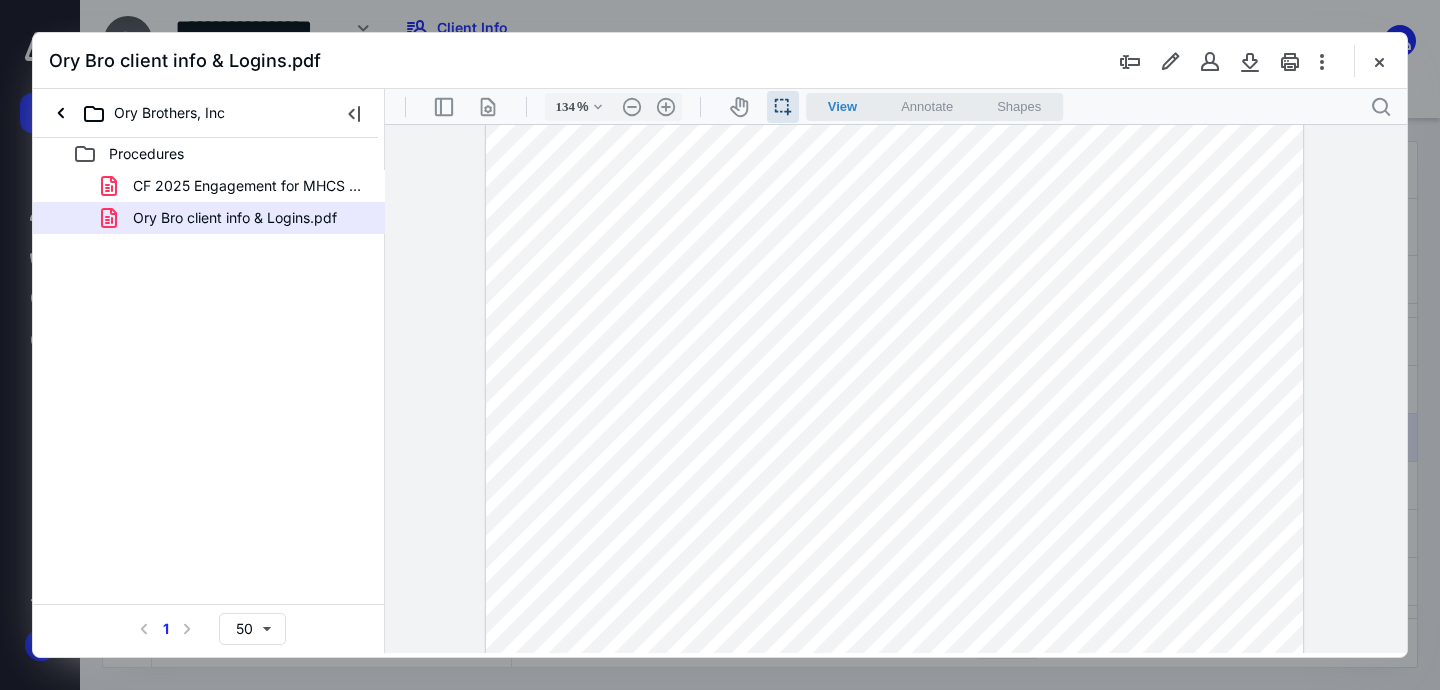 click at bounding box center (894, 352) 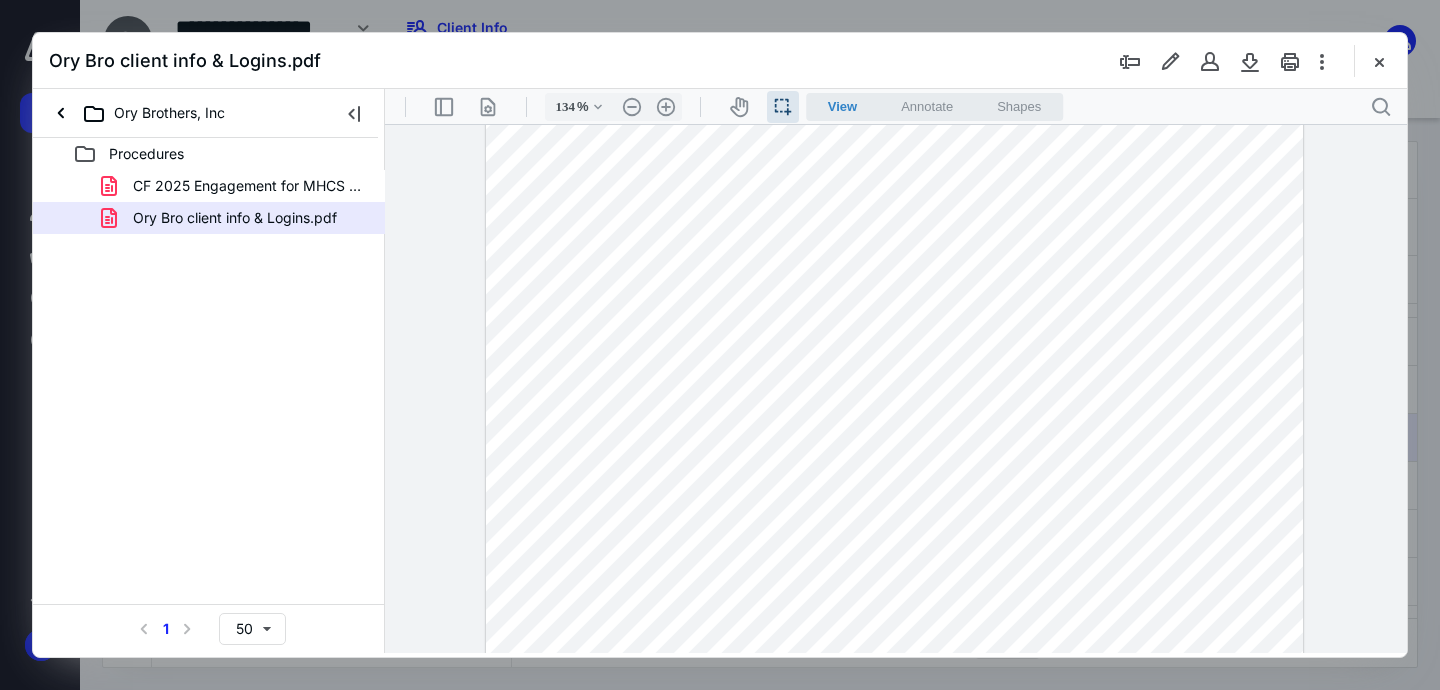 scroll, scrollTop: 31, scrollLeft: 0, axis: vertical 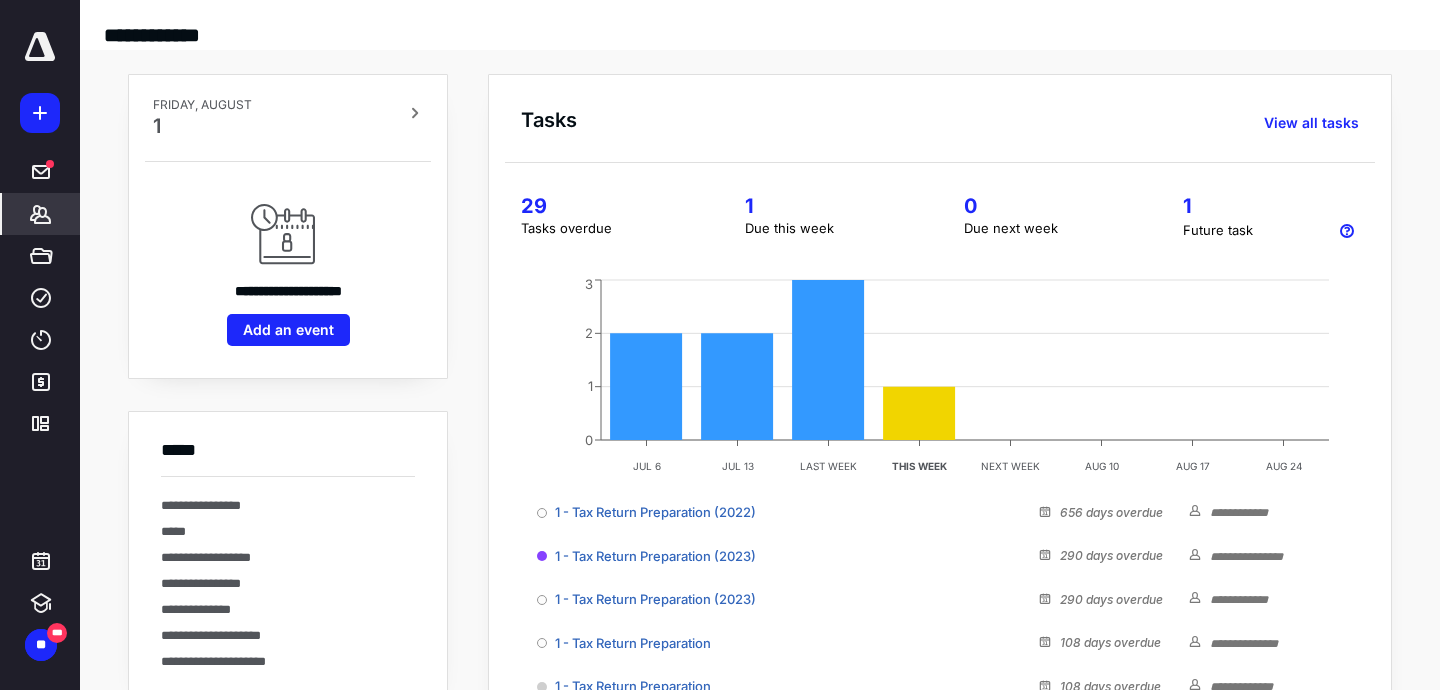 click on "*******" at bounding box center [41, 214] 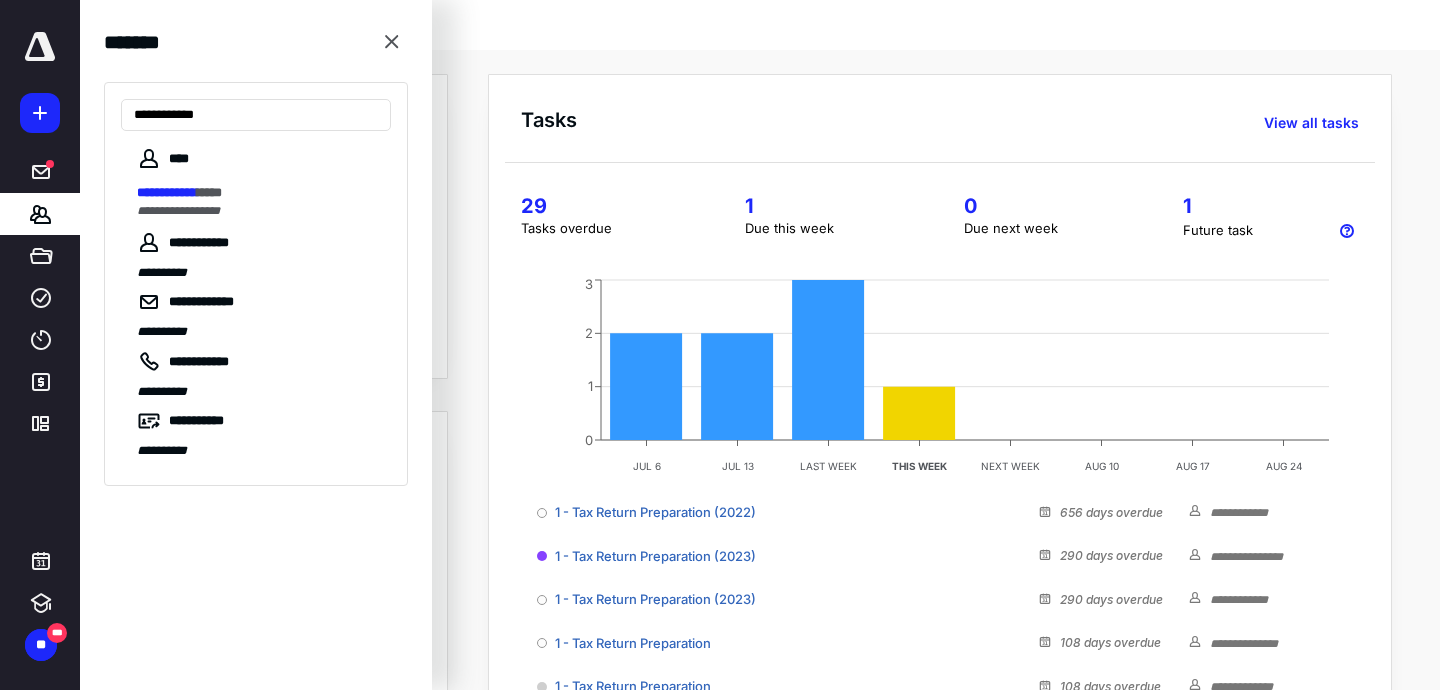 type on "**********" 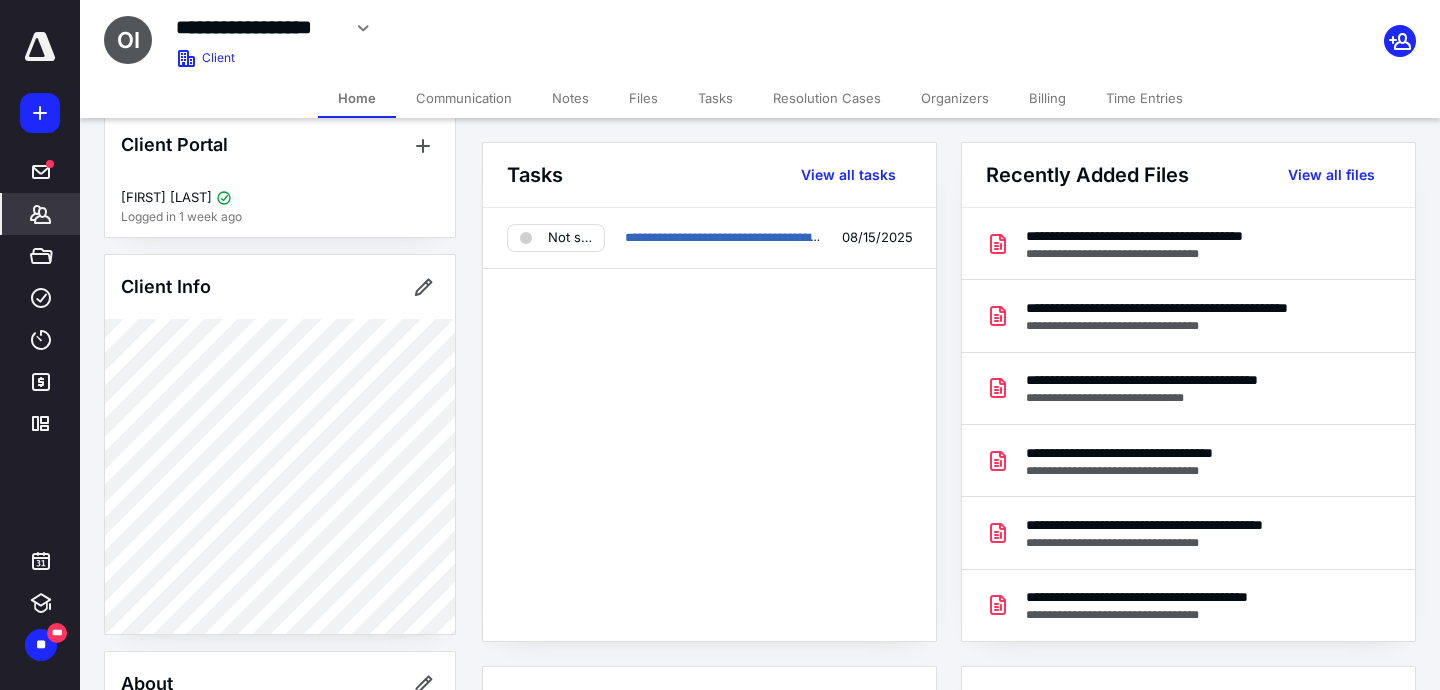 scroll, scrollTop: 37, scrollLeft: 0, axis: vertical 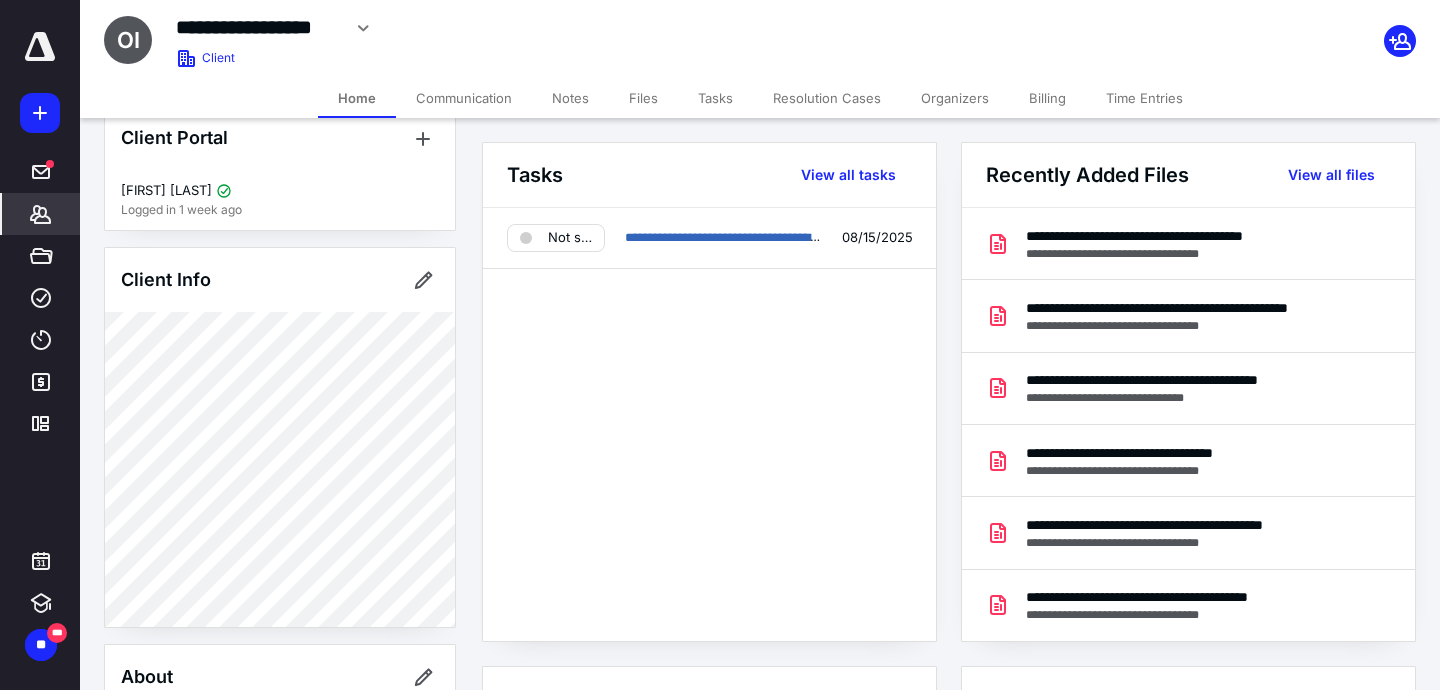 click on "**********" at bounding box center (709, 424) 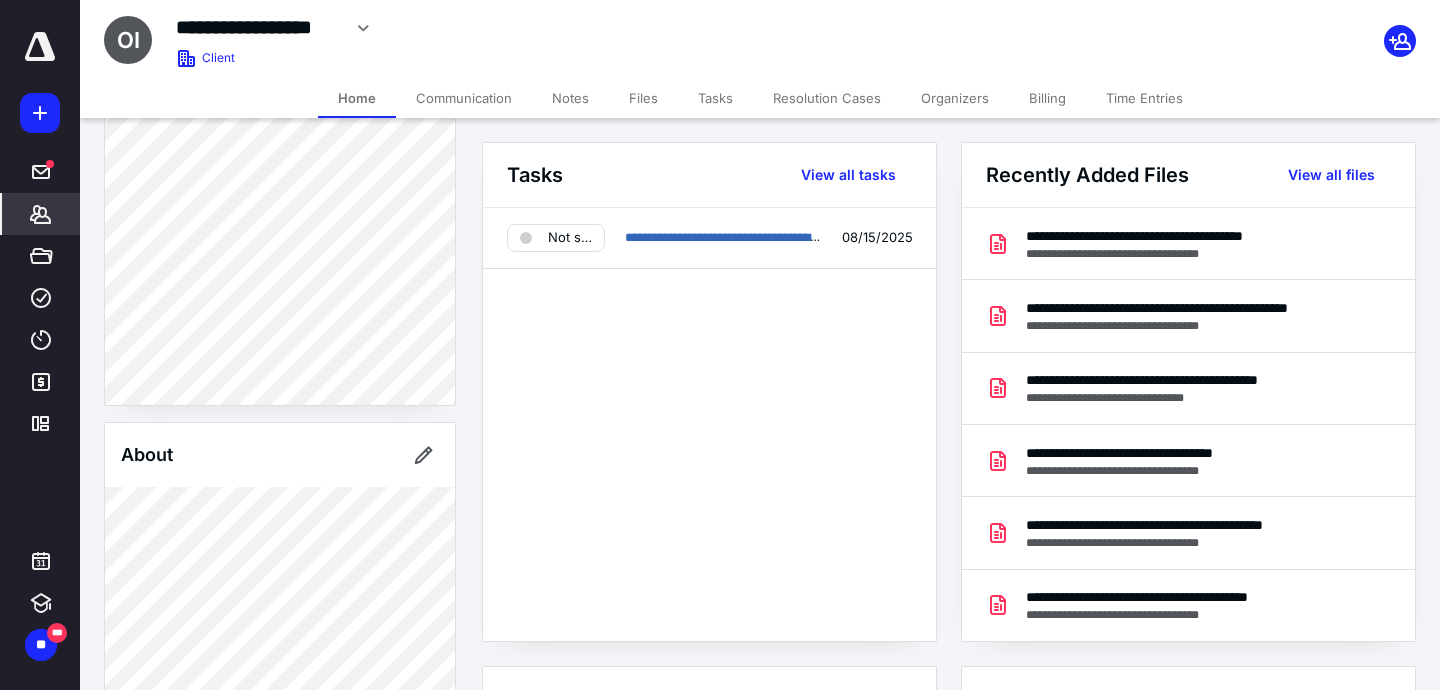 scroll, scrollTop: 301, scrollLeft: 0, axis: vertical 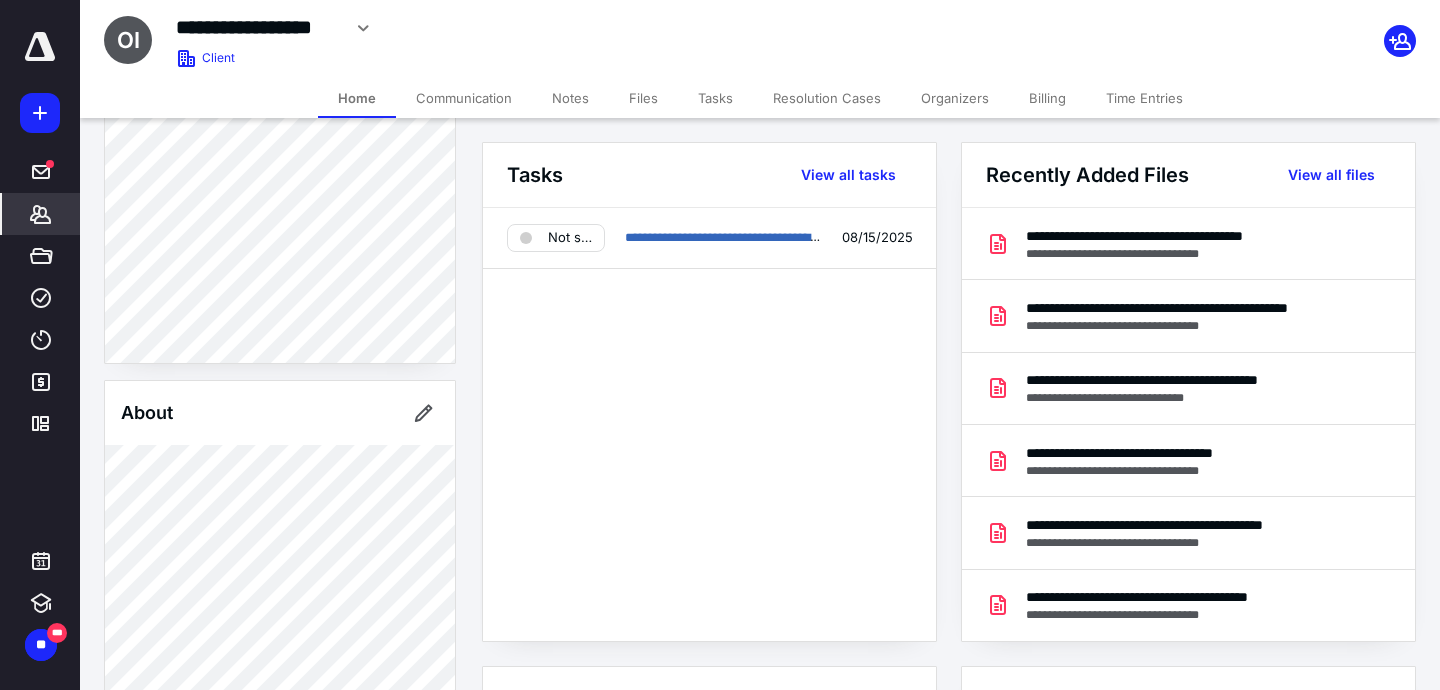 click on "Tasks" at bounding box center (715, 98) 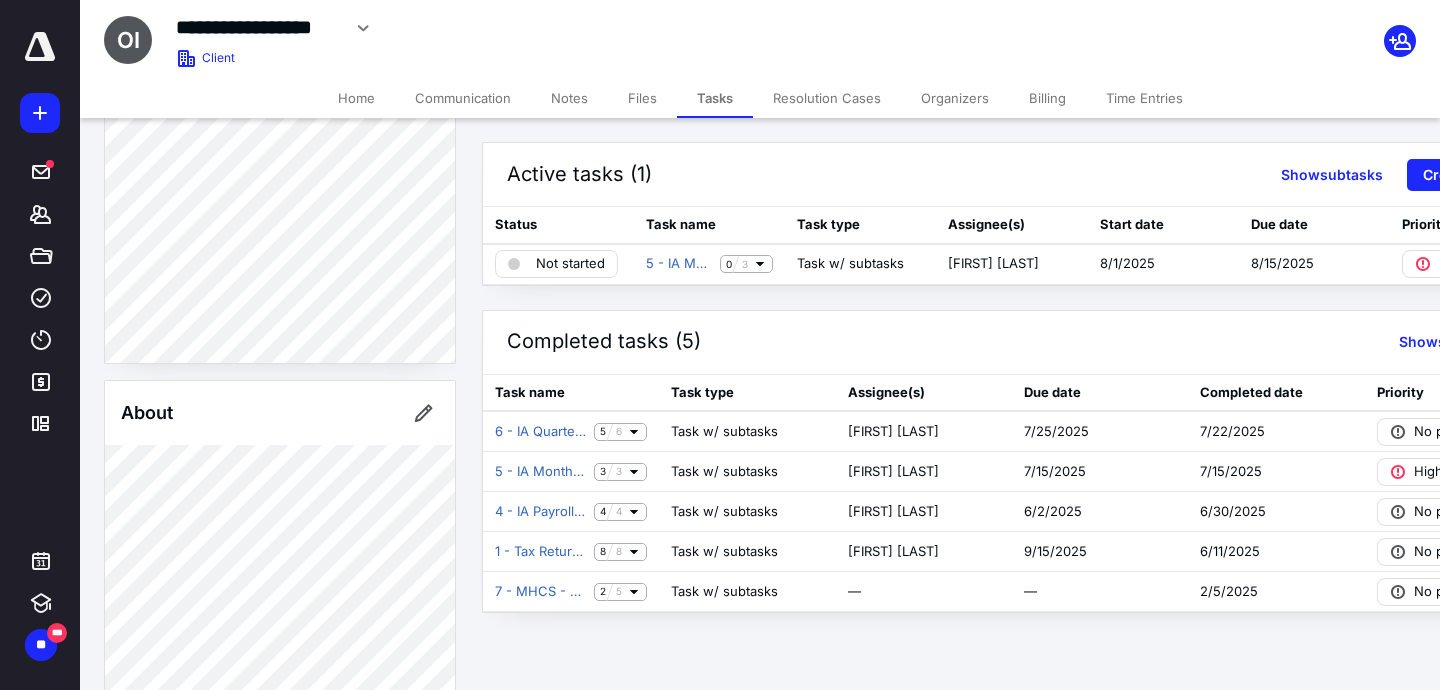 scroll, scrollTop: 0, scrollLeft: 102, axis: horizontal 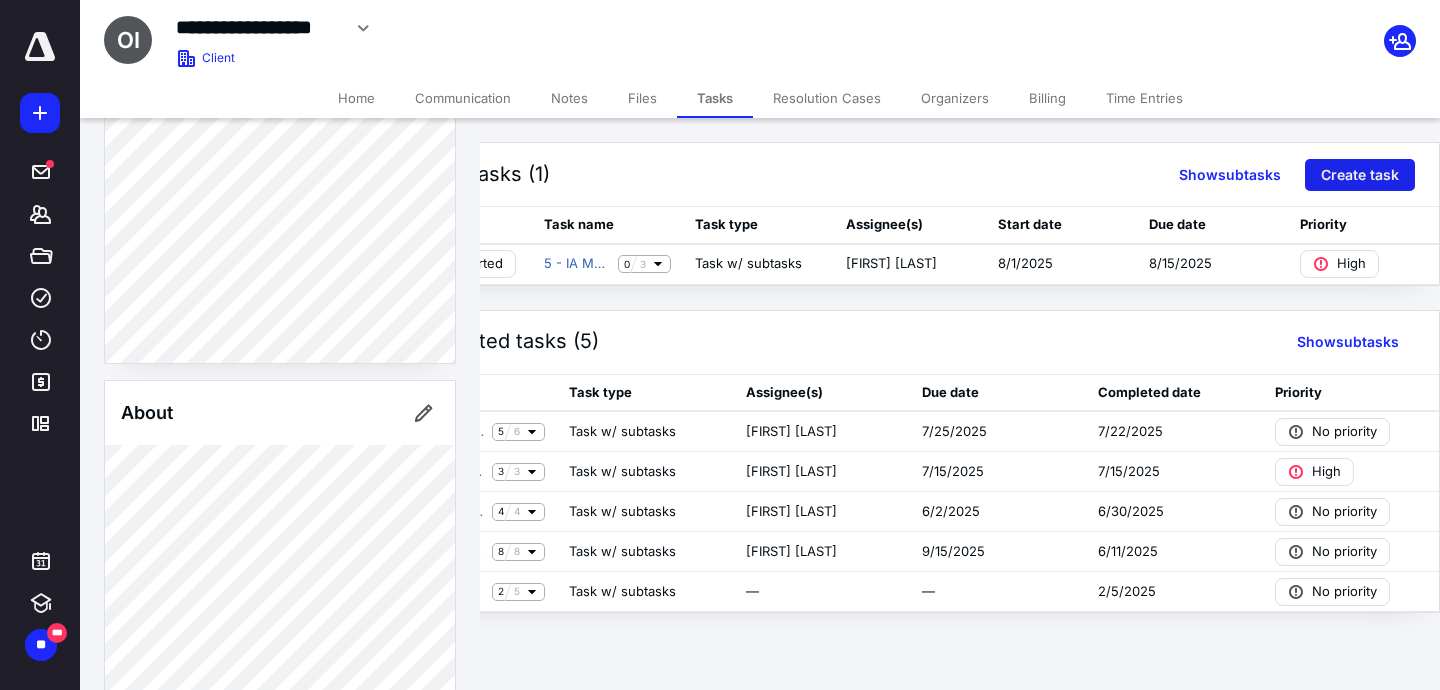 click on "Create task" at bounding box center [1360, 175] 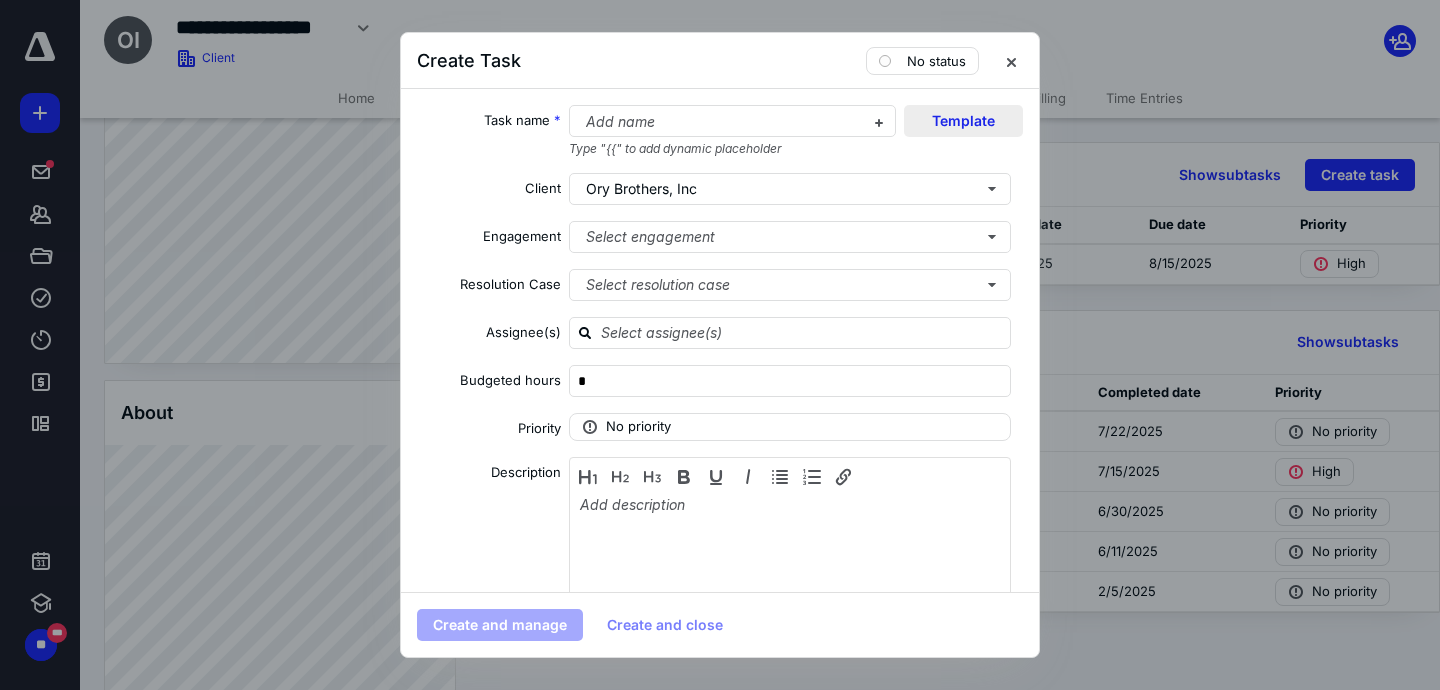 click on "Template" at bounding box center [963, 121] 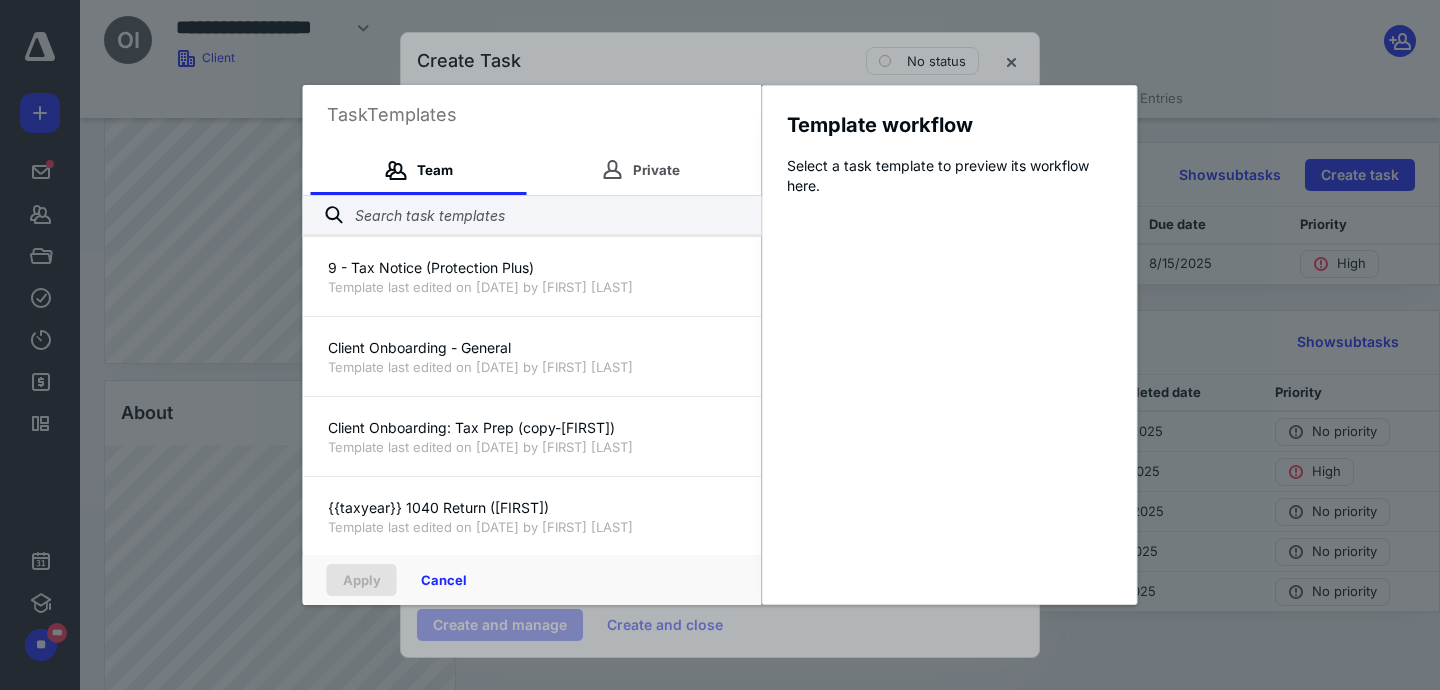 scroll, scrollTop: 2160, scrollLeft: 0, axis: vertical 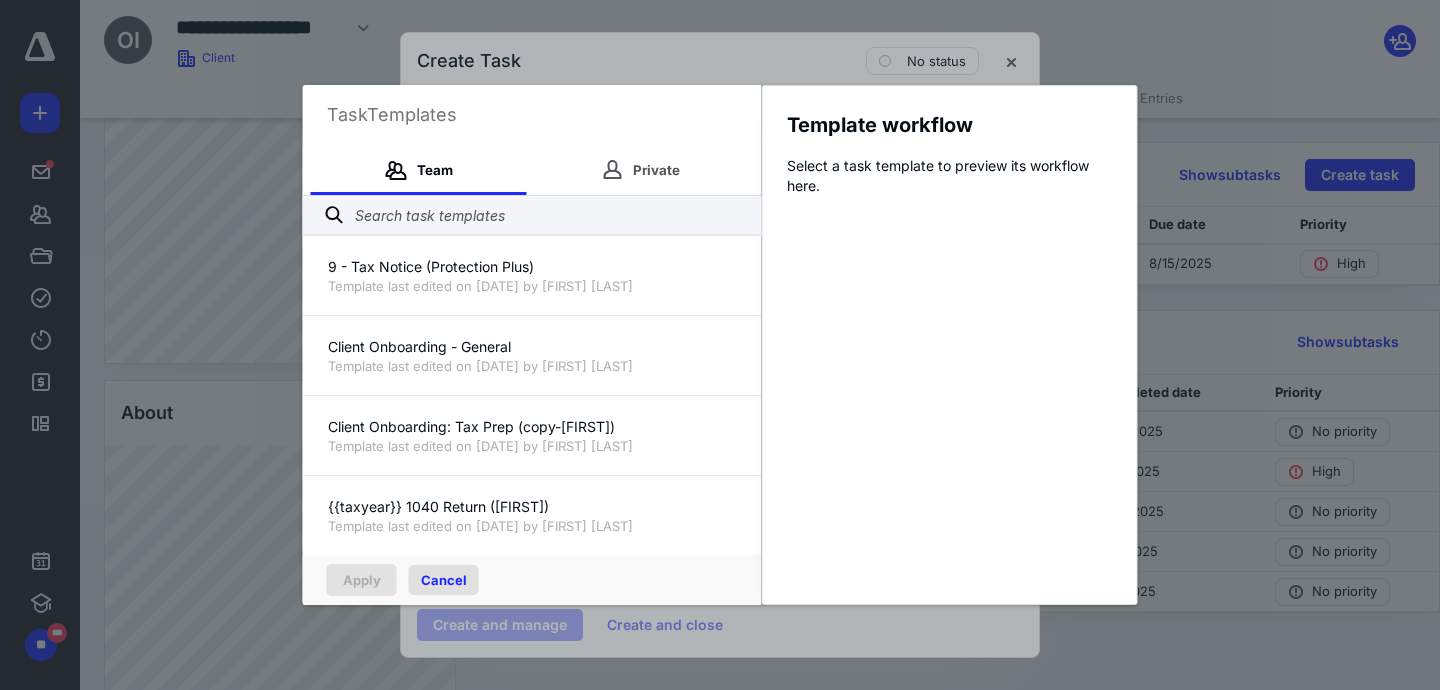 click on "Cancel" at bounding box center [444, 580] 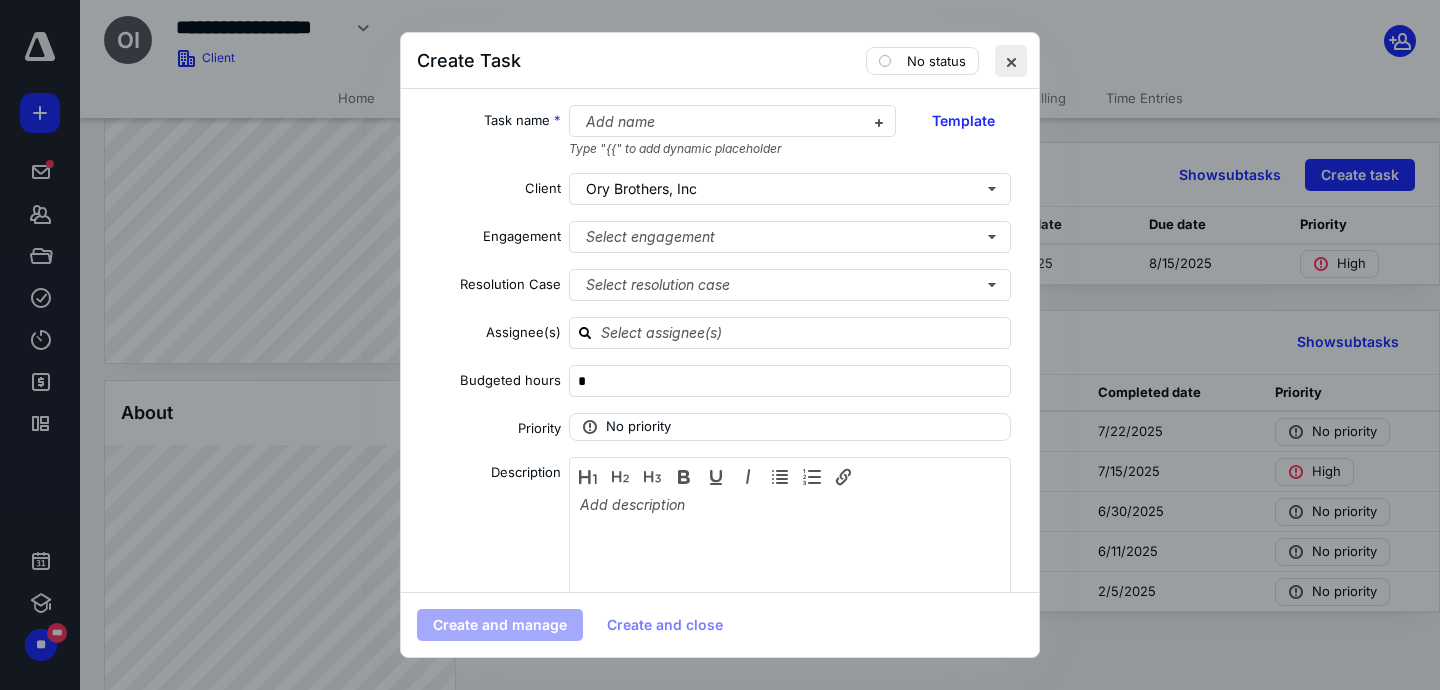 click at bounding box center [1011, 61] 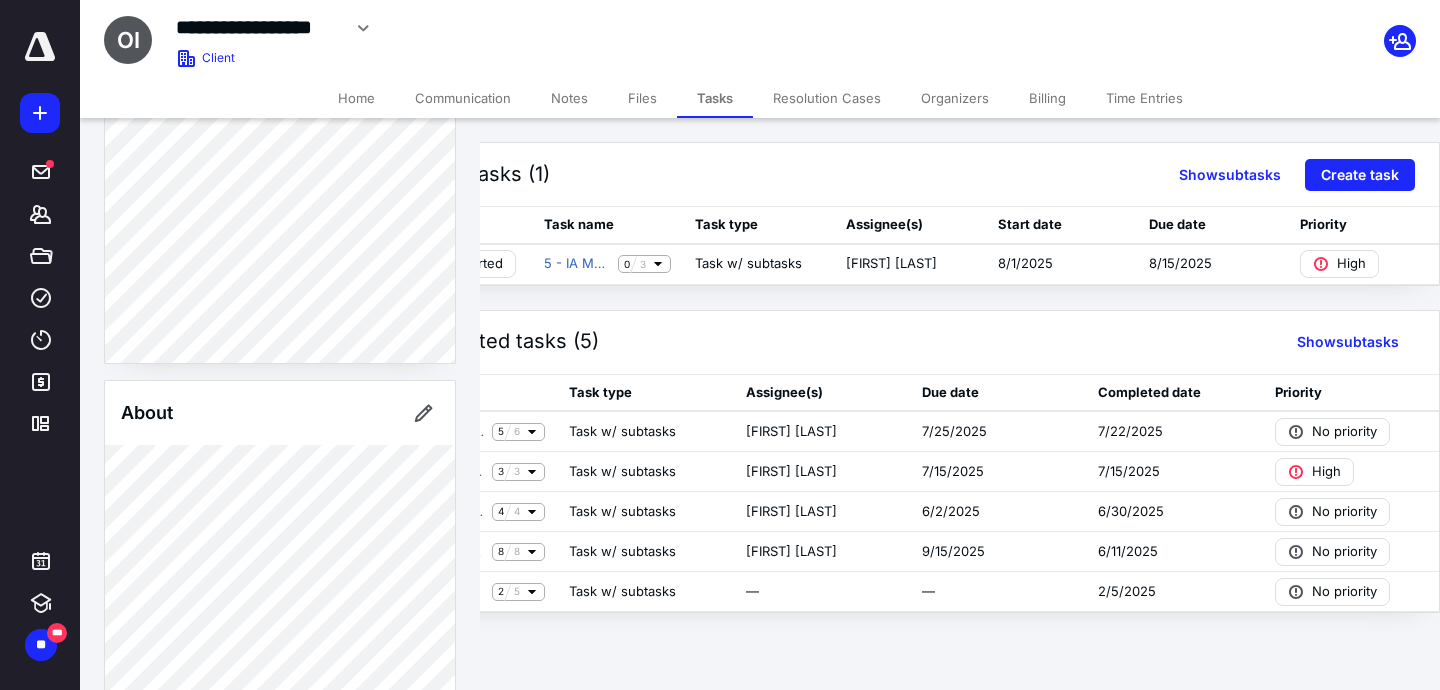 scroll, scrollTop: 0, scrollLeft: 0, axis: both 